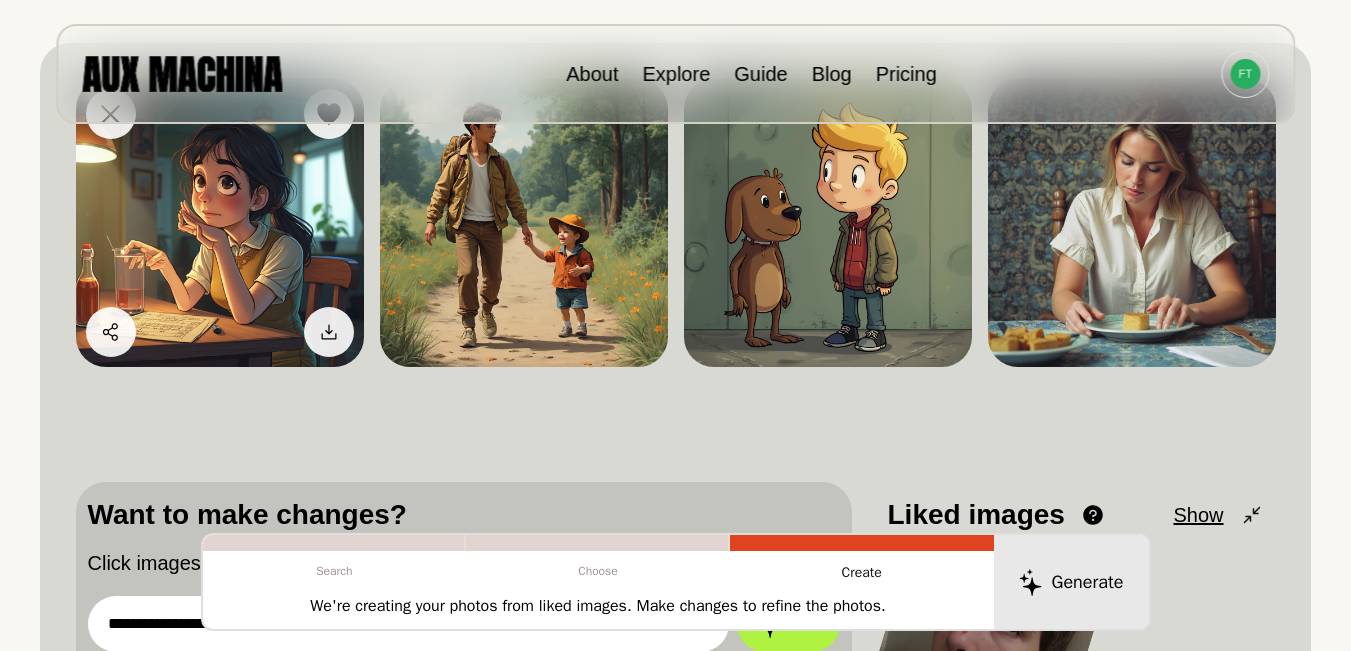 scroll, scrollTop: 200, scrollLeft: 0, axis: vertical 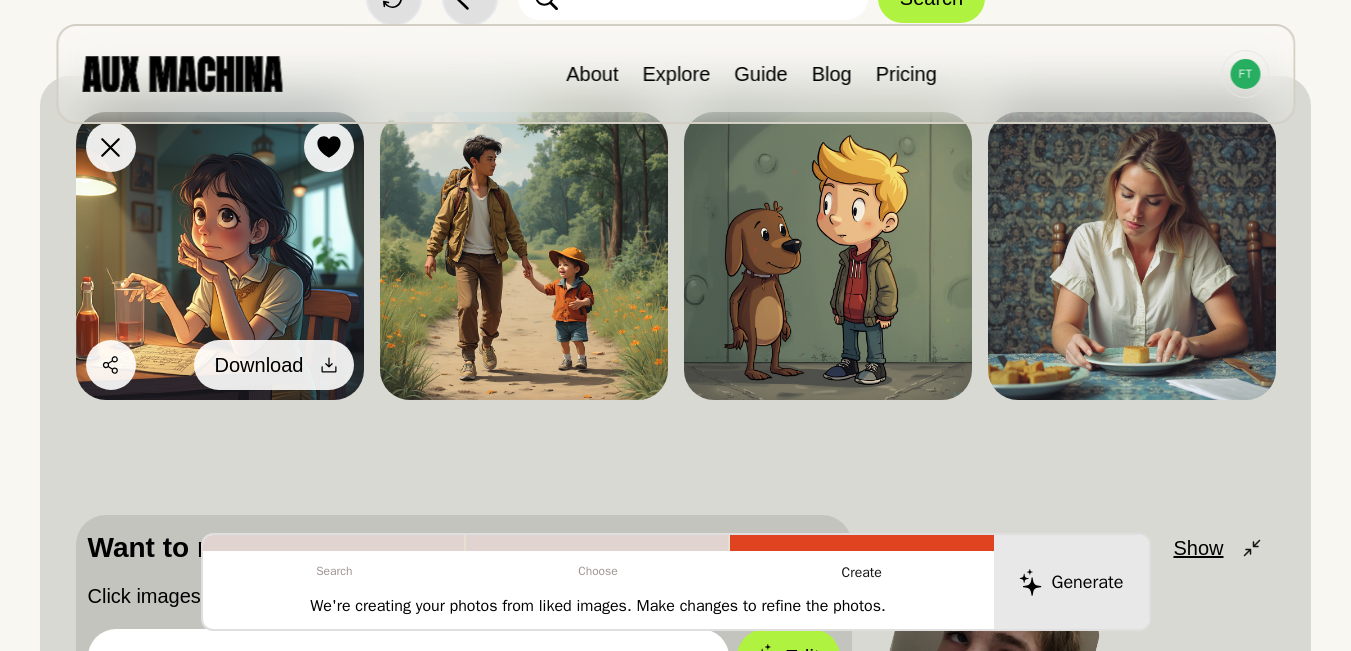 click on "Download" at bounding box center [274, 365] 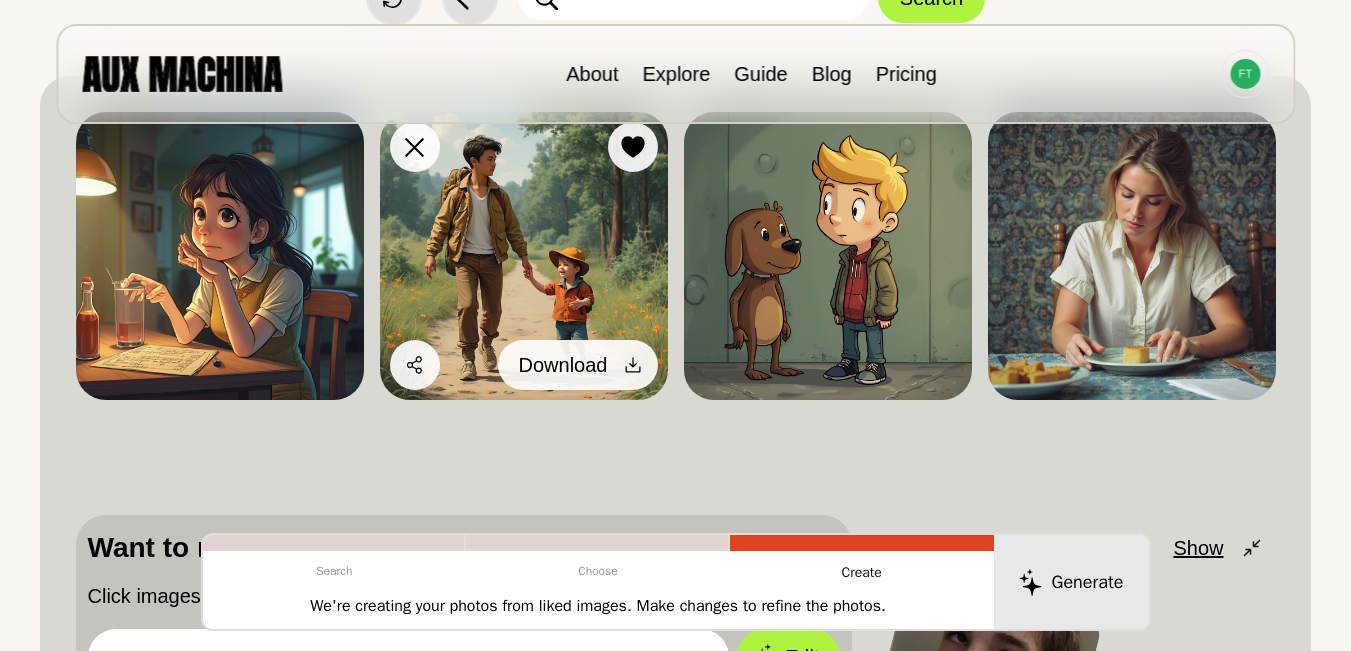 click 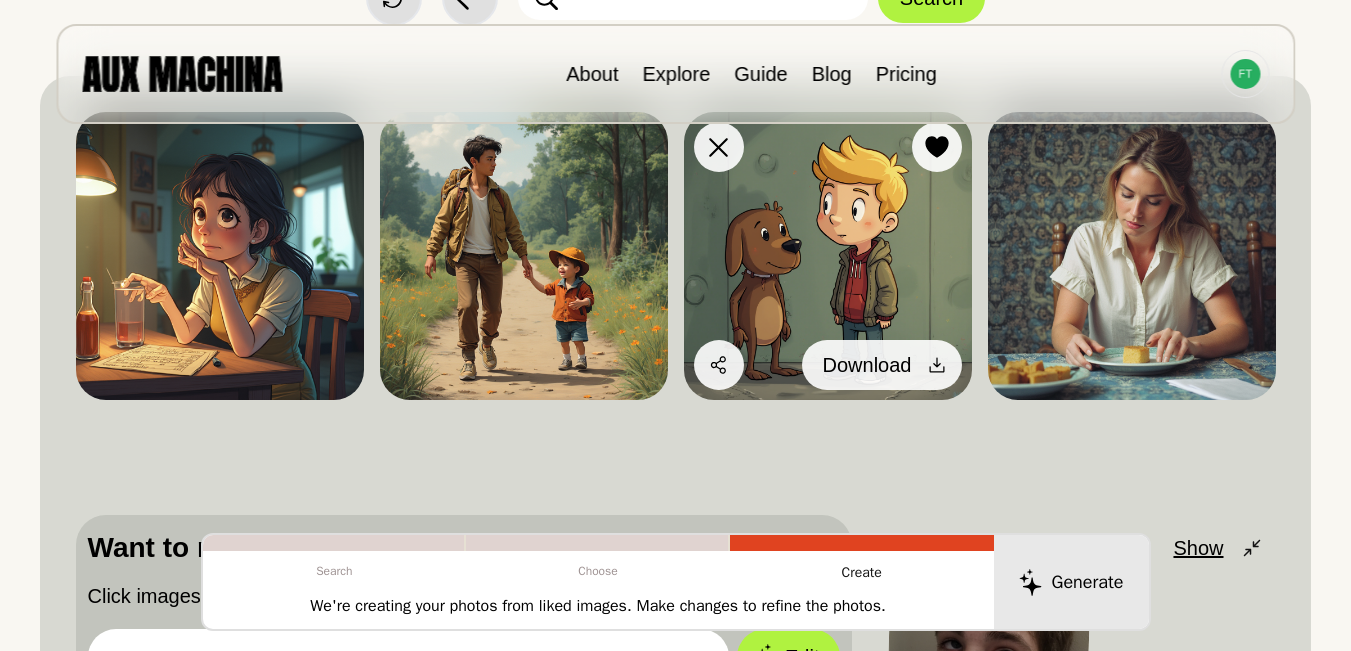 click 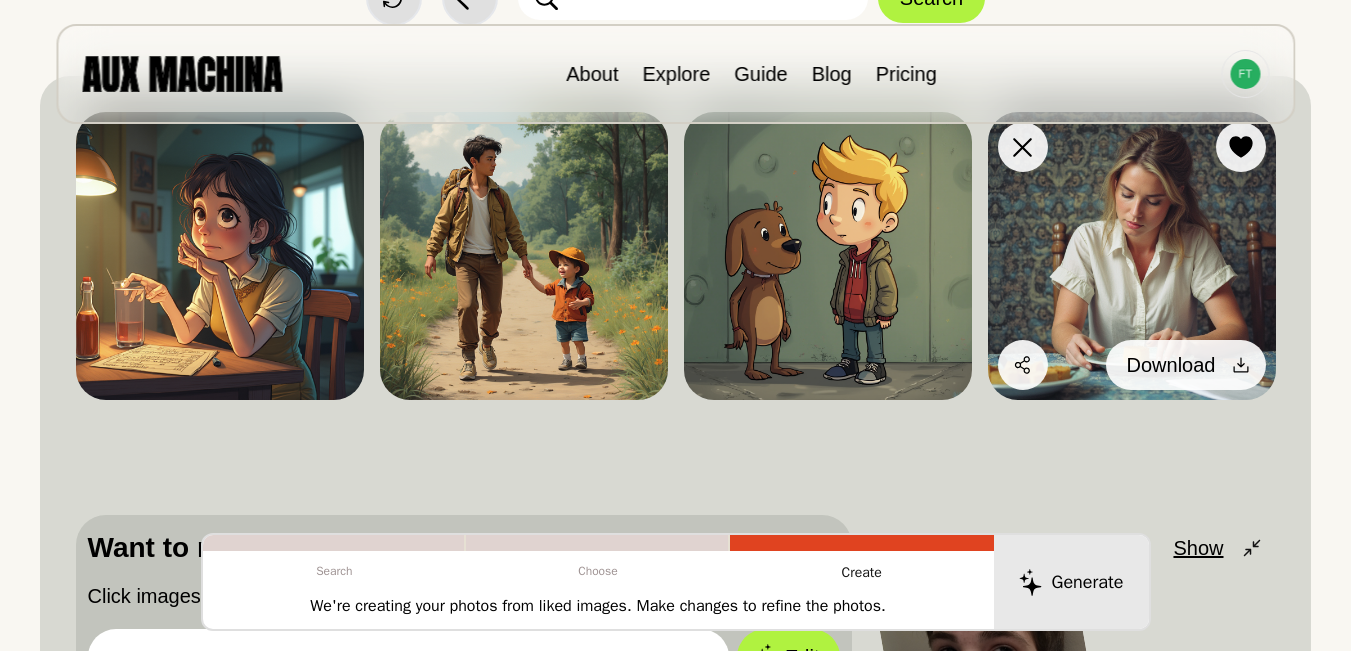 click 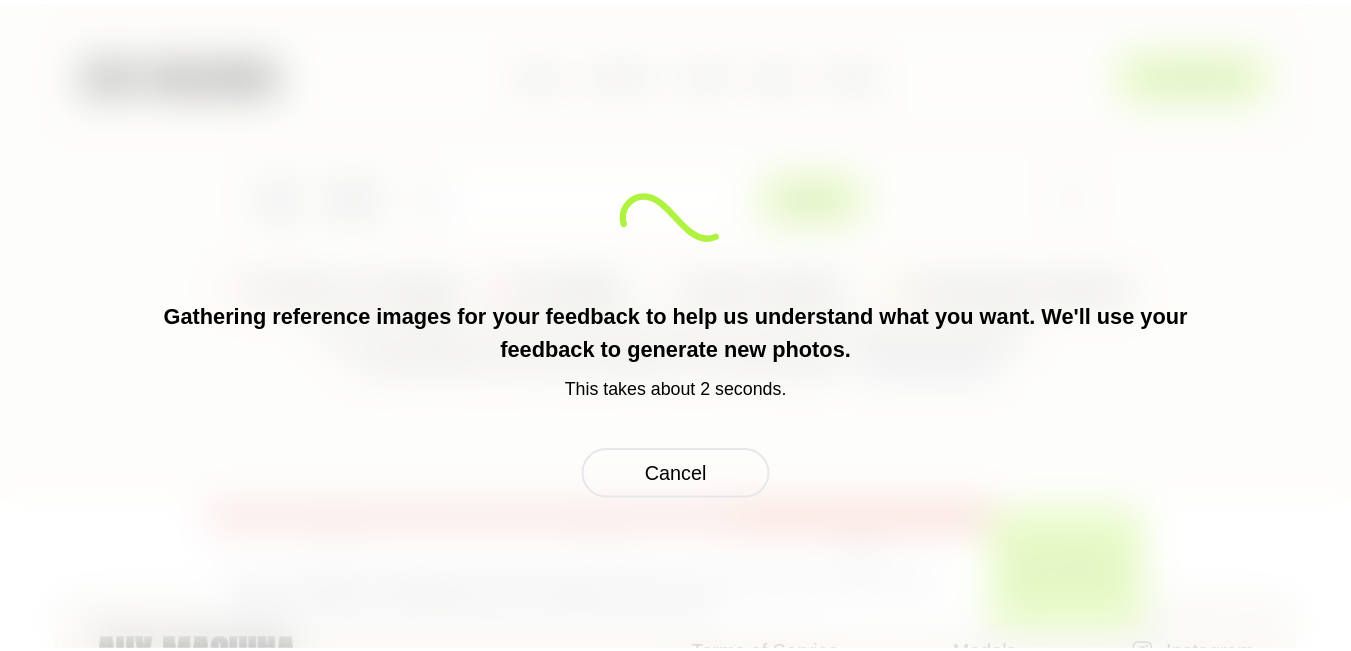 scroll, scrollTop: 0, scrollLeft: 0, axis: both 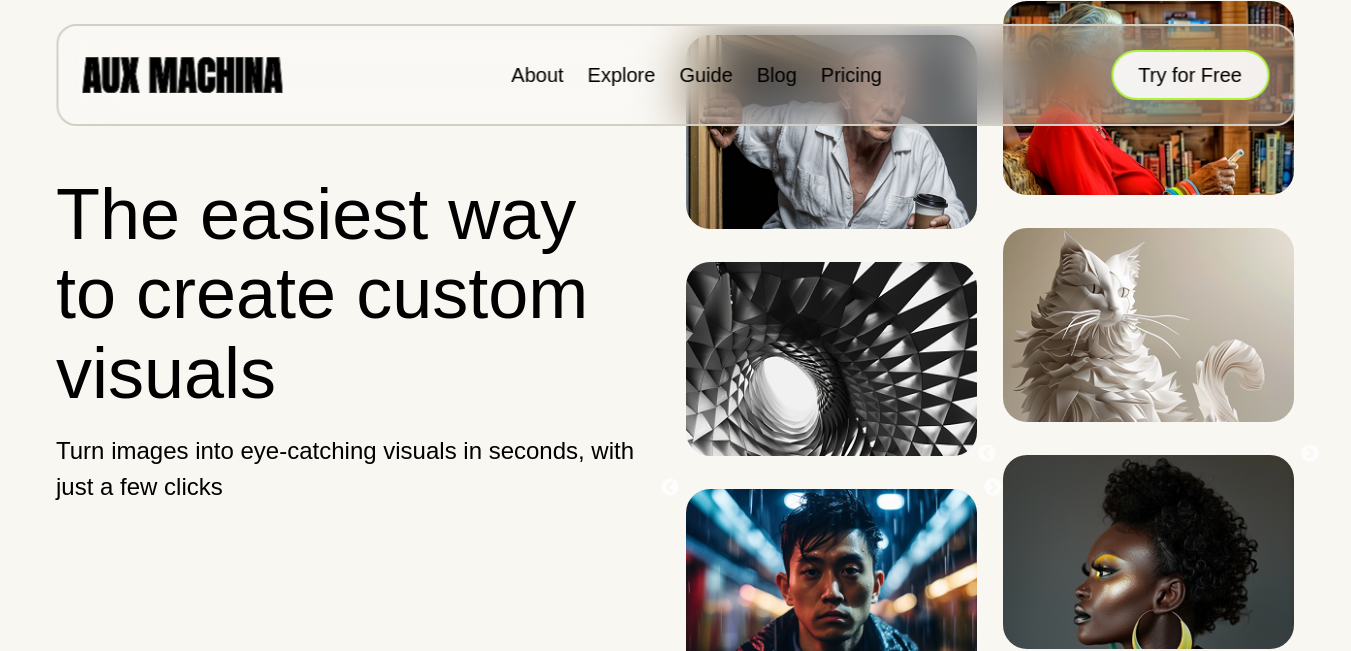 click on "Try for Free" at bounding box center [1190, 75] 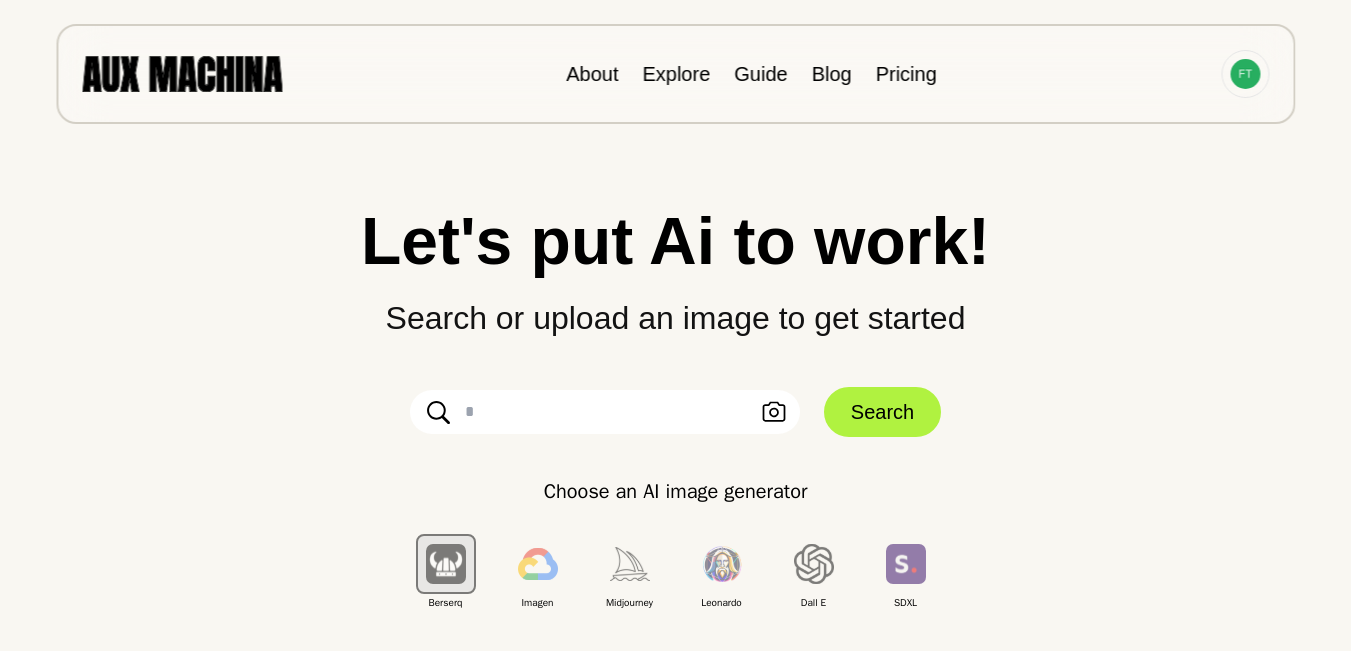 scroll, scrollTop: 0, scrollLeft: 0, axis: both 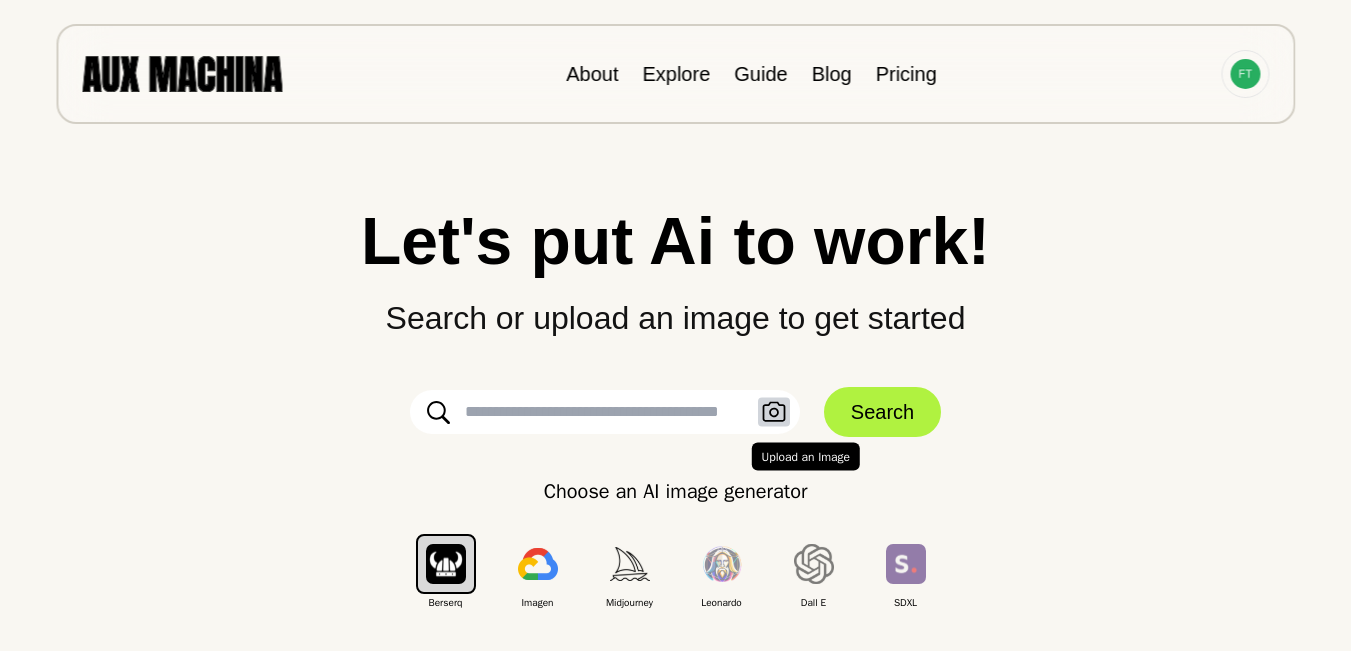click on "Upload an Image" at bounding box center [774, 412] 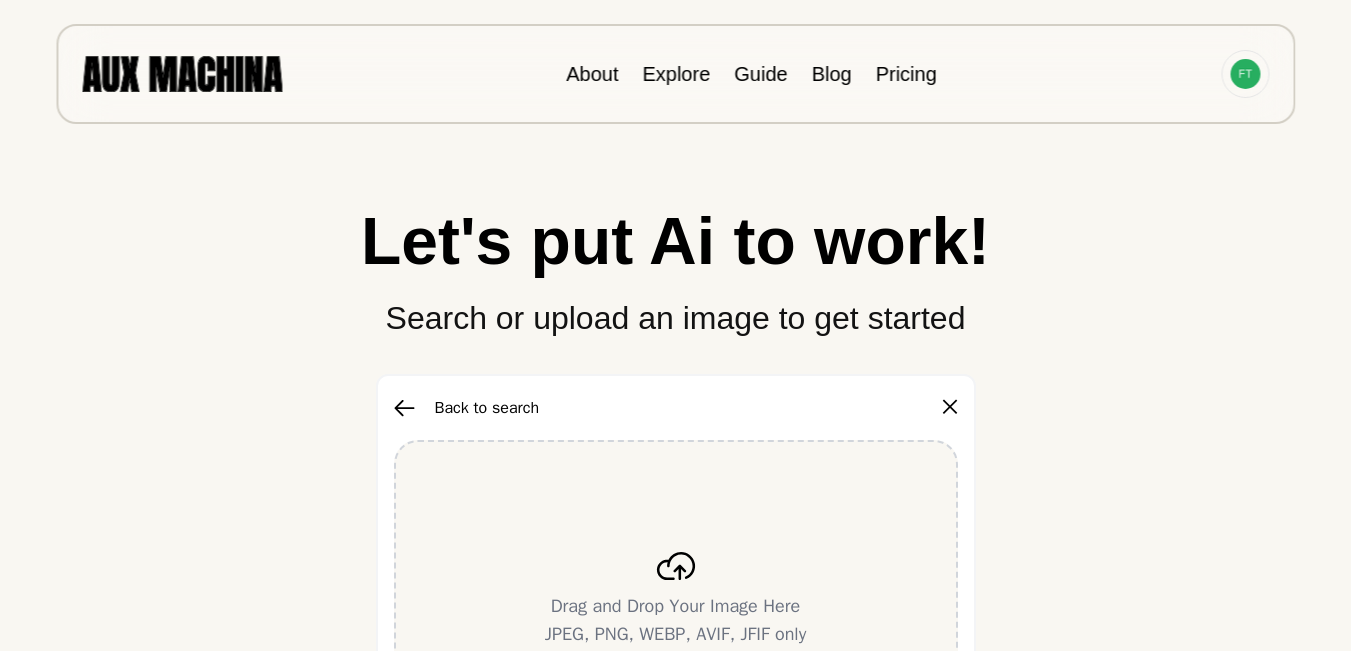 click on "Drag and Drop Your Image Here JPEG, PNG, WEBP, AVIF, JFIF only" at bounding box center (676, 600) 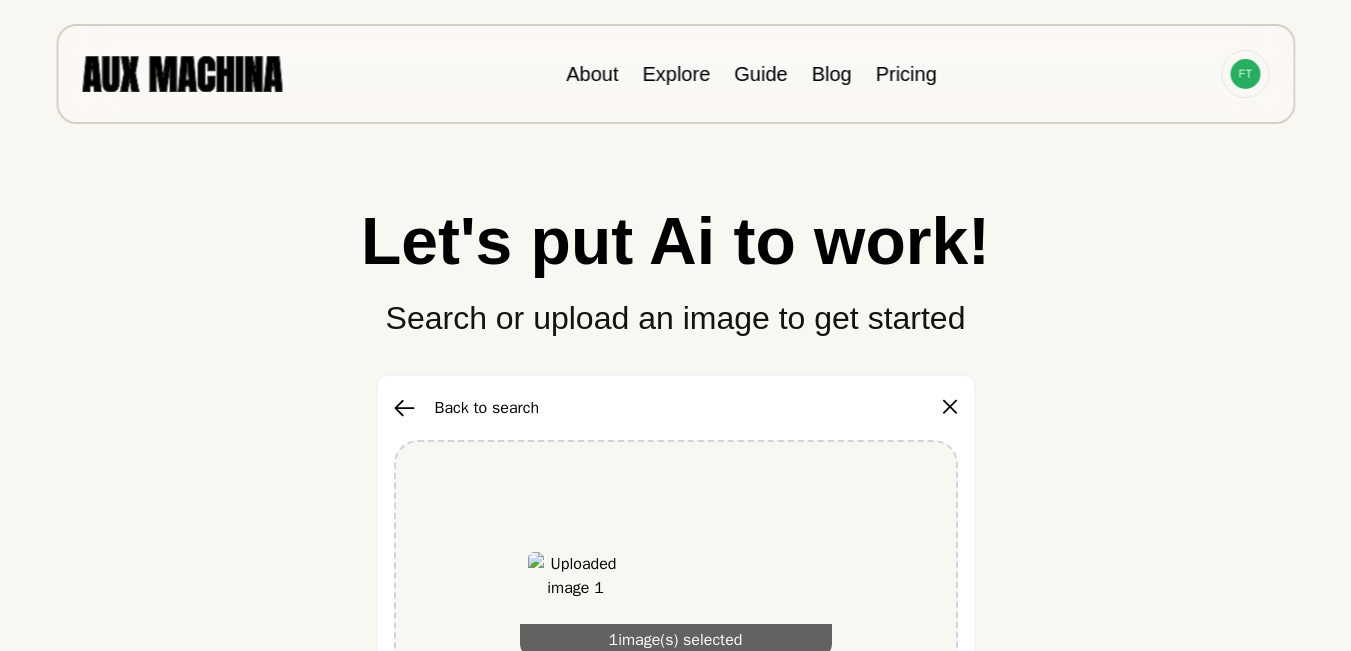 scroll, scrollTop: 367, scrollLeft: 0, axis: vertical 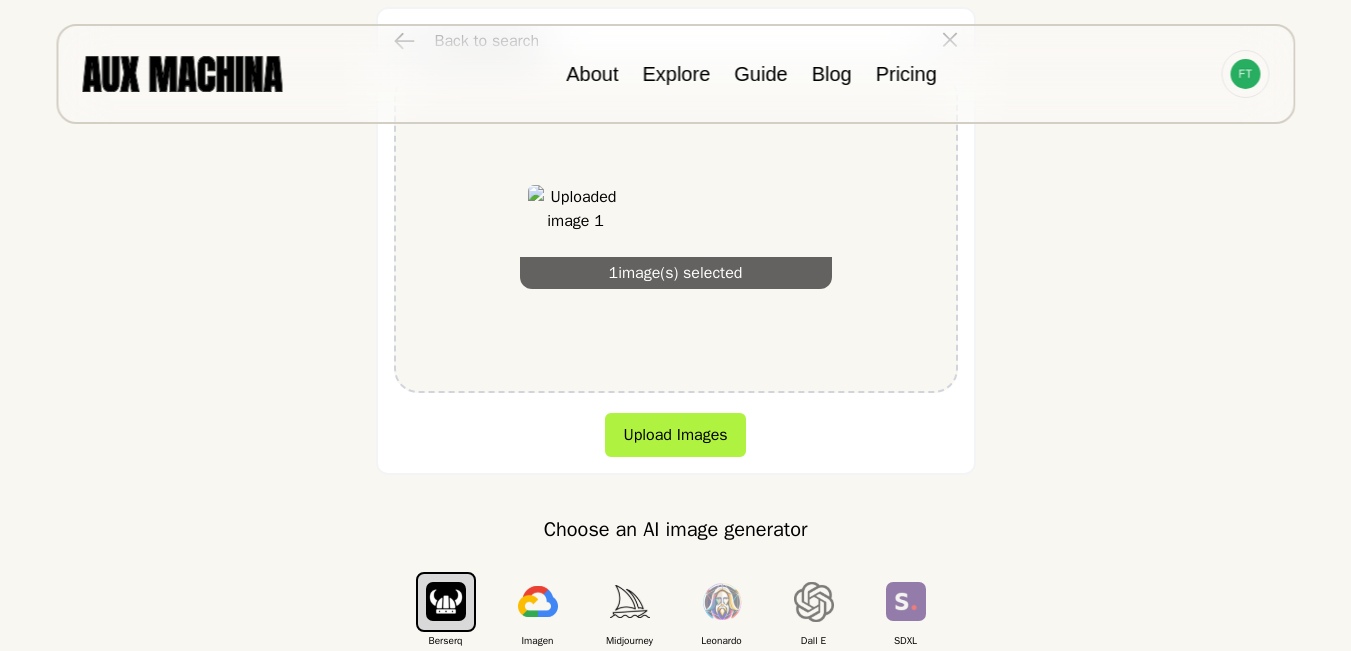 click on "Back to search ✕ 1  image(s) selected Upload Images" at bounding box center (676, 241) 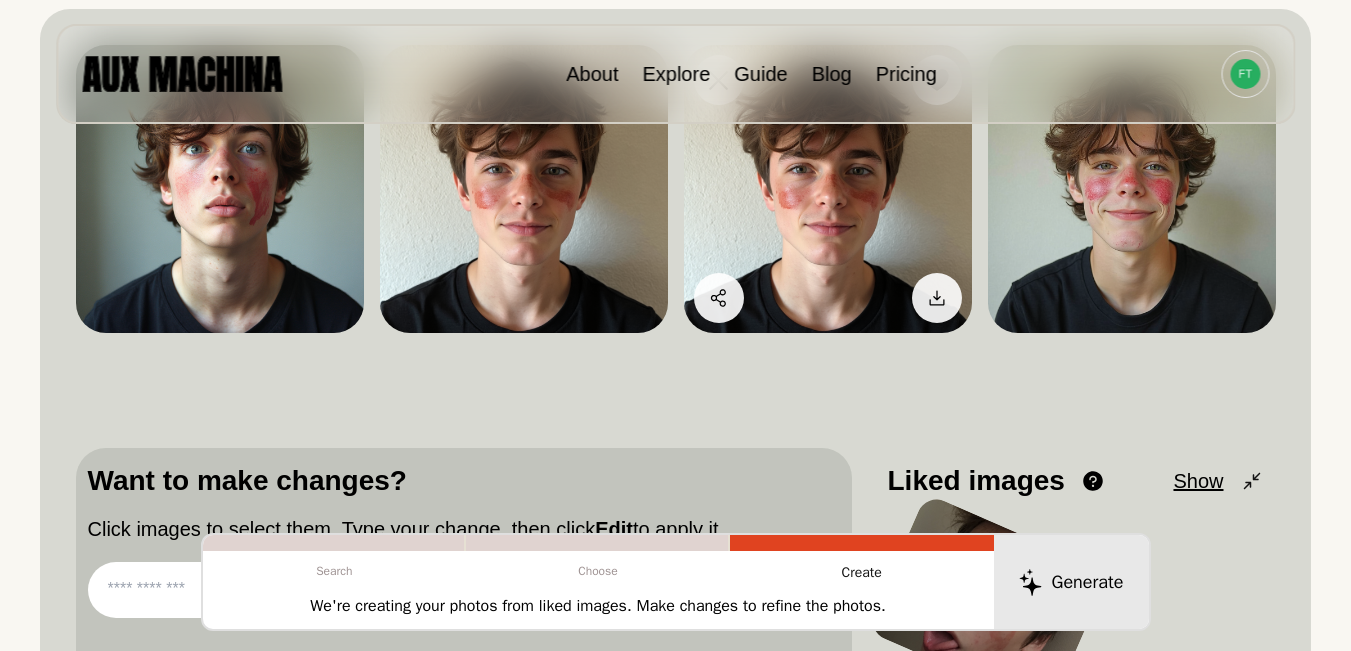 scroll, scrollTop: 233, scrollLeft: 0, axis: vertical 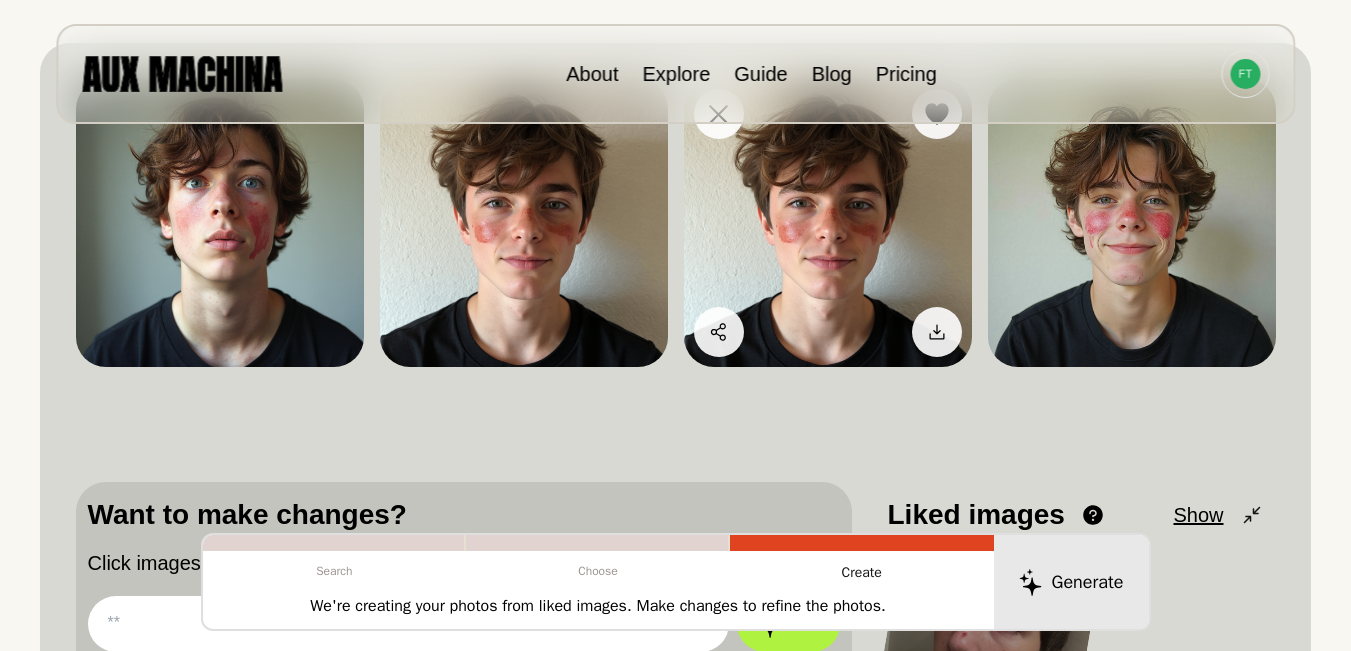 click at bounding box center [828, 223] 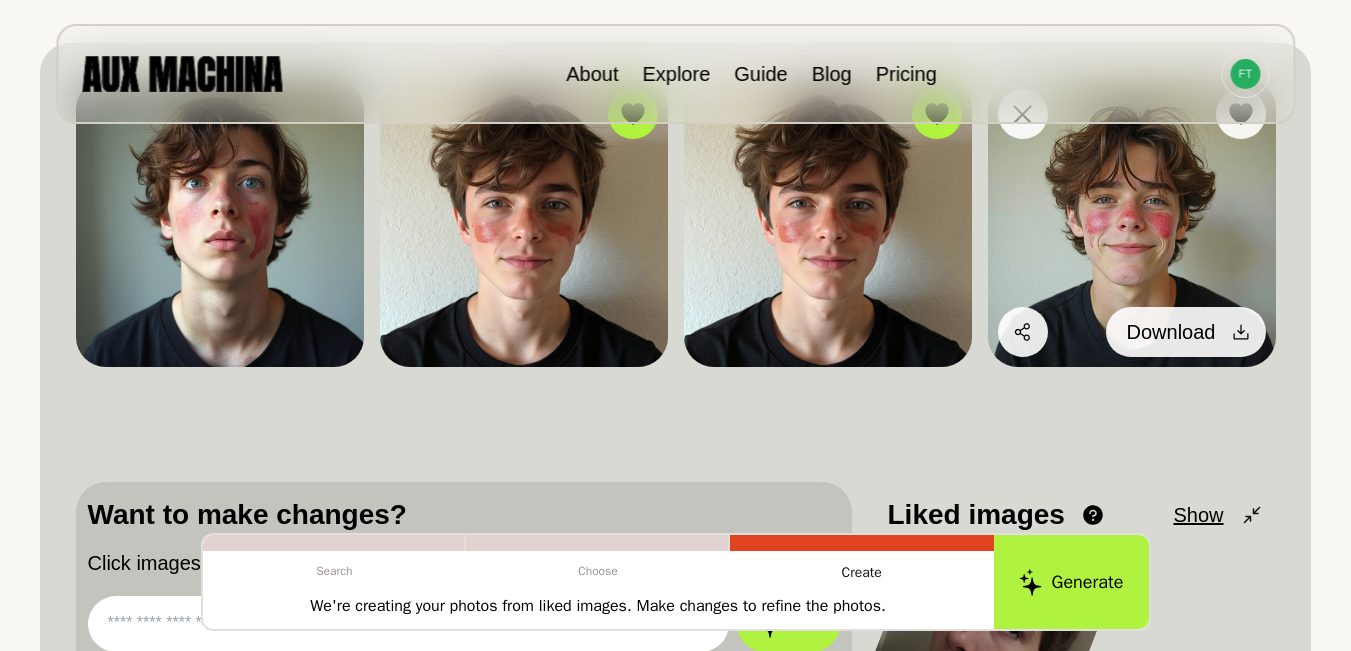 click 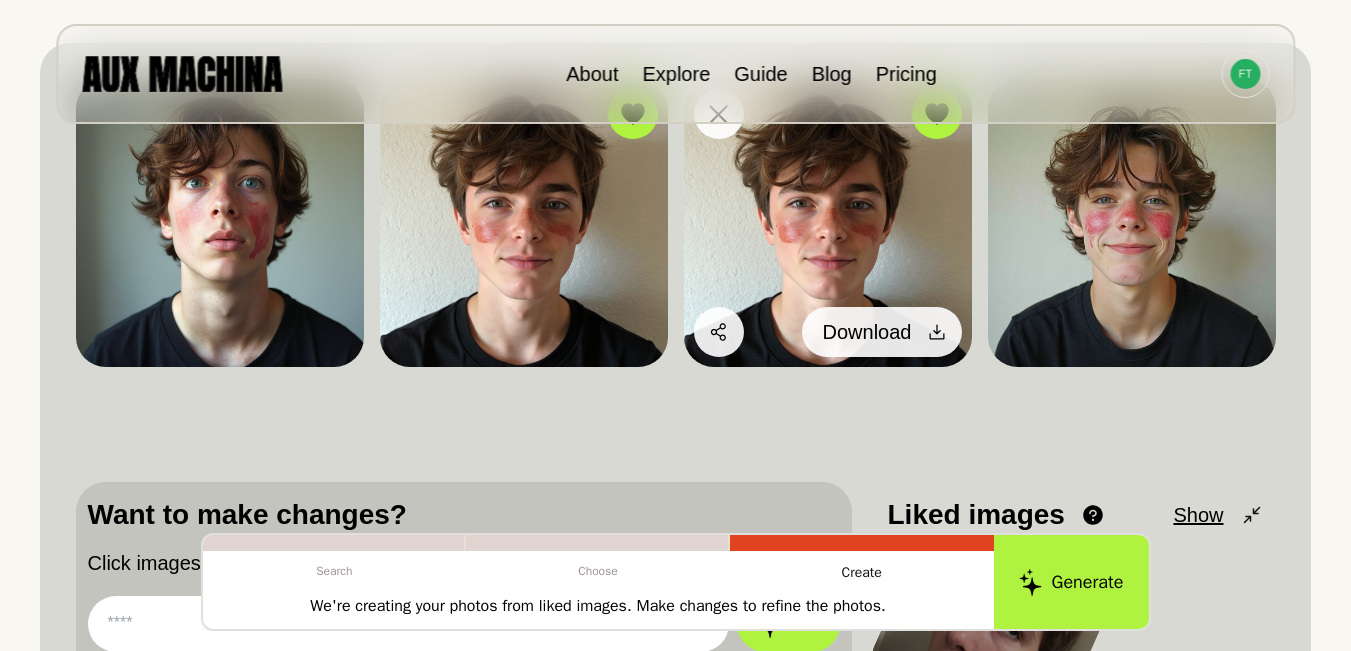 click 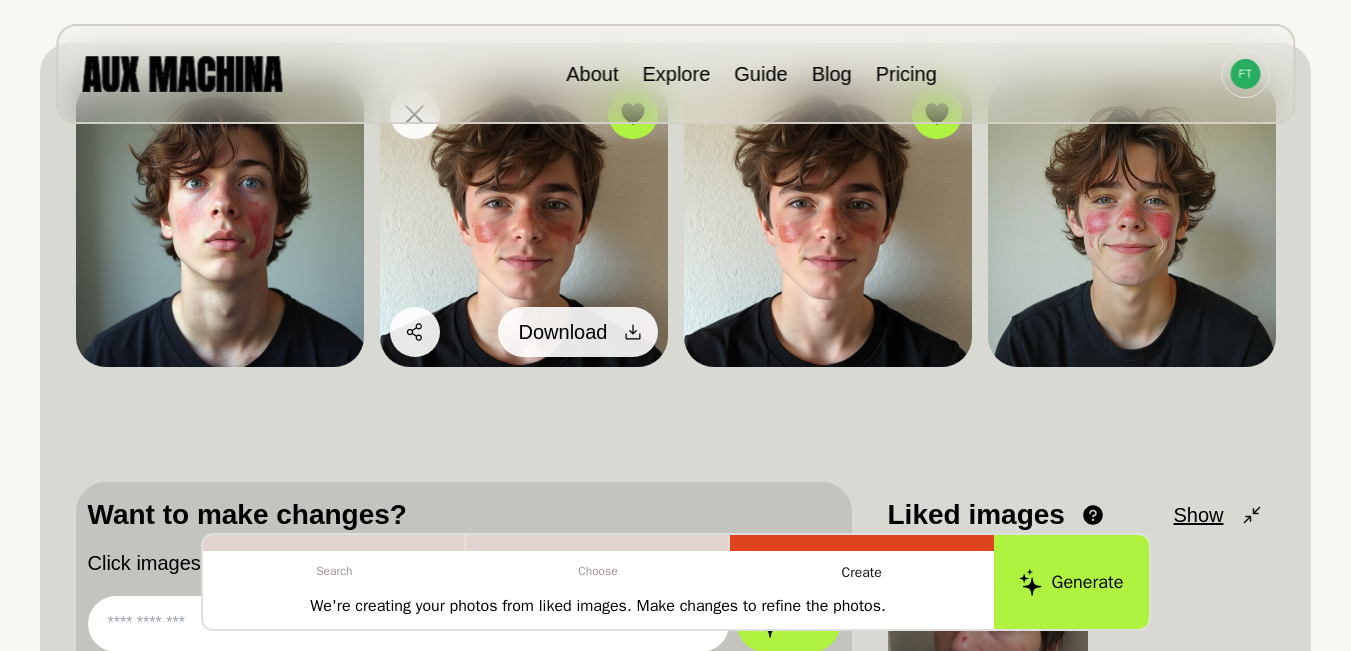 click on "Download" at bounding box center [578, 332] 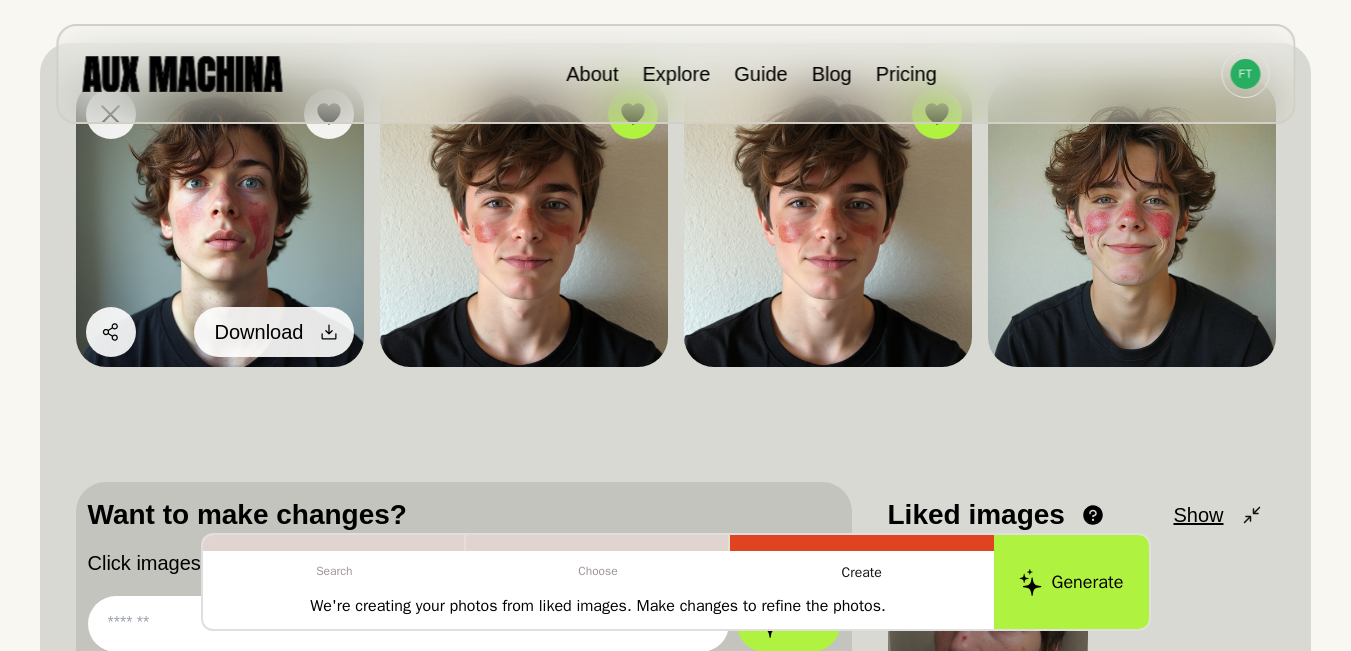 click at bounding box center (329, 332) 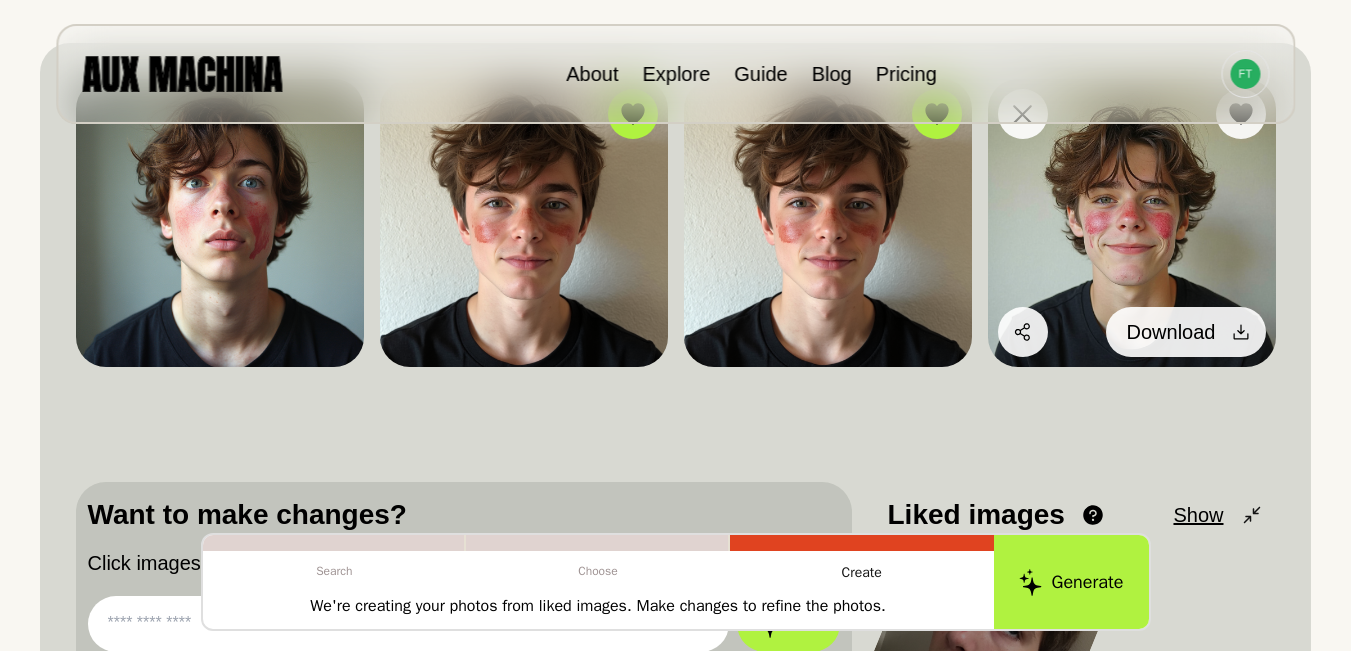 click at bounding box center [1241, 332] 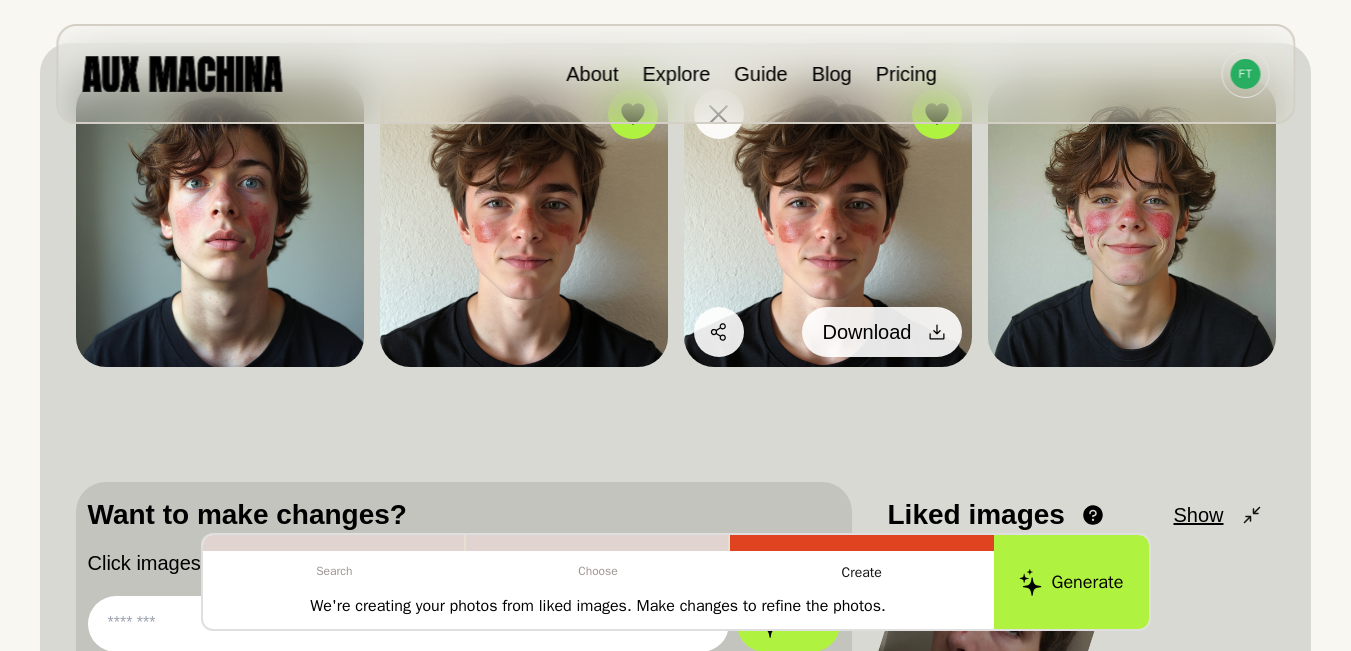 click on "Download" at bounding box center (882, 332) 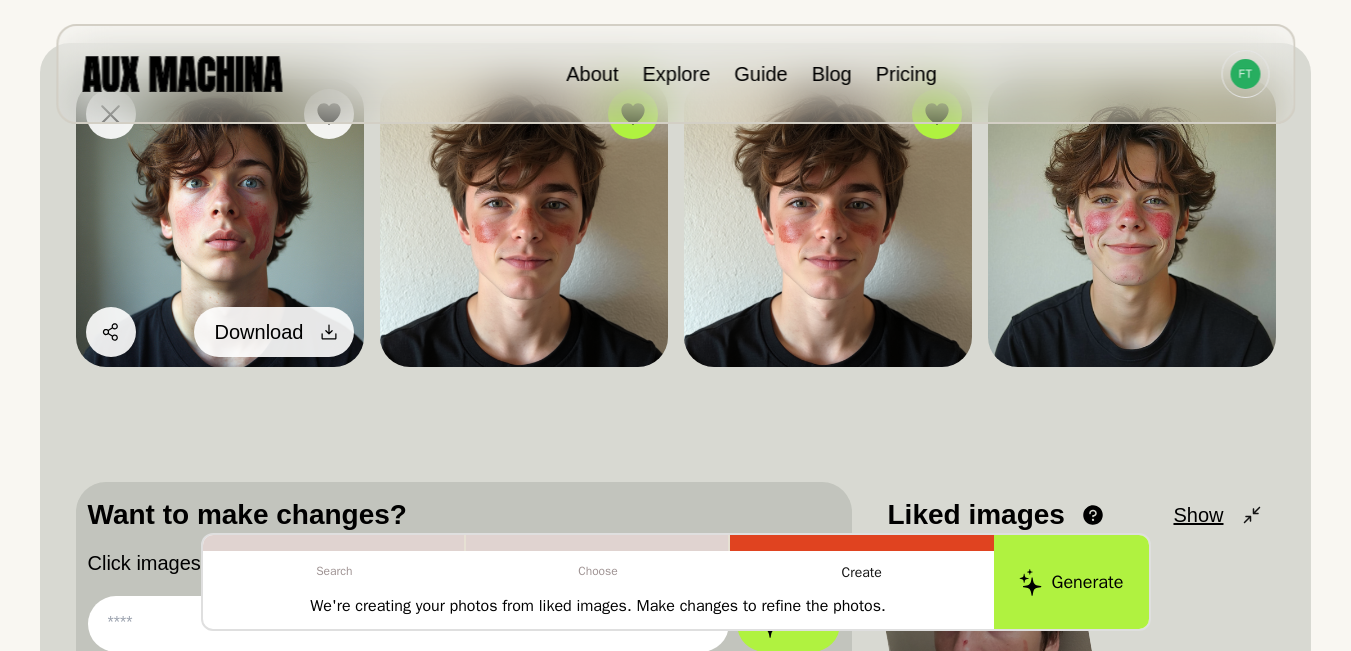 click 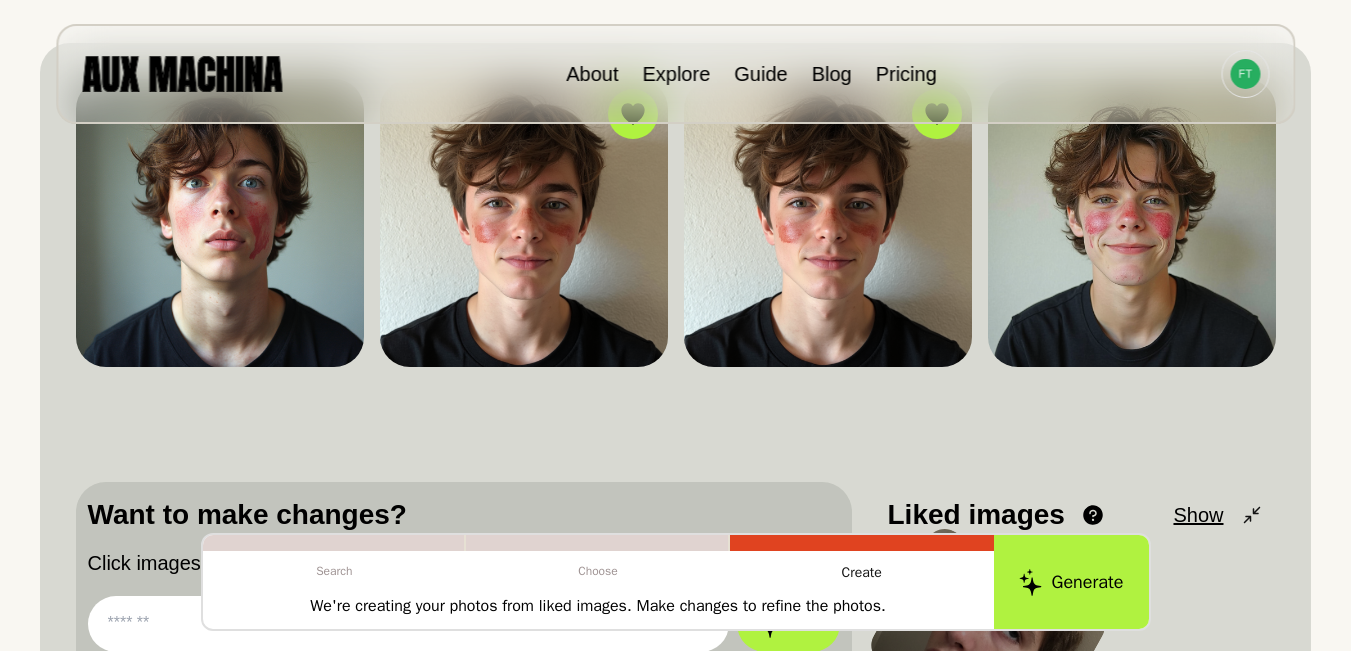 scroll, scrollTop: 400, scrollLeft: 0, axis: vertical 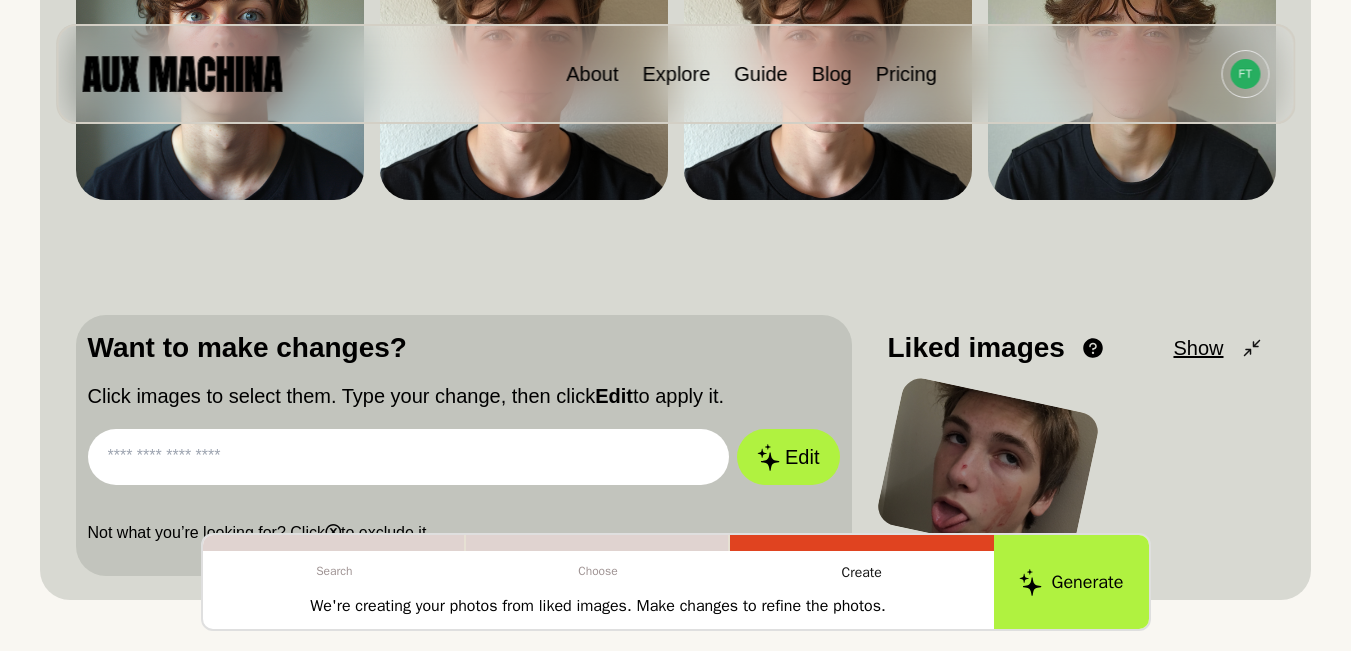 paste on "**********" 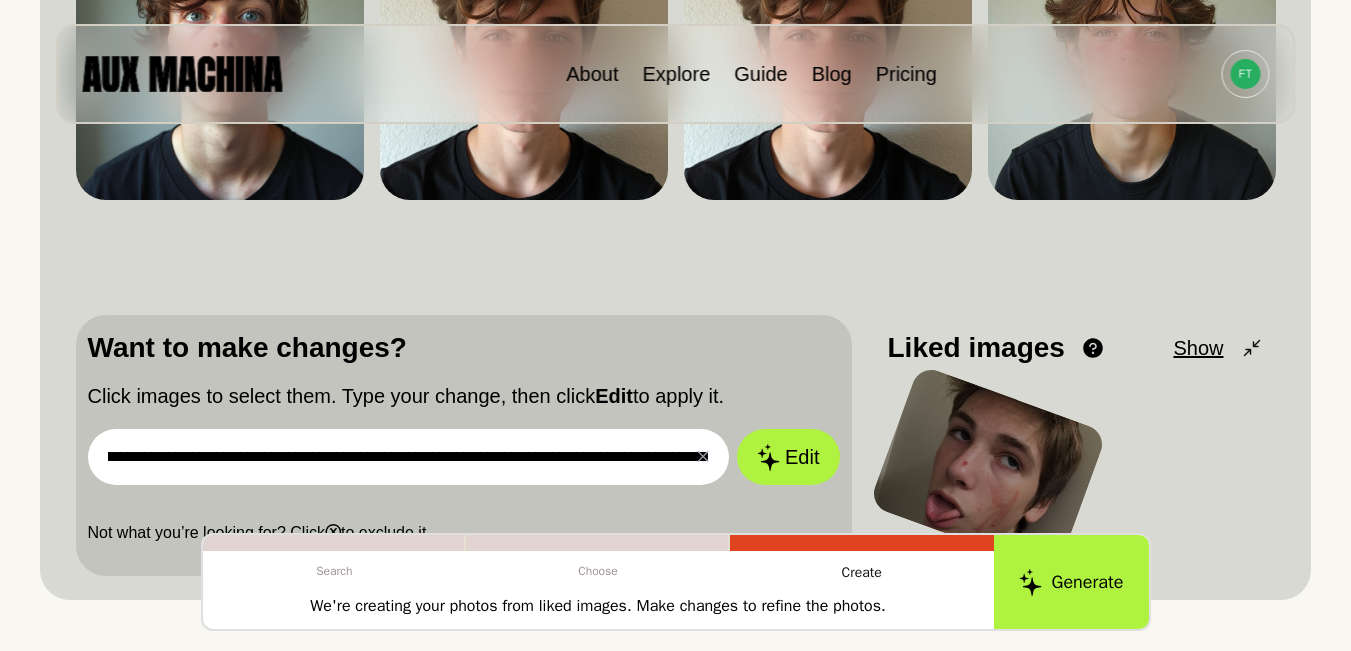 scroll, scrollTop: 0, scrollLeft: 0, axis: both 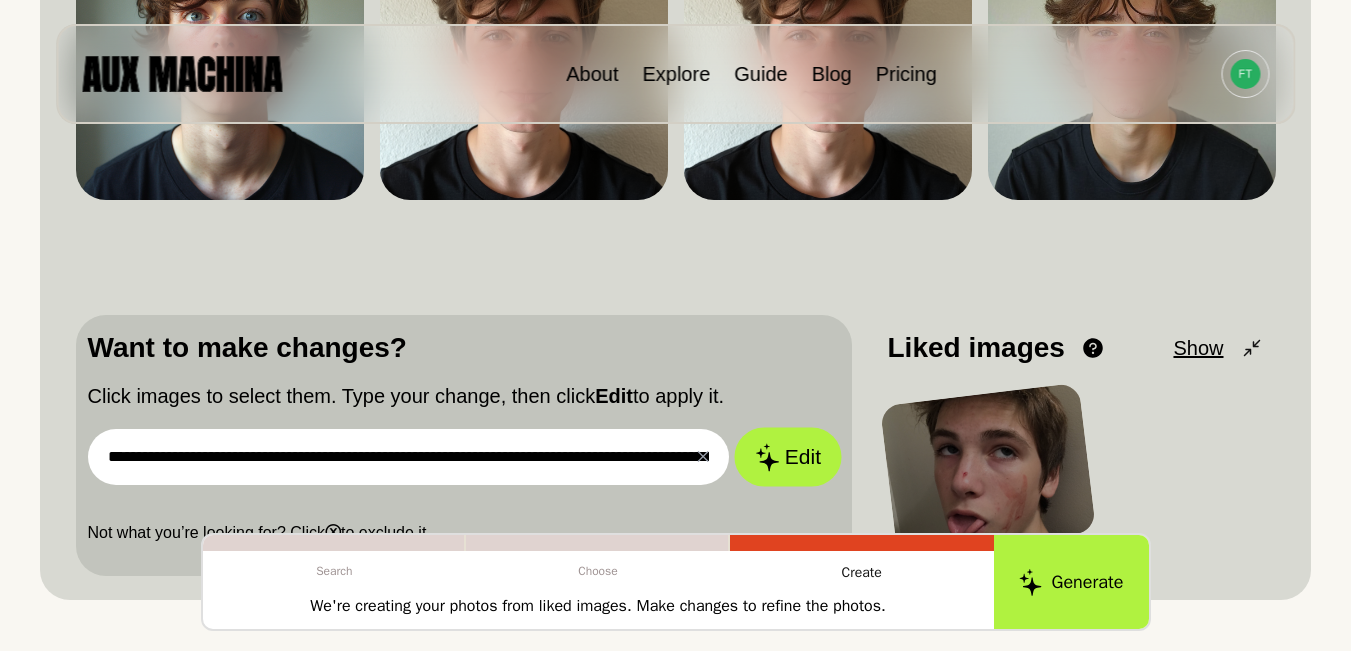 click on "Edit" at bounding box center [788, 457] 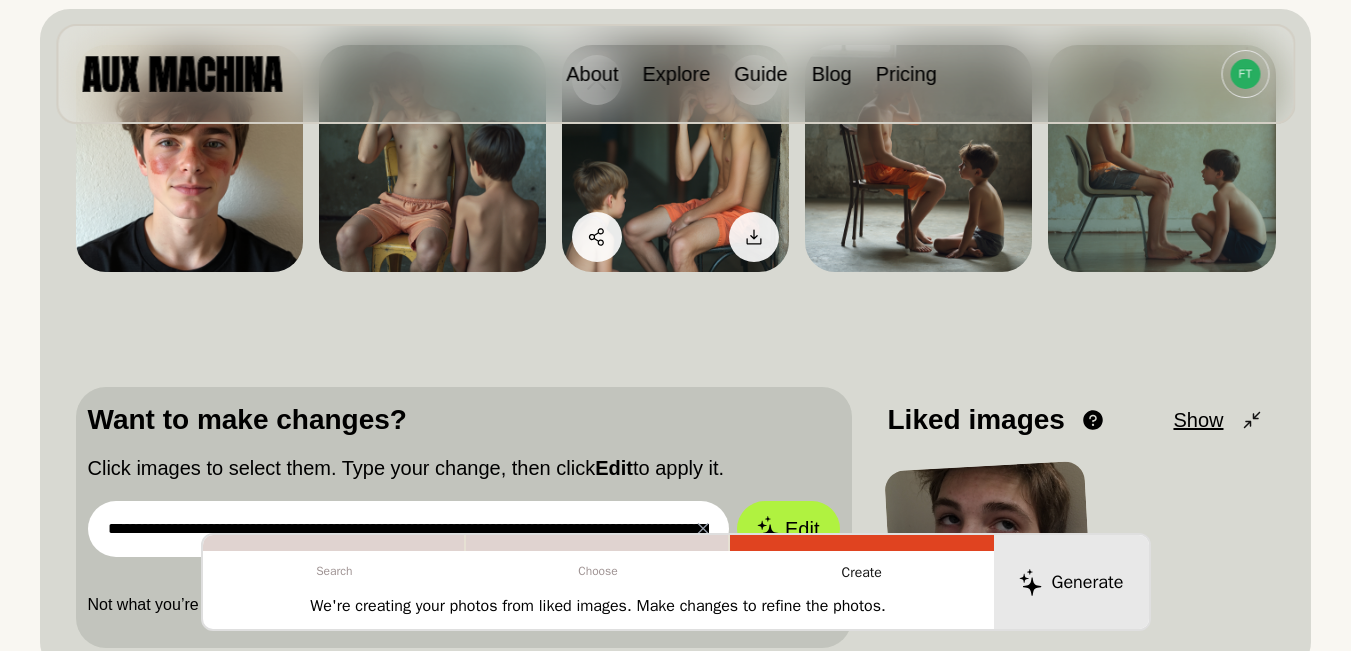 scroll, scrollTop: 200, scrollLeft: 0, axis: vertical 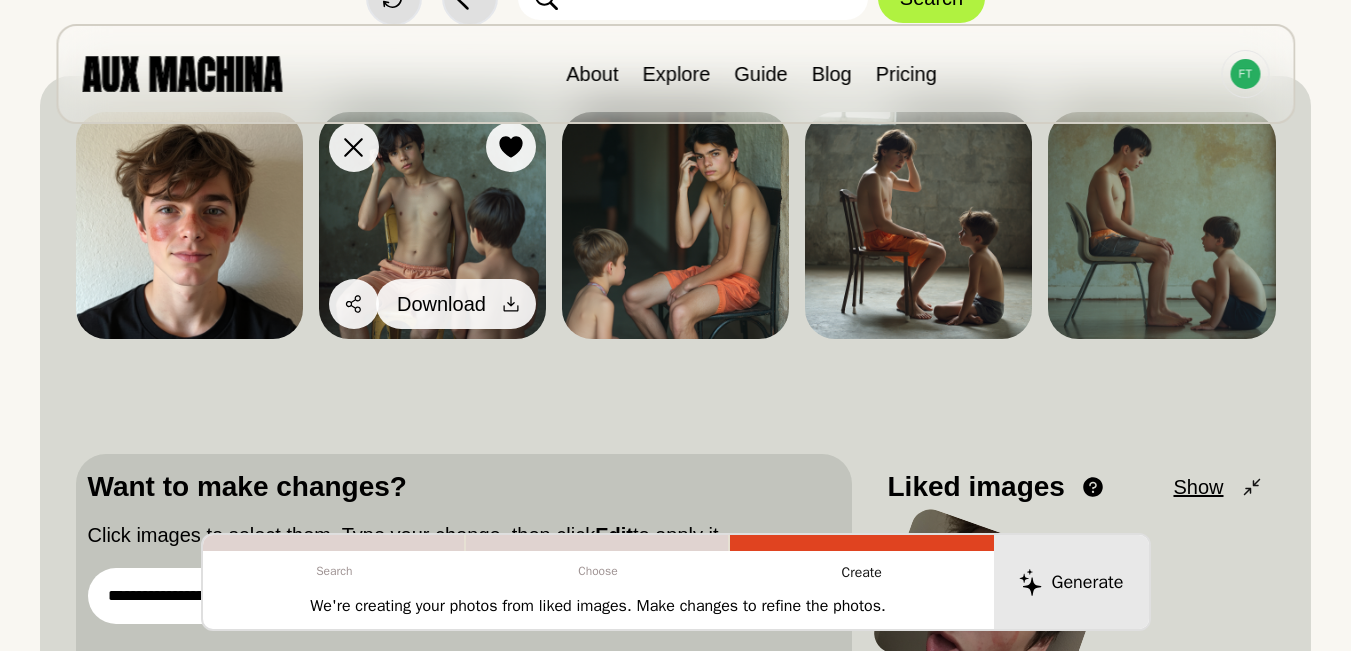 click on "Download" at bounding box center (456, 304) 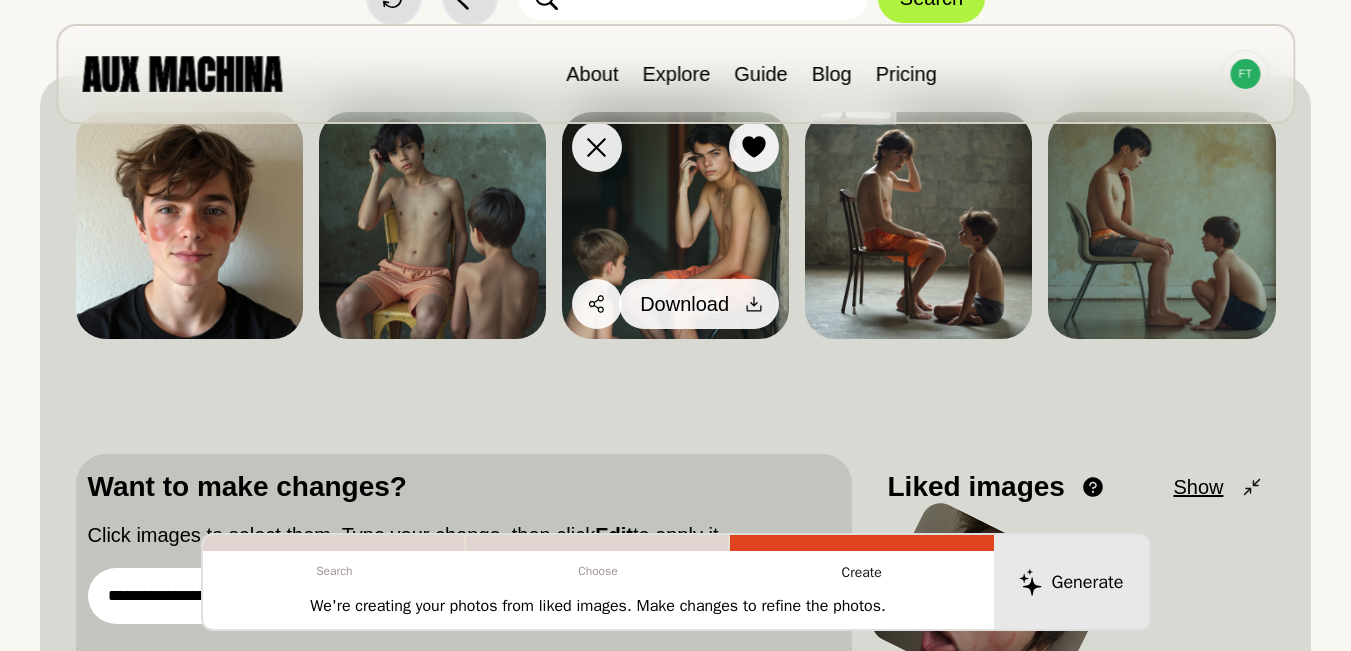 click on "Download" at bounding box center (699, 304) 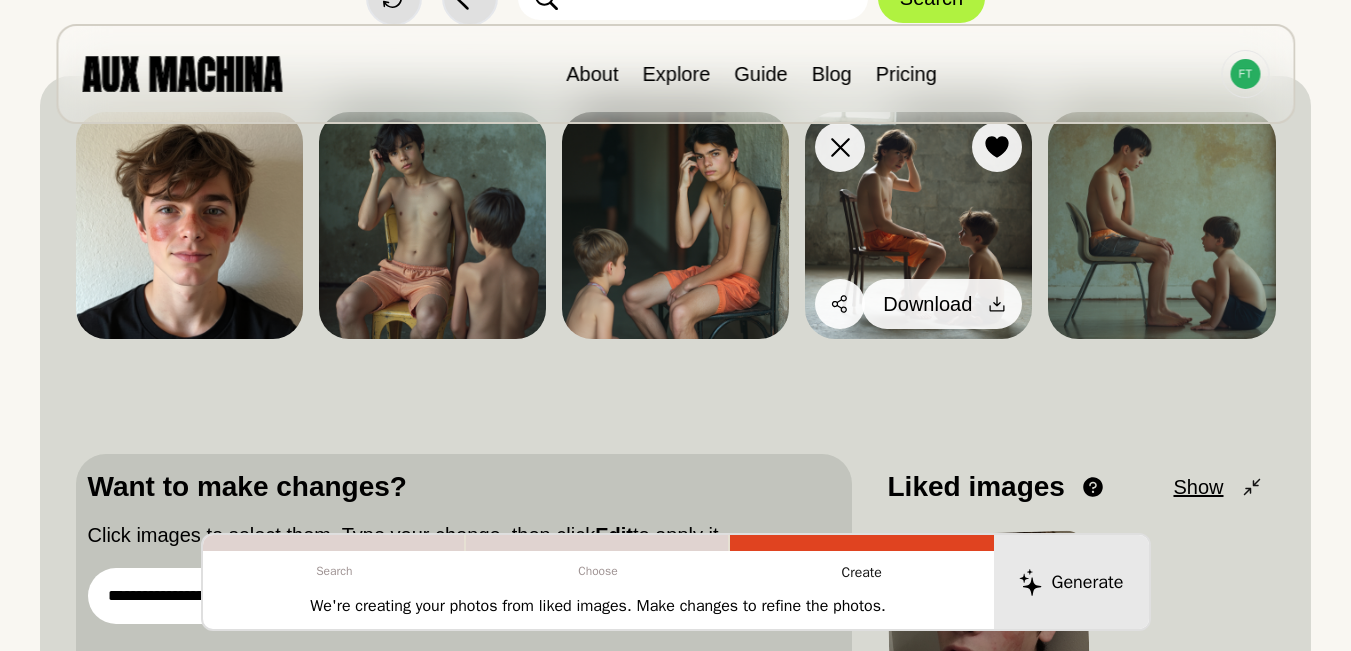 click at bounding box center (997, 304) 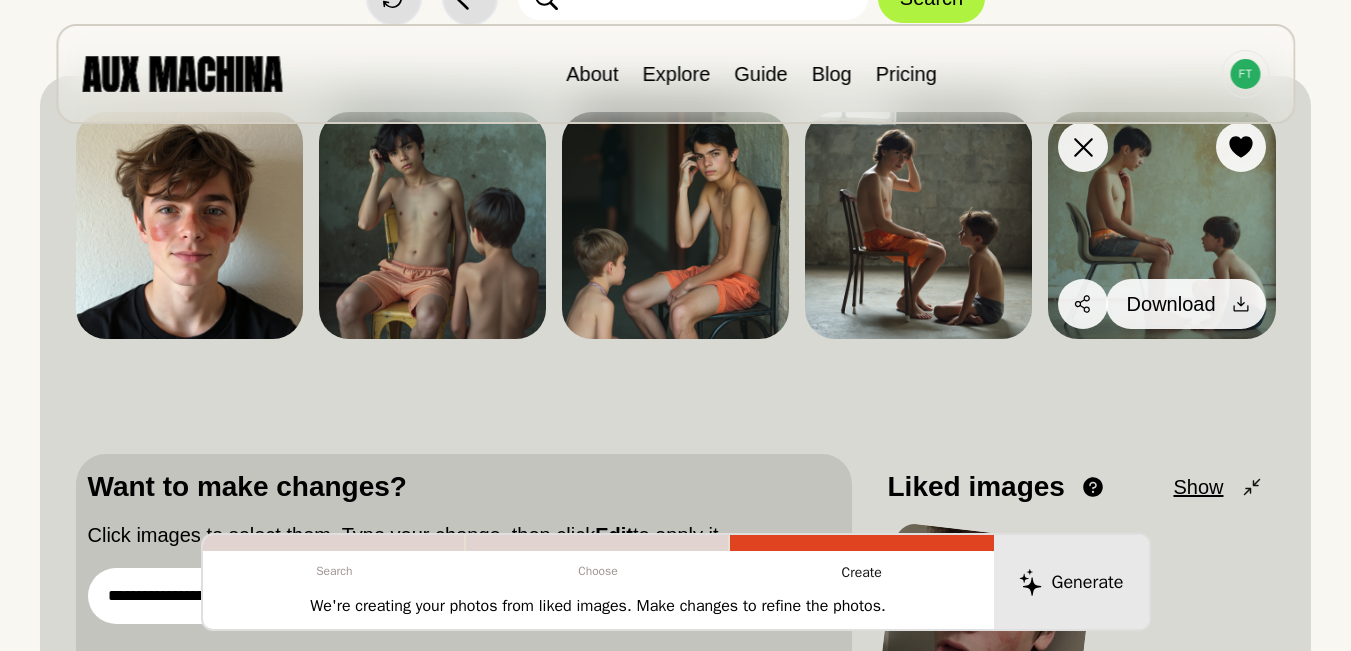 click at bounding box center [1241, 304] 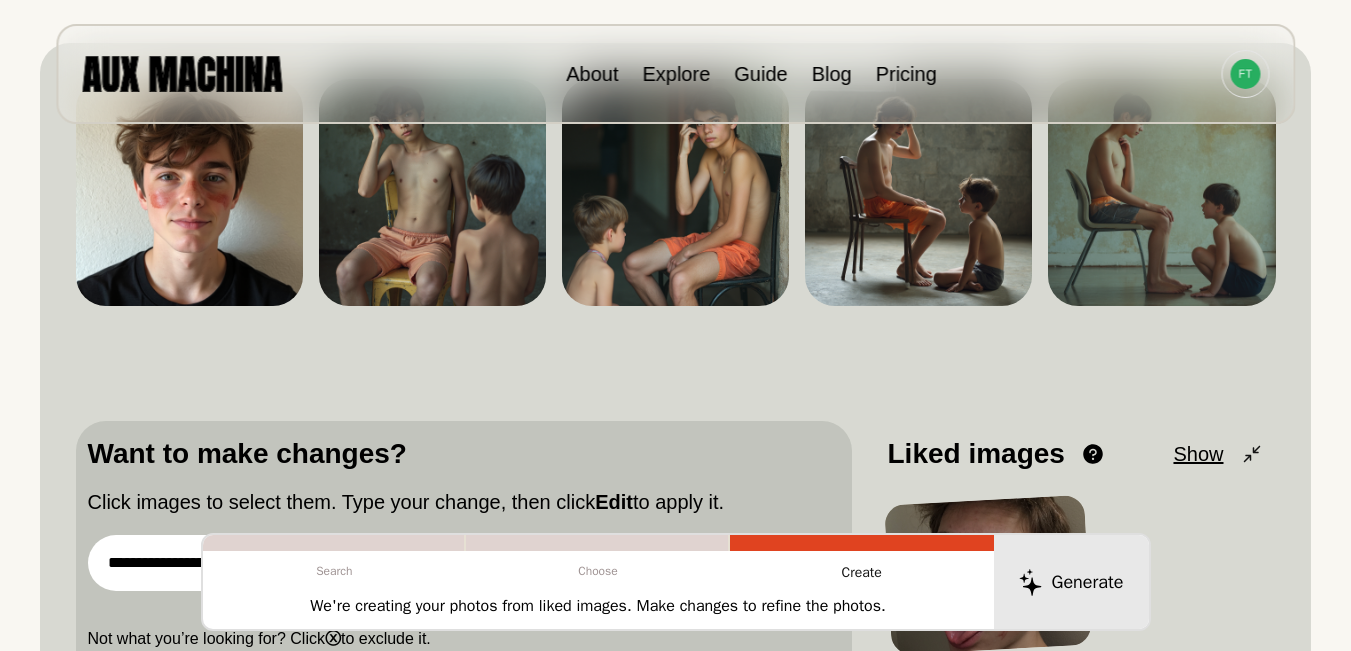 scroll, scrollTop: 200, scrollLeft: 0, axis: vertical 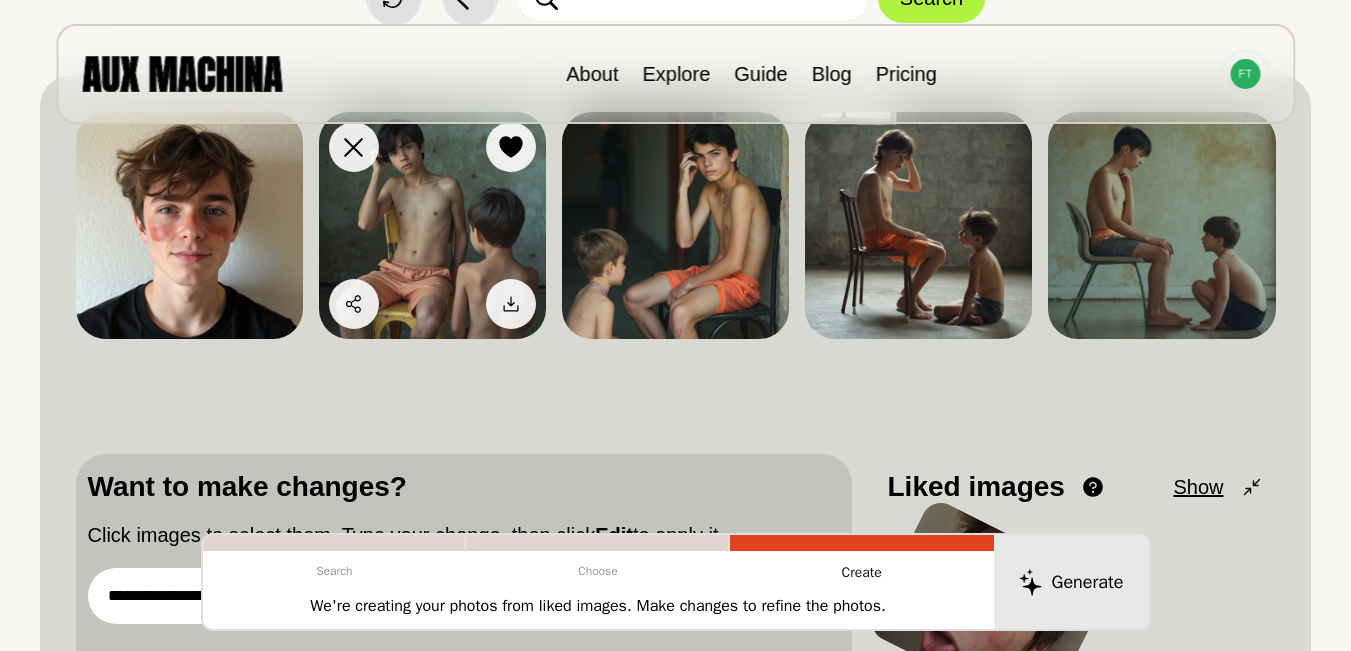 click at bounding box center (432, 225) 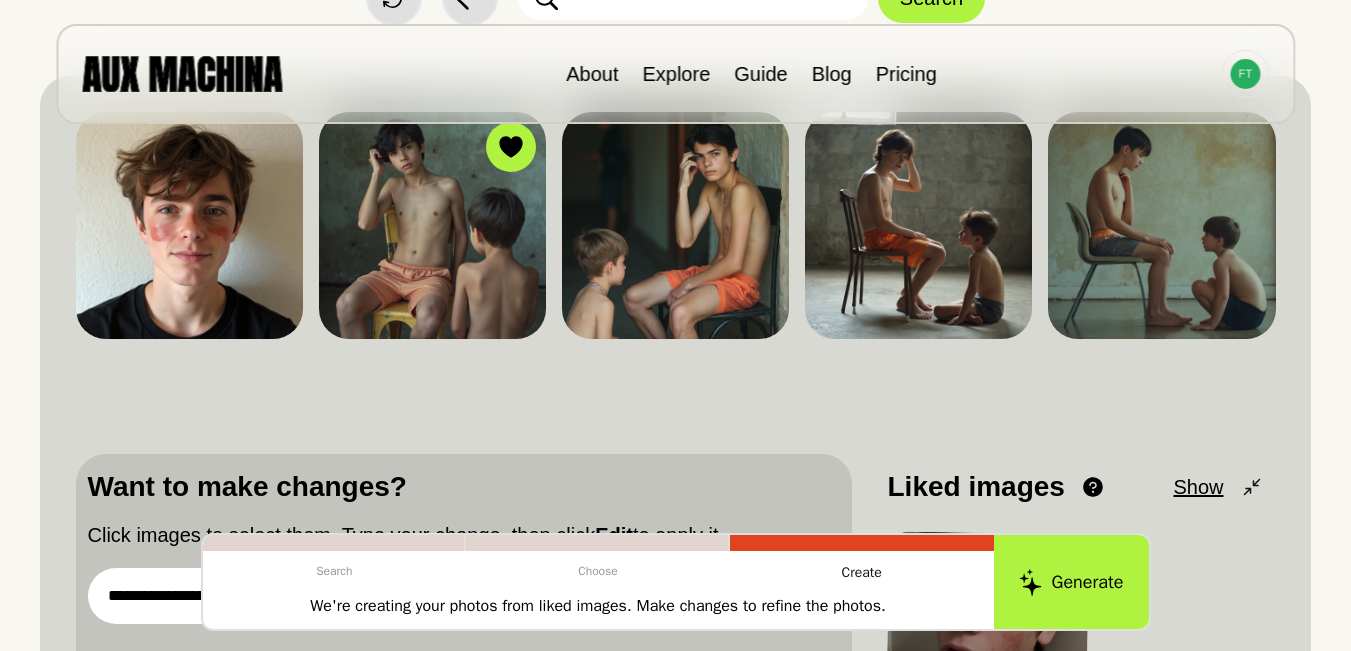scroll, scrollTop: 300, scrollLeft: 0, axis: vertical 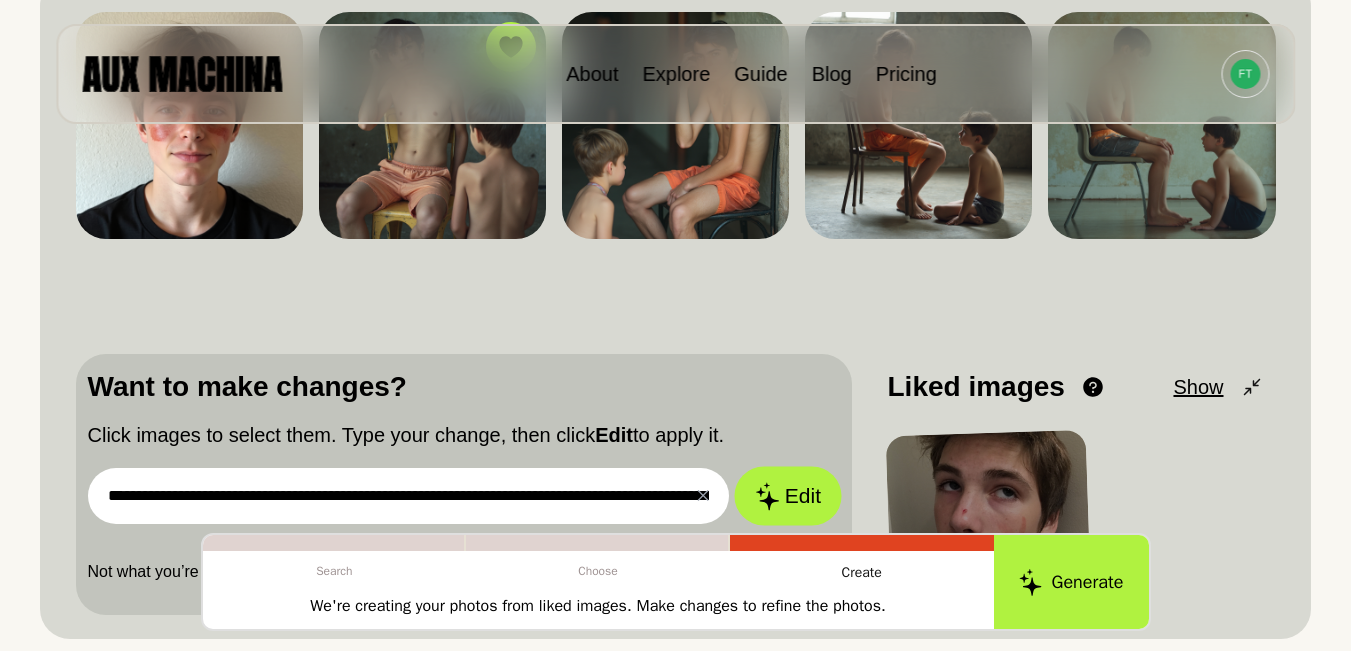 click 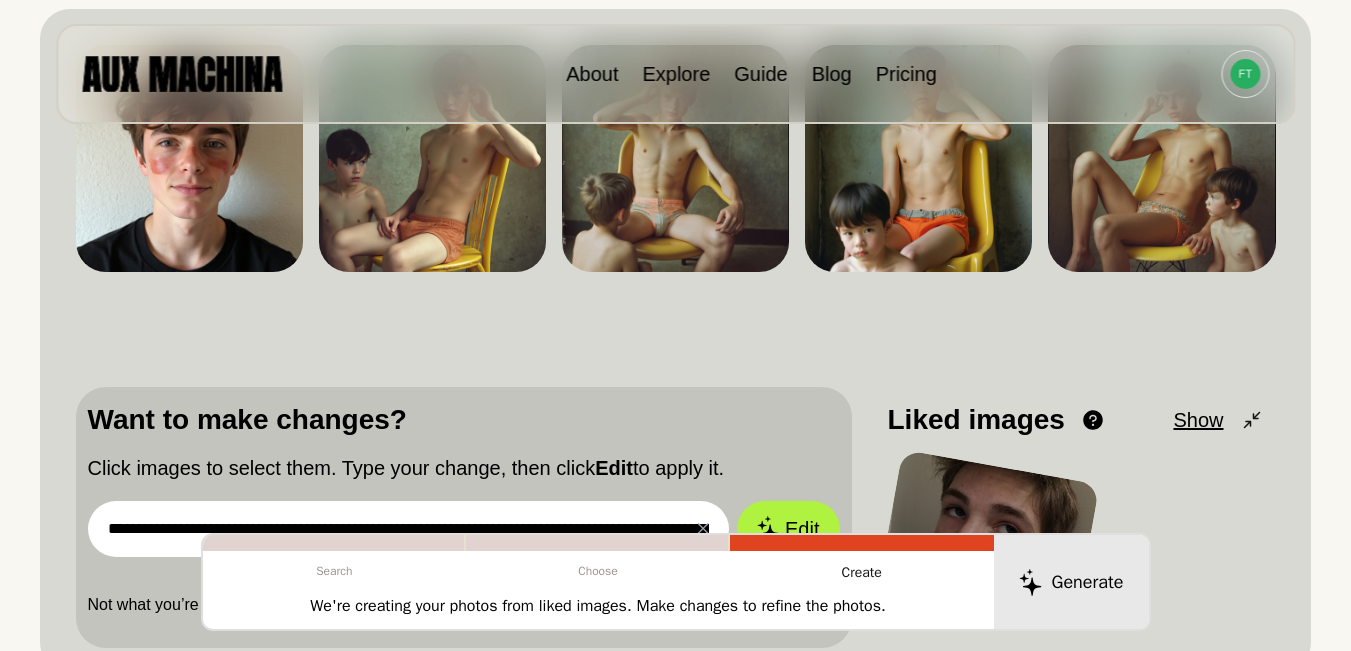 scroll, scrollTop: 200, scrollLeft: 0, axis: vertical 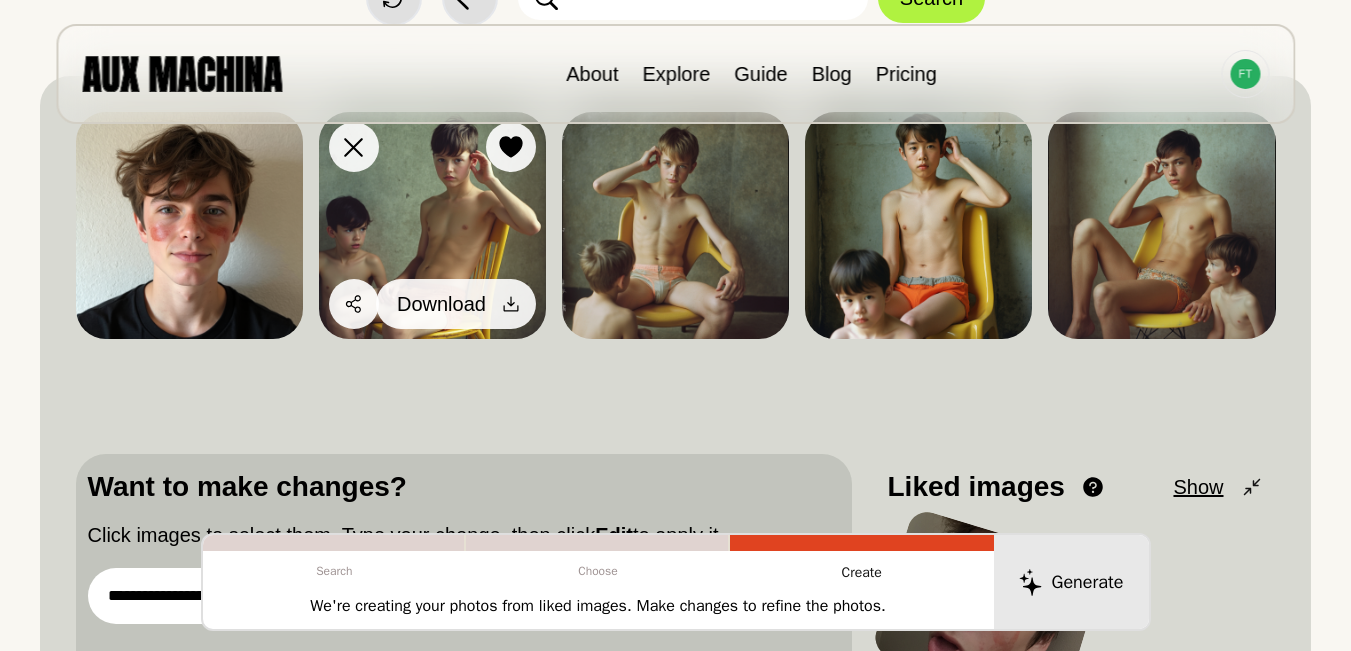 click 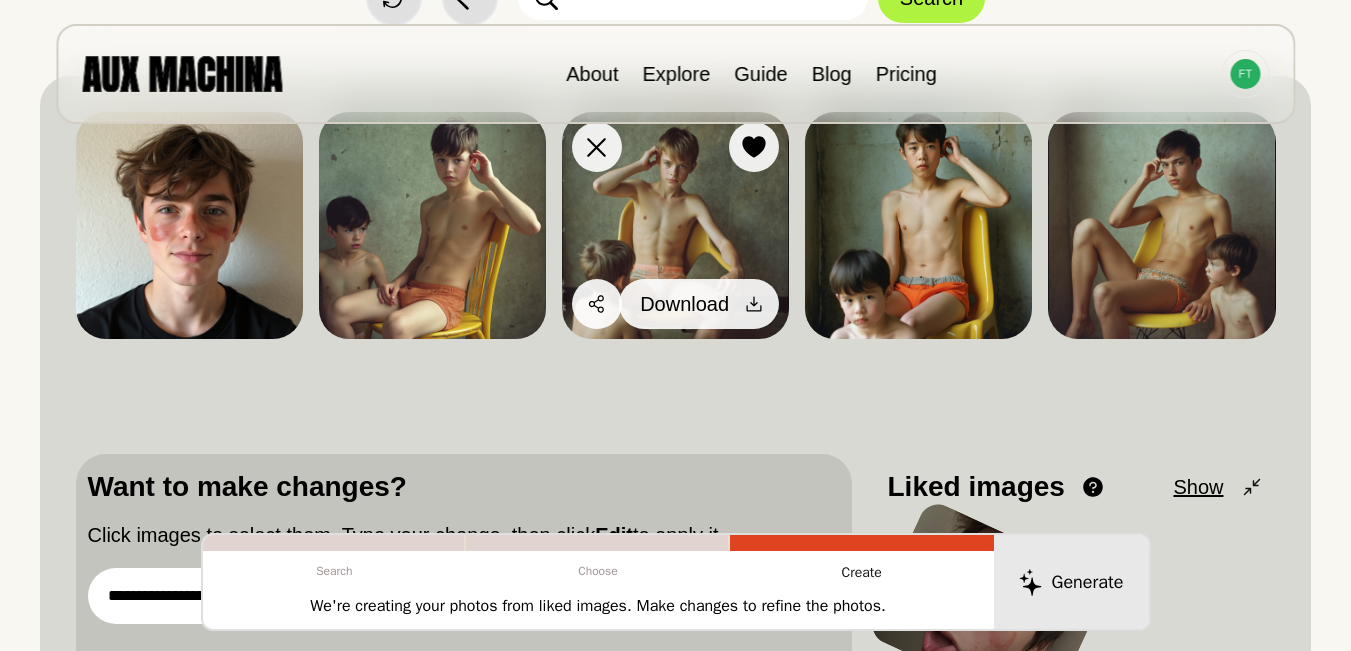 click 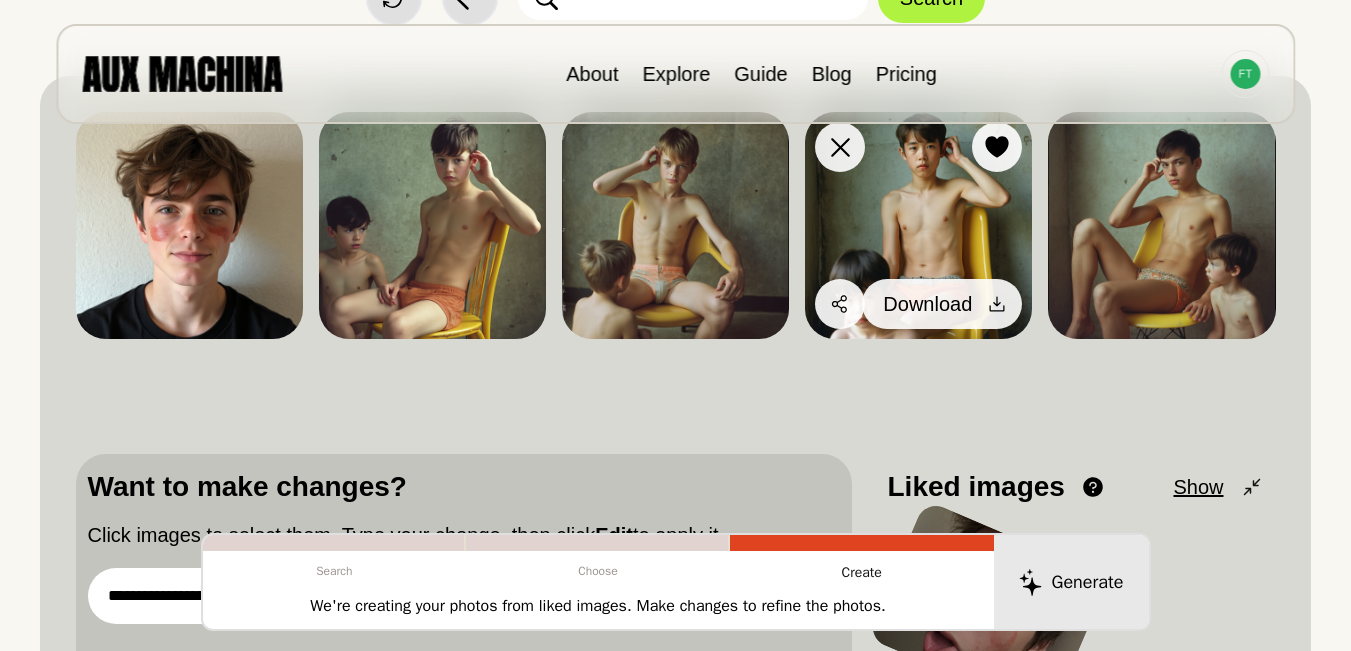 click on "Download" at bounding box center (942, 304) 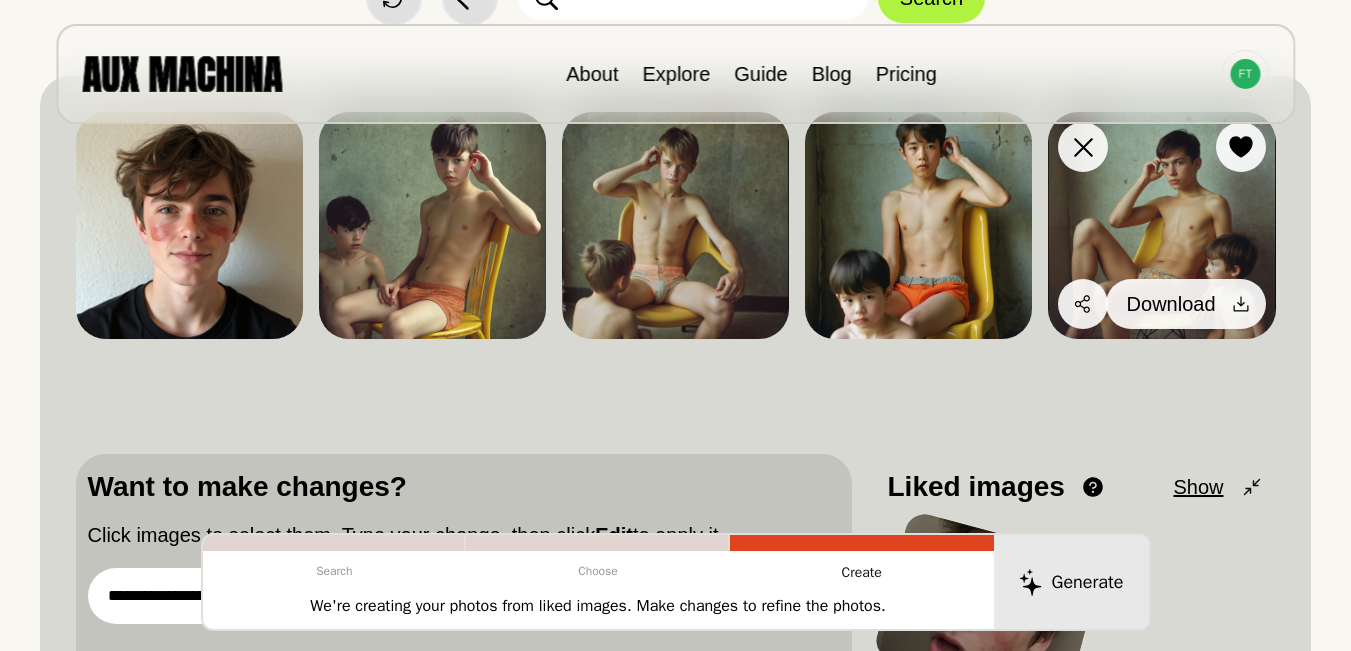 click 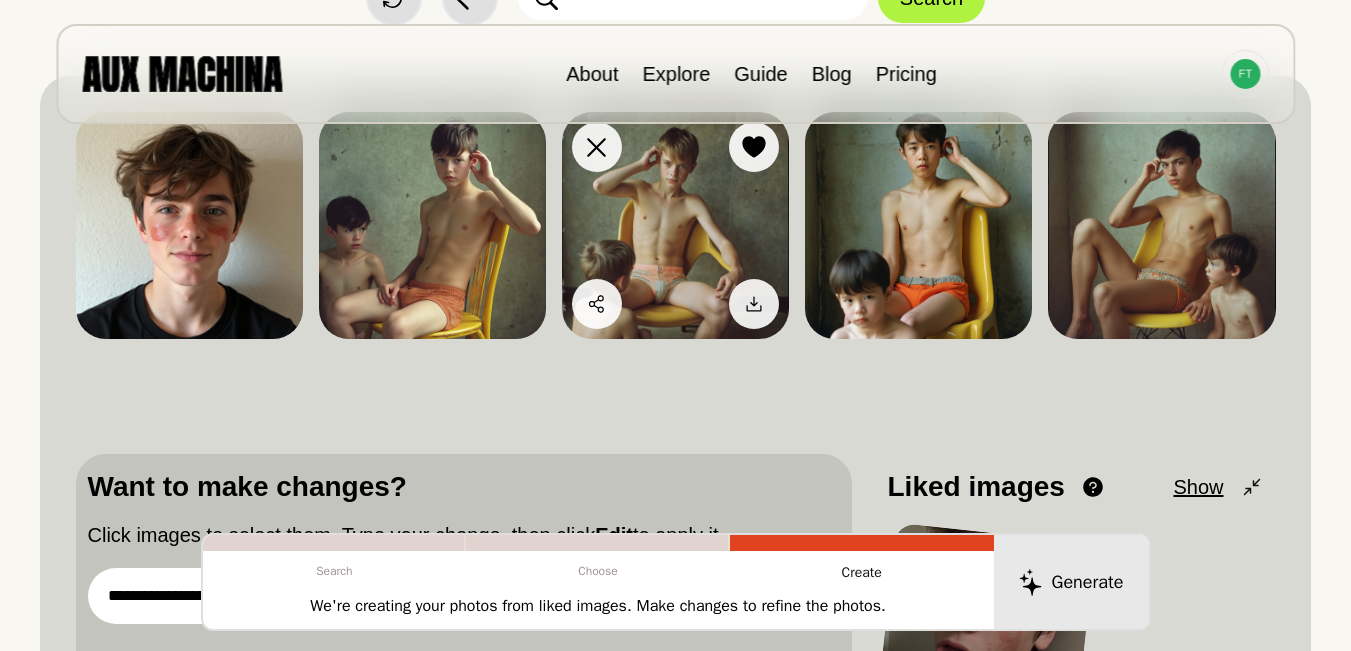 click at bounding box center (675, 225) 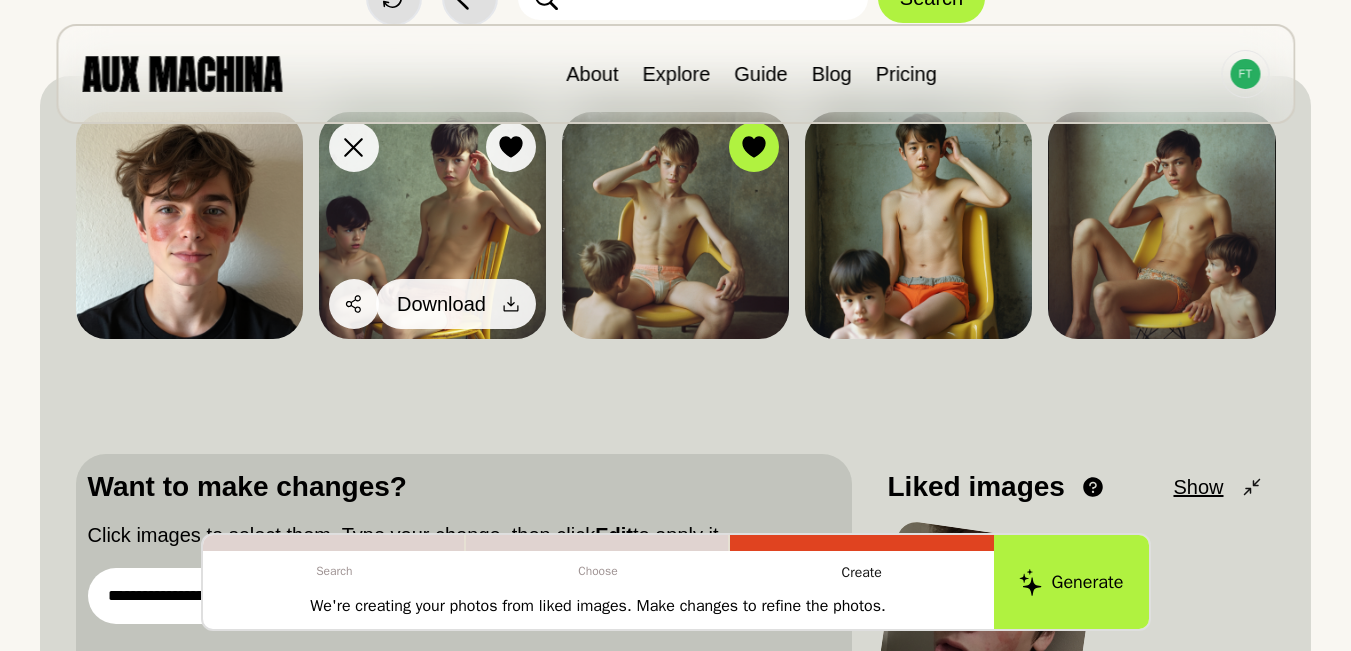 click 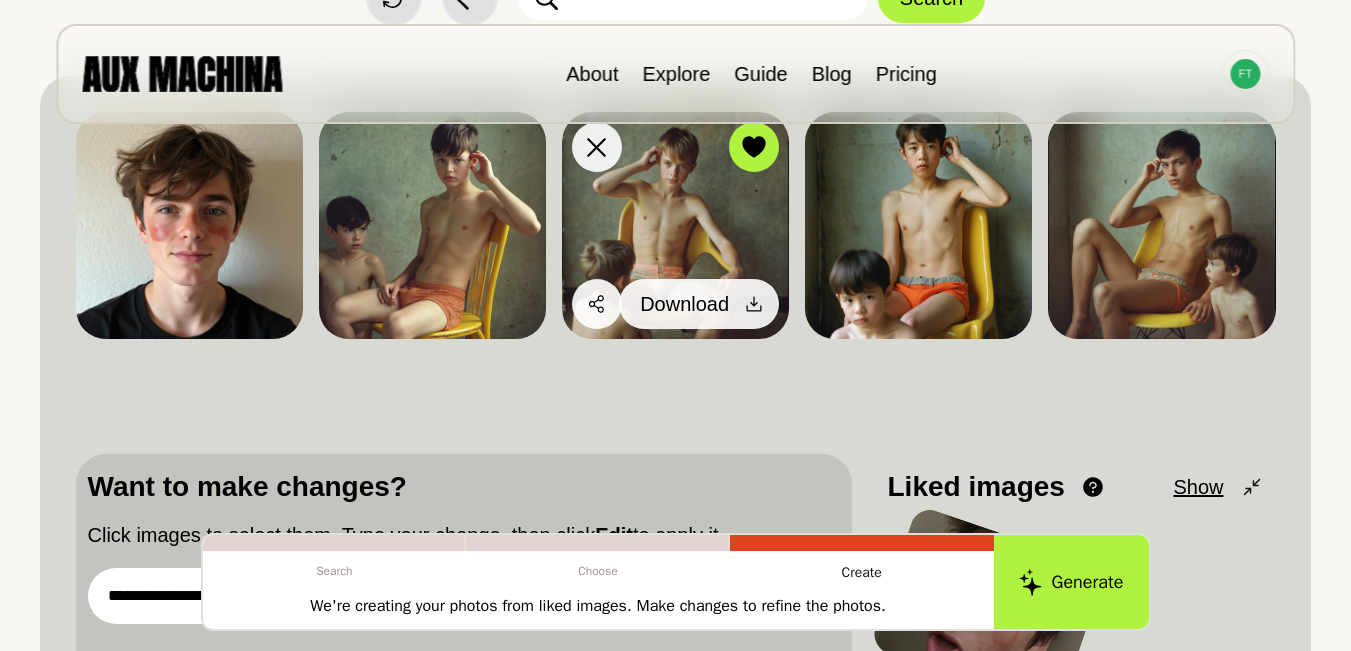 click 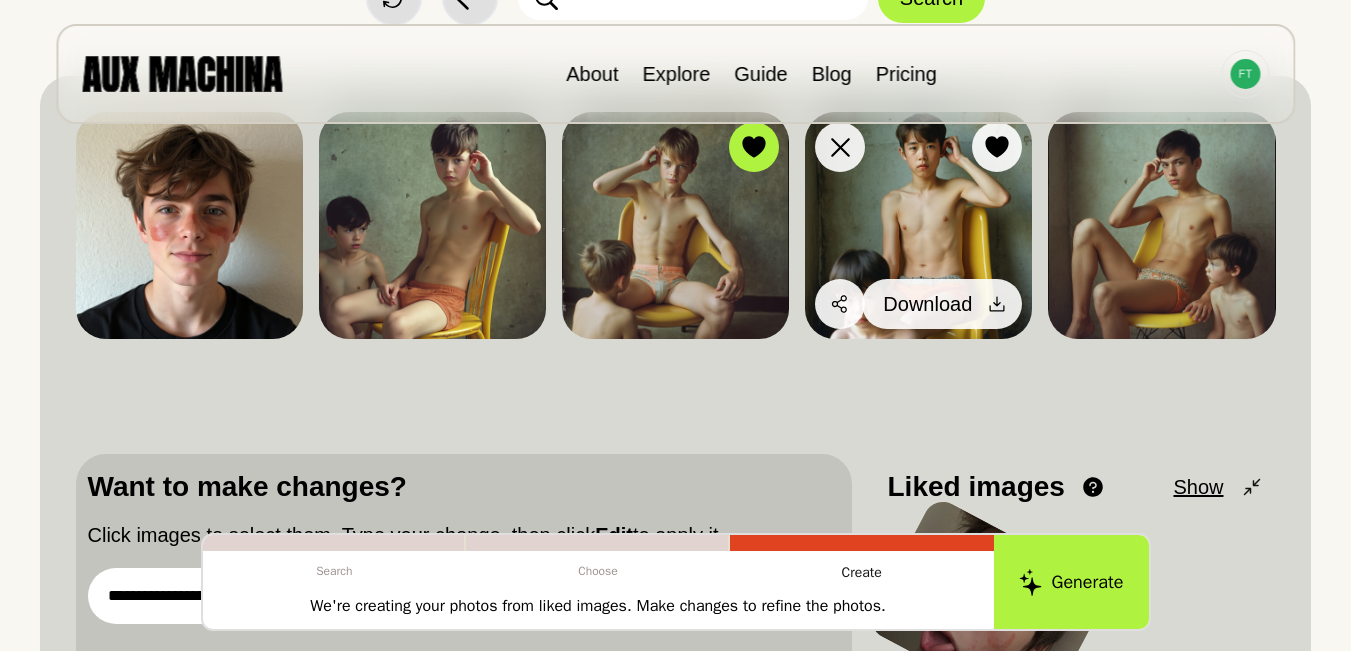 click on "Download" at bounding box center (942, 304) 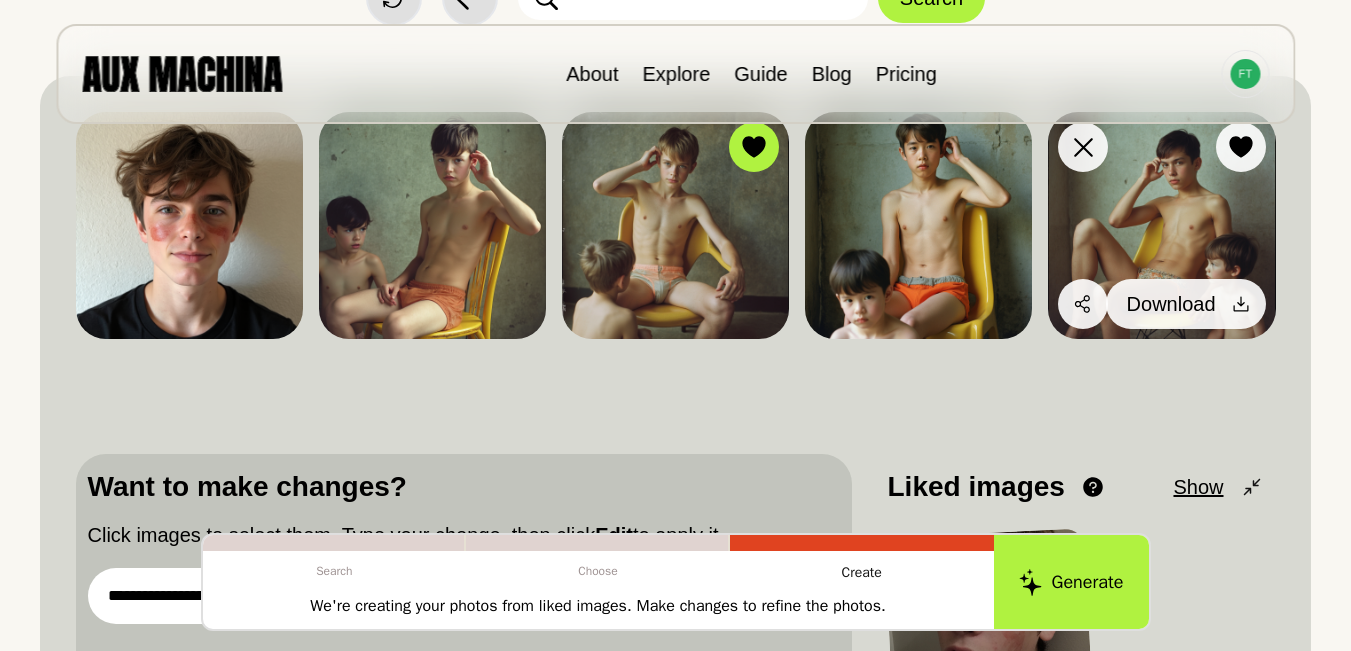 click on "Download" at bounding box center (1171, 304) 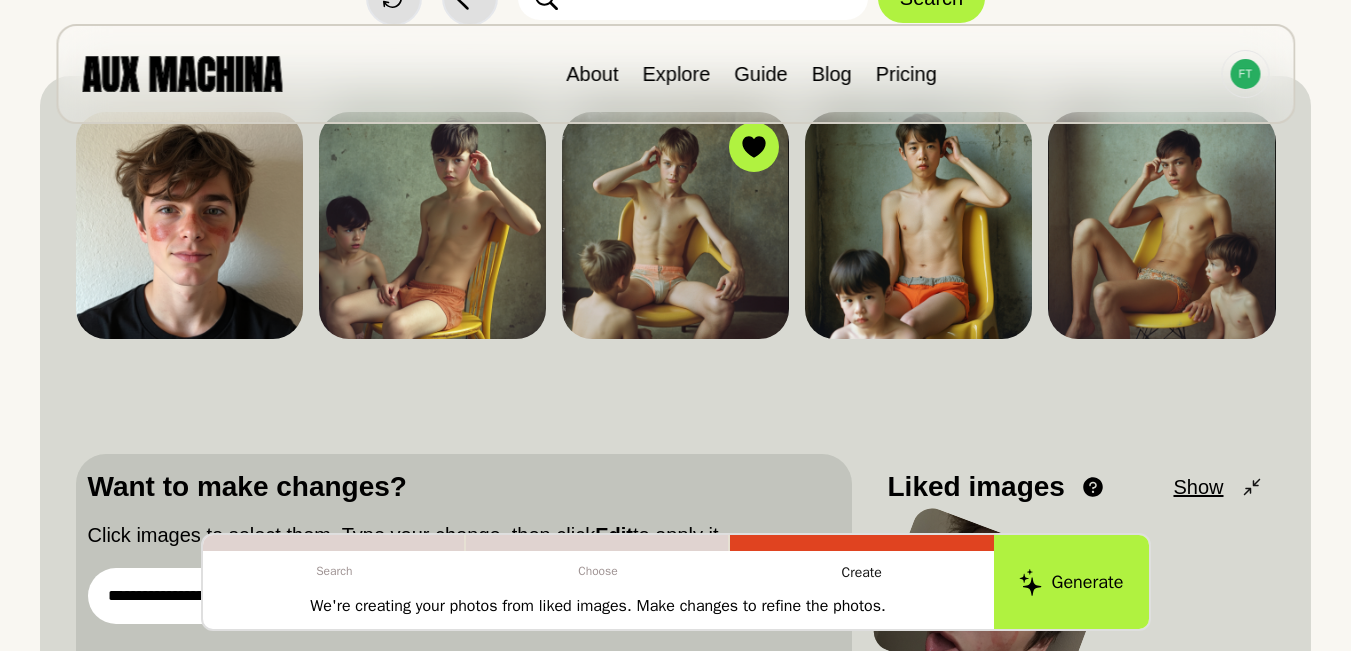 scroll, scrollTop: 333, scrollLeft: 0, axis: vertical 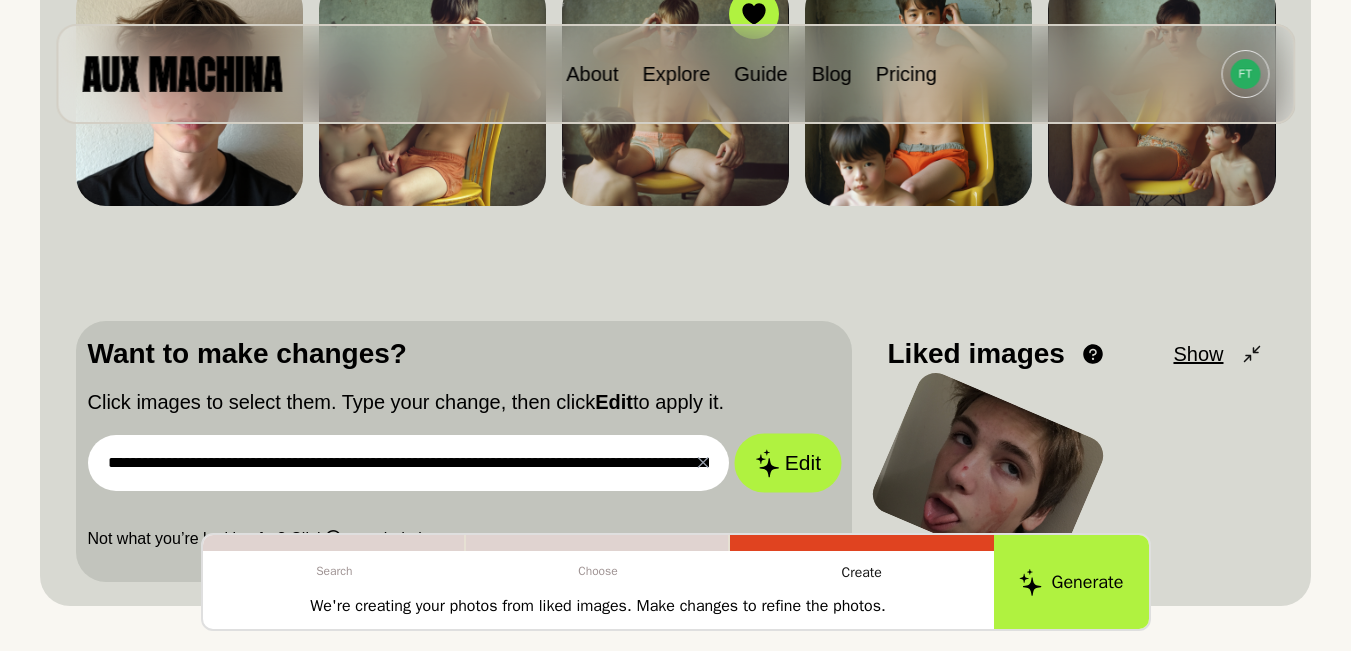 click on "Edit" at bounding box center (788, 463) 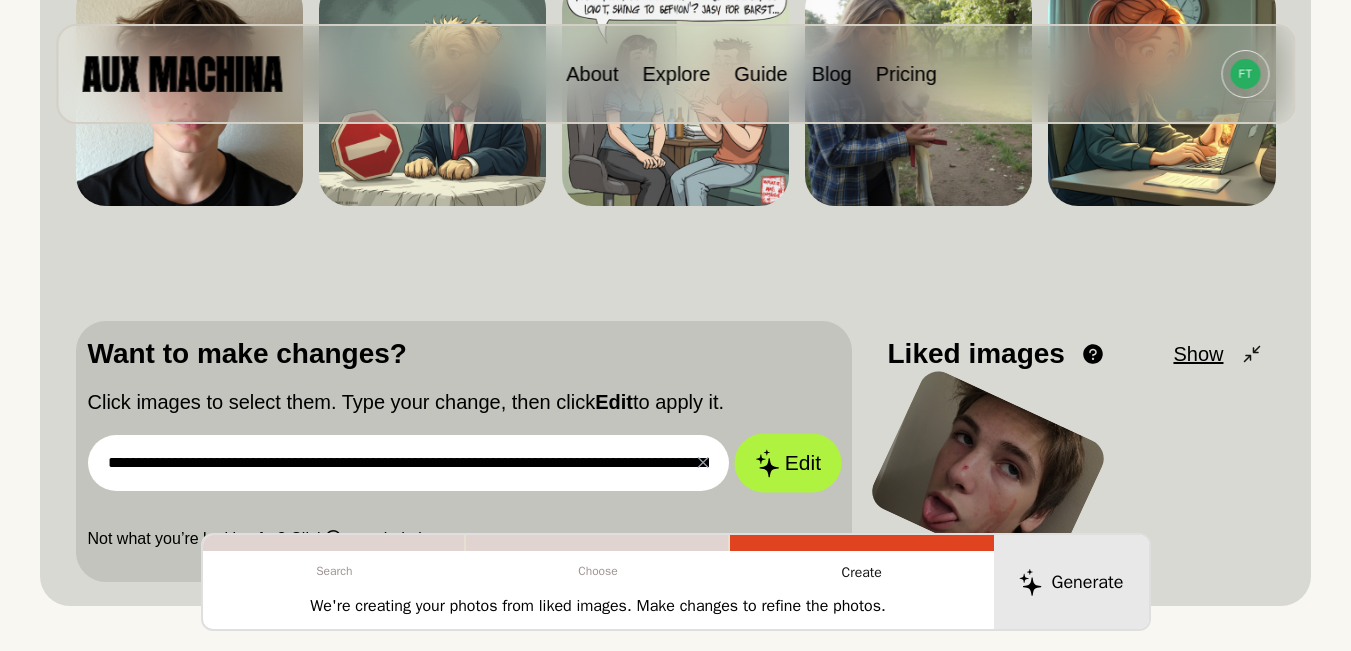 scroll, scrollTop: 200, scrollLeft: 0, axis: vertical 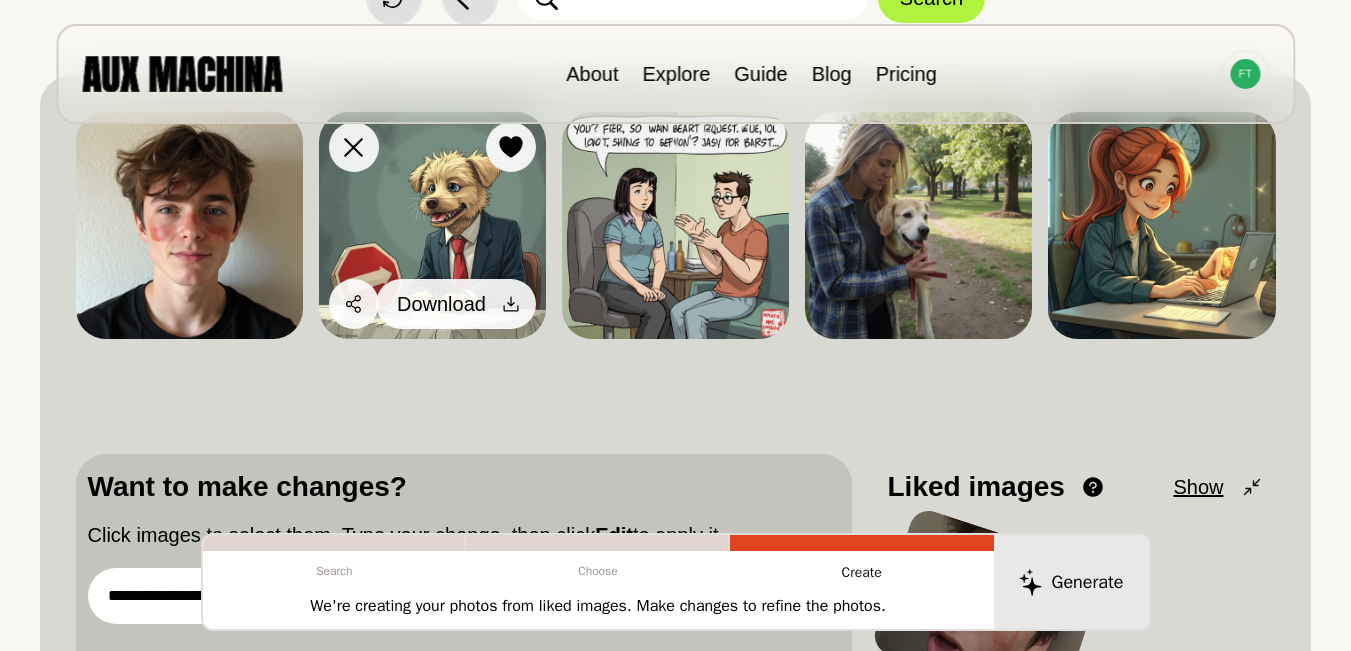 click at bounding box center [511, 304] 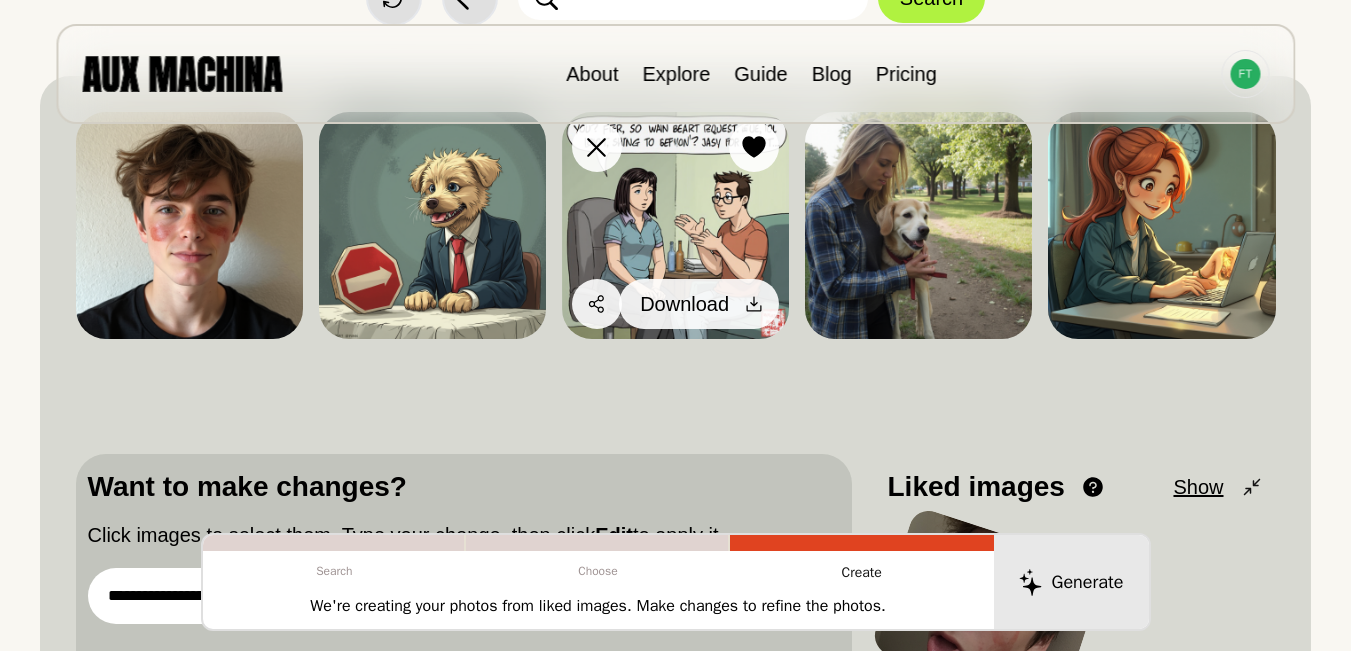 click on "Download" at bounding box center (699, 304) 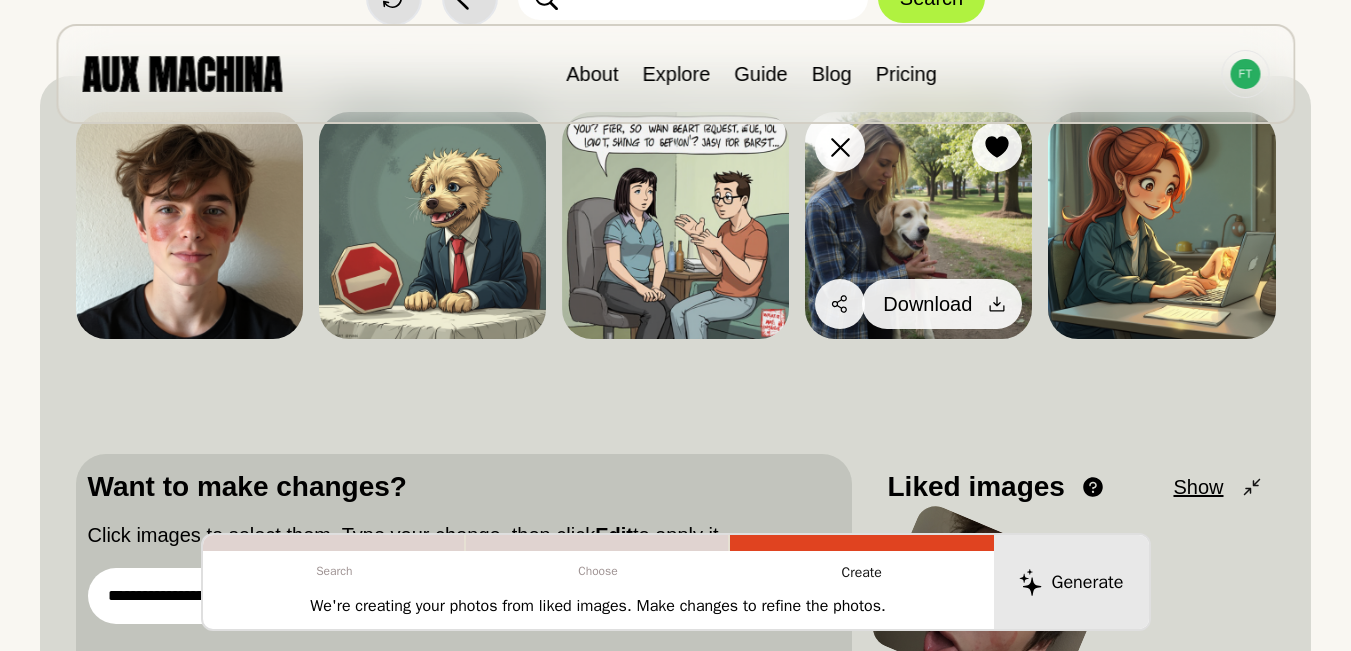 click on "Download" at bounding box center [942, 304] 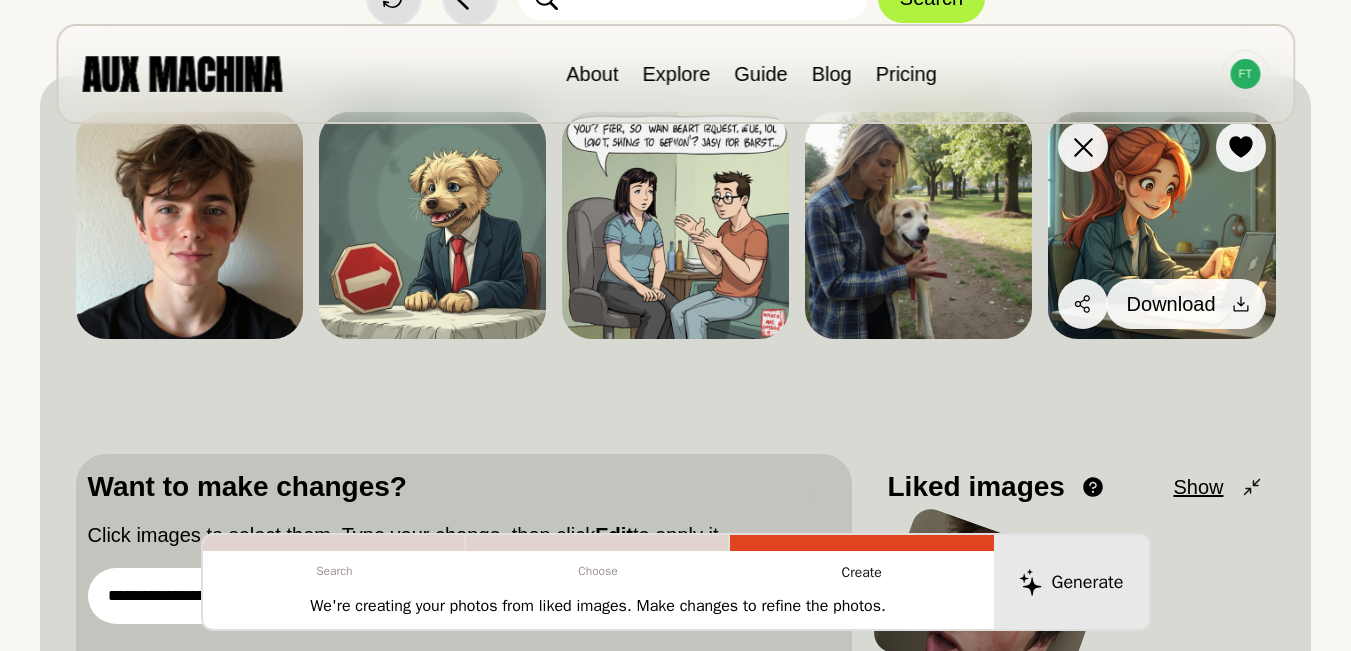 click at bounding box center (1241, 304) 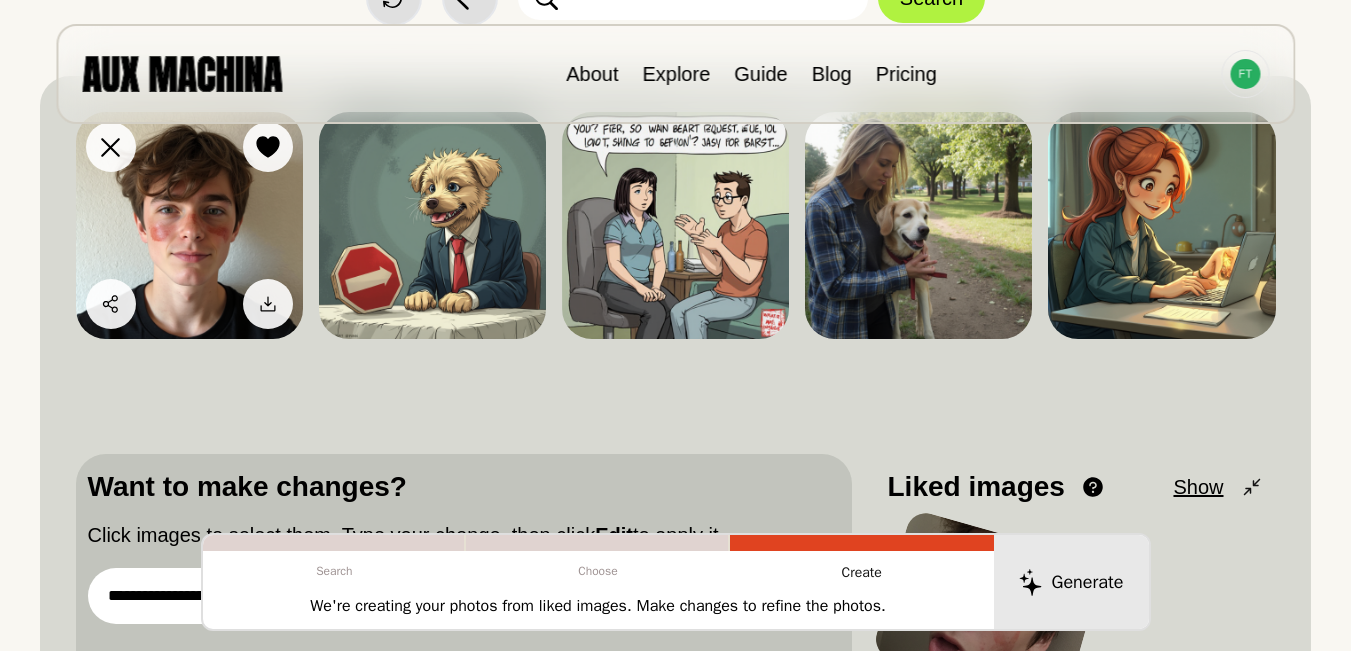 click 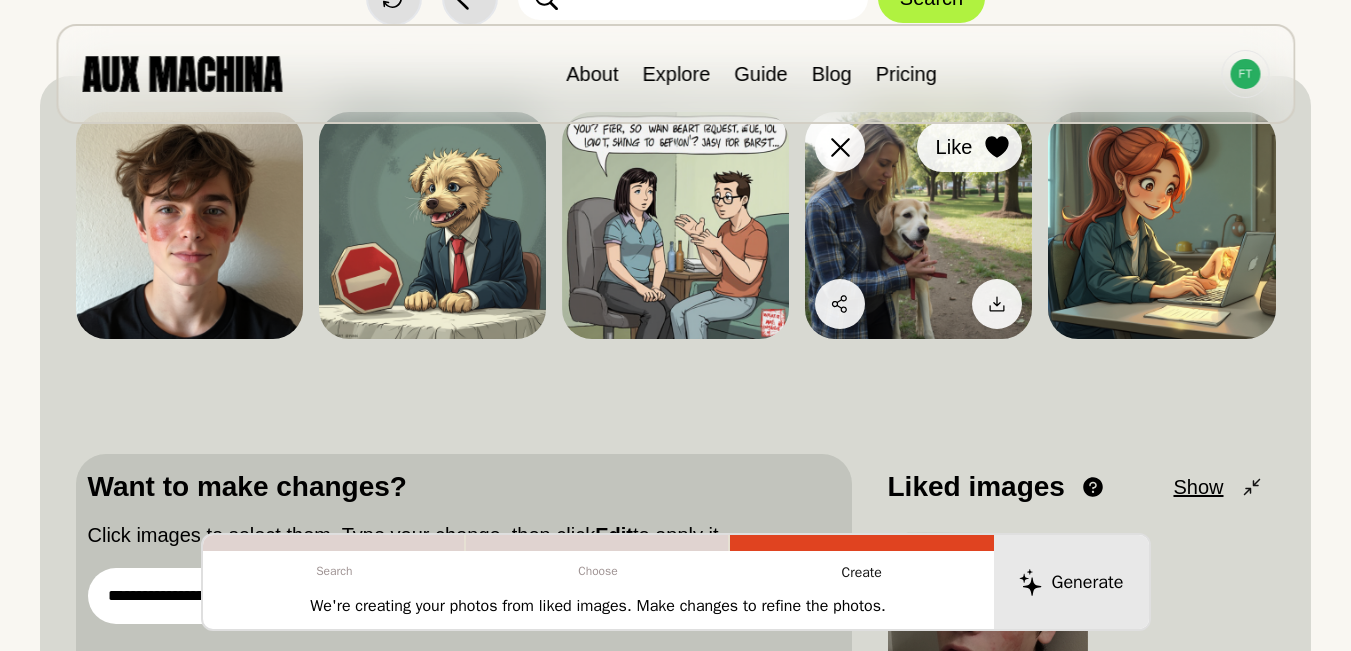 click 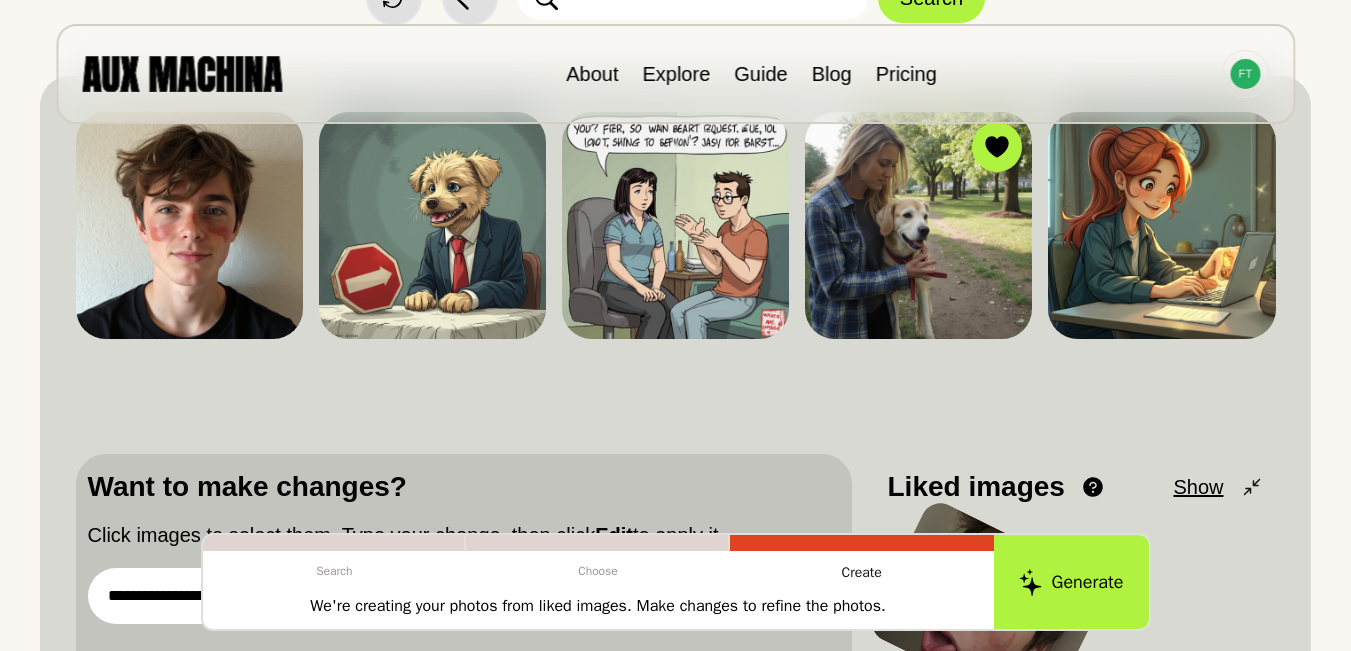 scroll, scrollTop: 333, scrollLeft: 0, axis: vertical 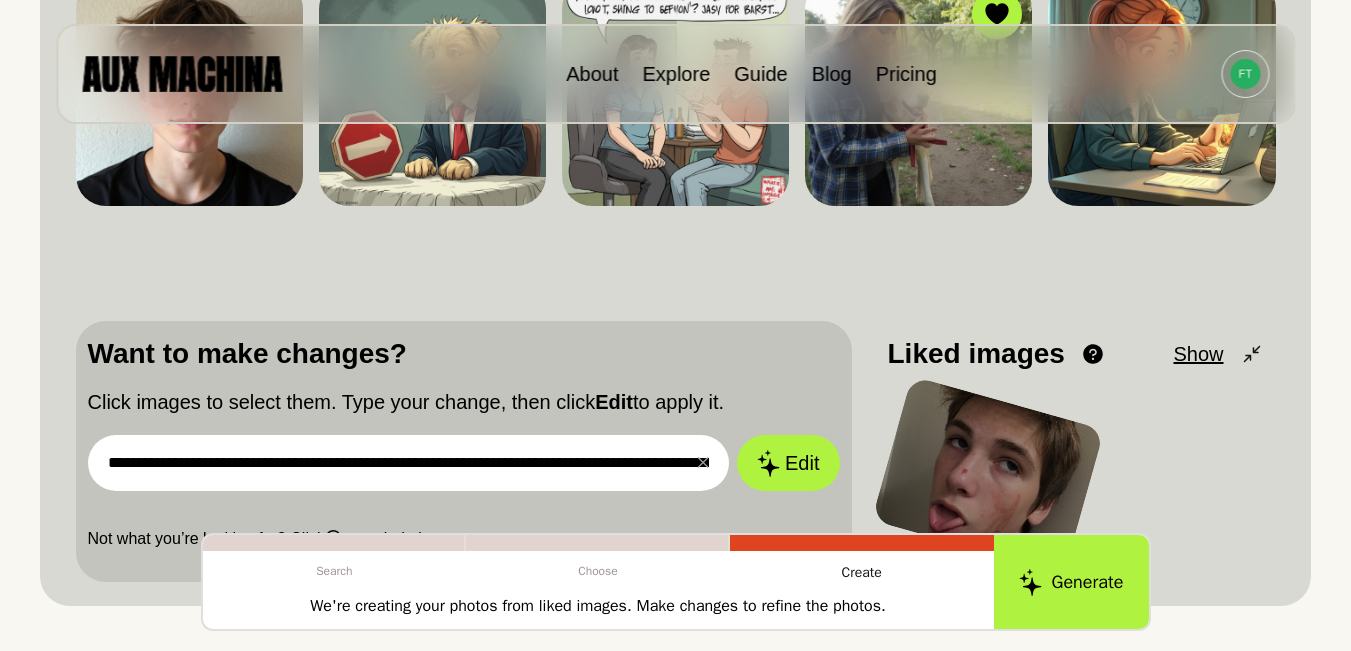 drag, startPoint x: 582, startPoint y: 432, endPoint x: 578, endPoint y: 449, distance: 17.464249 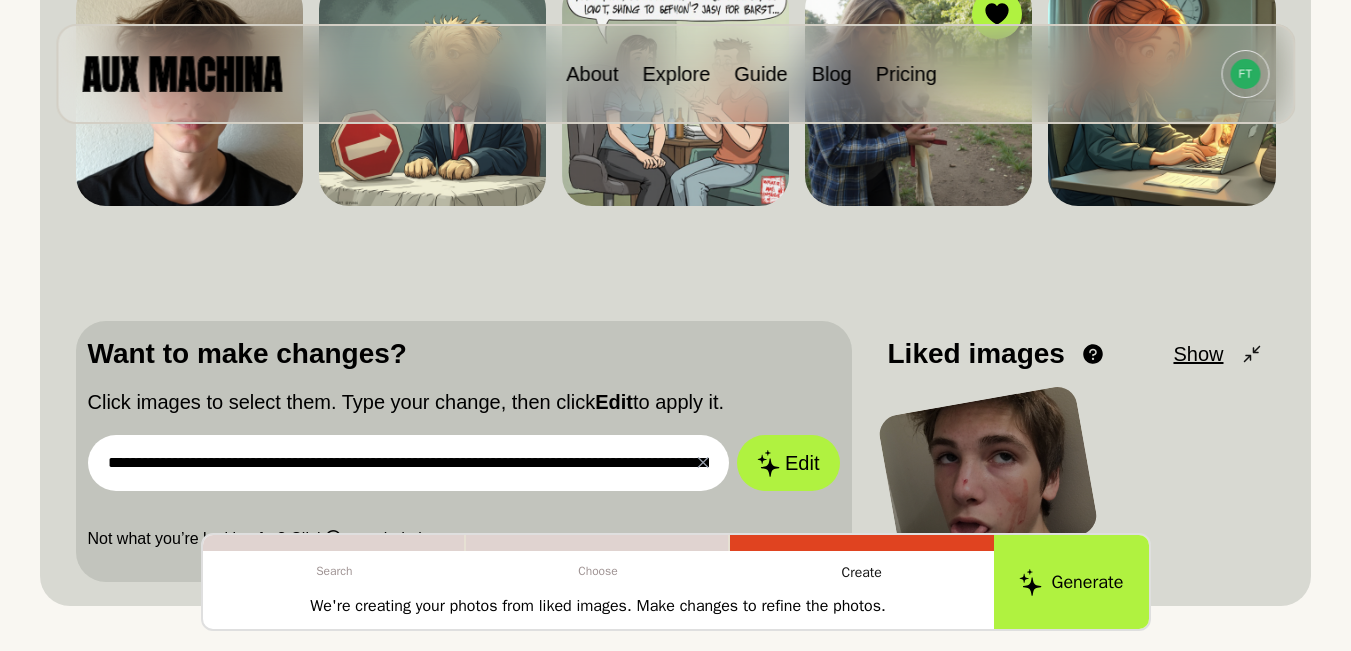 click on "**********" at bounding box center [409, 463] 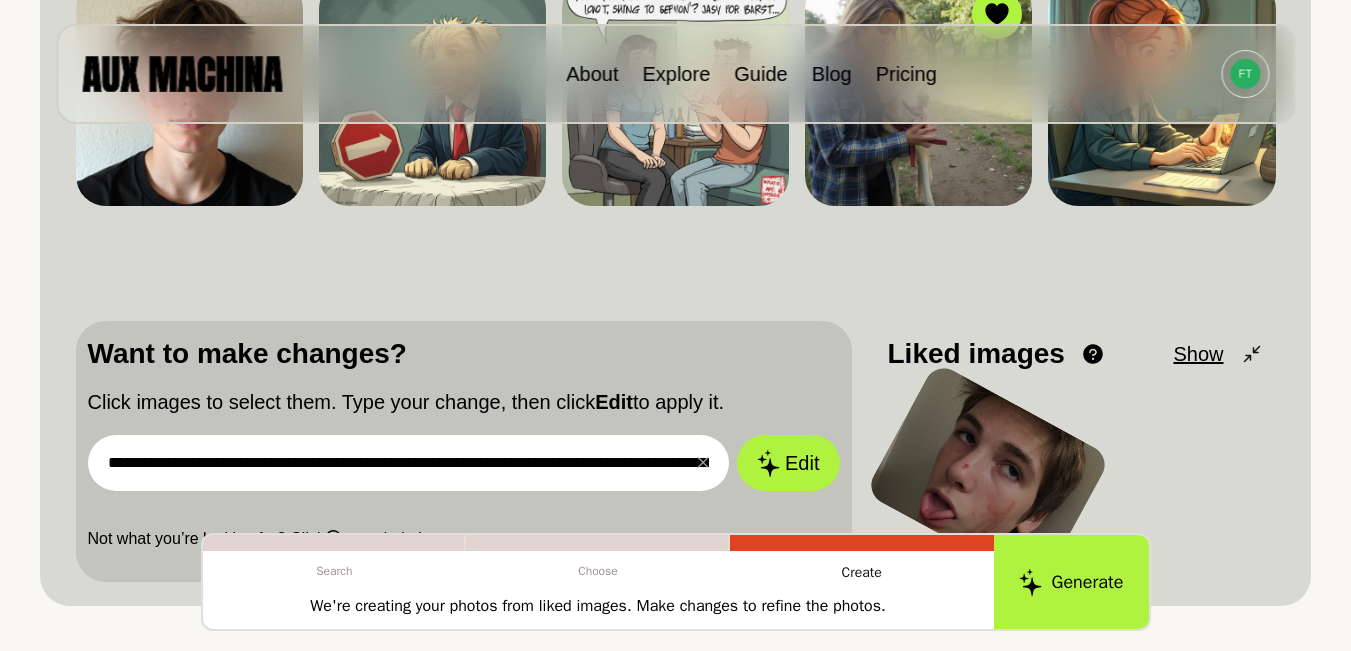 paste on "***" 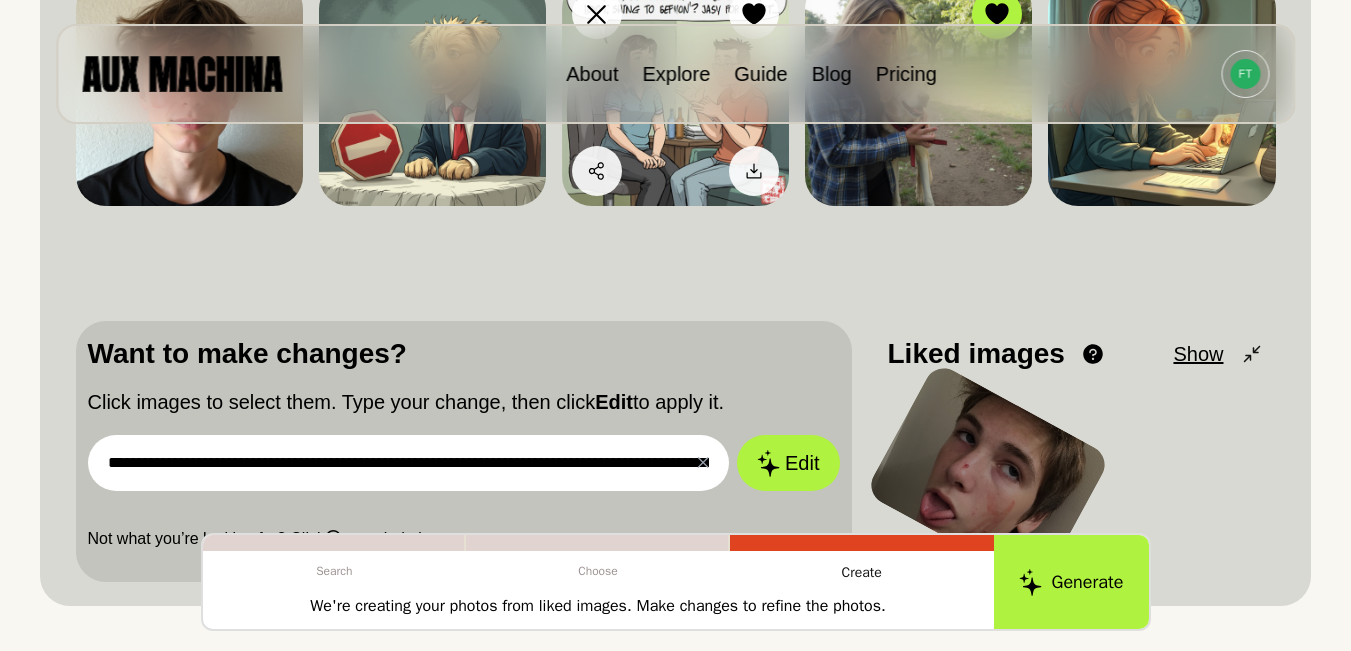 scroll, scrollTop: 0, scrollLeft: 4248, axis: horizontal 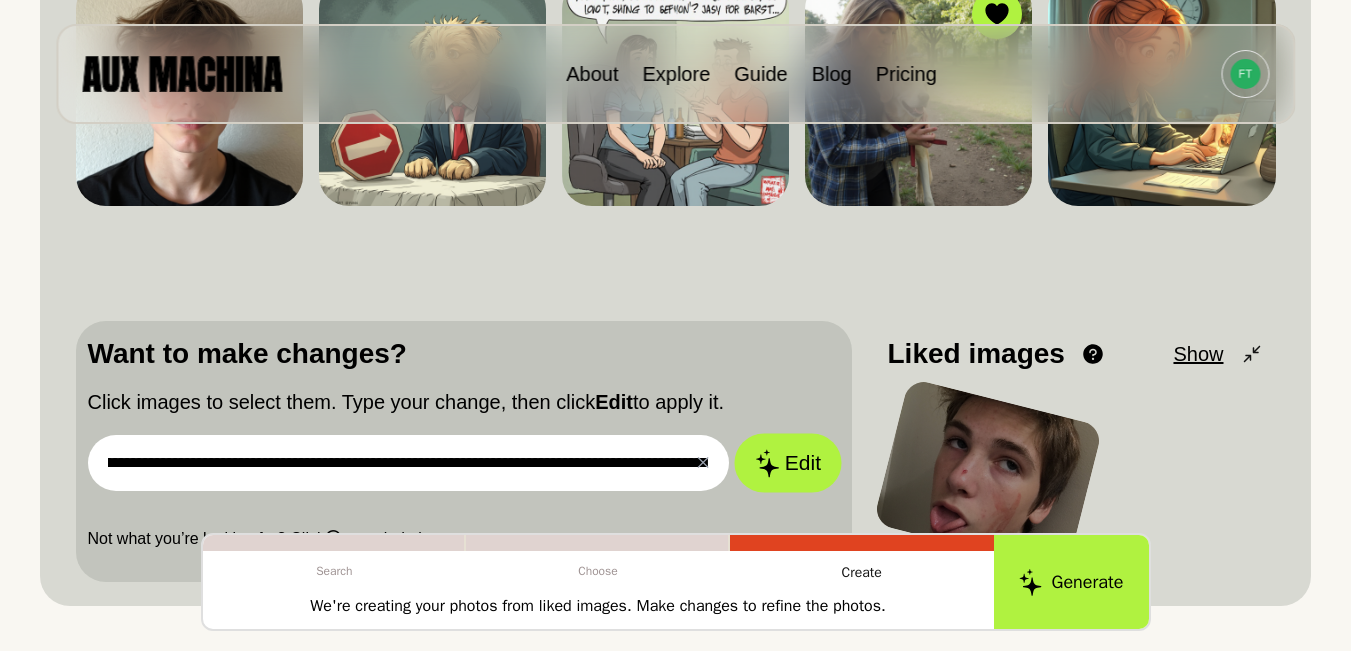 type on "**********" 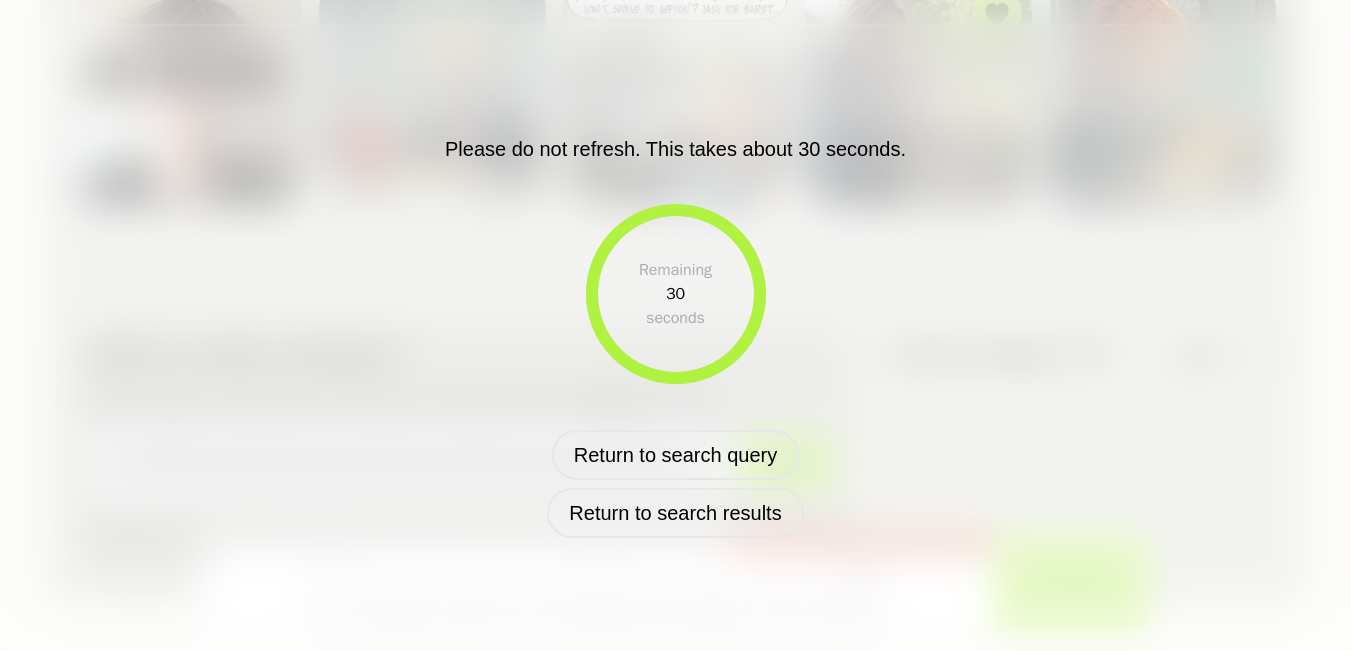 scroll, scrollTop: 0, scrollLeft: 0, axis: both 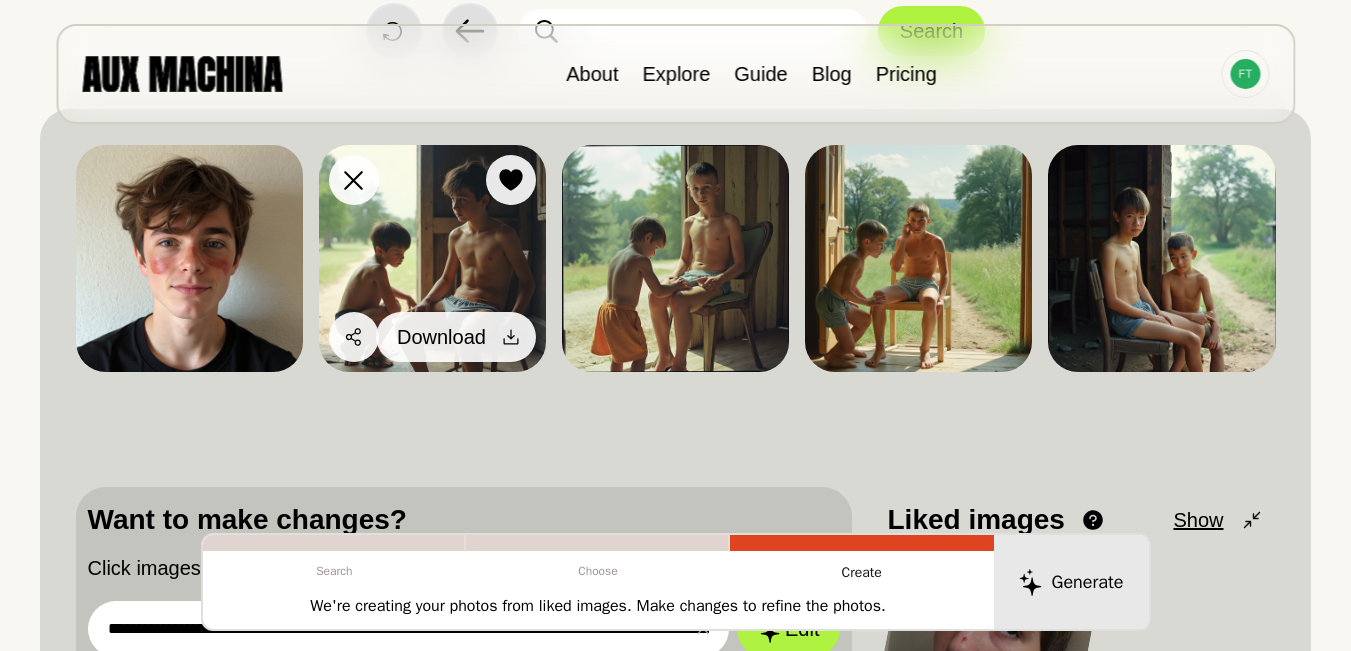 click on "Download" at bounding box center (456, 337) 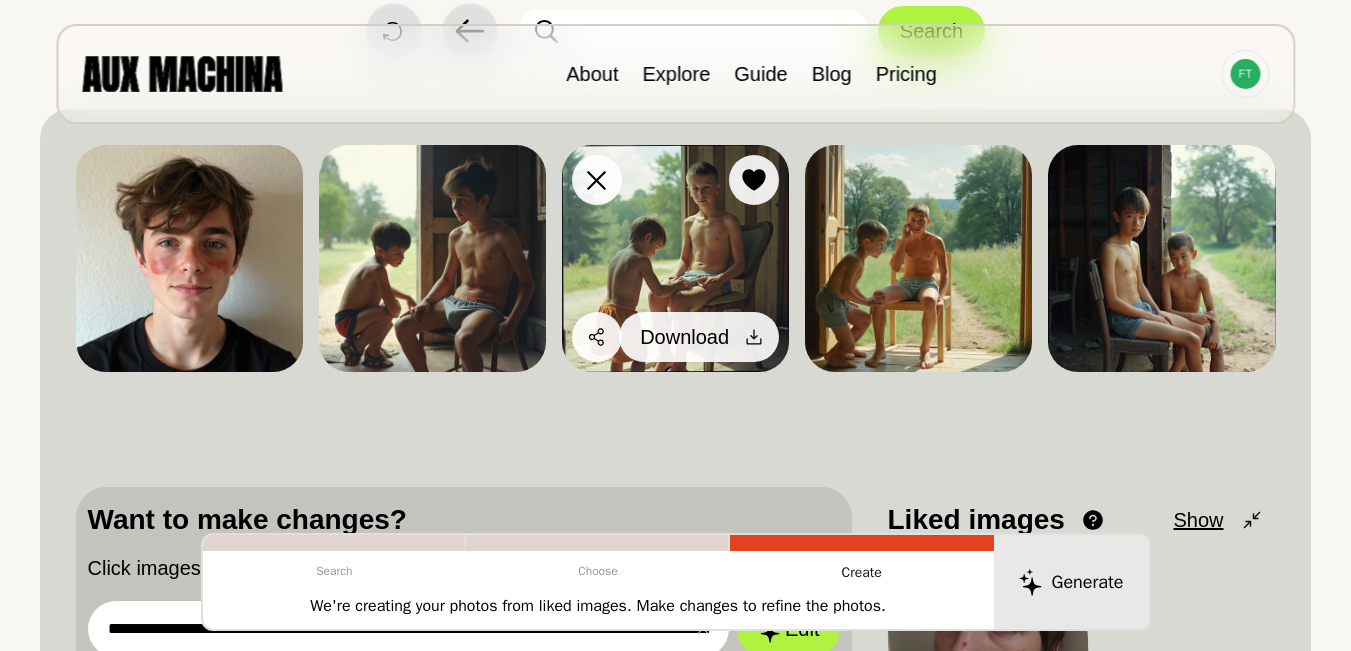 click on "Download" at bounding box center (699, 337) 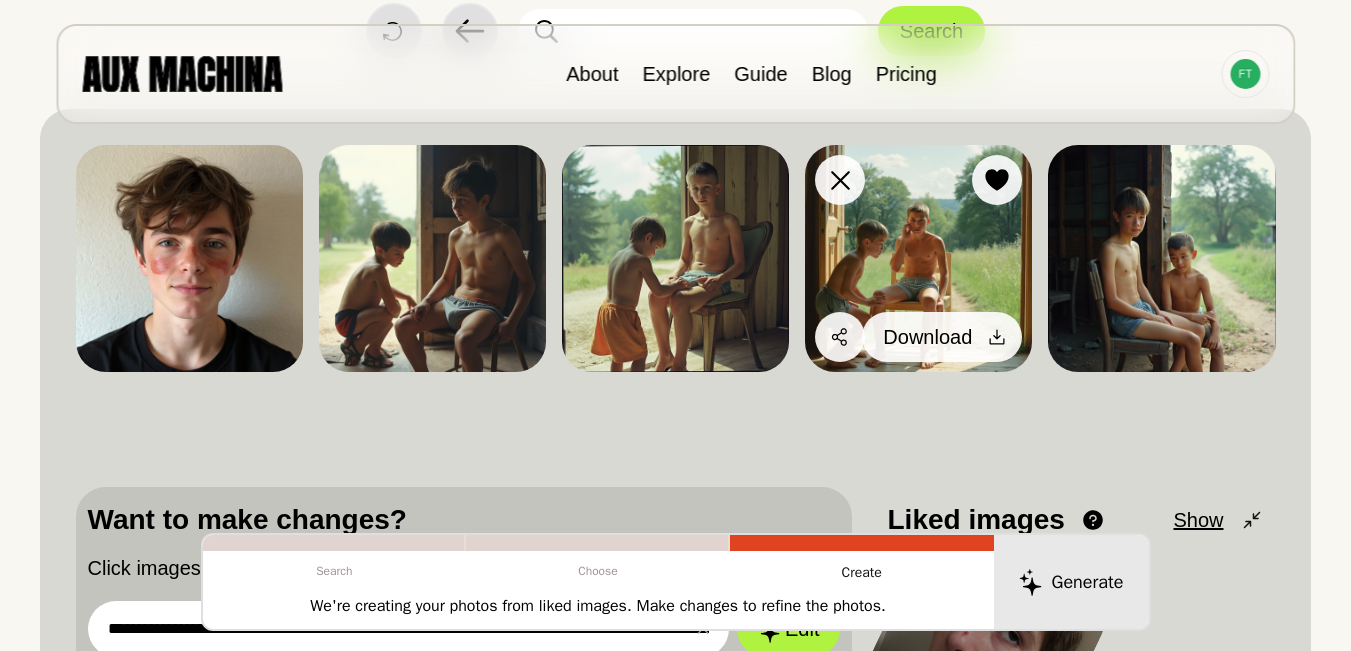 click 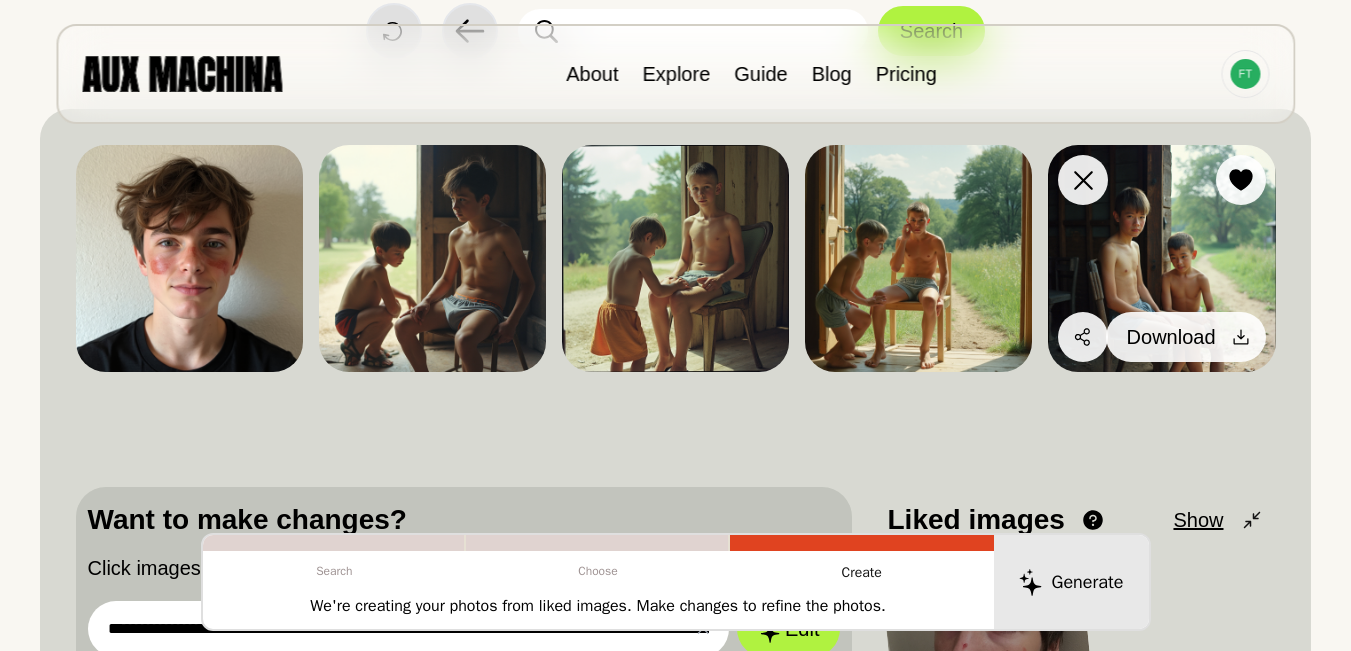 click on "Download" at bounding box center (1186, 337) 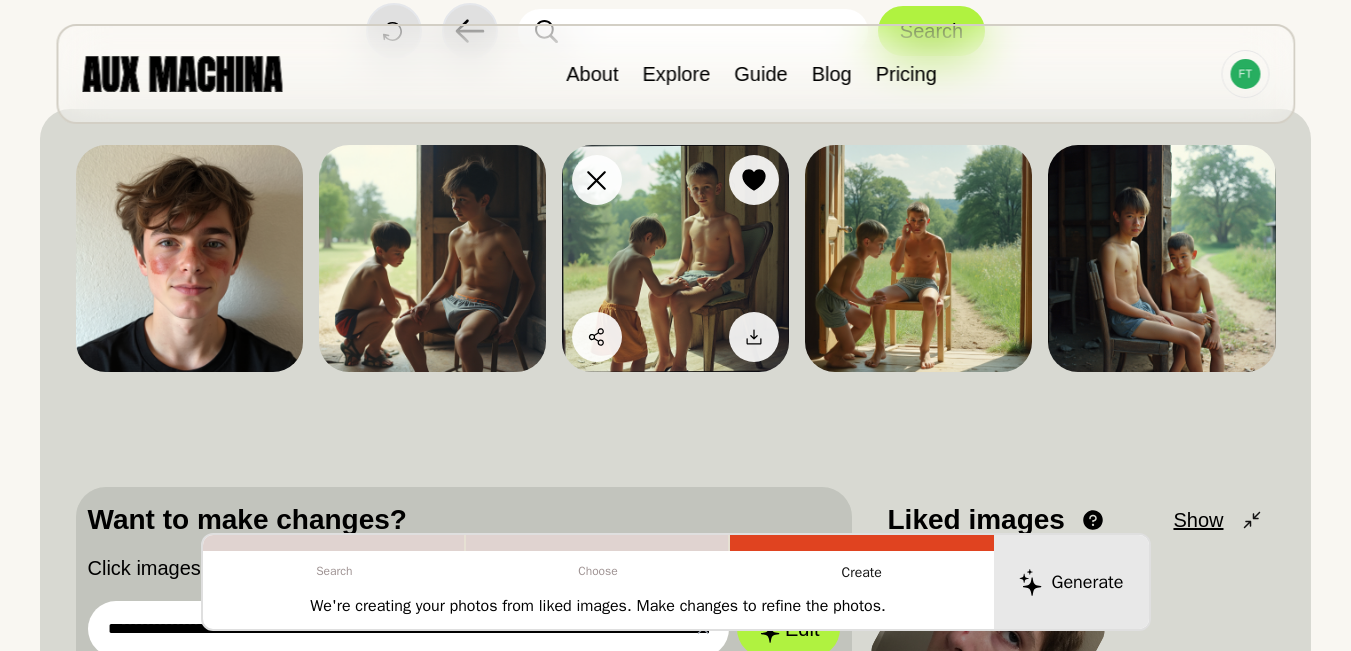 click at bounding box center [675, 258] 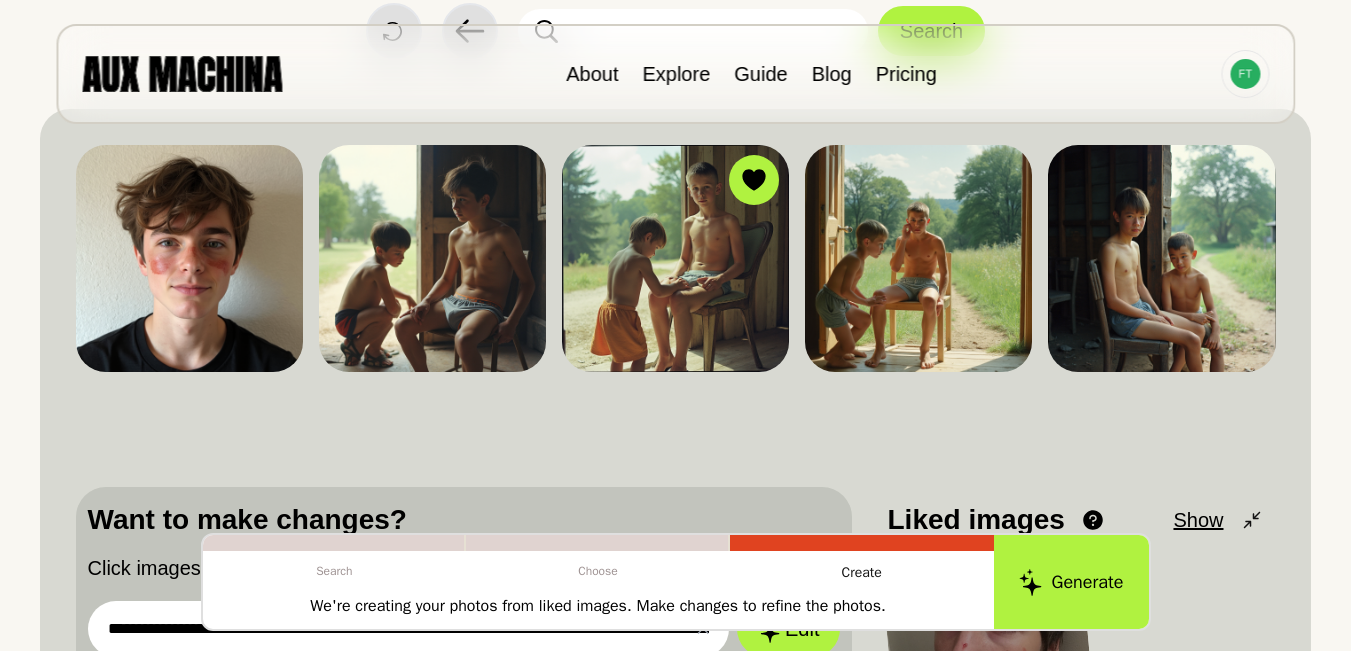 scroll, scrollTop: 300, scrollLeft: 0, axis: vertical 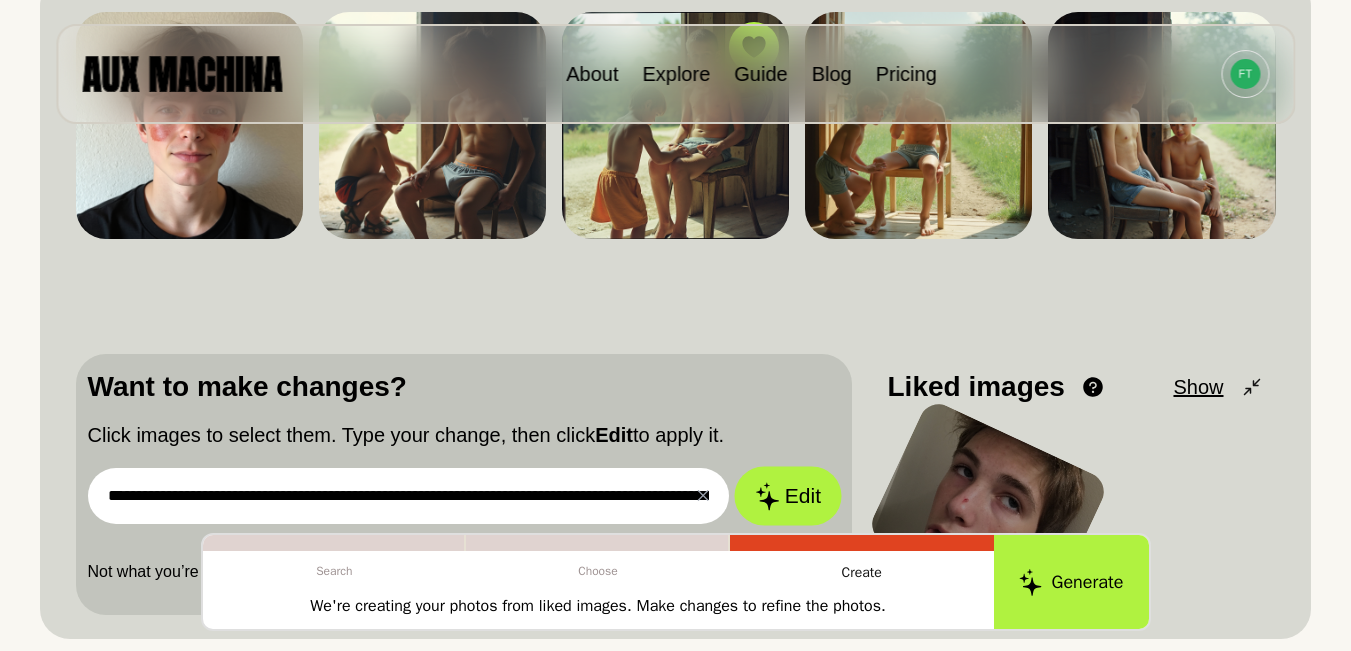 click on "Edit" at bounding box center (788, 496) 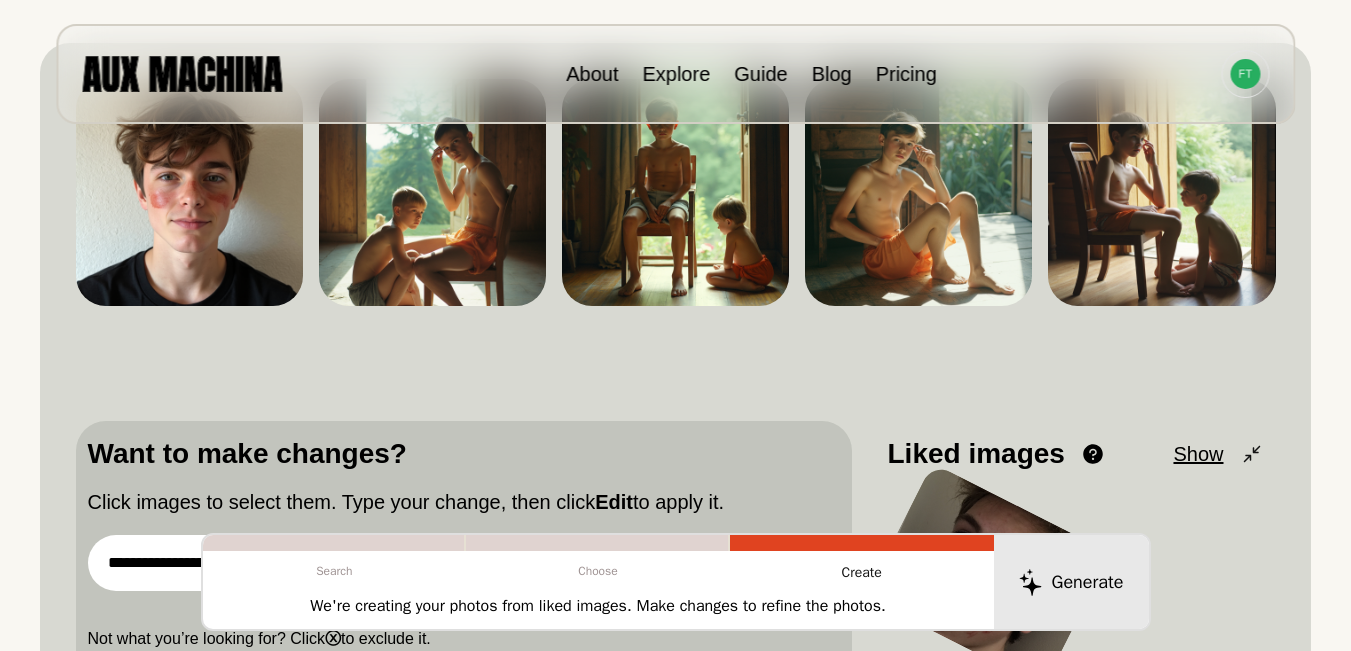 scroll, scrollTop: 133, scrollLeft: 0, axis: vertical 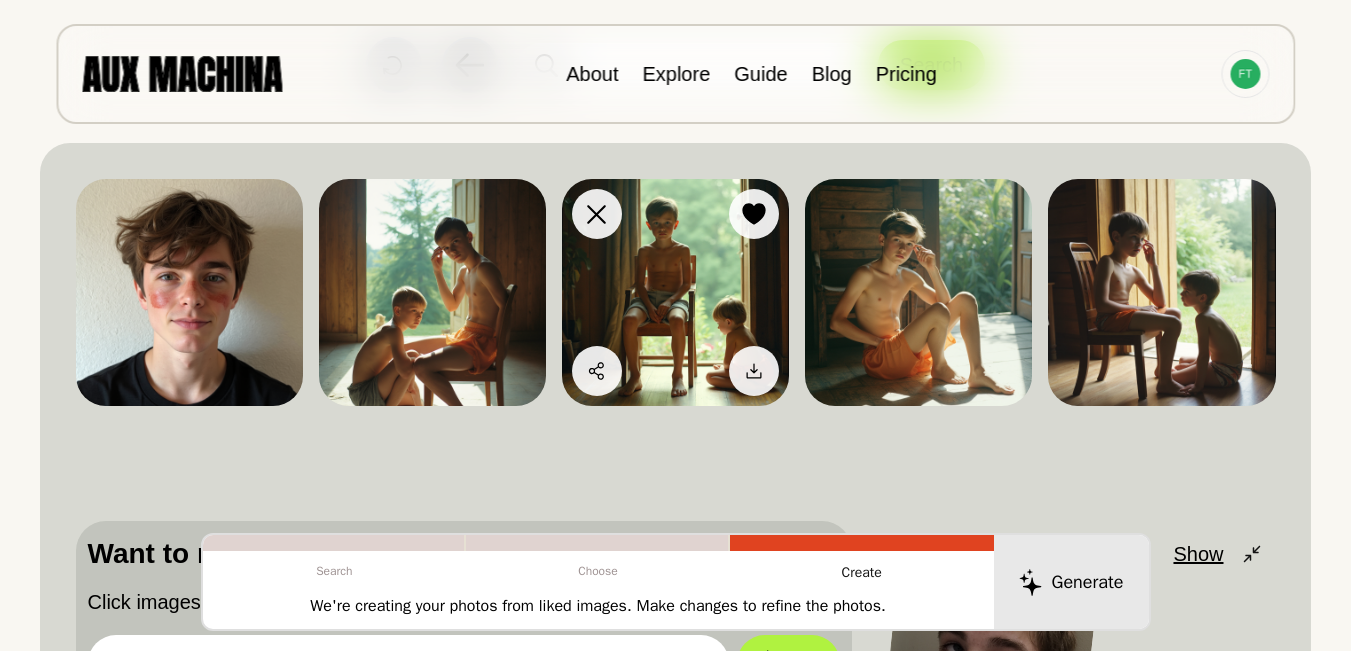 drag, startPoint x: 771, startPoint y: 313, endPoint x: 767, endPoint y: 245, distance: 68.117546 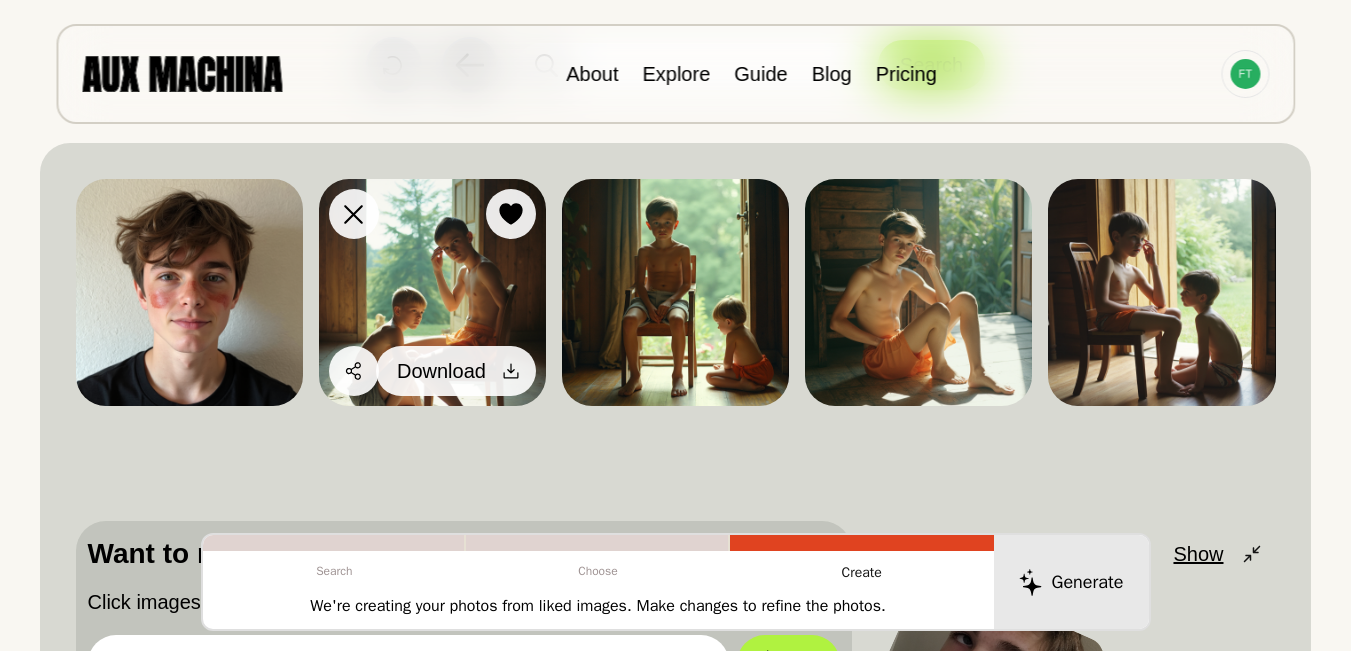 click on "Download" at bounding box center [456, 371] 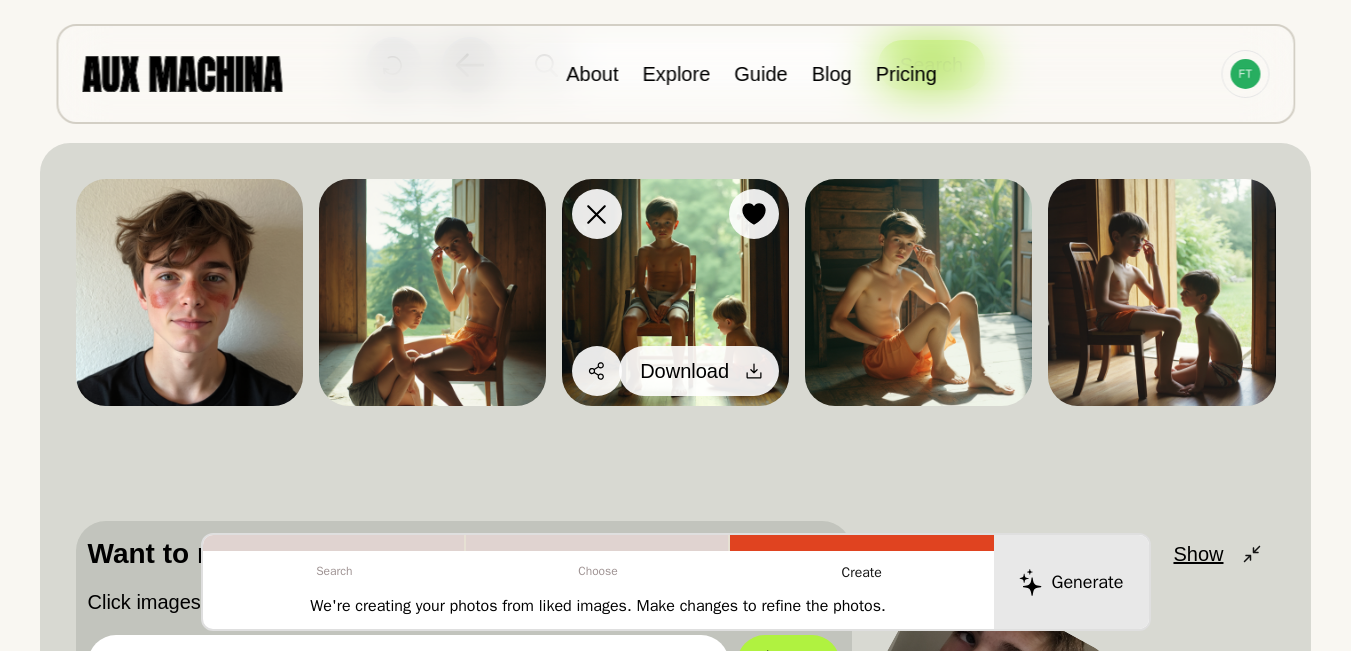 click on "Download" at bounding box center [699, 371] 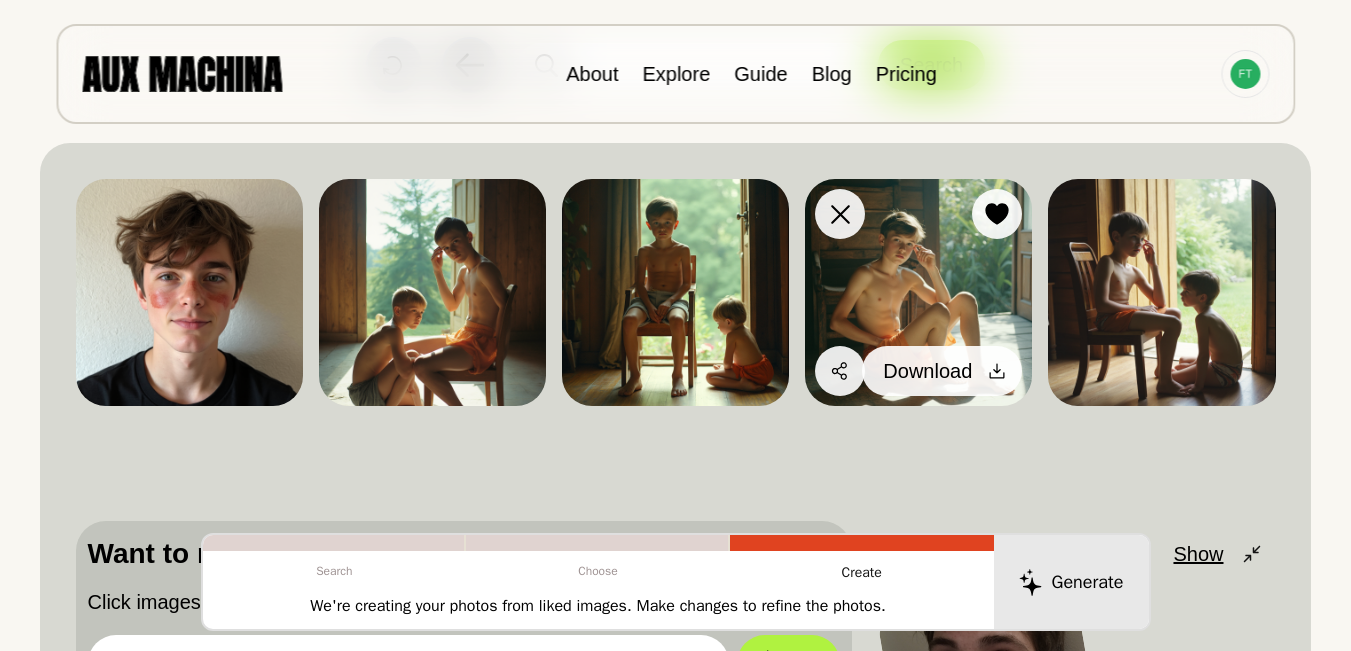 click 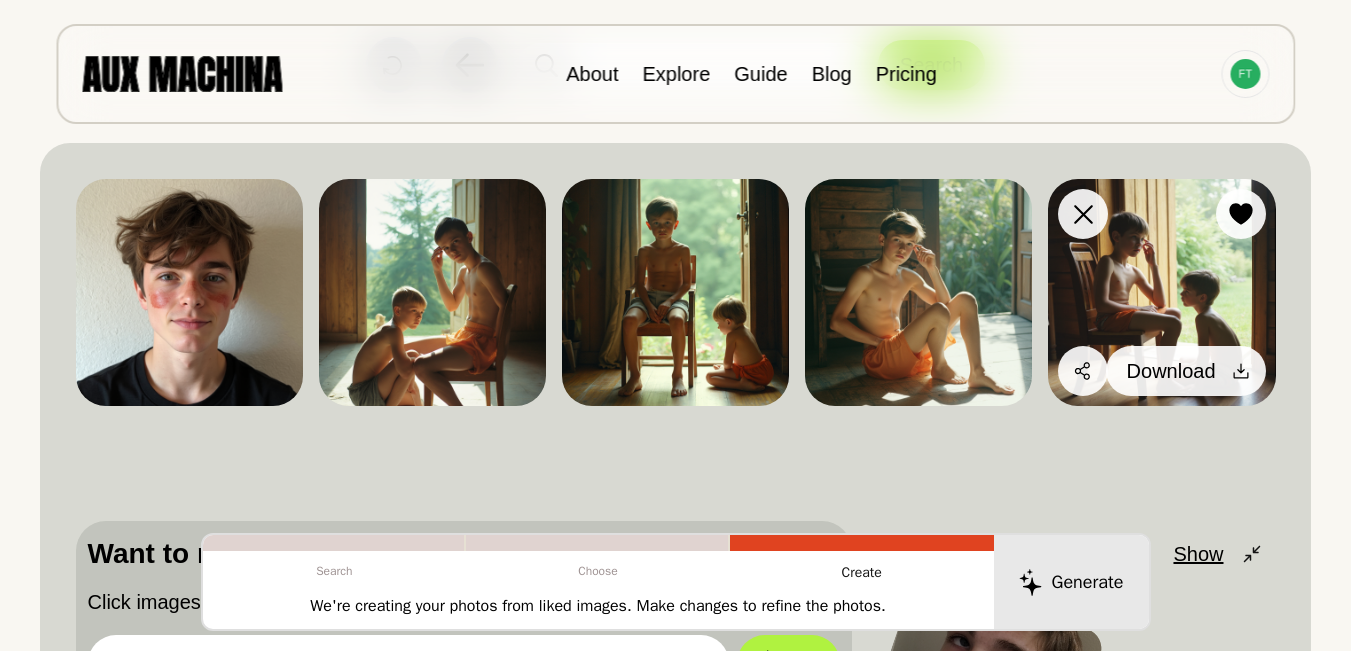 click 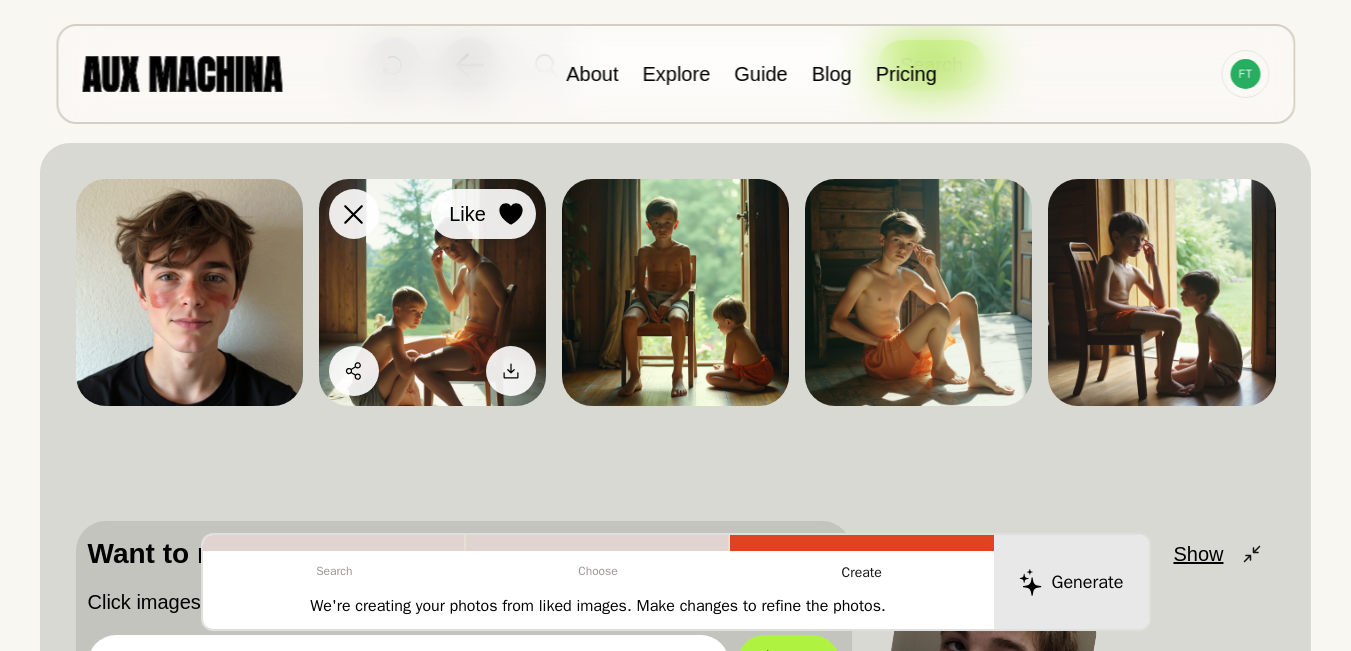 click 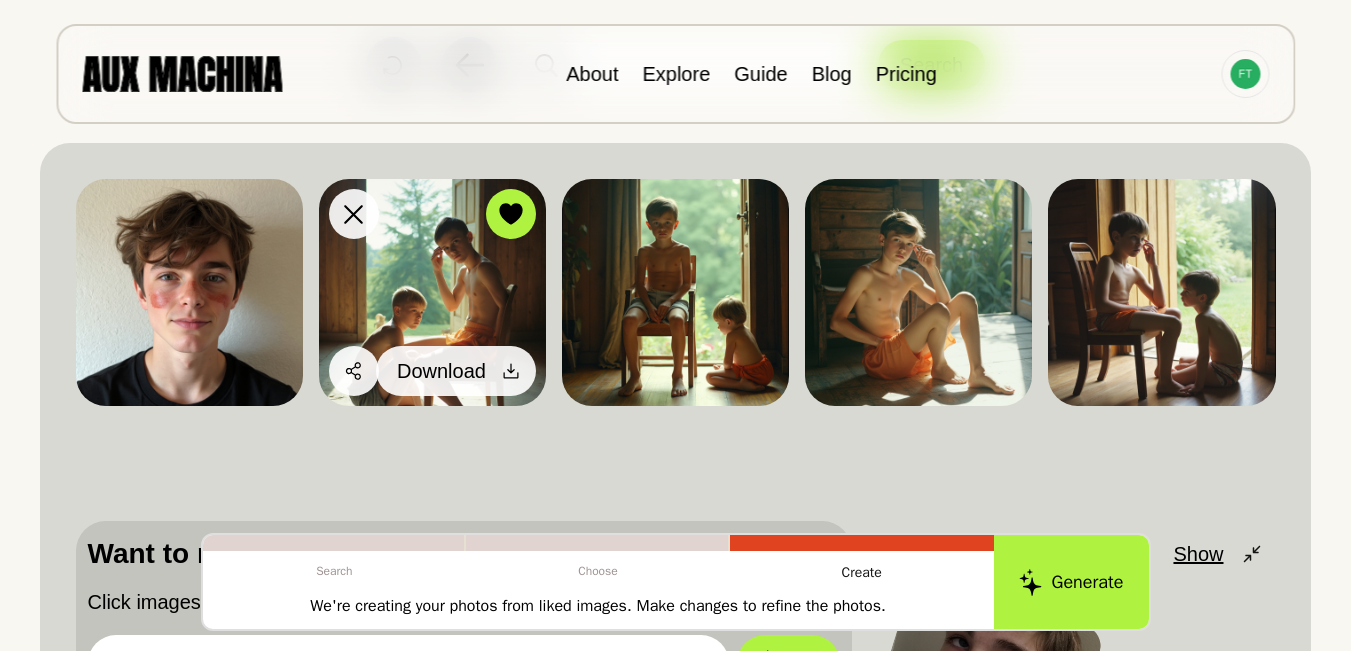 click 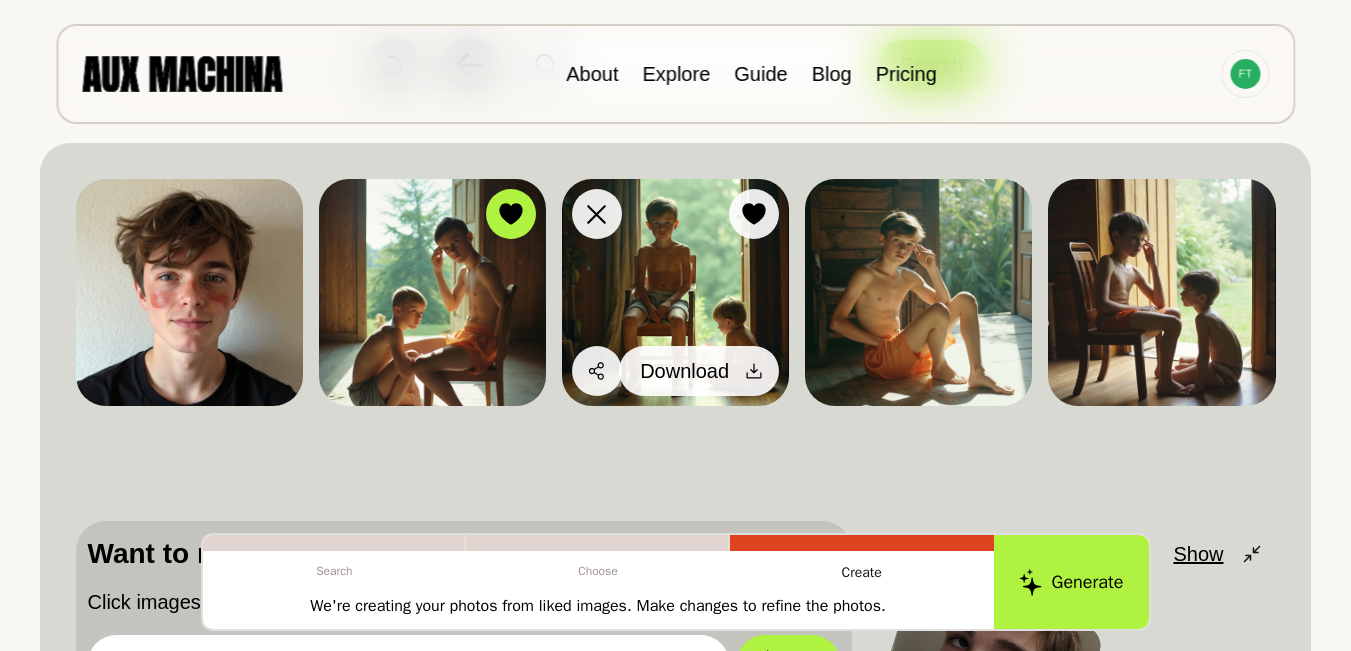 click 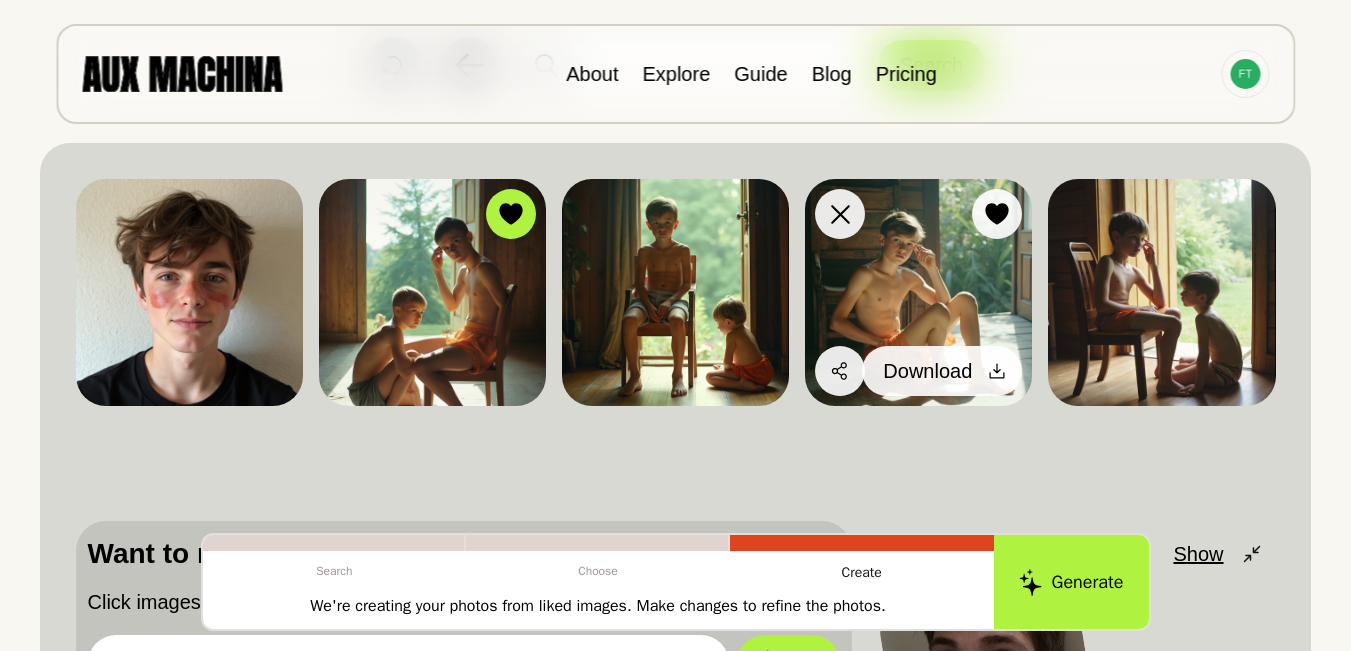 click 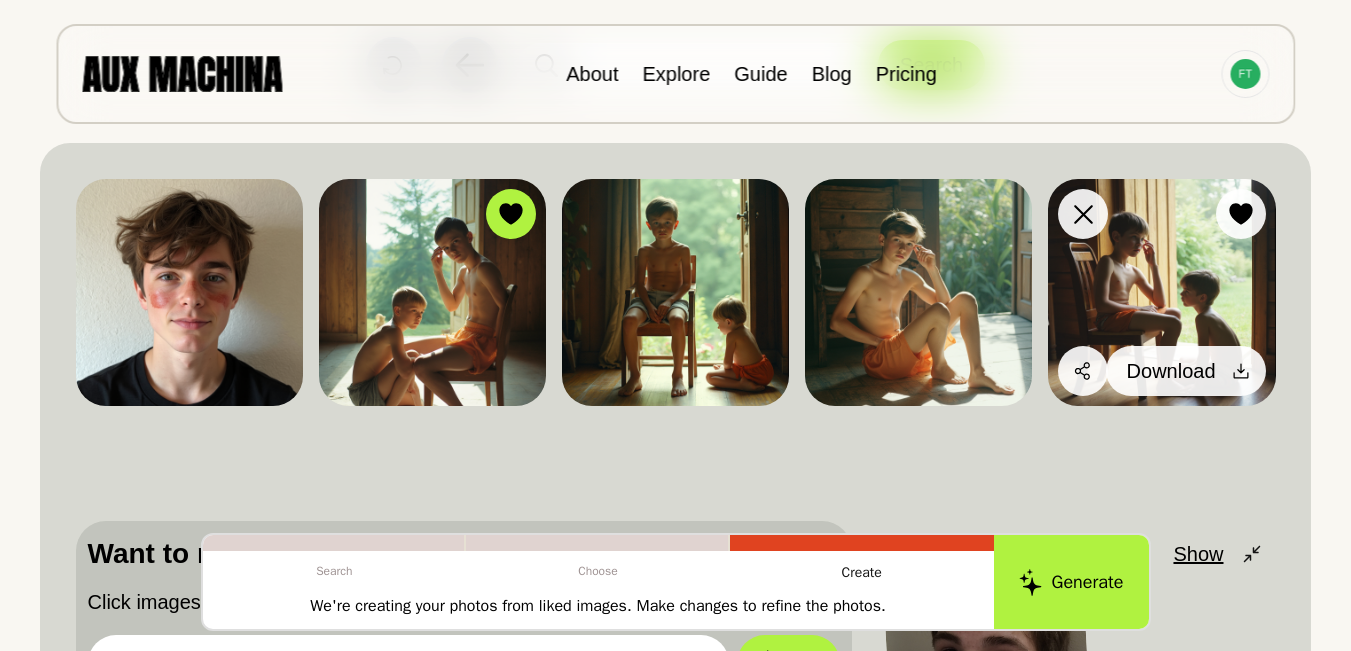 click on "Download" at bounding box center [1186, 371] 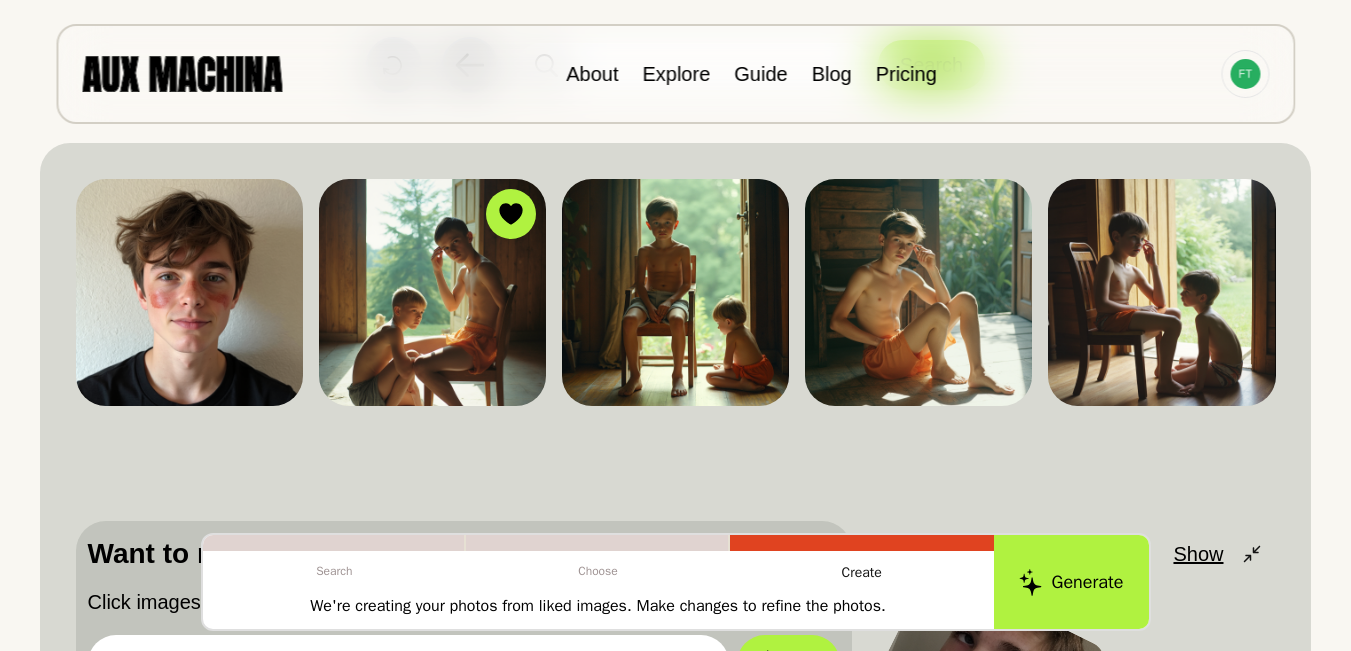 scroll, scrollTop: 333, scrollLeft: 0, axis: vertical 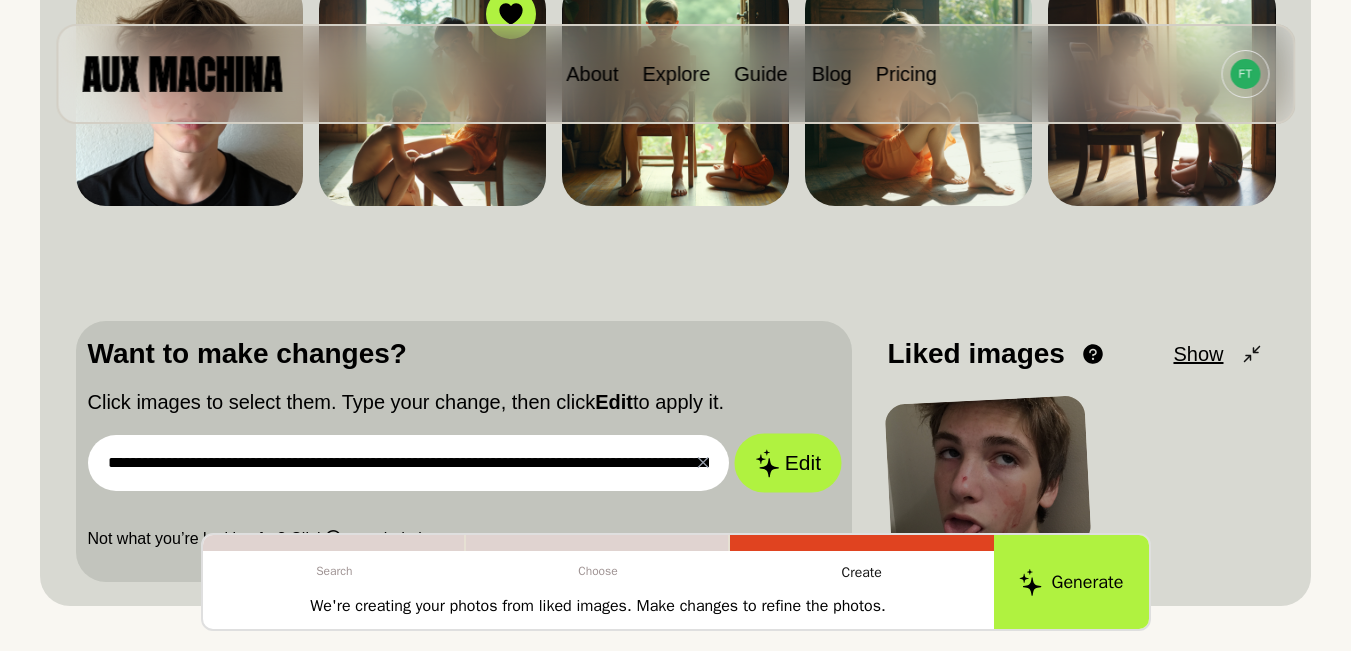click 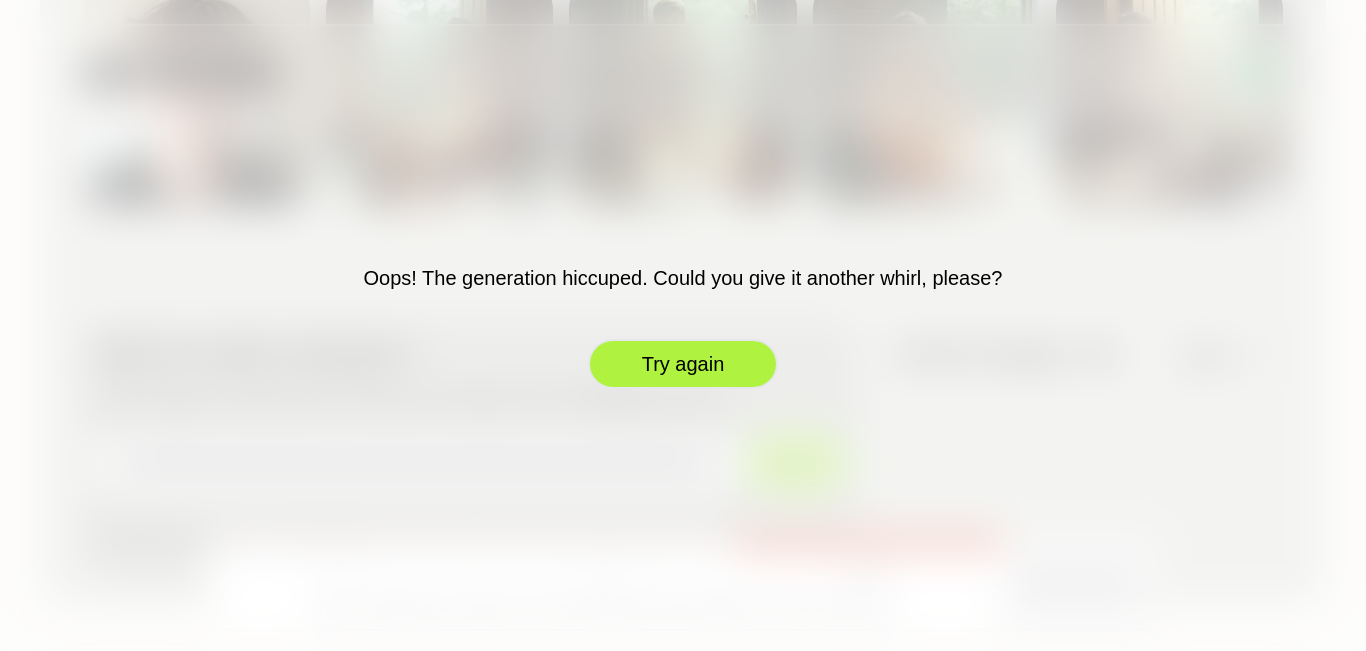 click on "Try again" at bounding box center (683, 364) 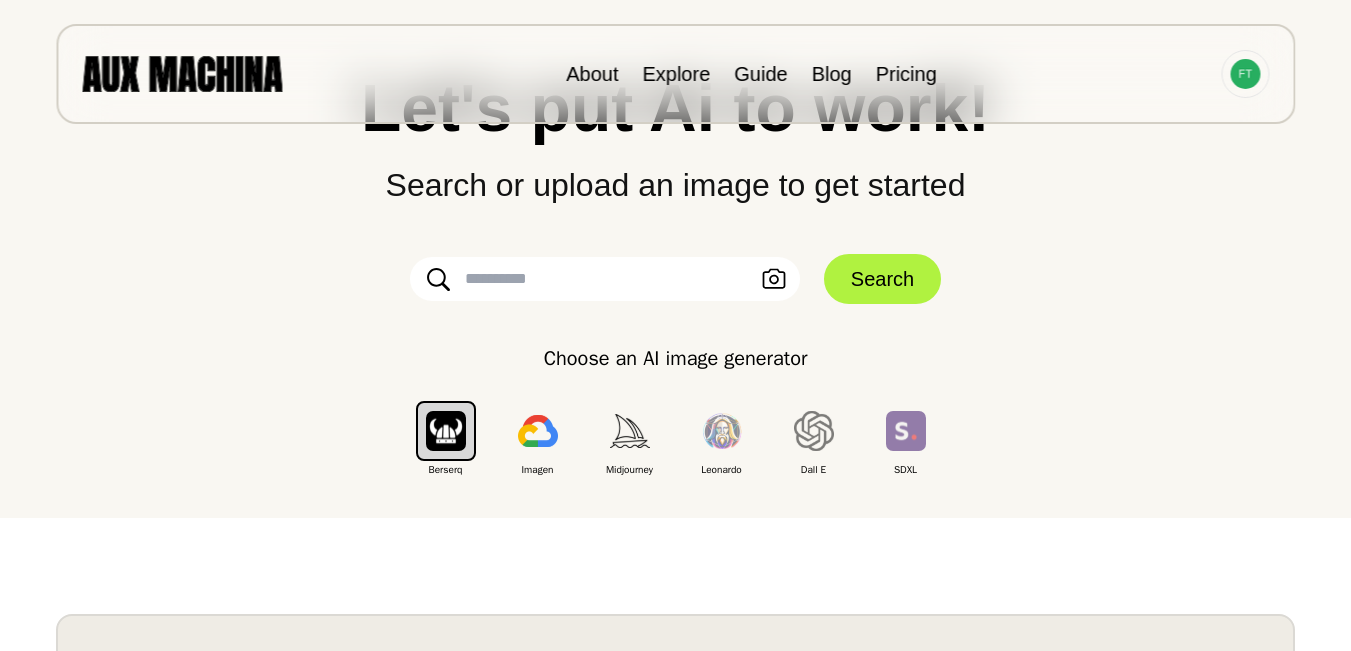 scroll, scrollTop: 67, scrollLeft: 0, axis: vertical 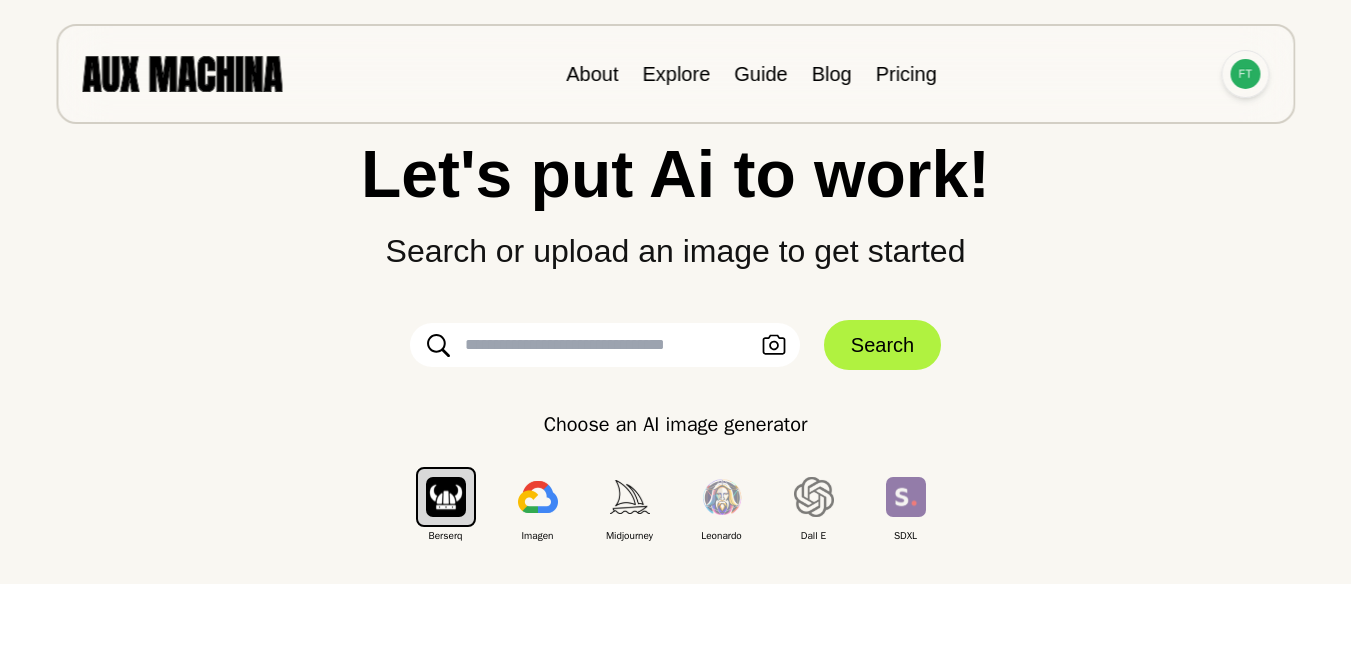 click at bounding box center [1245, 74] 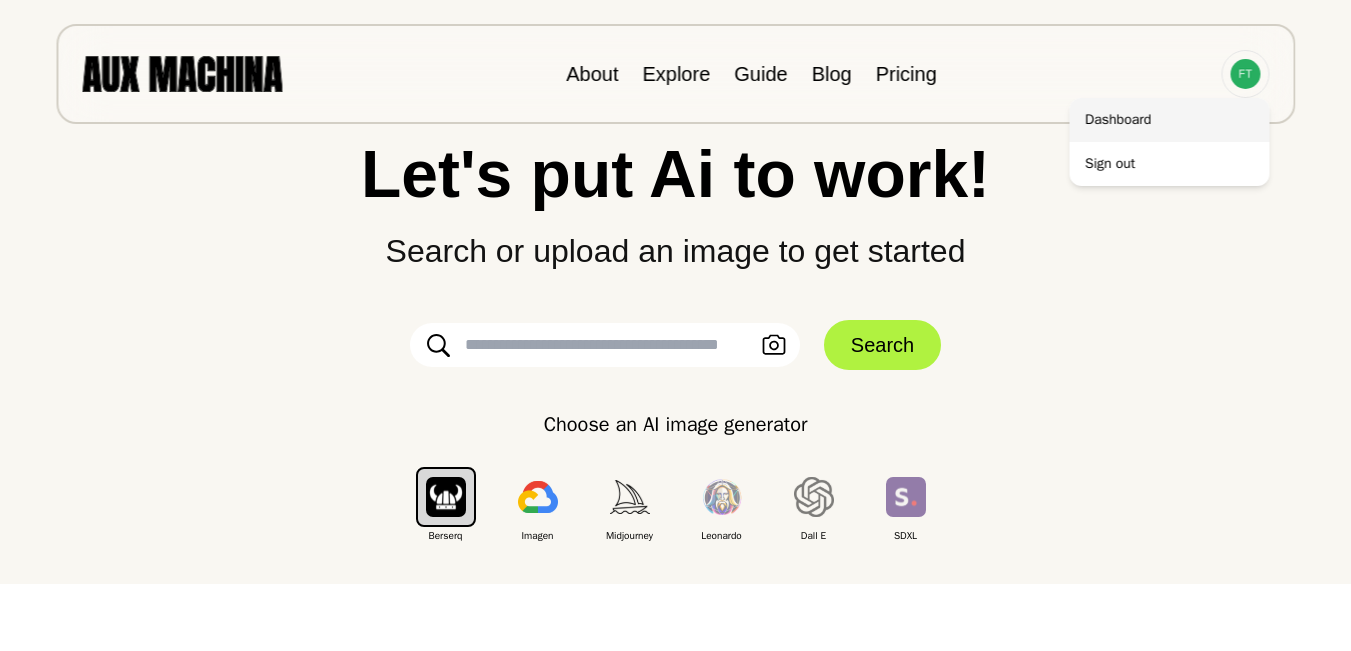 click on "Dashboard" at bounding box center (1169, 120) 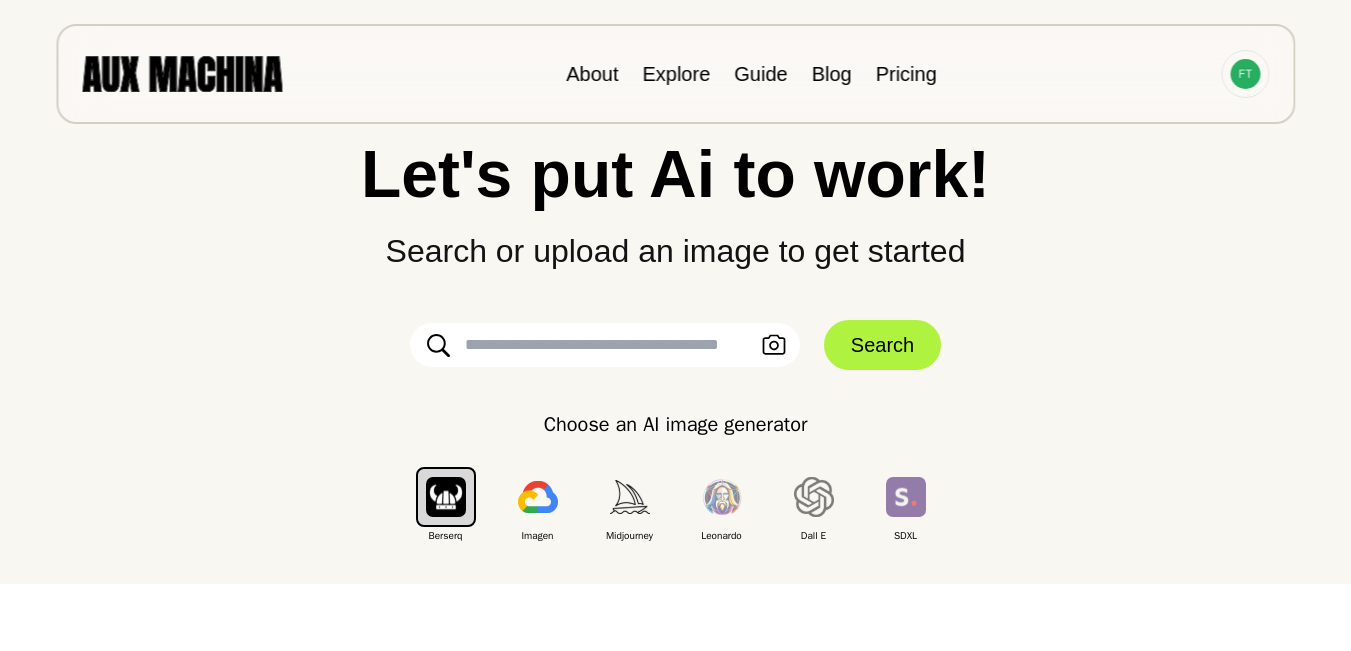scroll, scrollTop: 0, scrollLeft: 0, axis: both 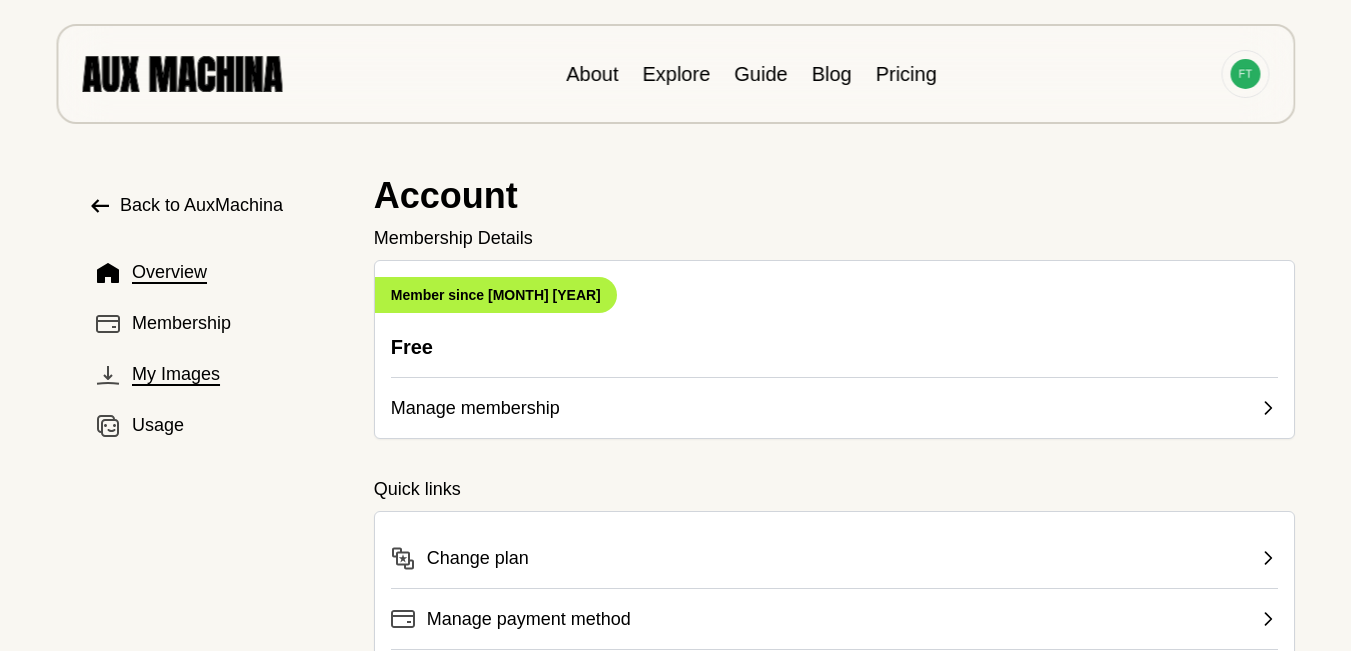 click on "My Images" at bounding box center (176, 374) 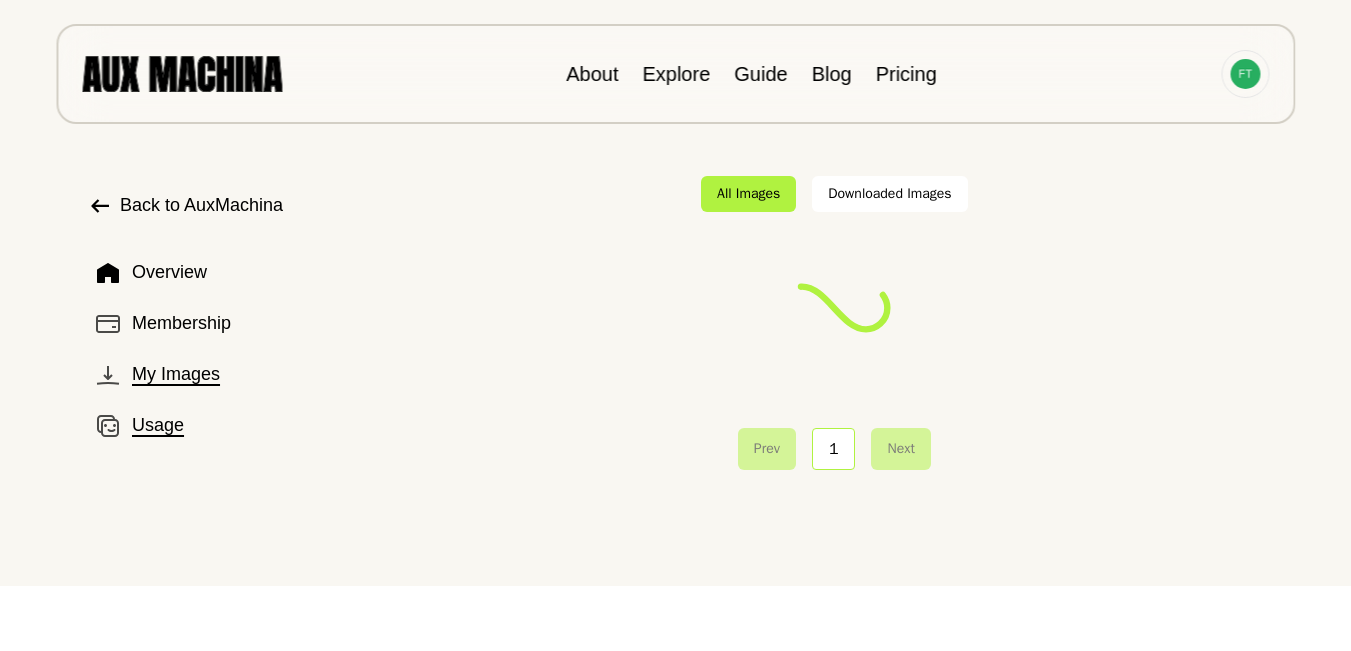 click on "Usage" at bounding box center (158, 425) 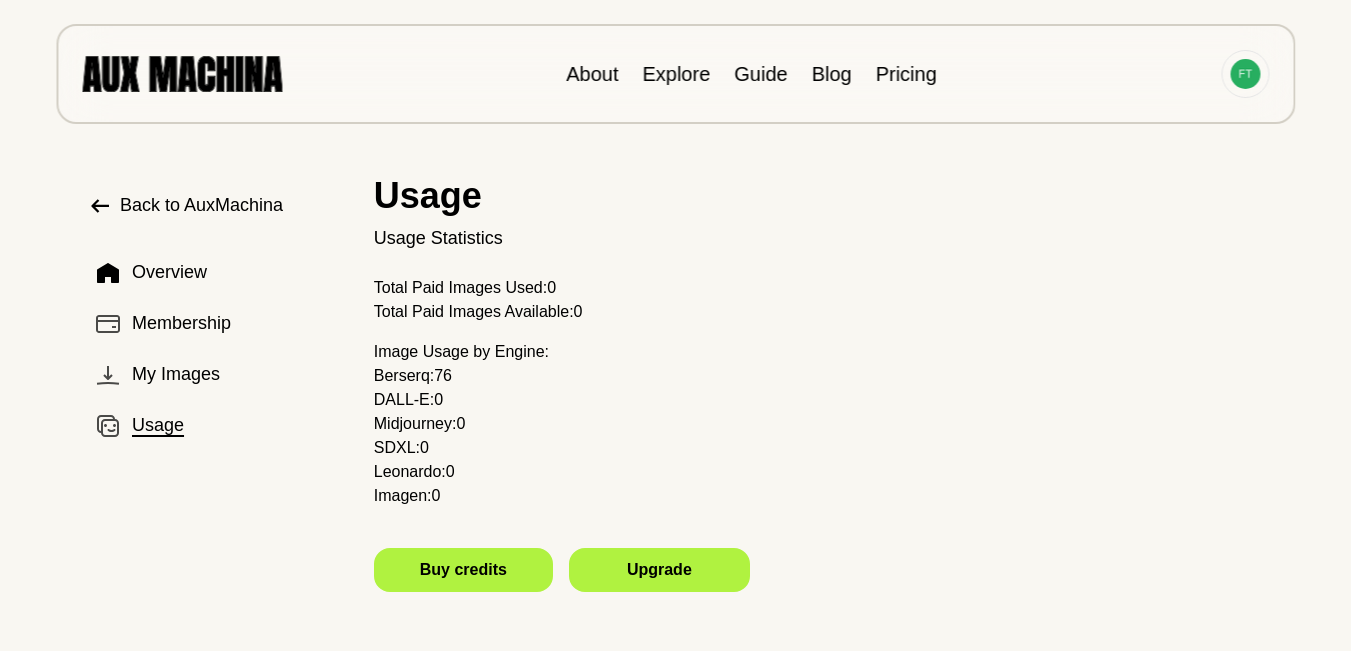 click on "Back to AuxMachina" at bounding box center (201, 205) 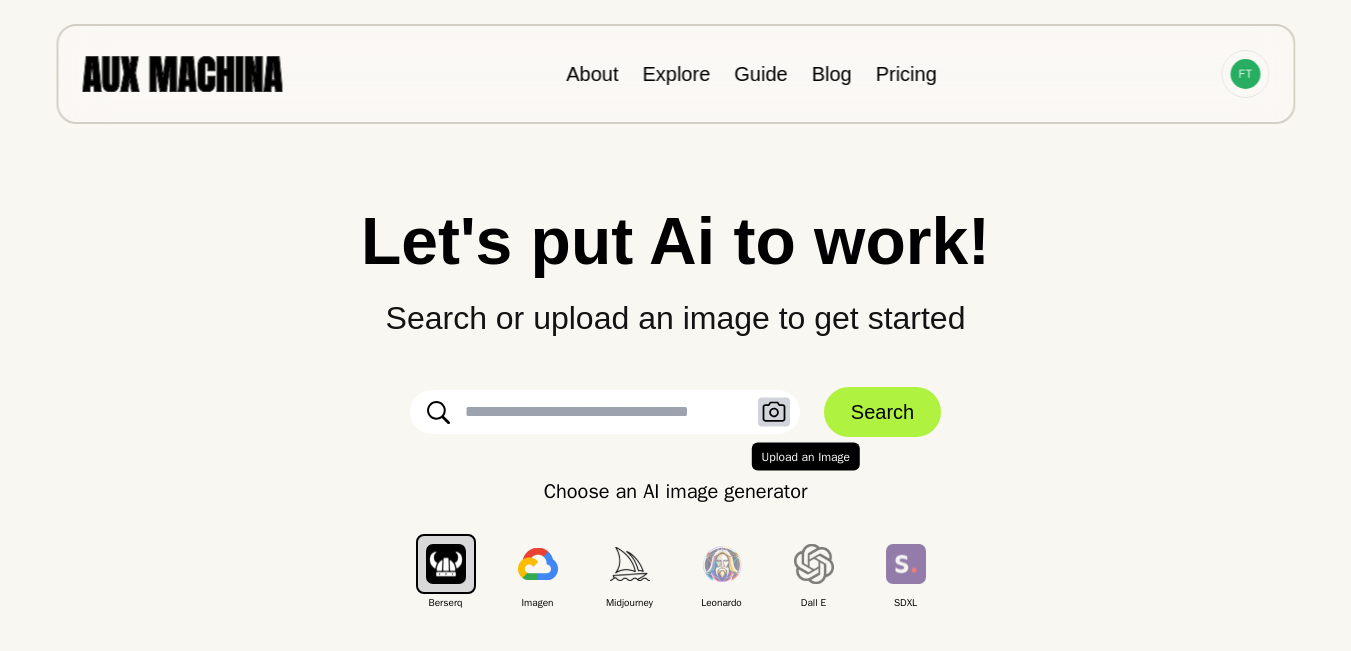 click on "Upload an Image" at bounding box center (774, 412) 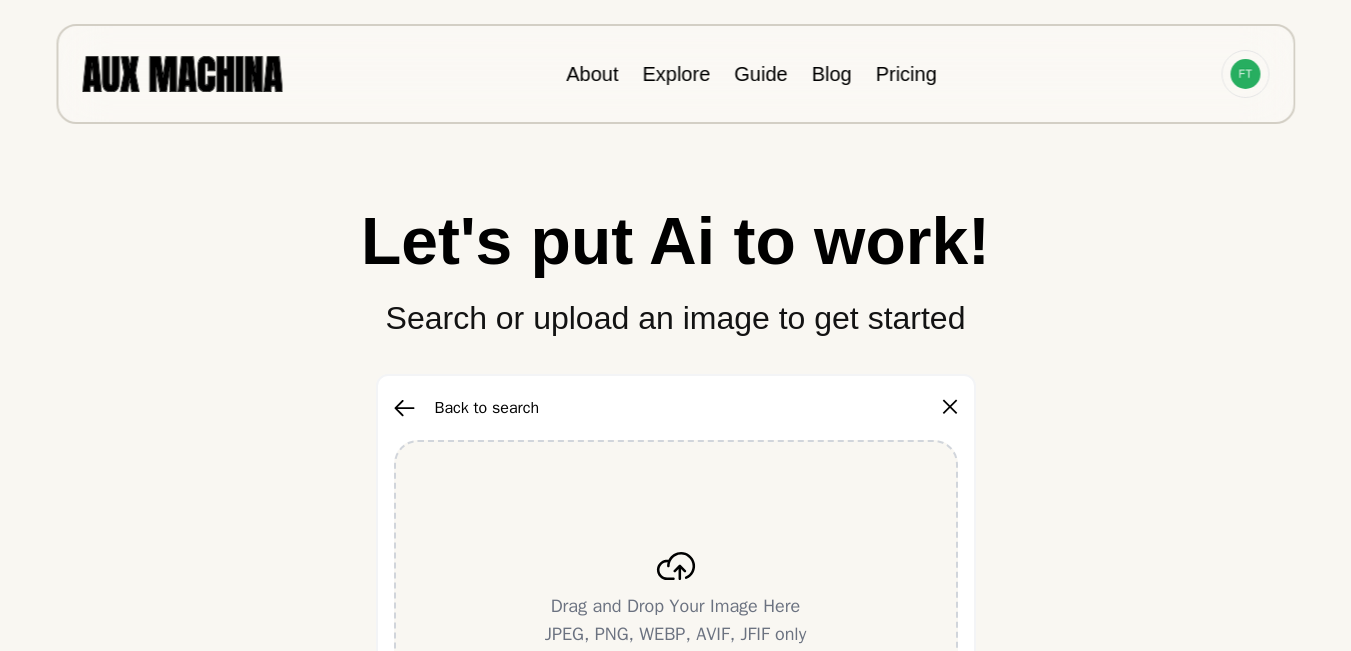 click on "Drag and Drop Your Image Here JPEG, PNG, WEBP, AVIF, JFIF only" at bounding box center (676, 600) 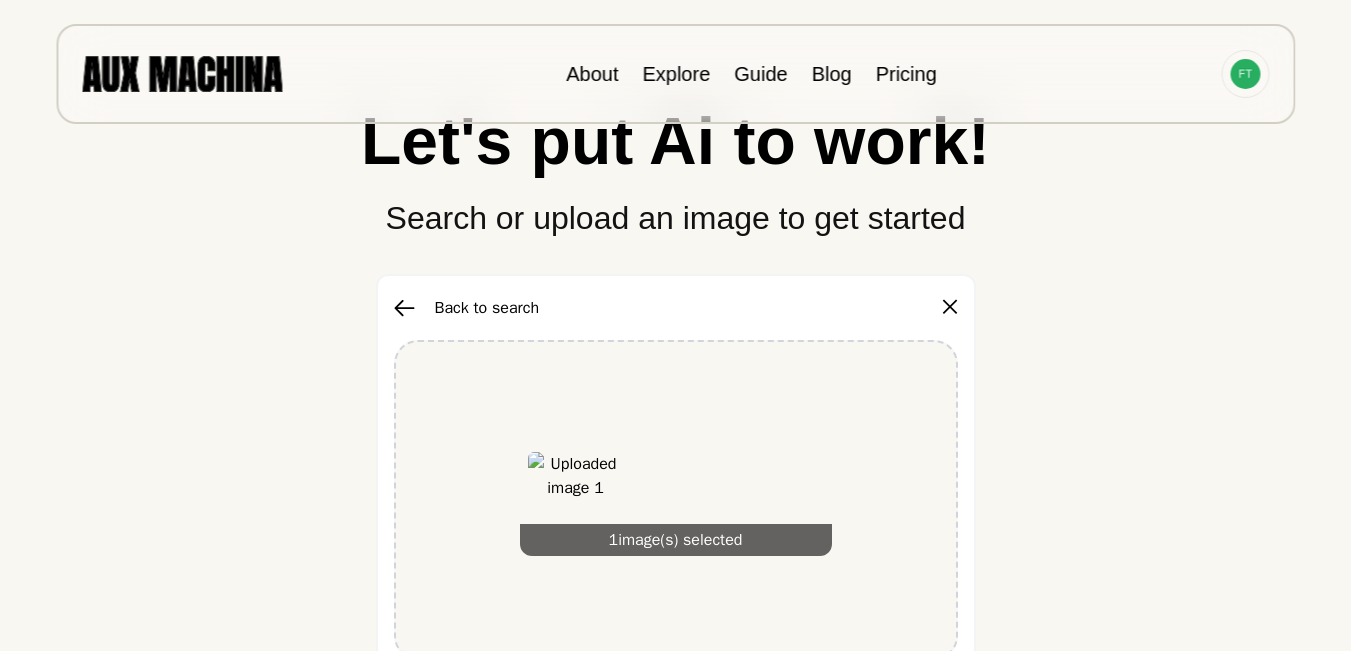 click on "Upload Images" at bounding box center [675, 702] 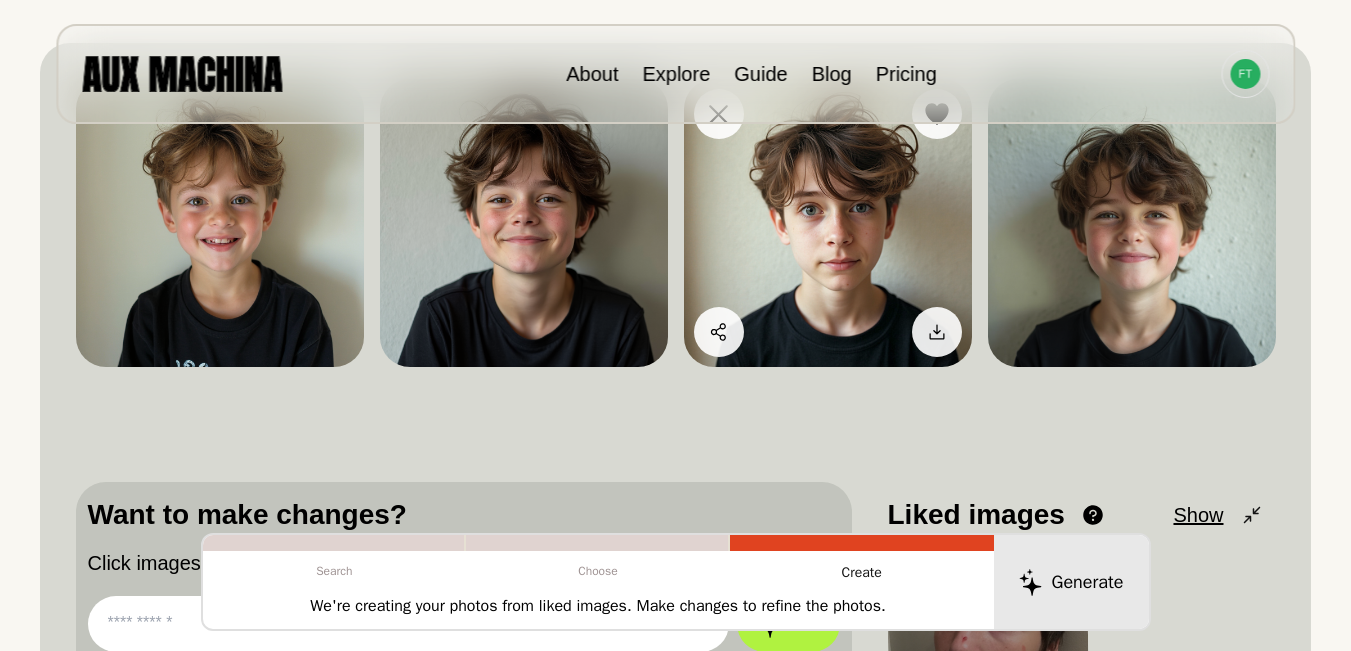 click at bounding box center (828, 223) 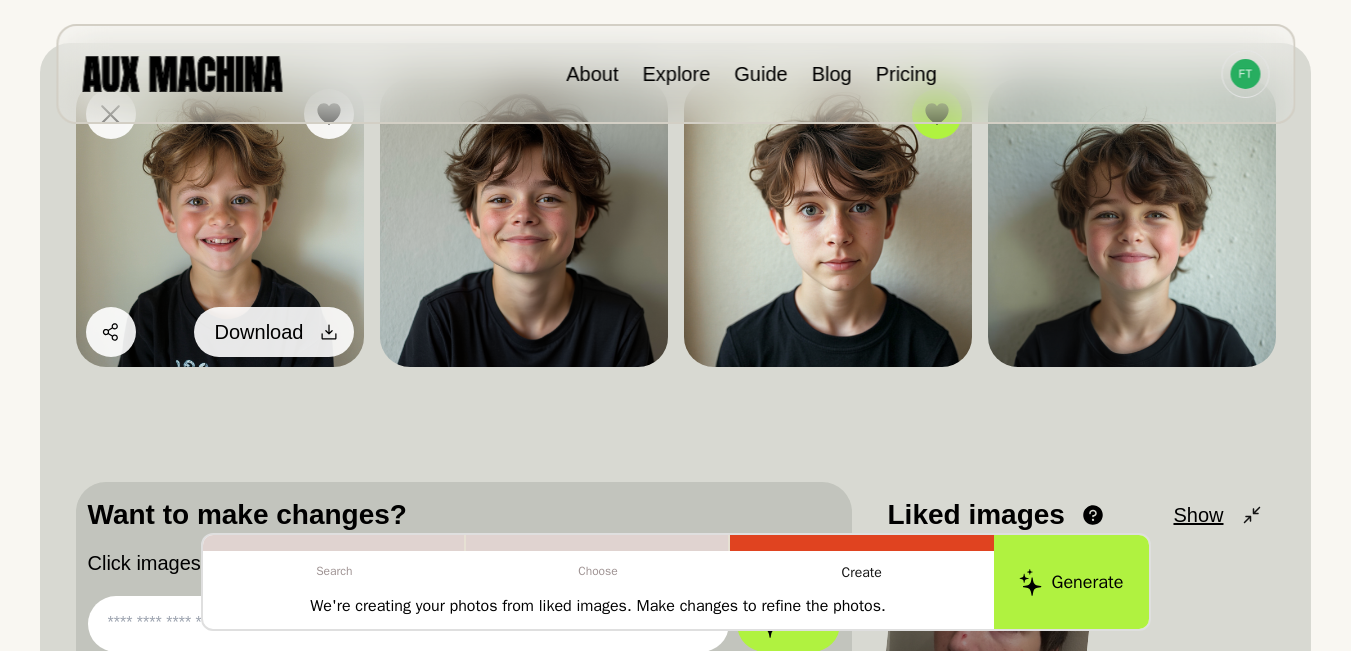 click at bounding box center (329, 332) 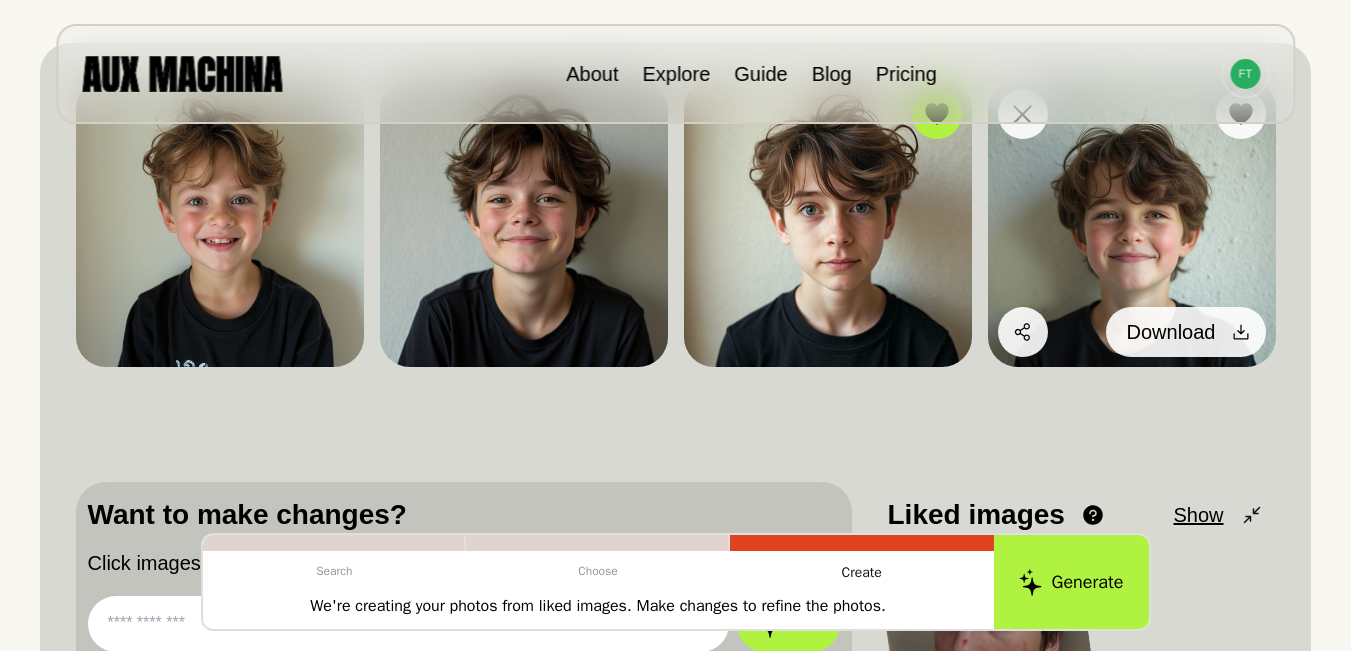 click 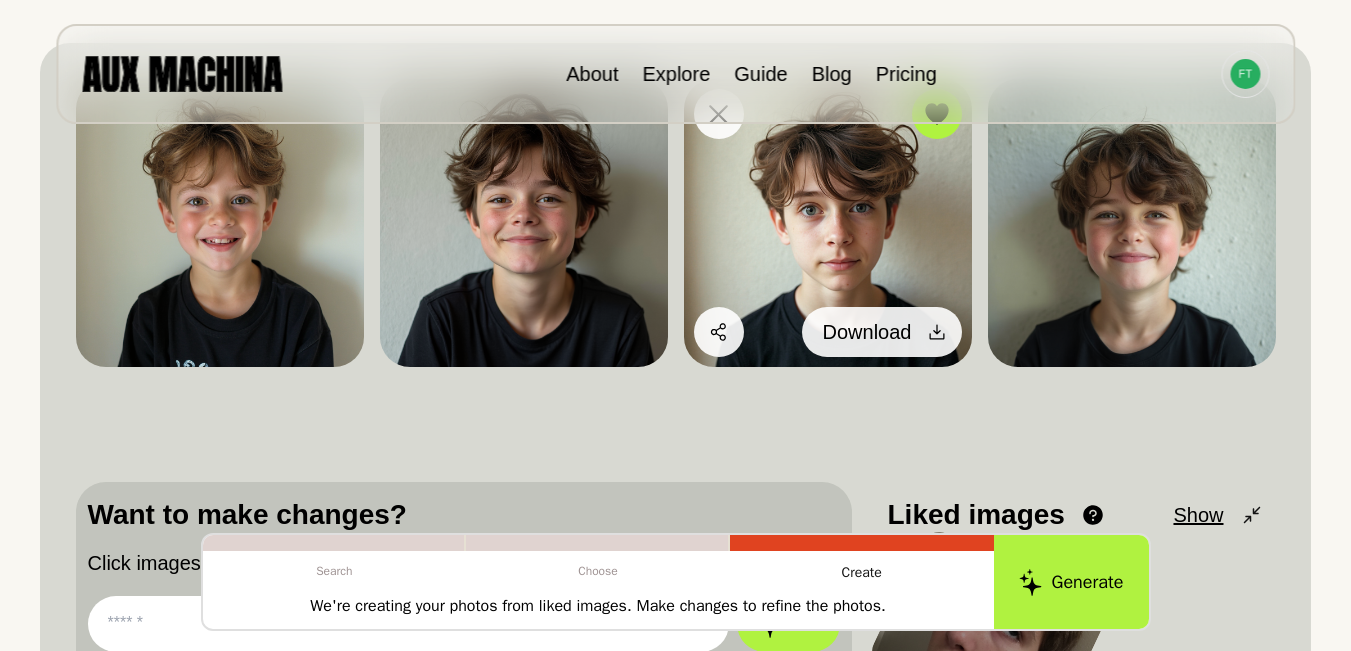 click 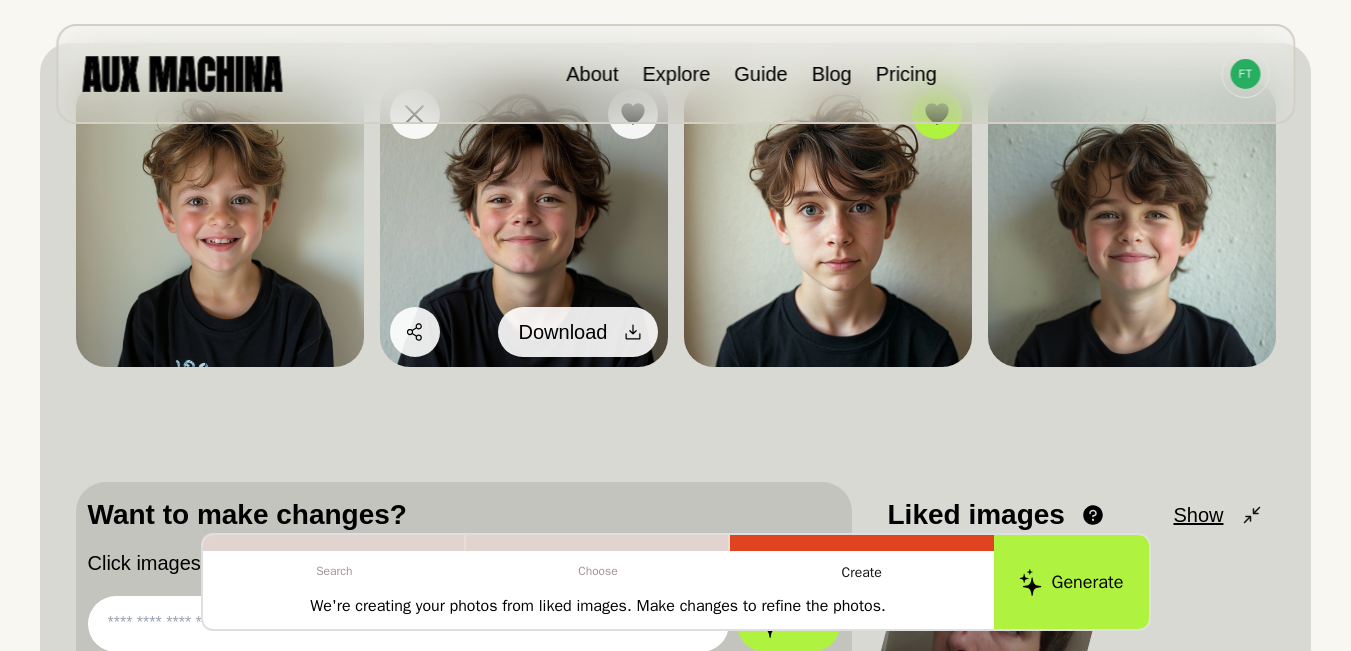 click on "Download" at bounding box center [578, 332] 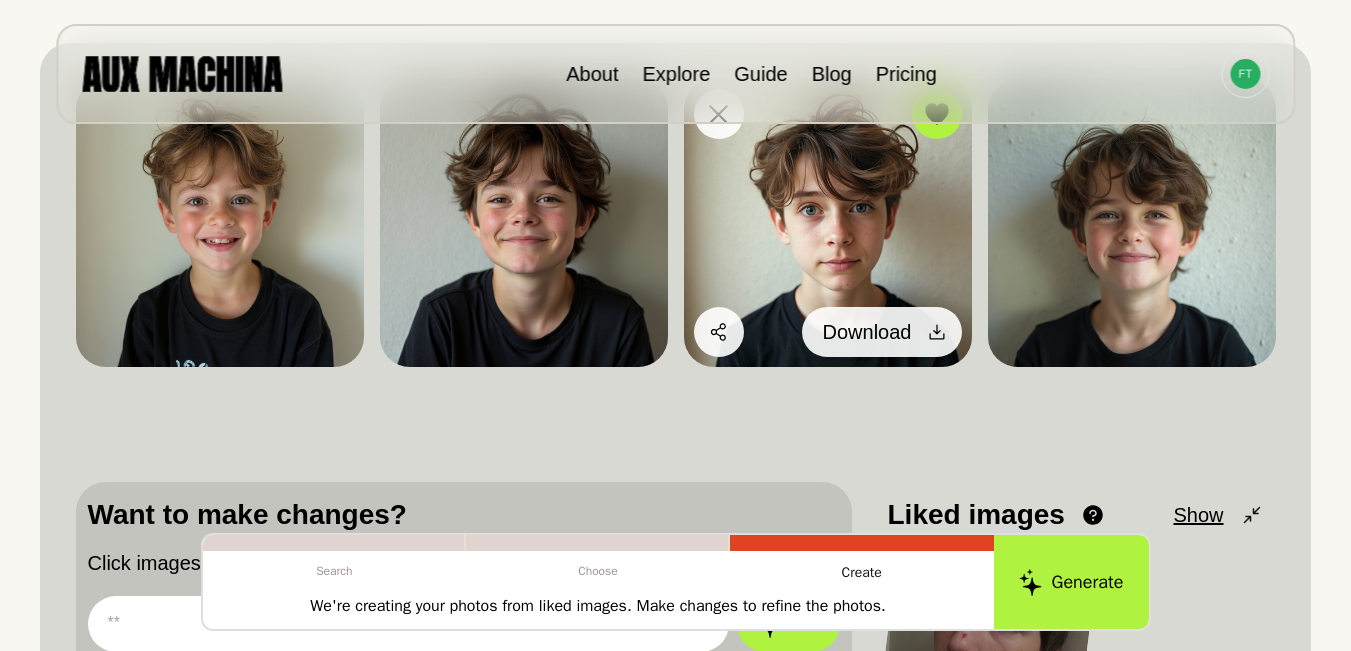 click on "Download" at bounding box center (882, 332) 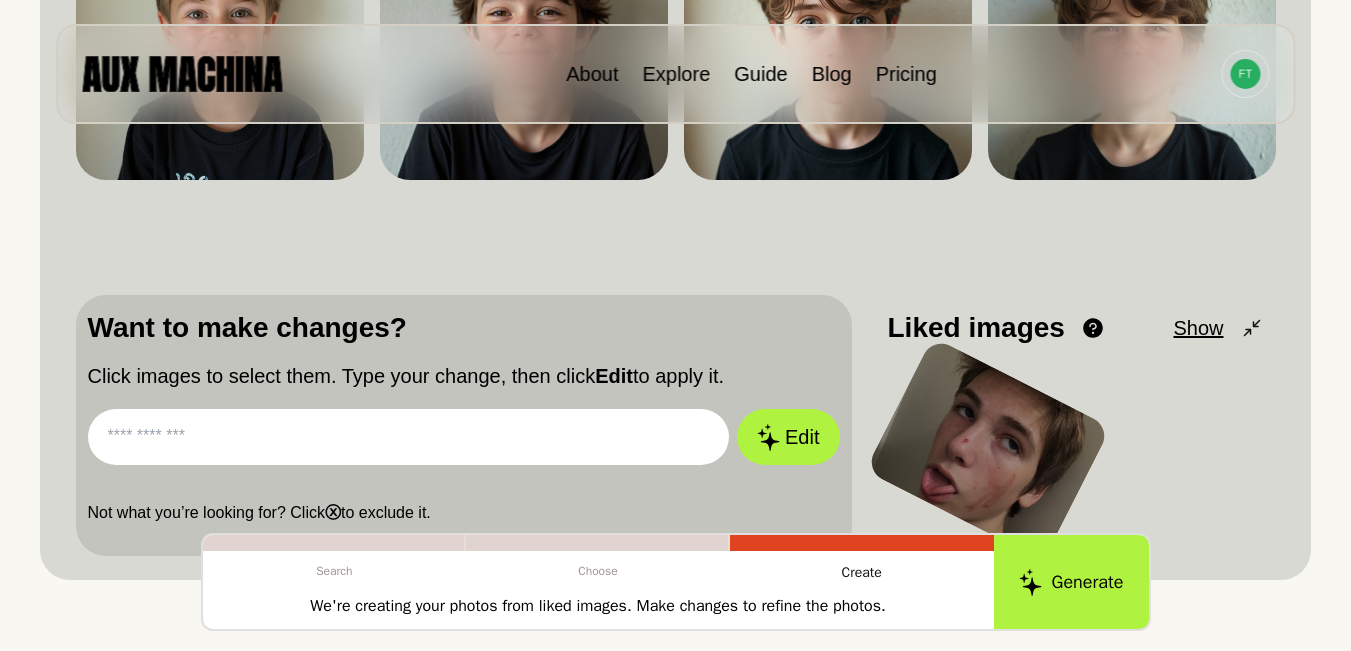 scroll, scrollTop: 437, scrollLeft: 0, axis: vertical 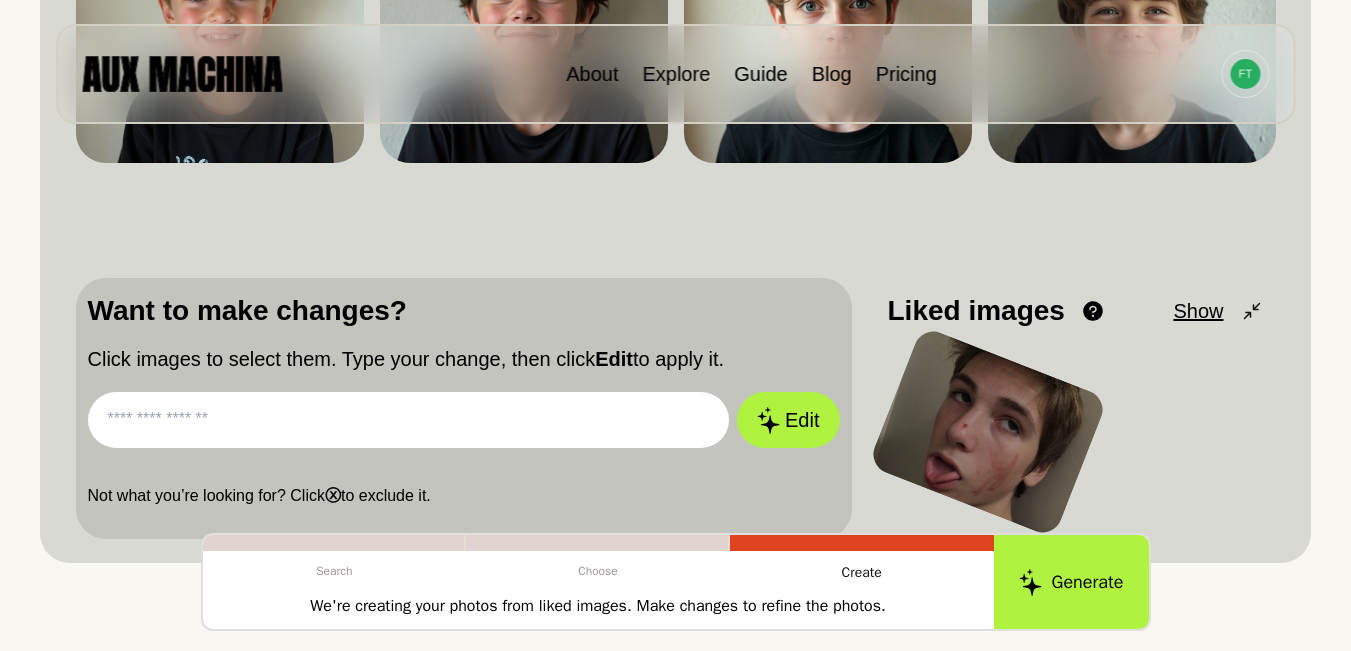 paste on "**********" 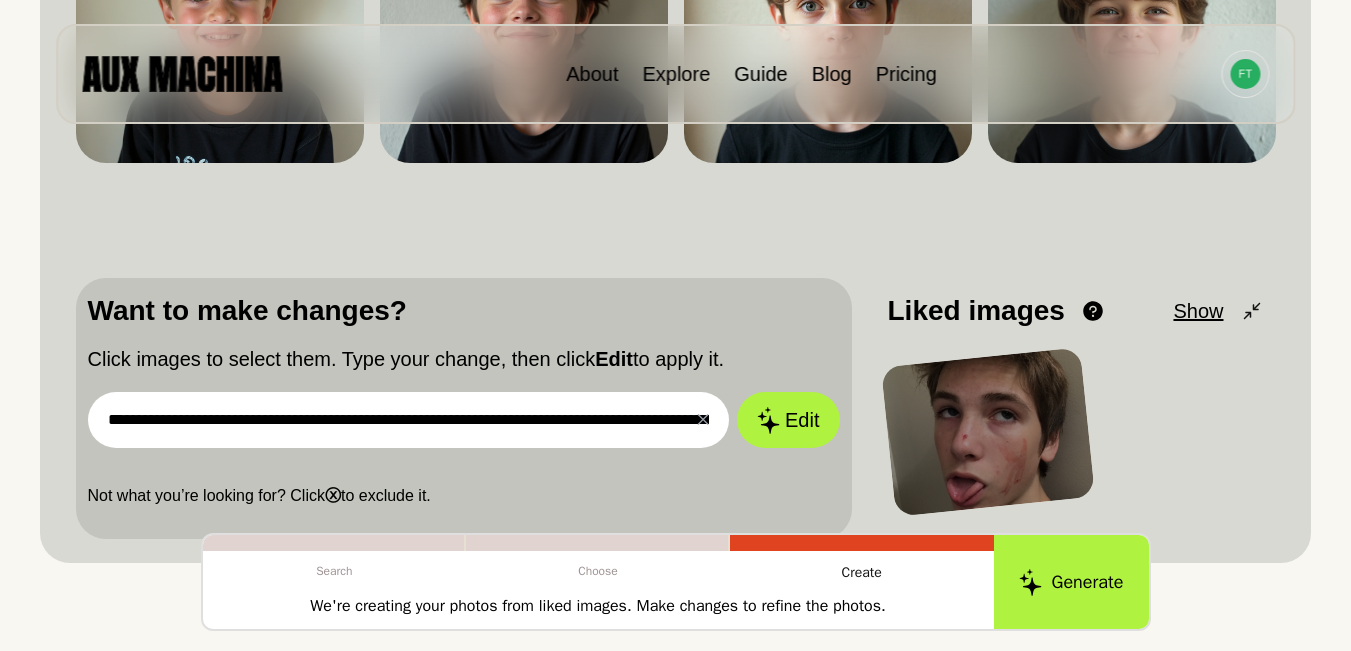 scroll, scrollTop: 0, scrollLeft: 4248, axis: horizontal 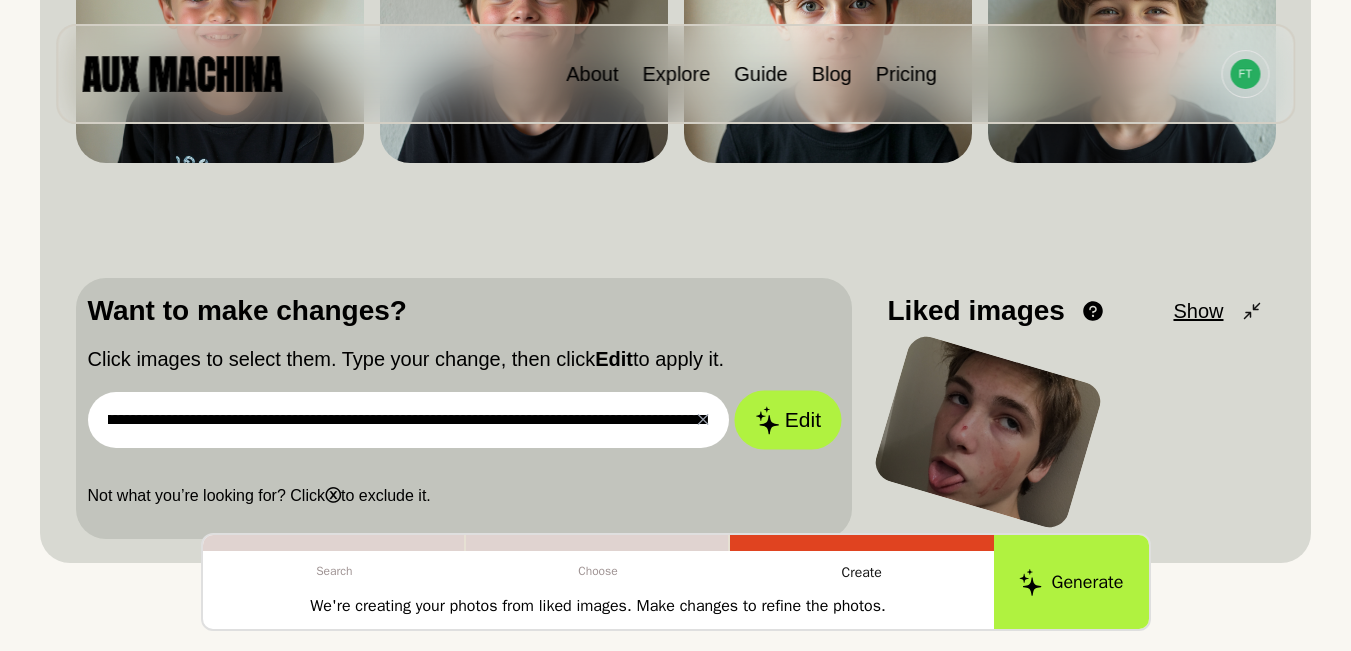 type on "**********" 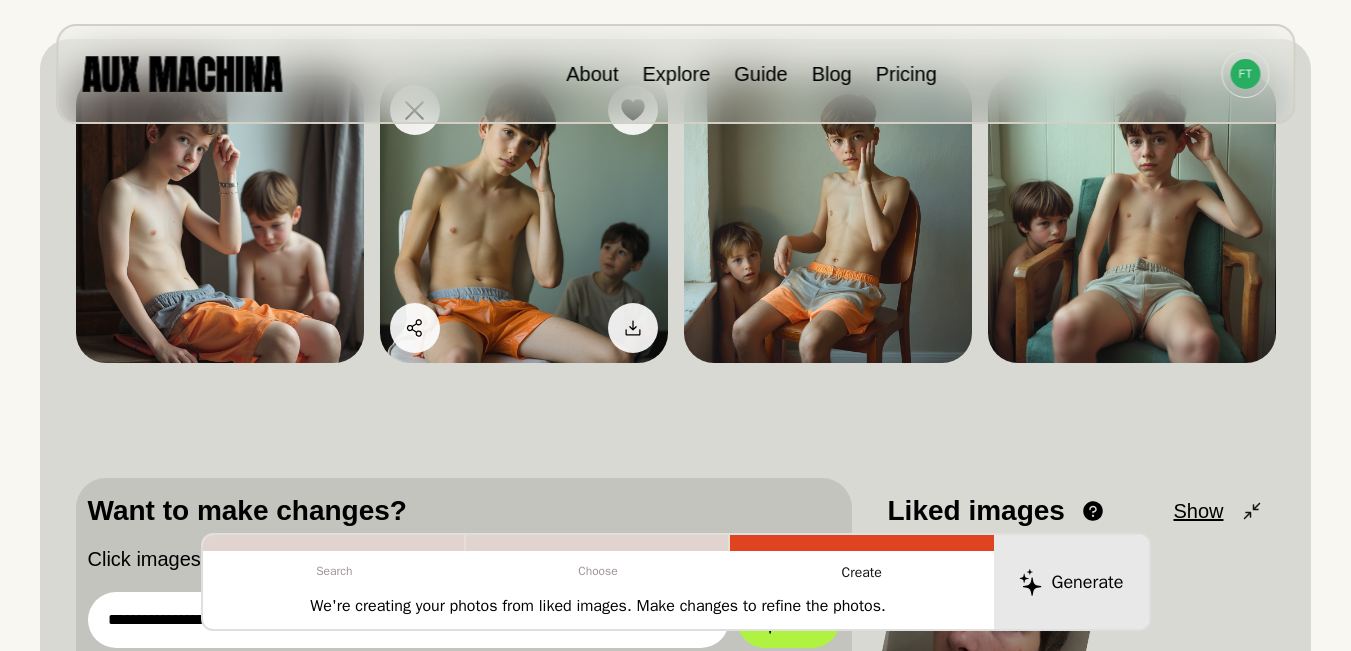 scroll, scrollTop: 204, scrollLeft: 0, axis: vertical 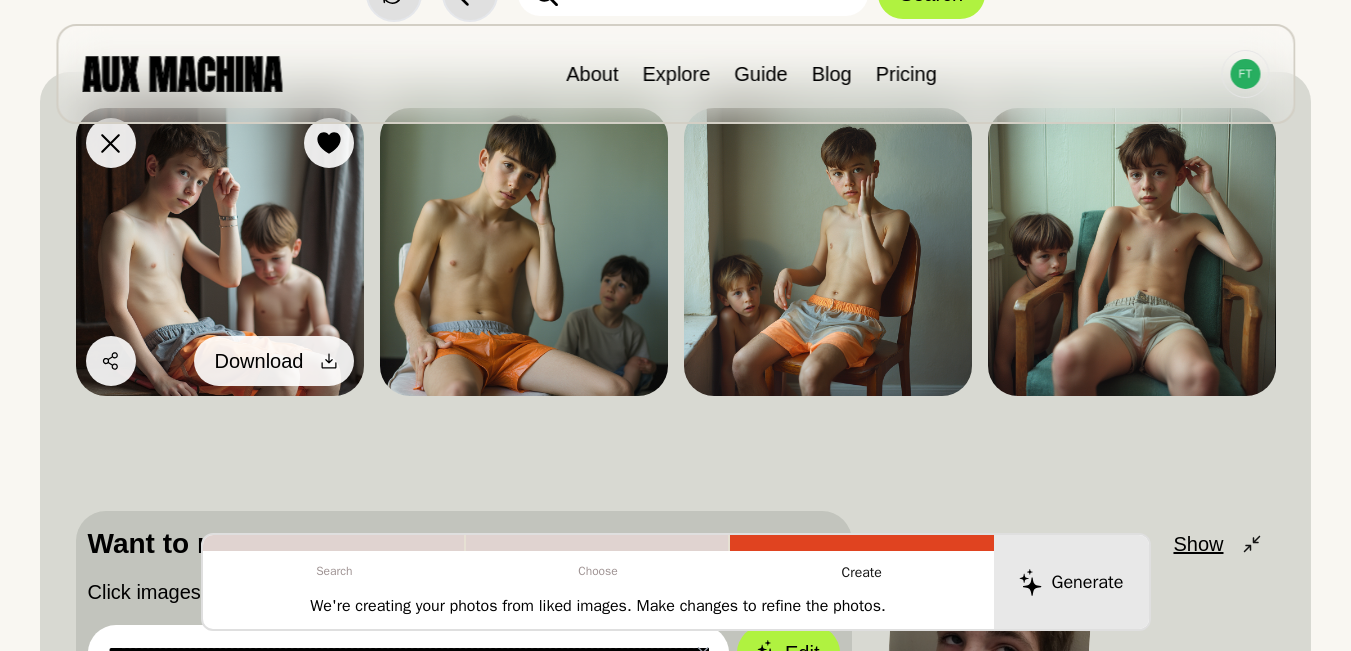 click 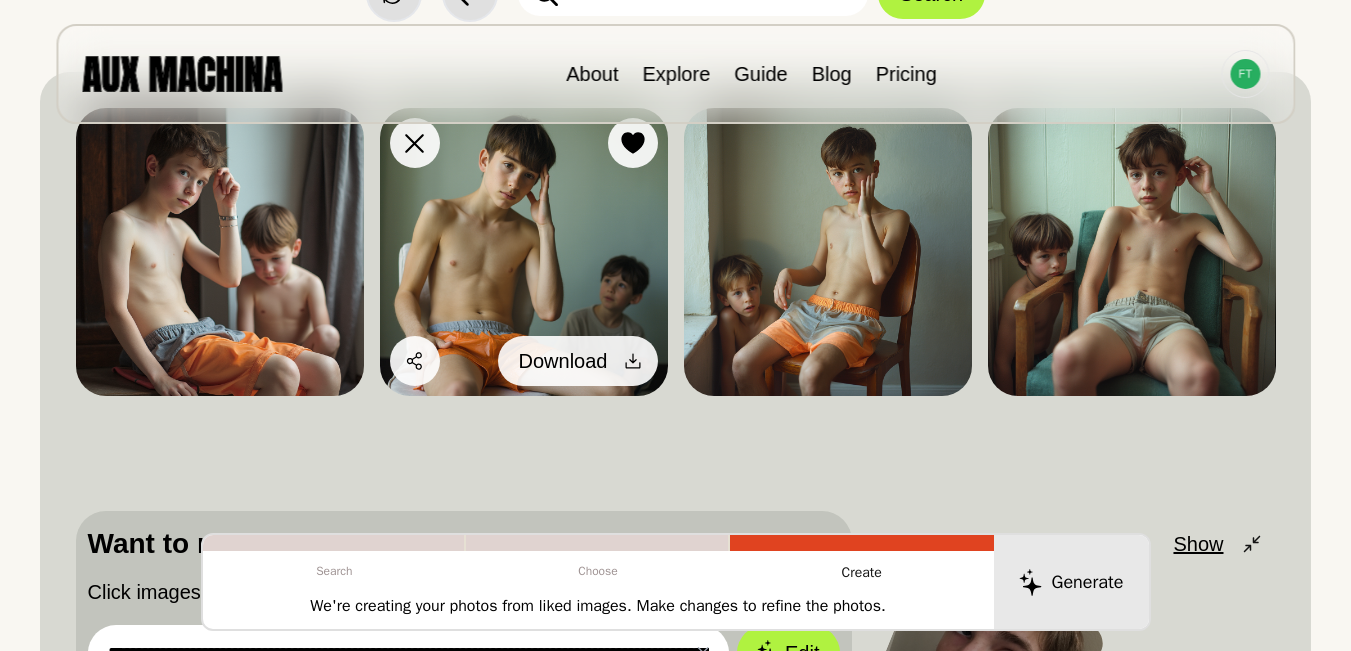 click on "Download" at bounding box center (578, 361) 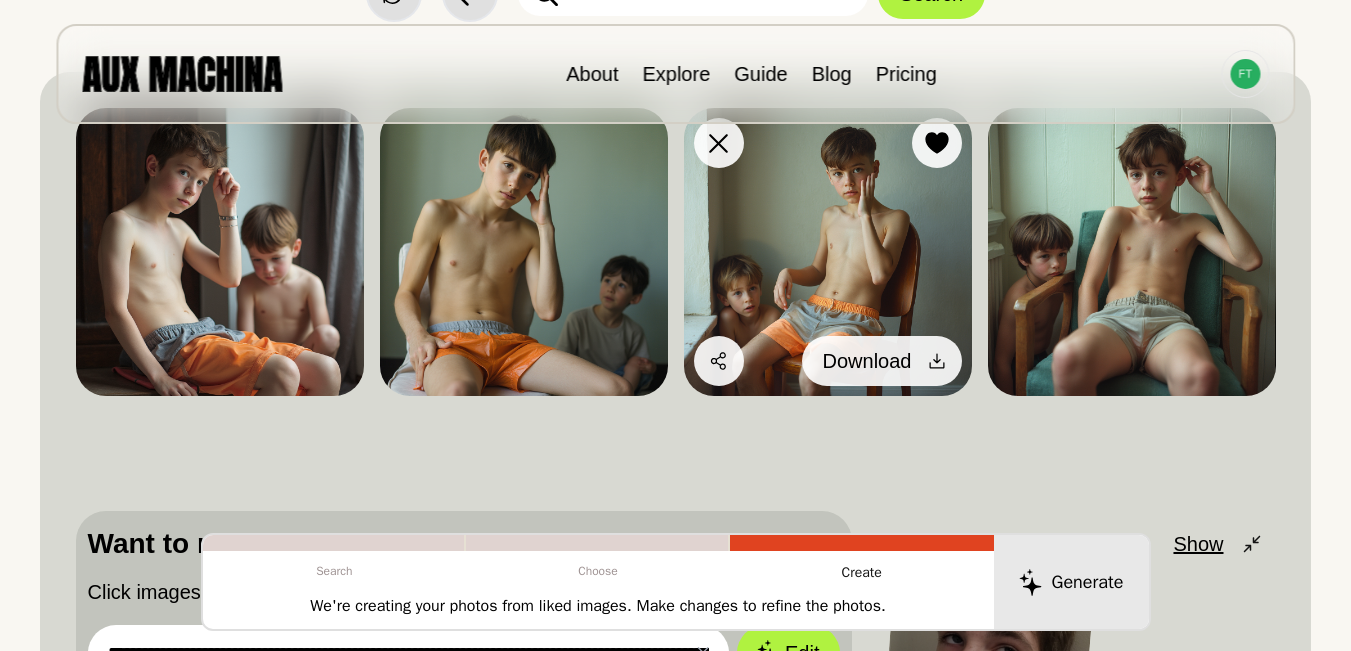 click on "Download" at bounding box center [882, 361] 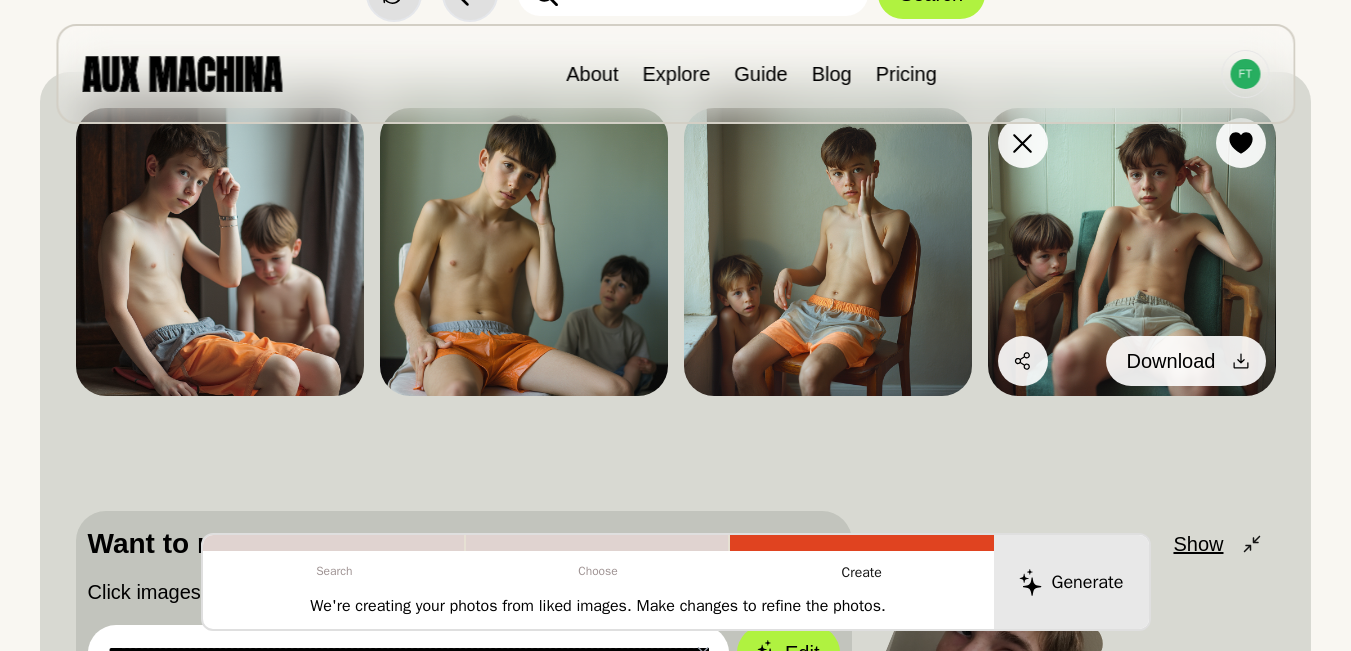 click 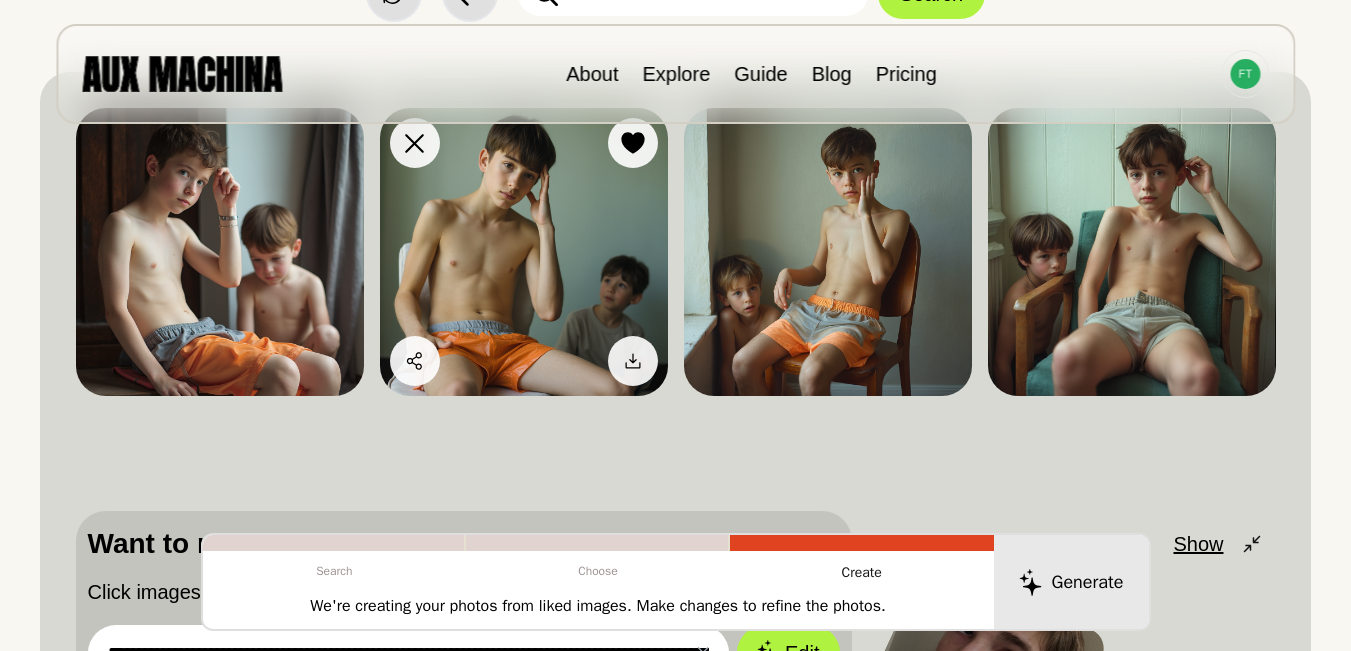 click at bounding box center (524, 252) 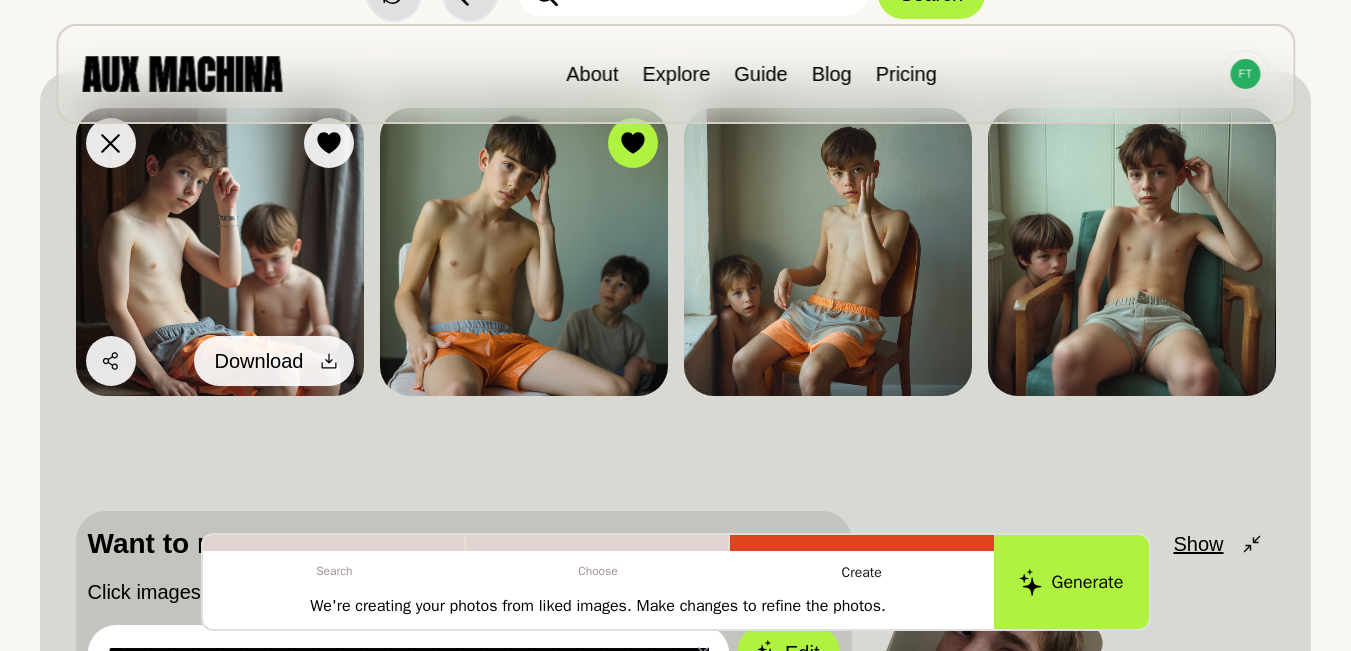 click at bounding box center (329, 361) 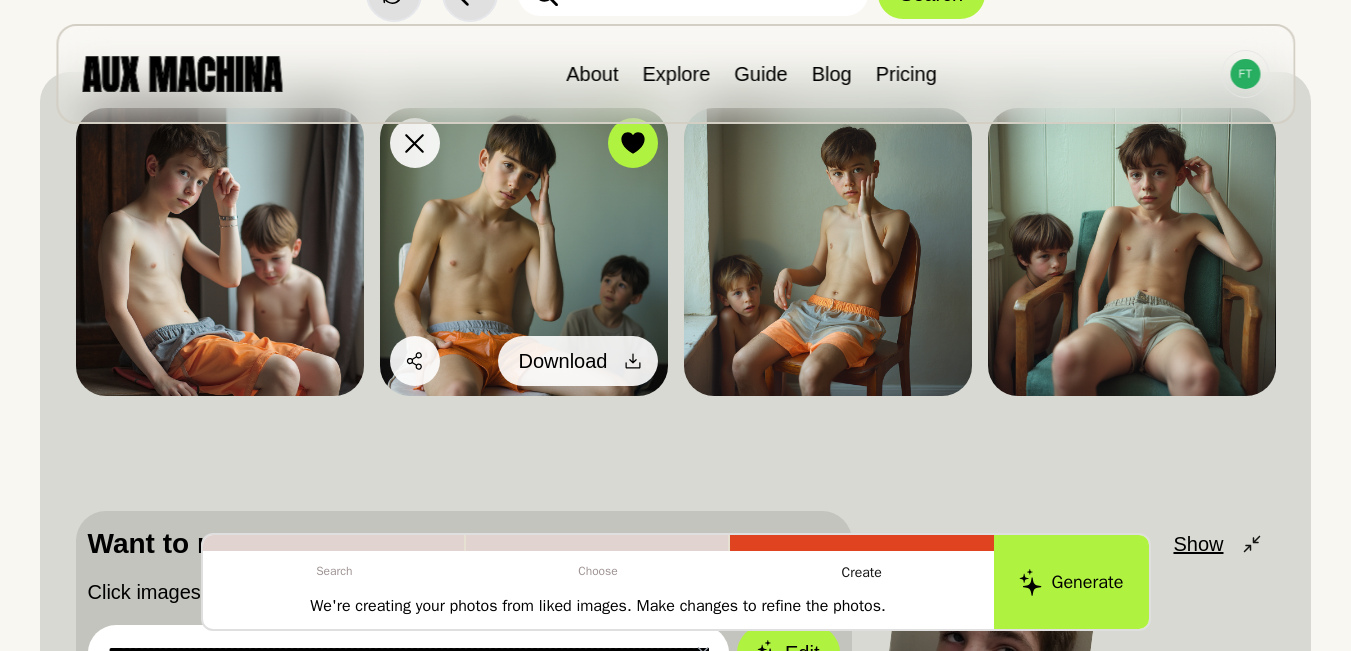click 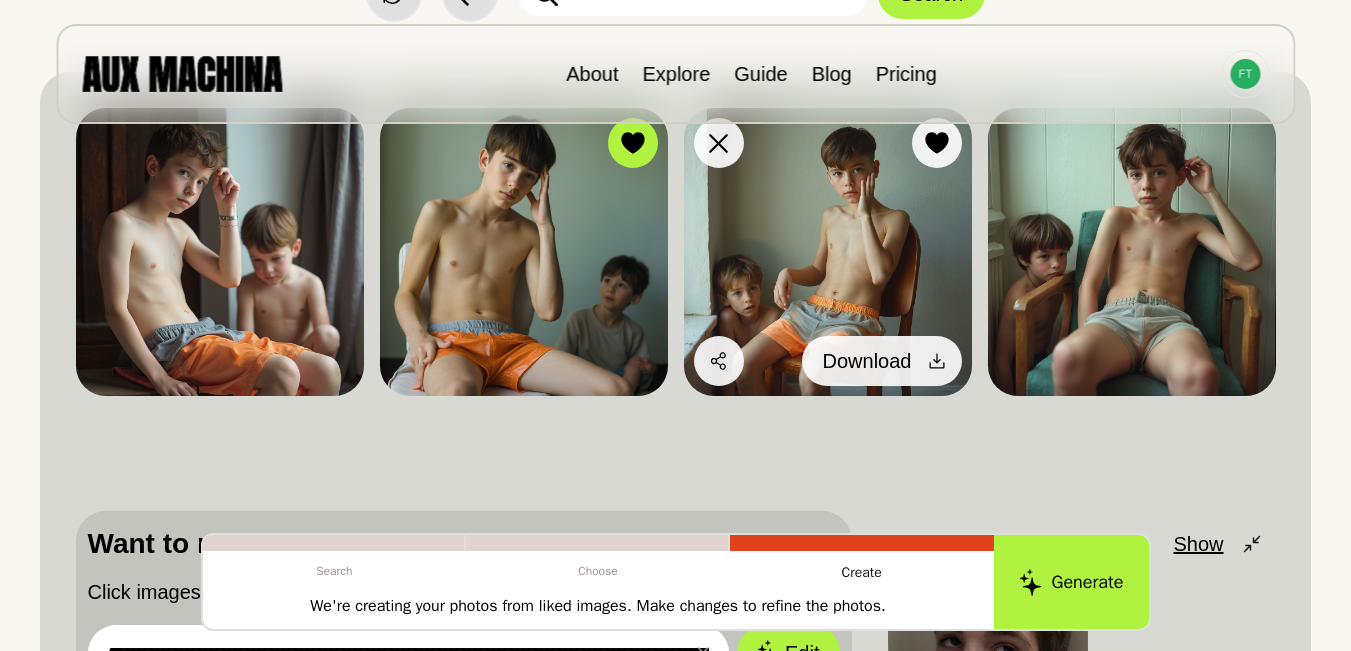 click 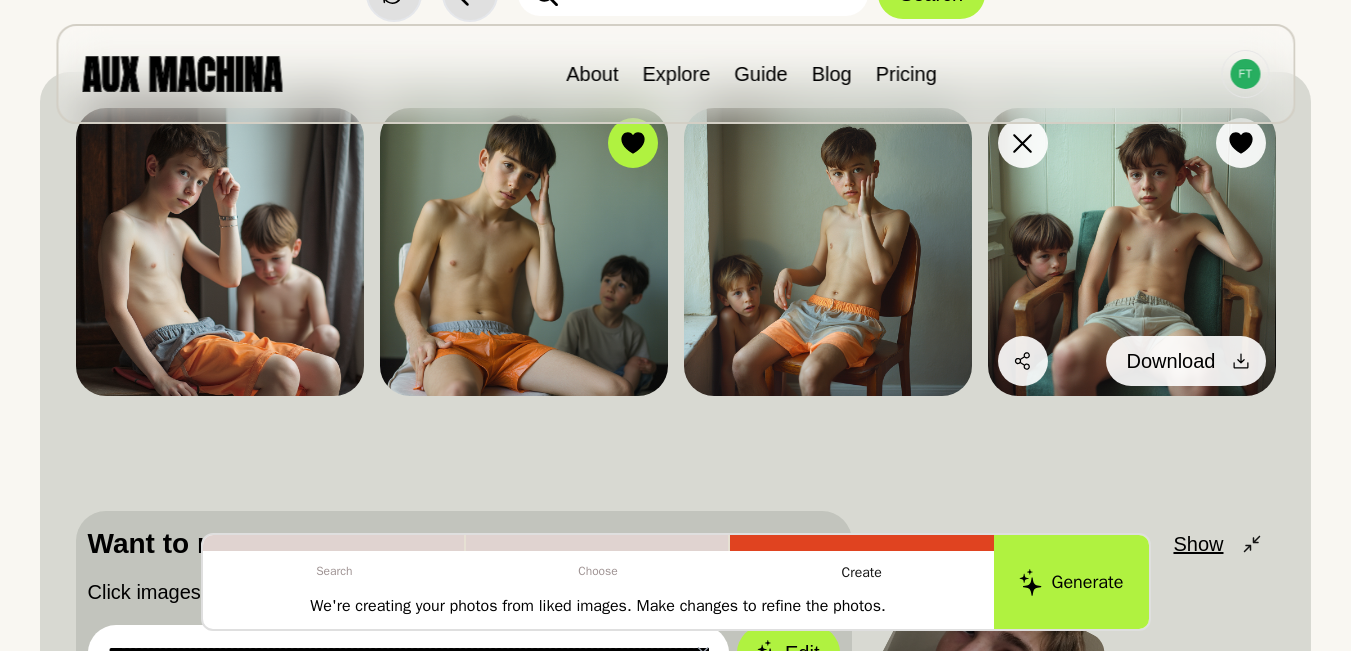 click 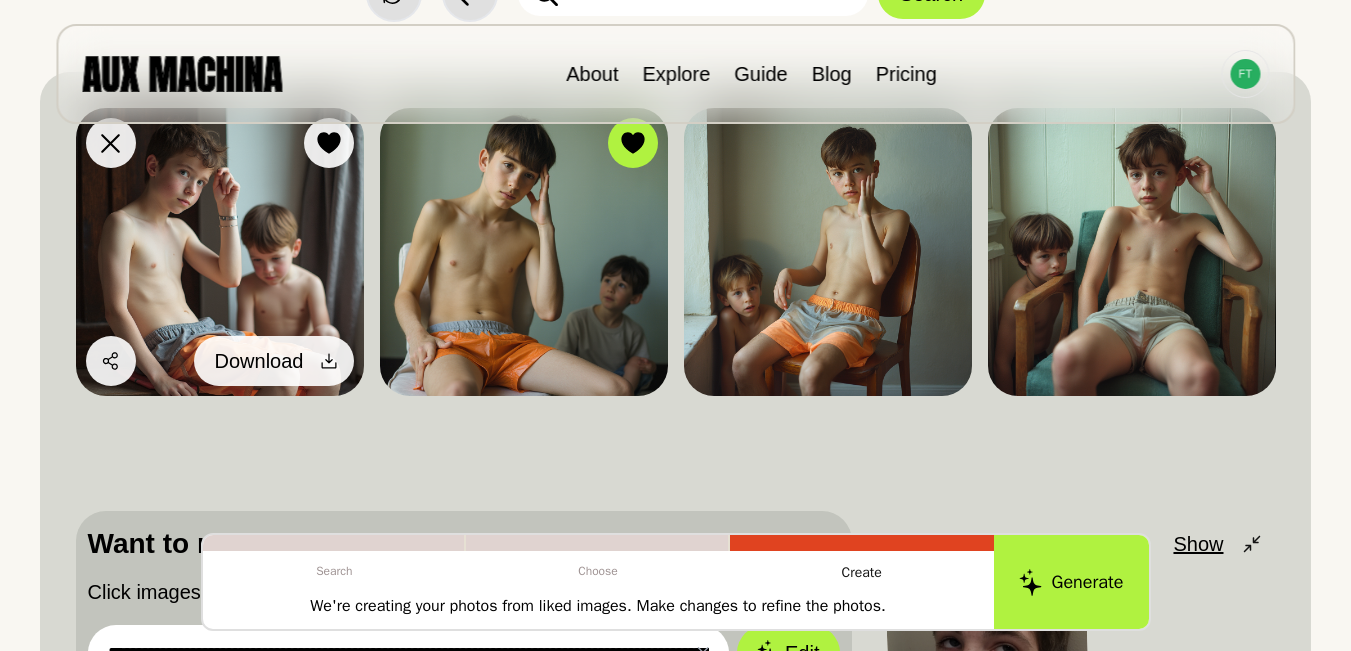 click 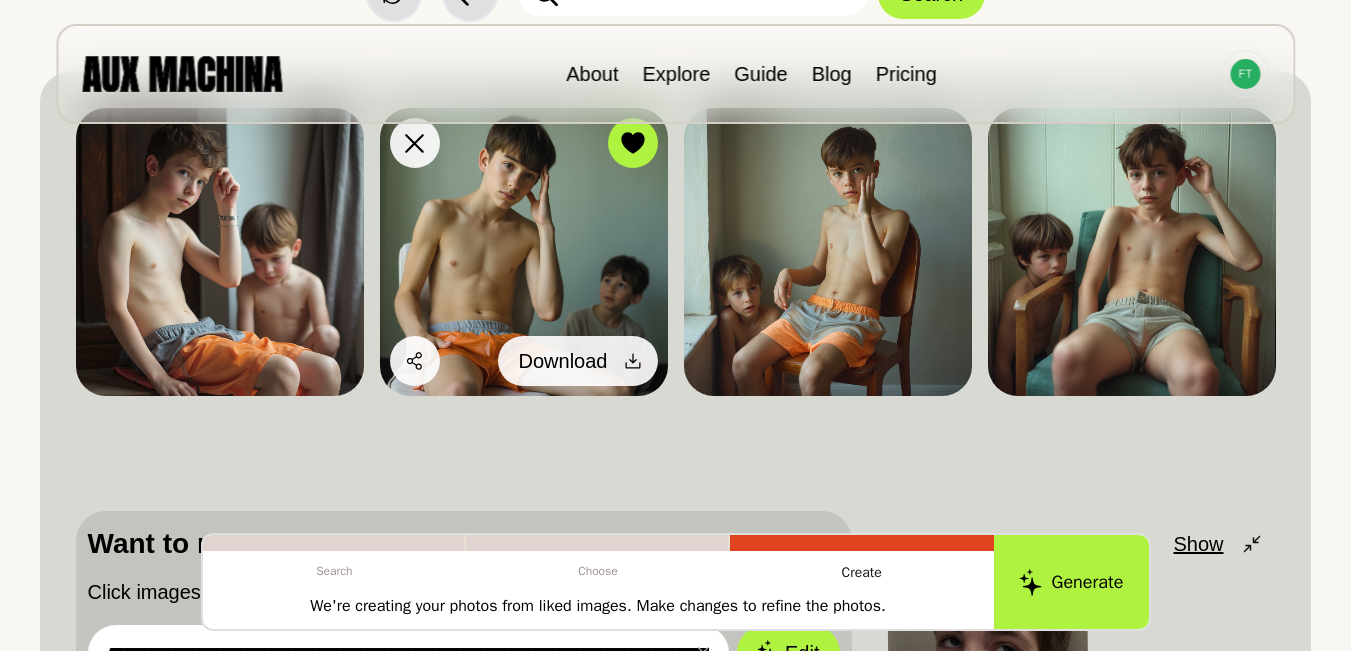 click 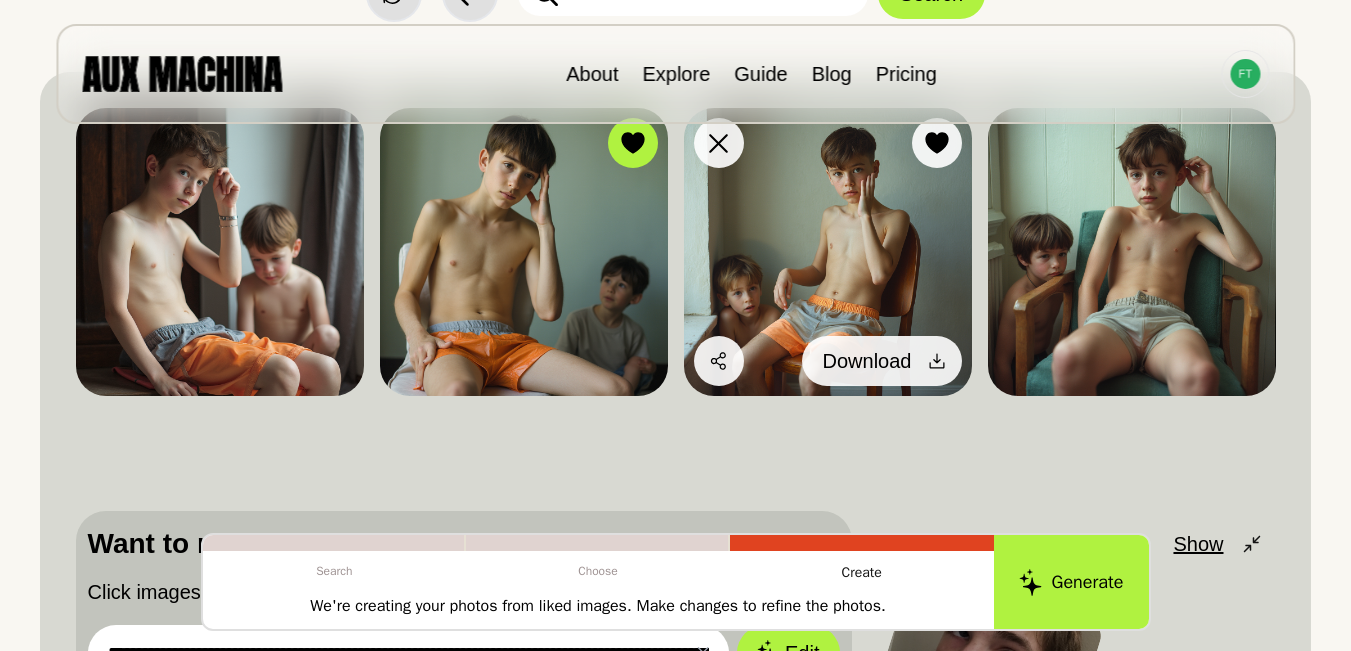 click 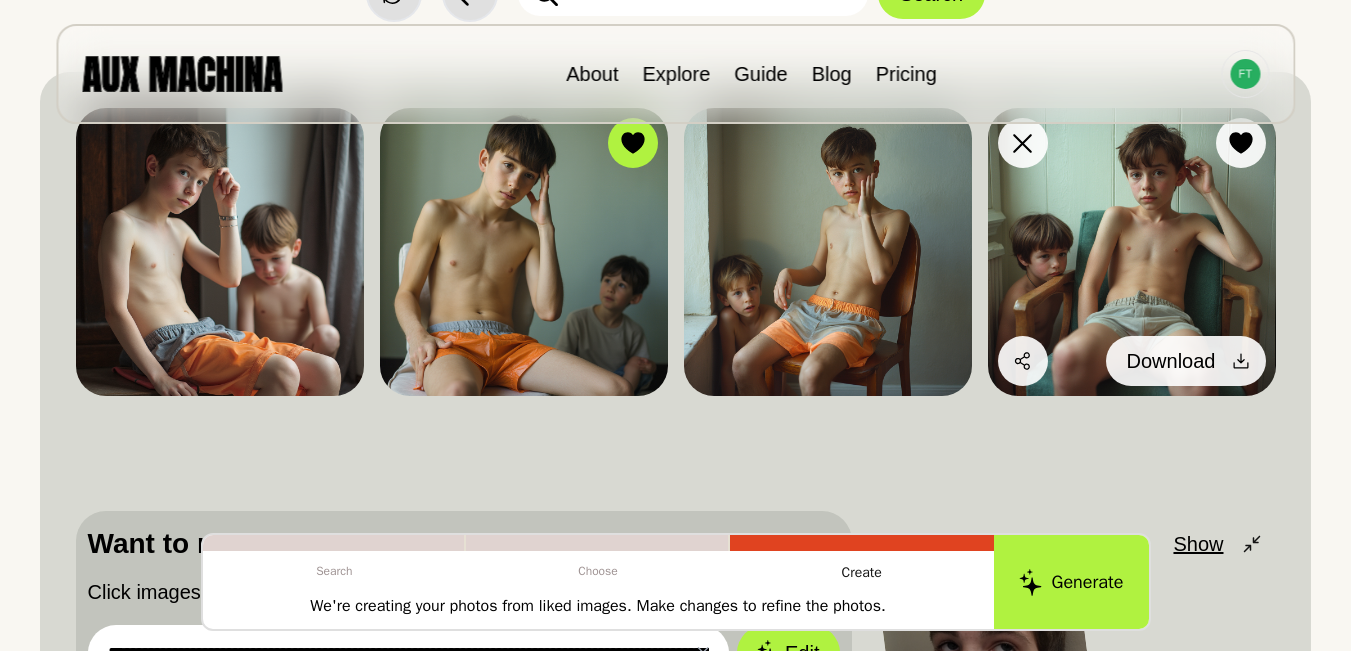 click 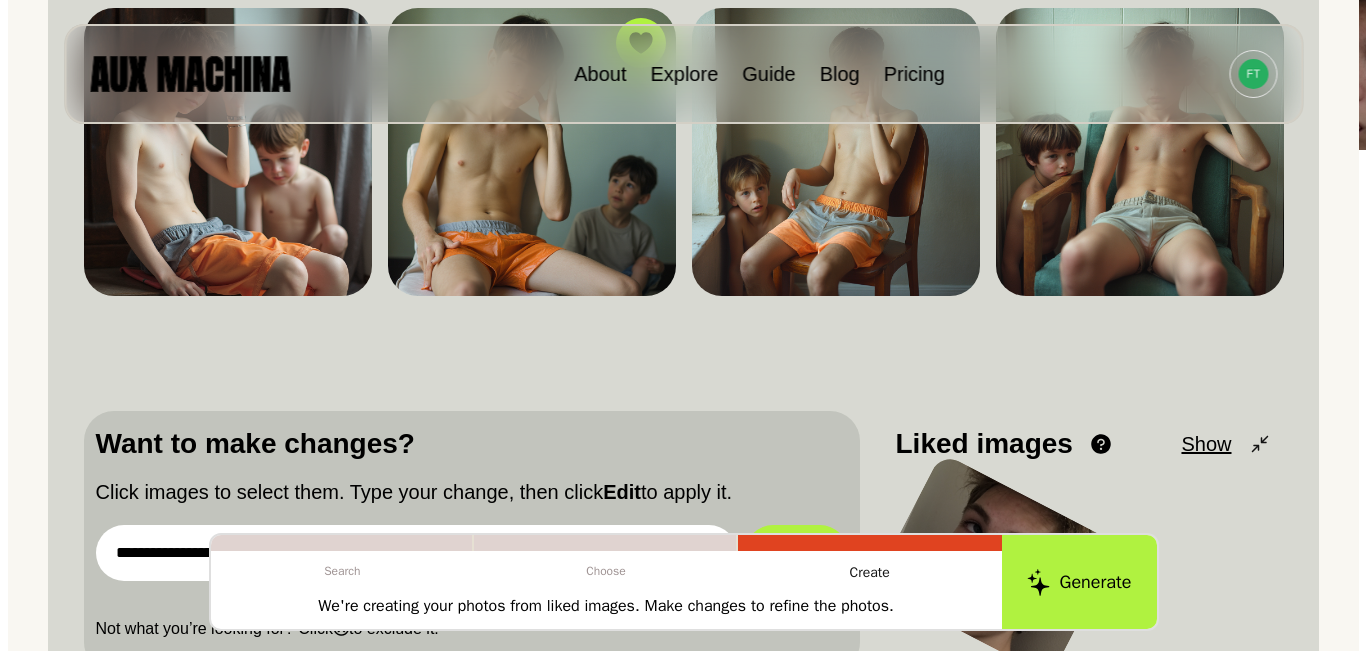 scroll, scrollTop: 504, scrollLeft: 0, axis: vertical 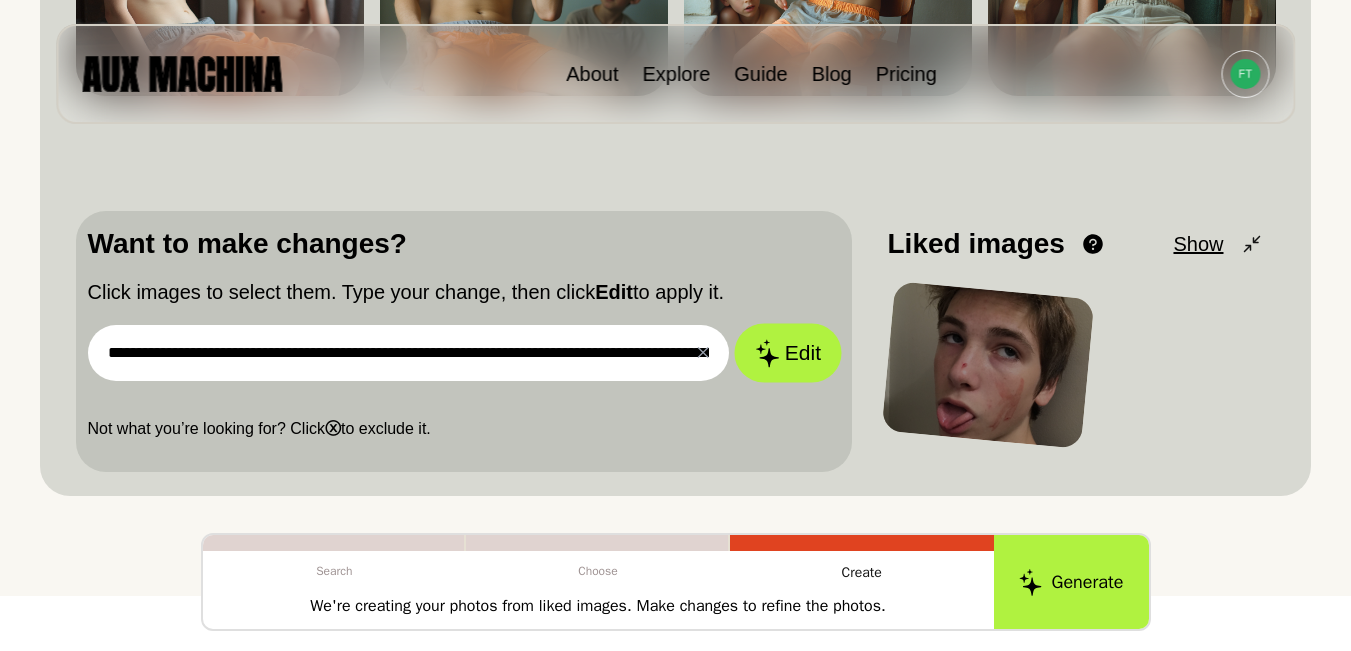 click on "Edit" at bounding box center [788, 353] 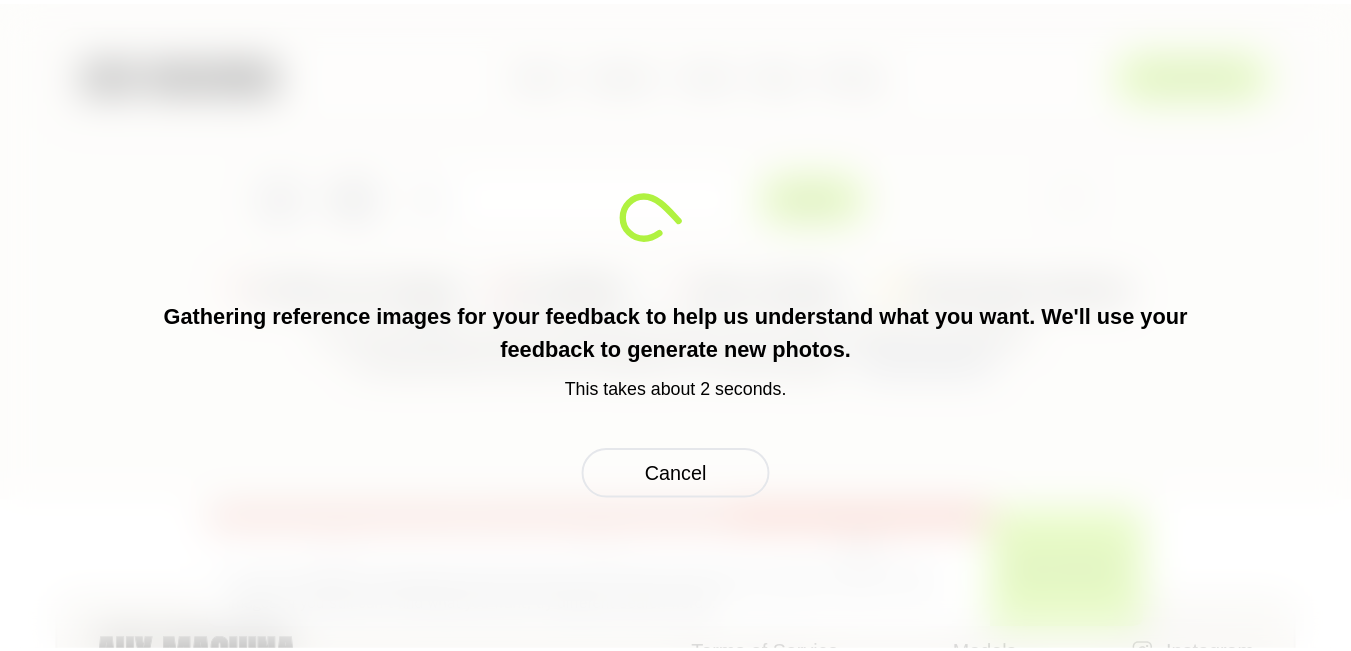 scroll, scrollTop: 0, scrollLeft: 0, axis: both 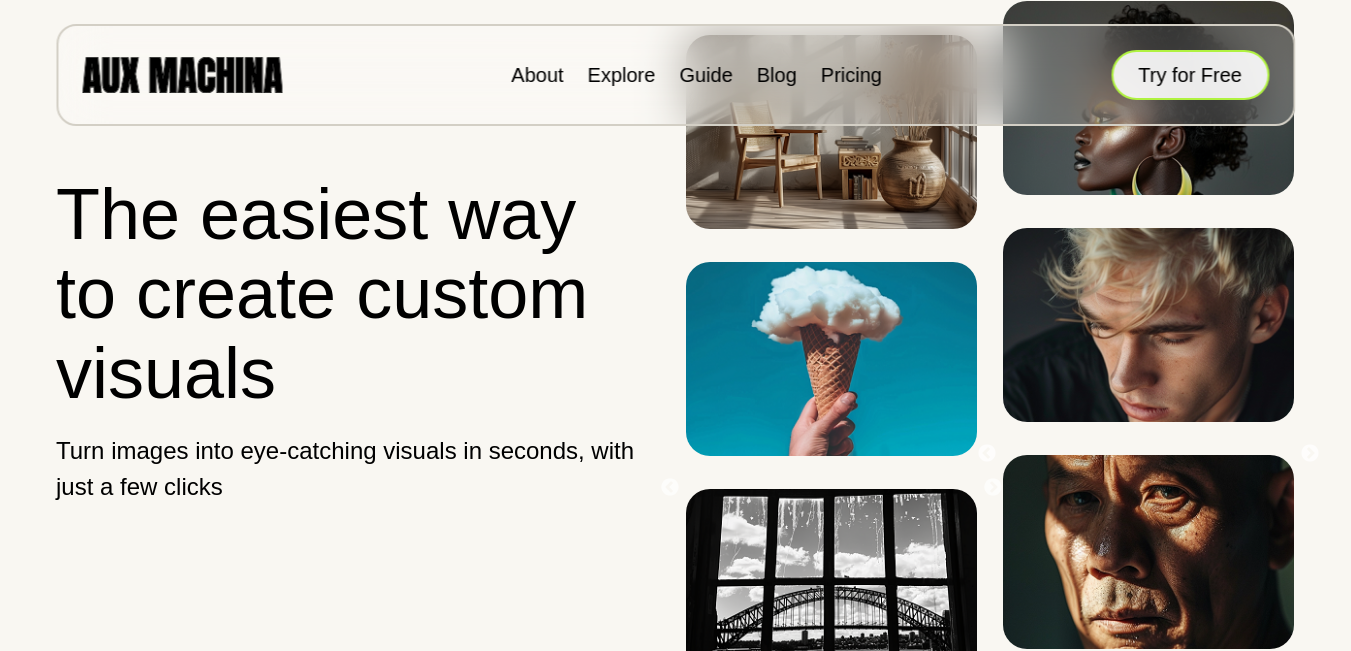 click on "Try for Free" at bounding box center [1190, 75] 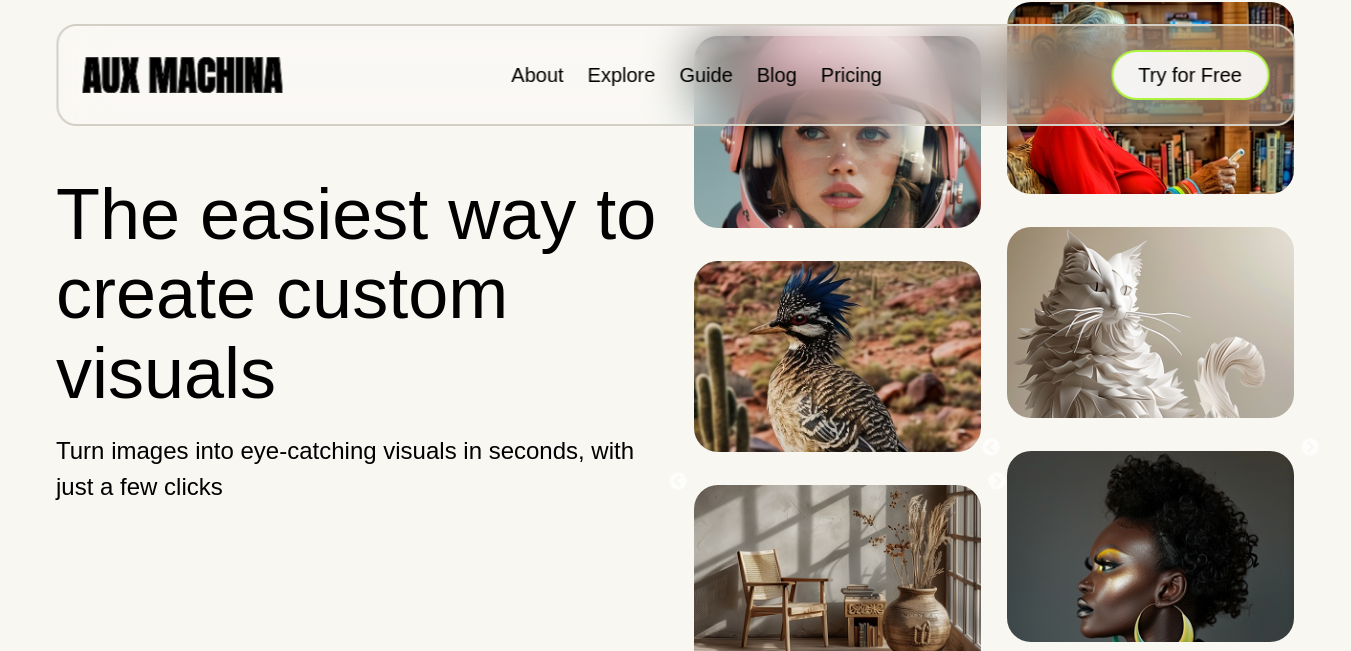 scroll, scrollTop: 0, scrollLeft: 0, axis: both 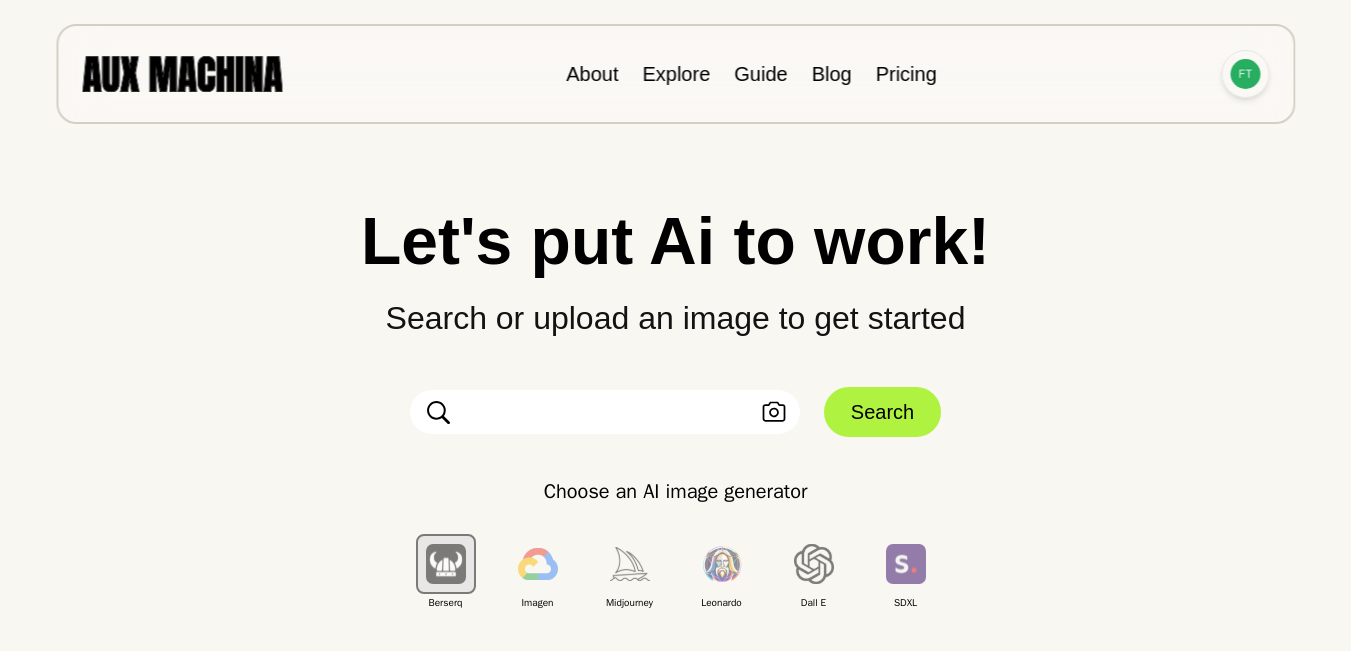 click at bounding box center [1245, 74] 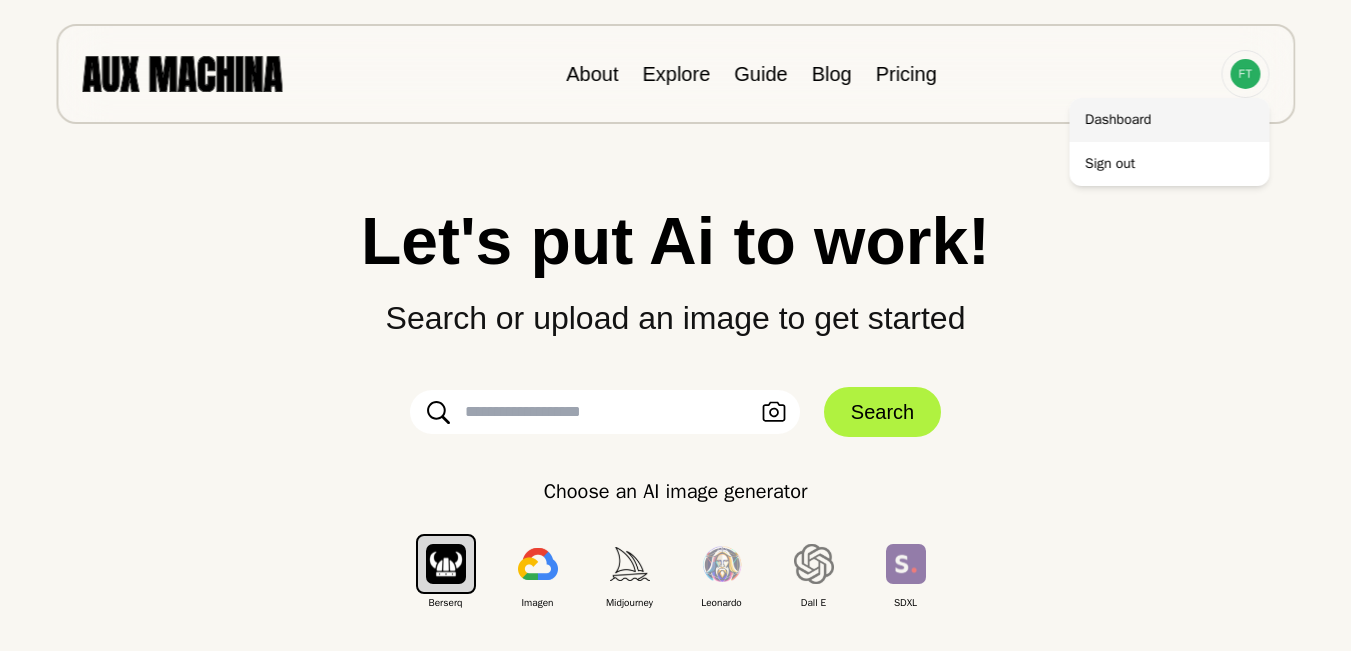 click on "Dashboard" at bounding box center (1169, 120) 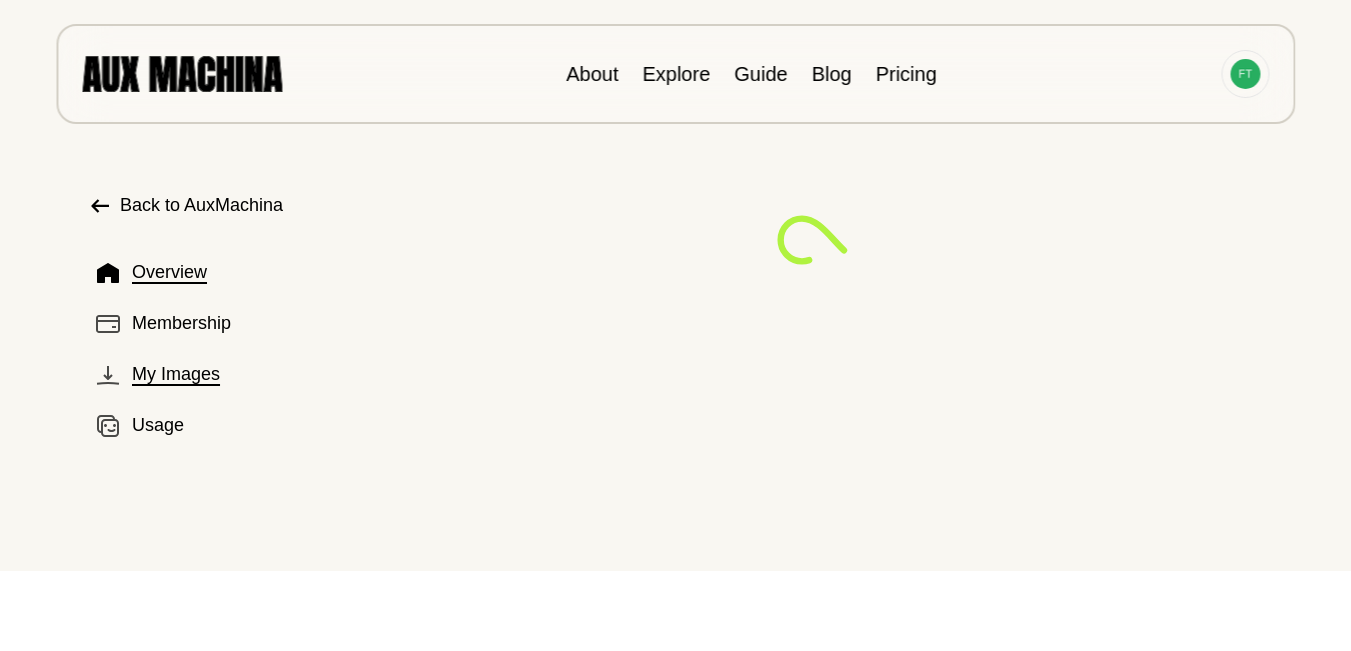 click on "My Images" at bounding box center [215, 374] 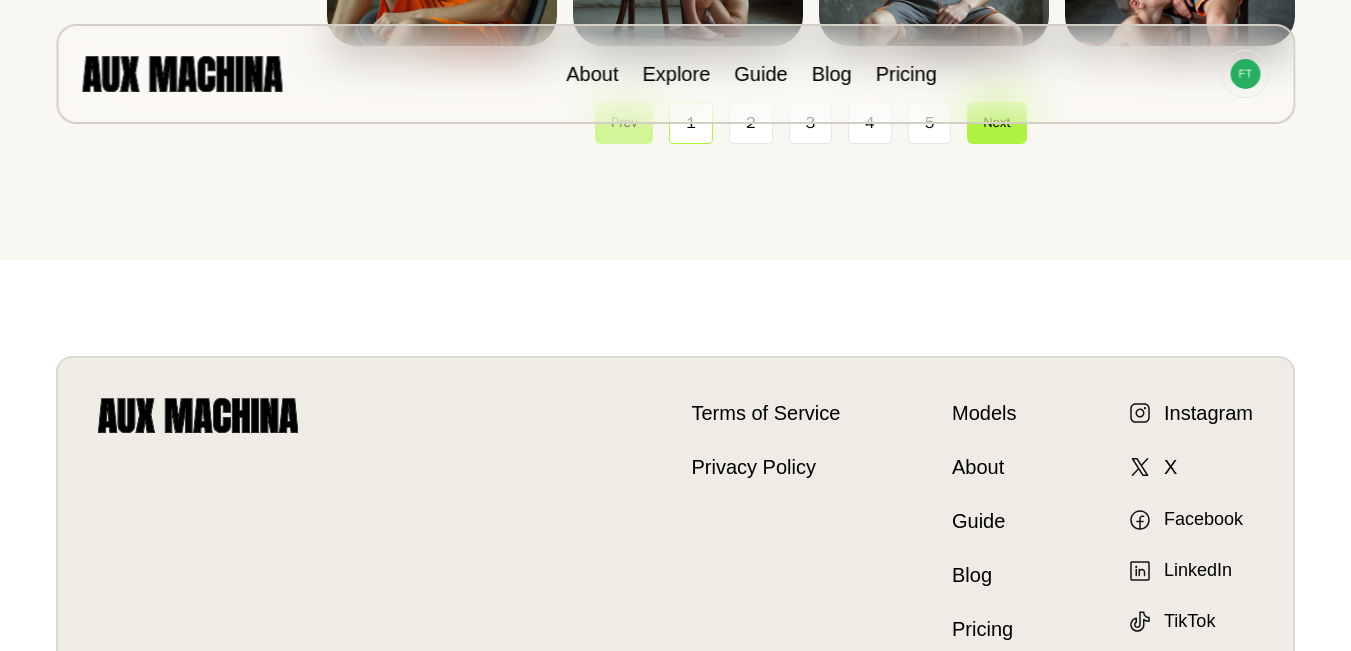 scroll, scrollTop: 767, scrollLeft: 0, axis: vertical 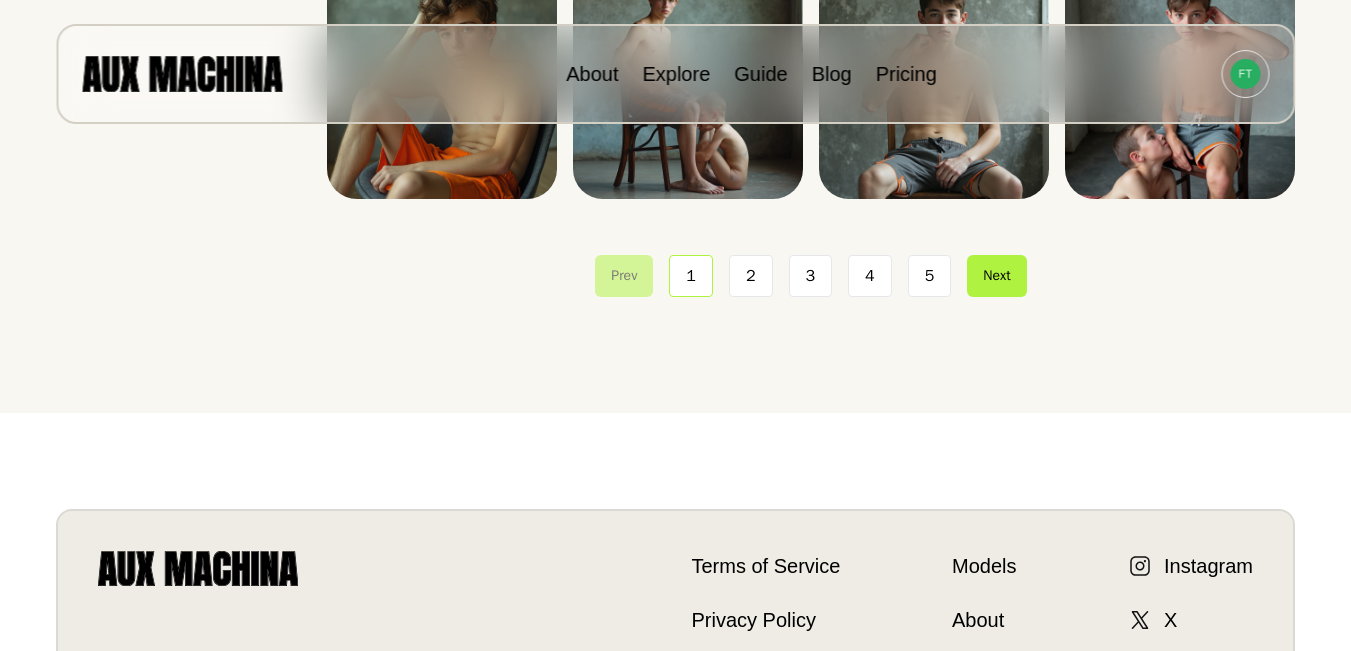 click on "5" at bounding box center (930, 276) 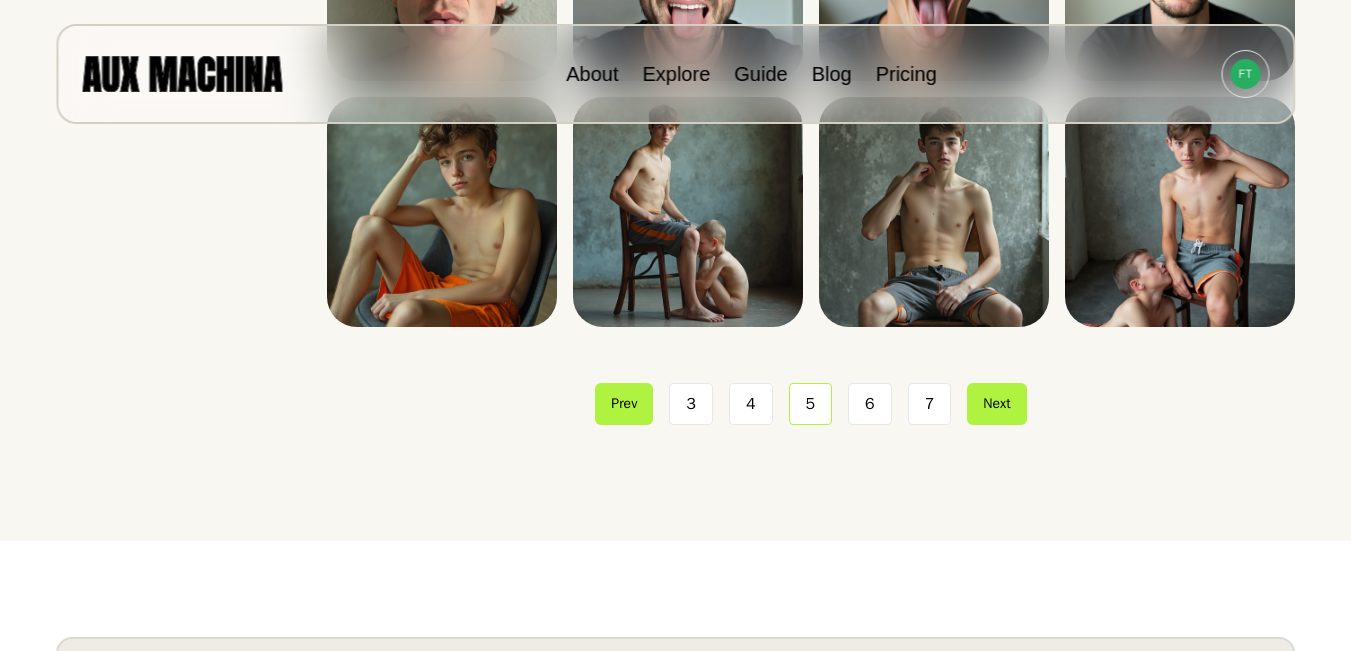 click on "7" at bounding box center [930, 404] 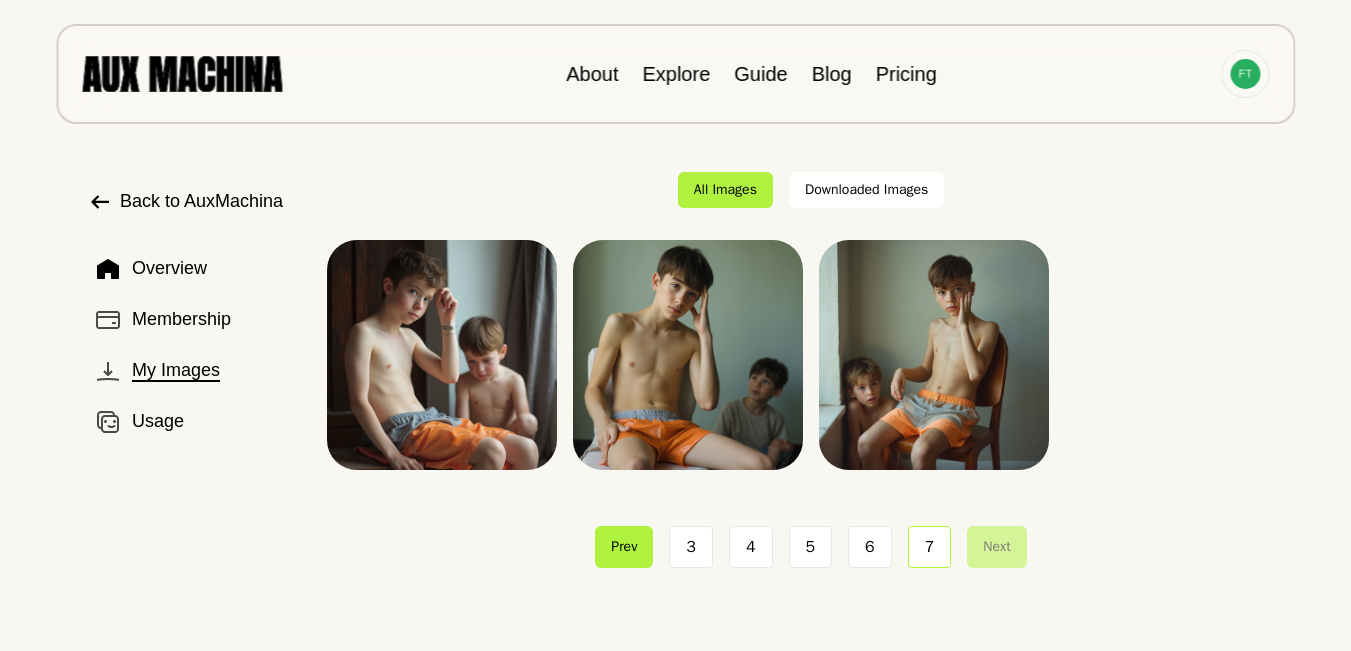 scroll, scrollTop: 49, scrollLeft: 0, axis: vertical 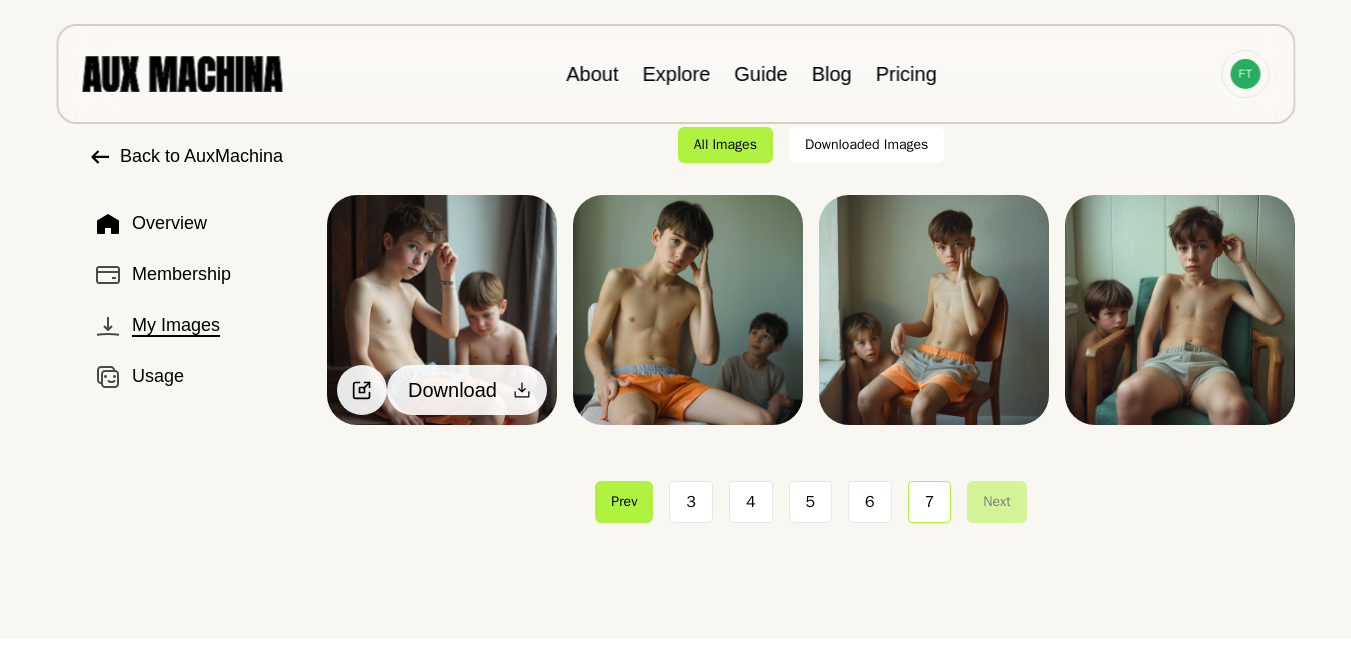 click 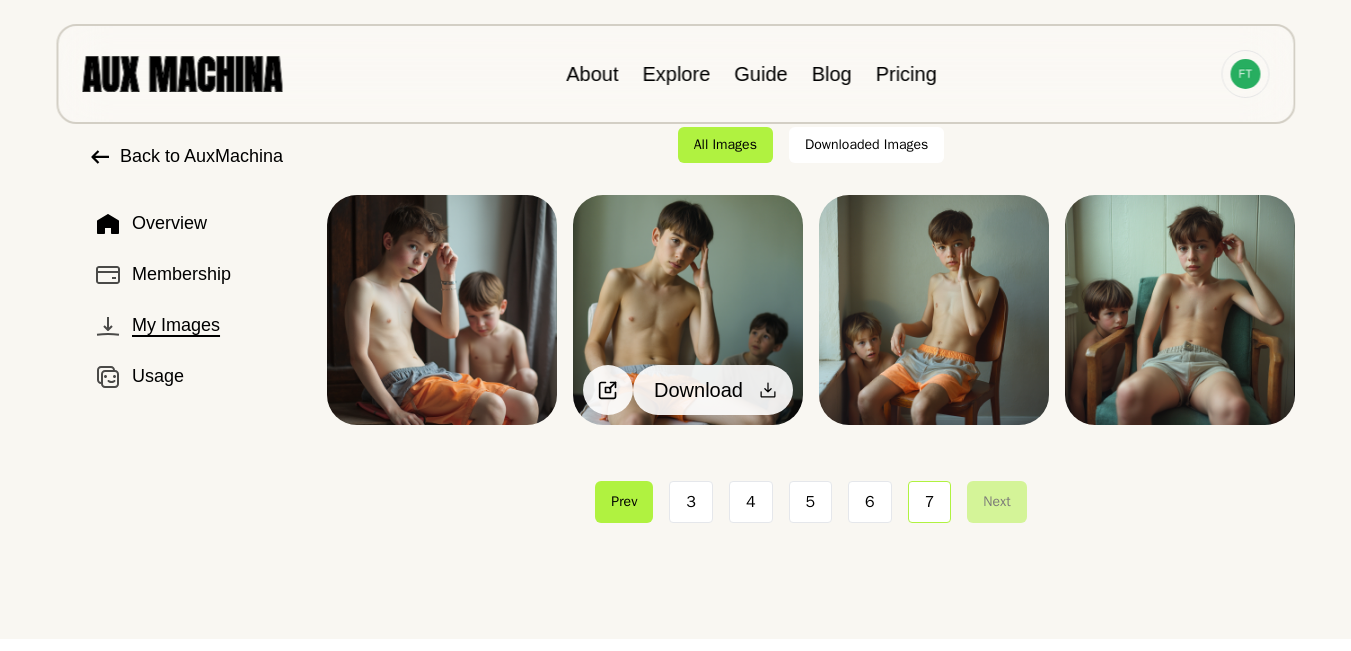 click 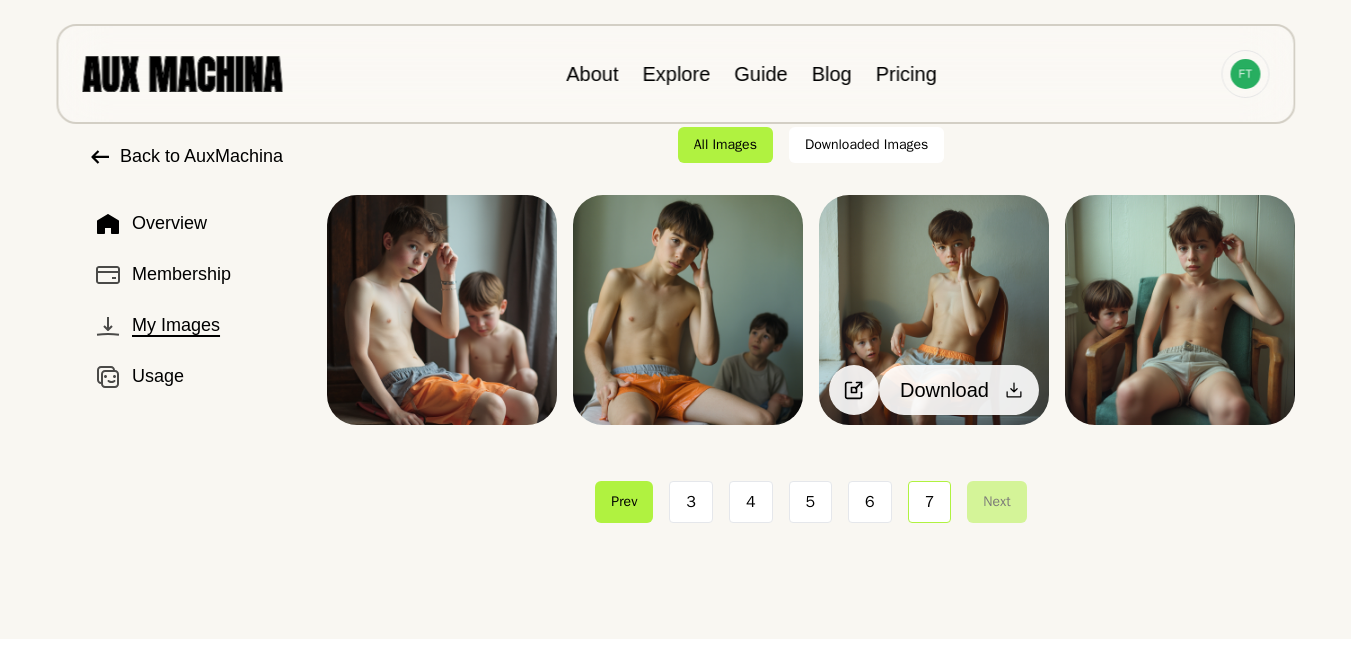 click on "Download" at bounding box center (959, 390) 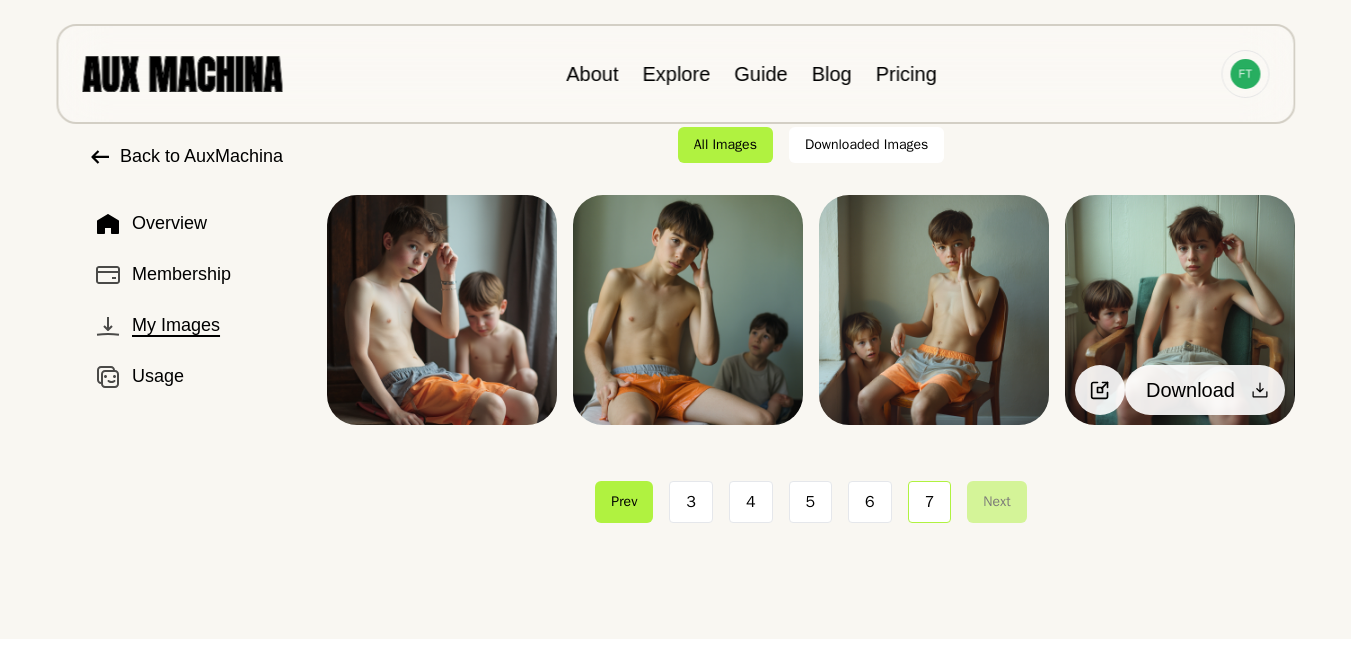 click 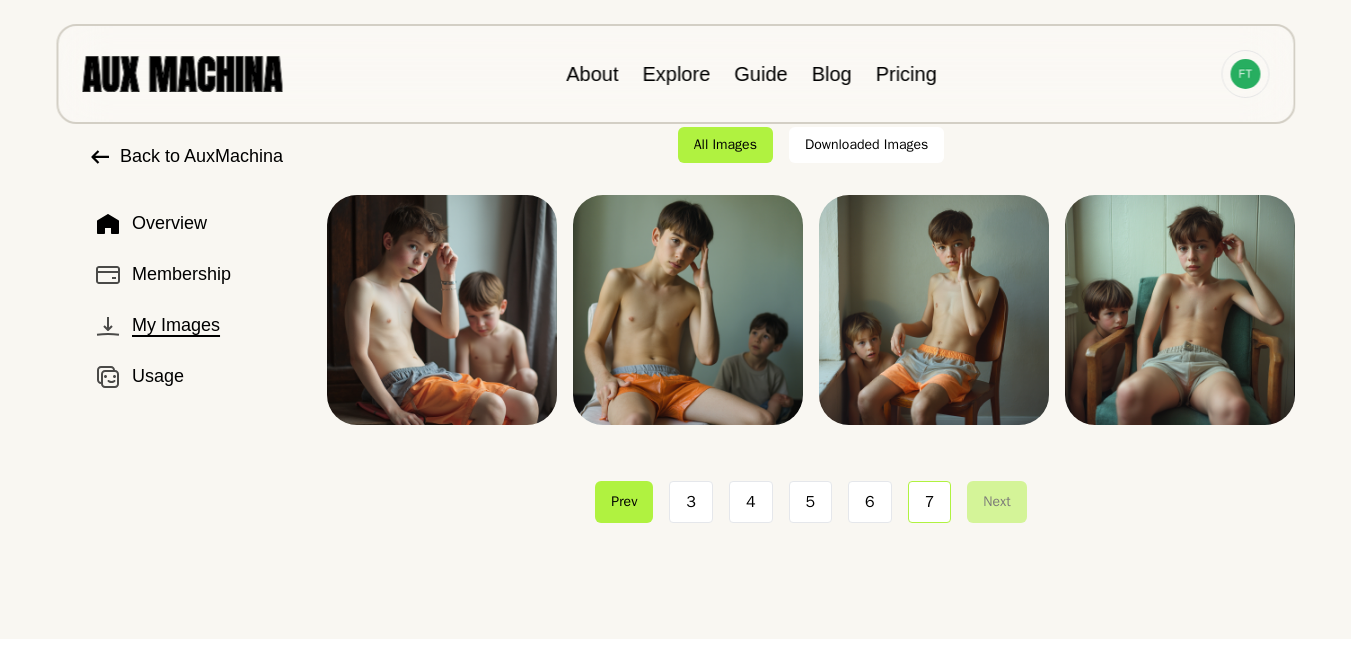scroll, scrollTop: 0, scrollLeft: 0, axis: both 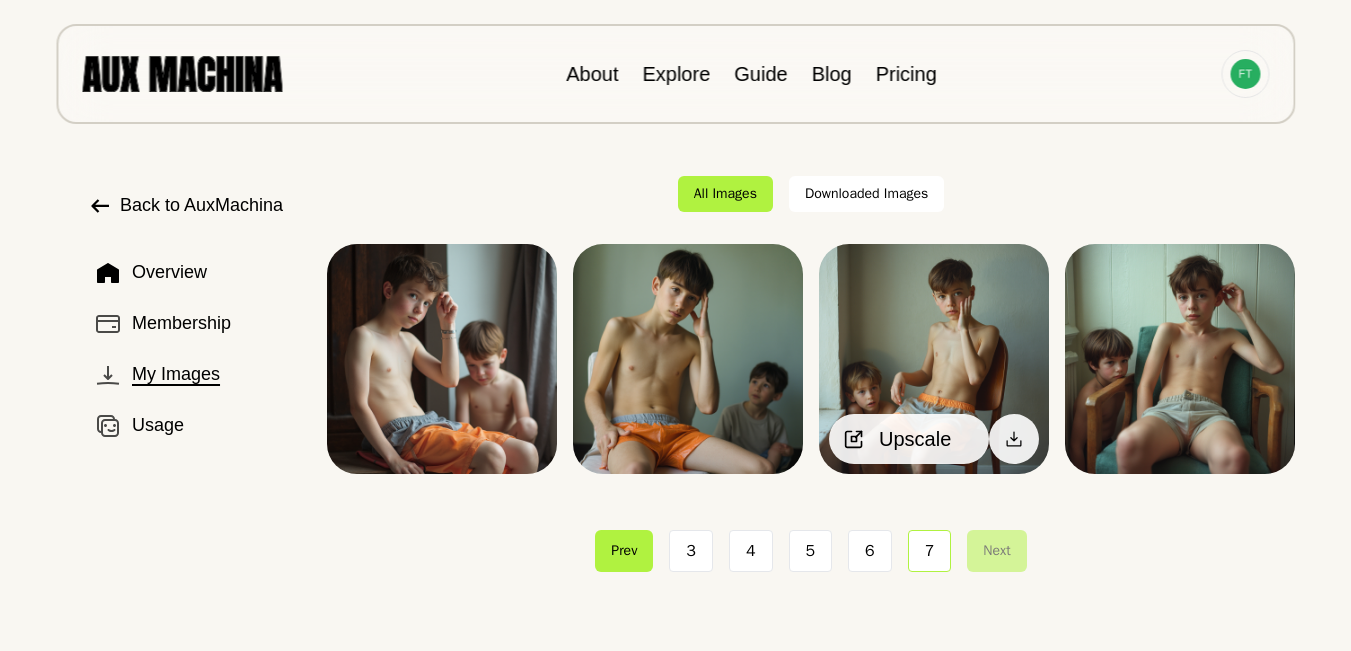 click on "Upscale" at bounding box center [909, 439] 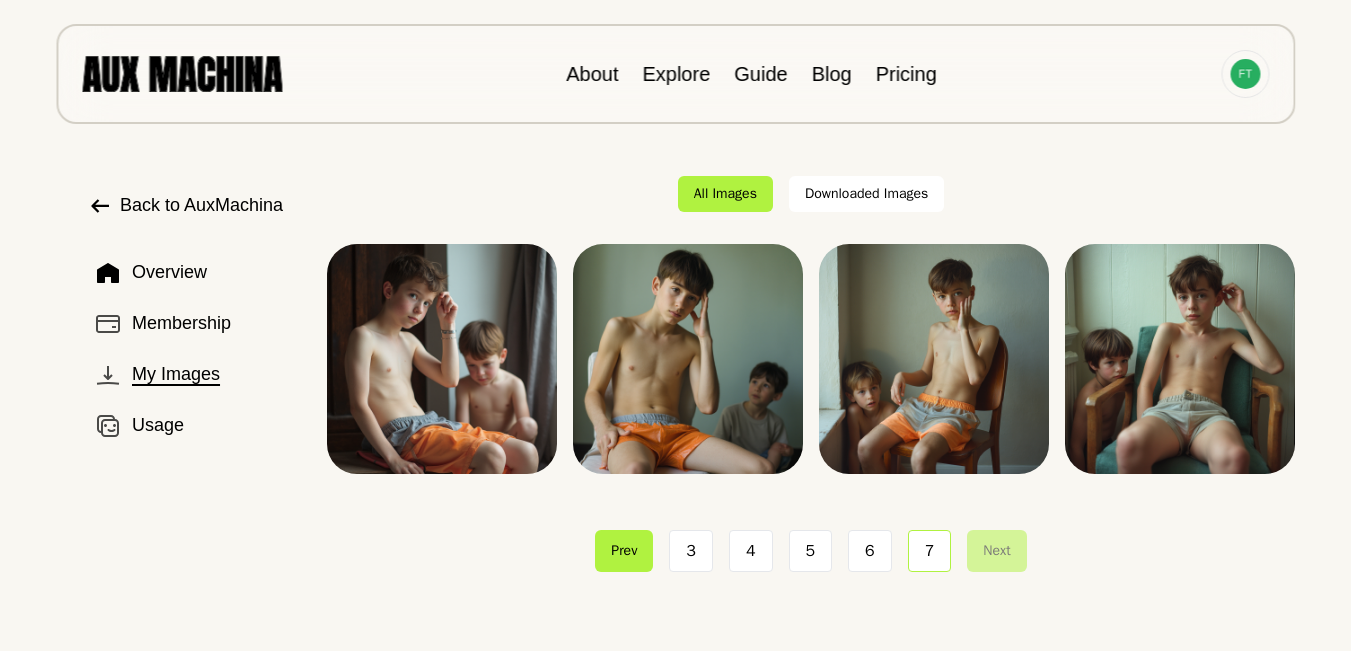 click on "Downloaded Images" at bounding box center (866, 194) 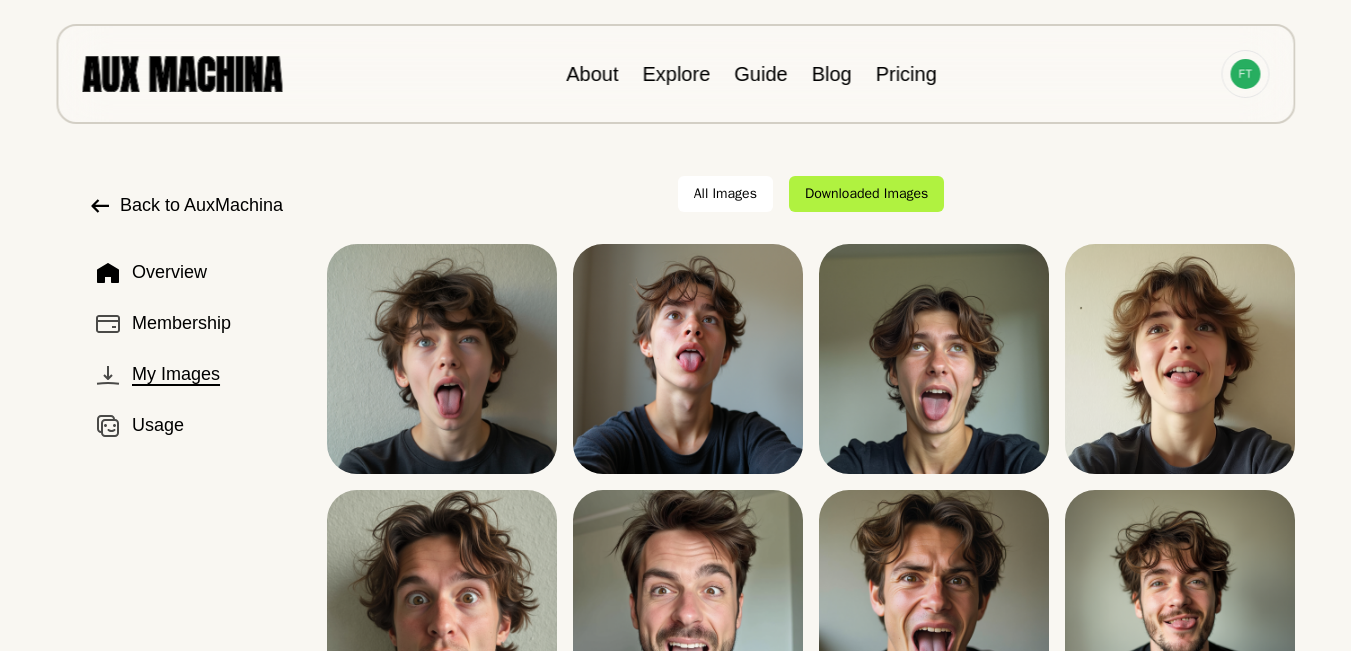 click on "Back to AuxMachina" at bounding box center (201, 205) 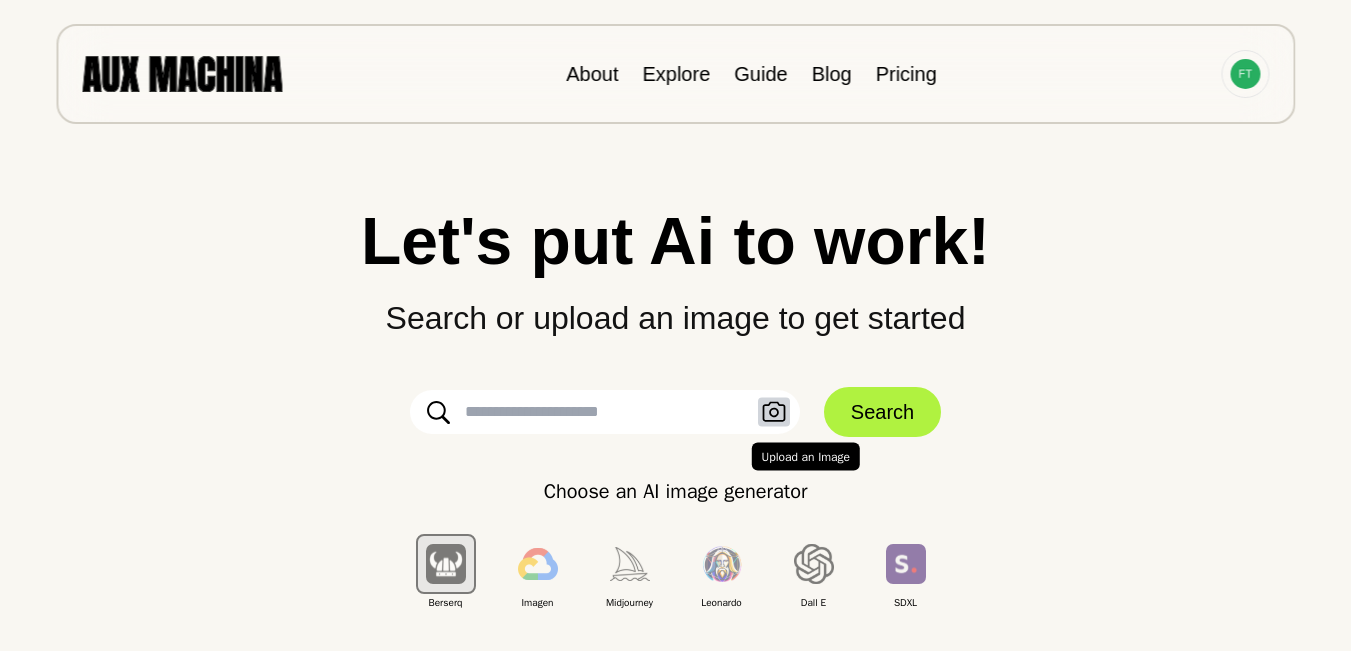 click 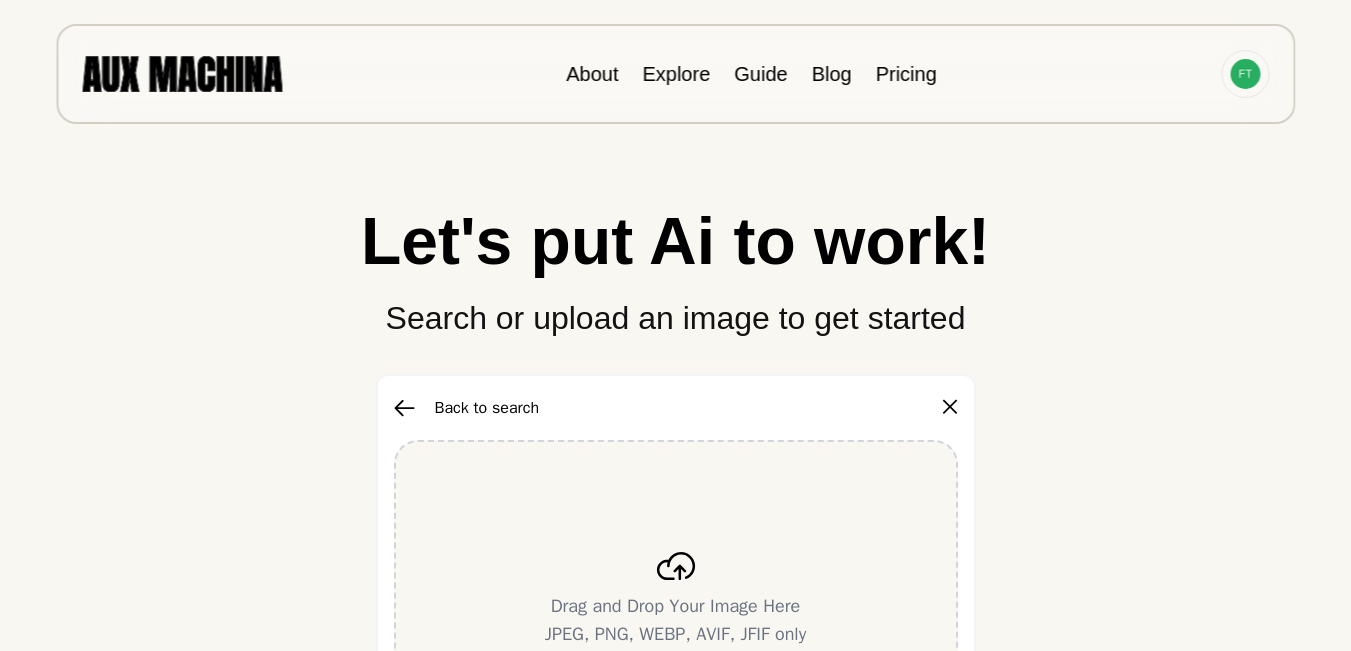 click on "Drag and Drop Your Image Here JPEG, PNG, WEBP, AVIF, JFIF only" at bounding box center (676, 600) 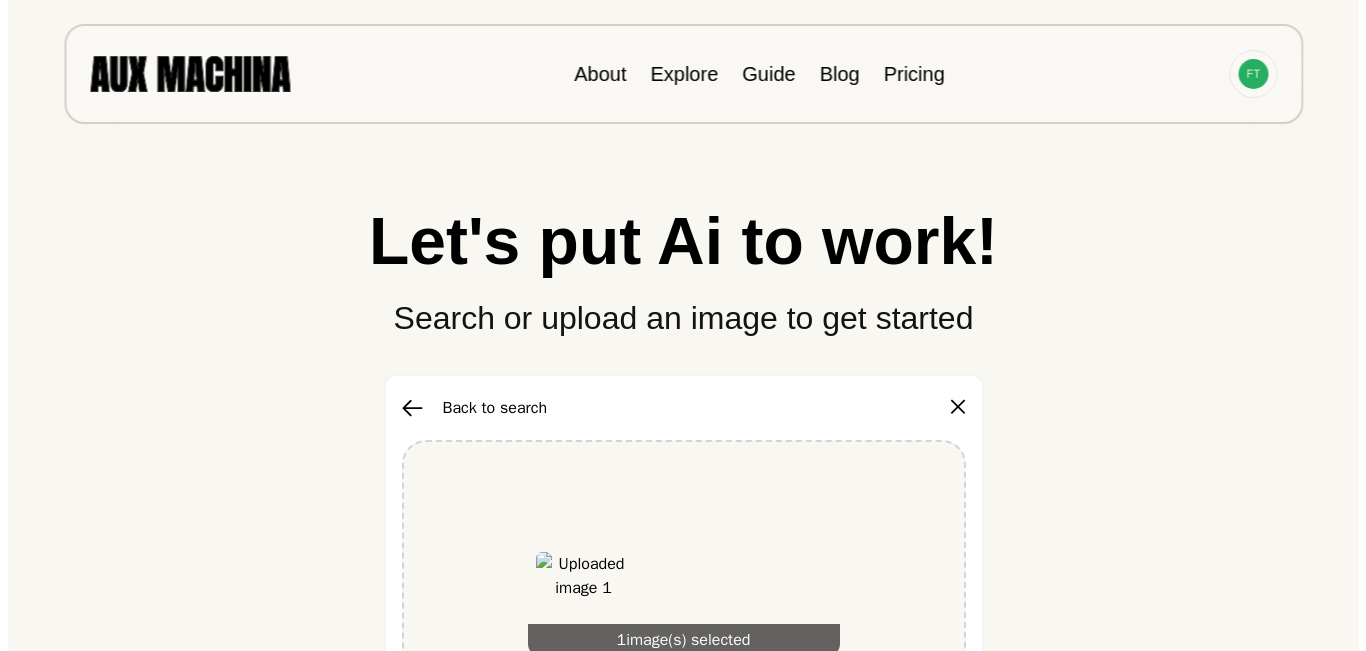 scroll, scrollTop: 333, scrollLeft: 0, axis: vertical 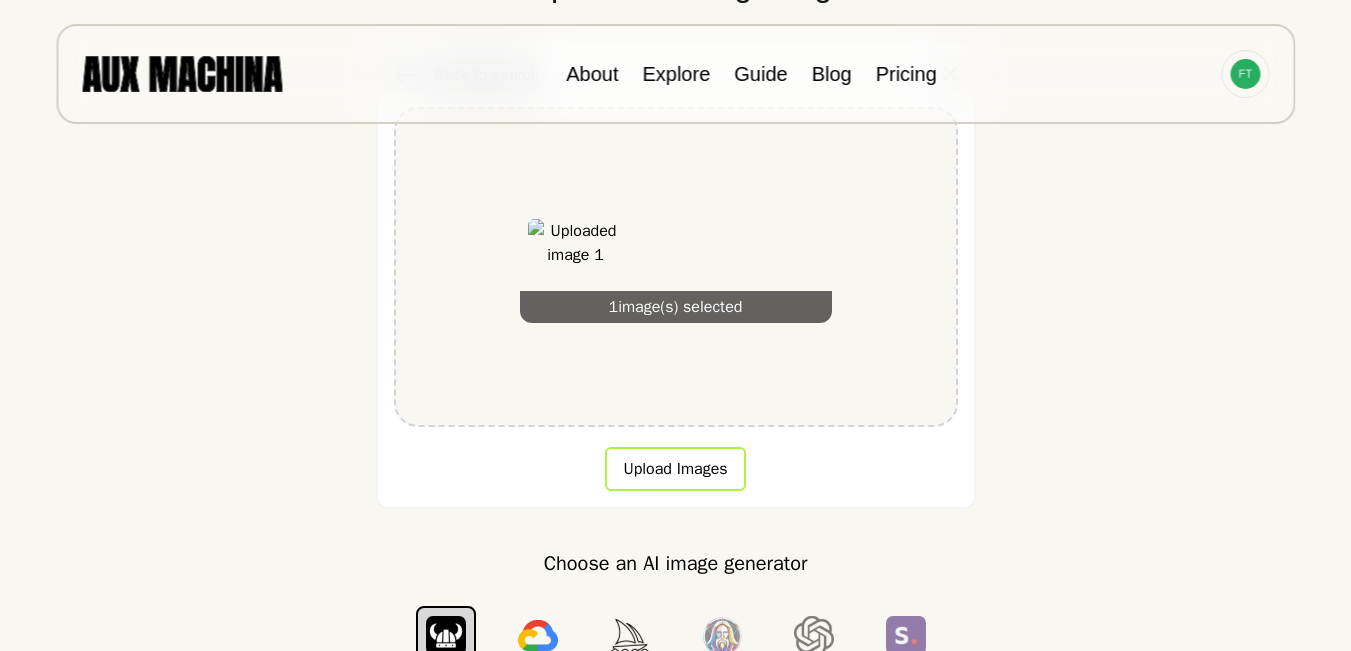 click on "Upload Images" at bounding box center (675, 469) 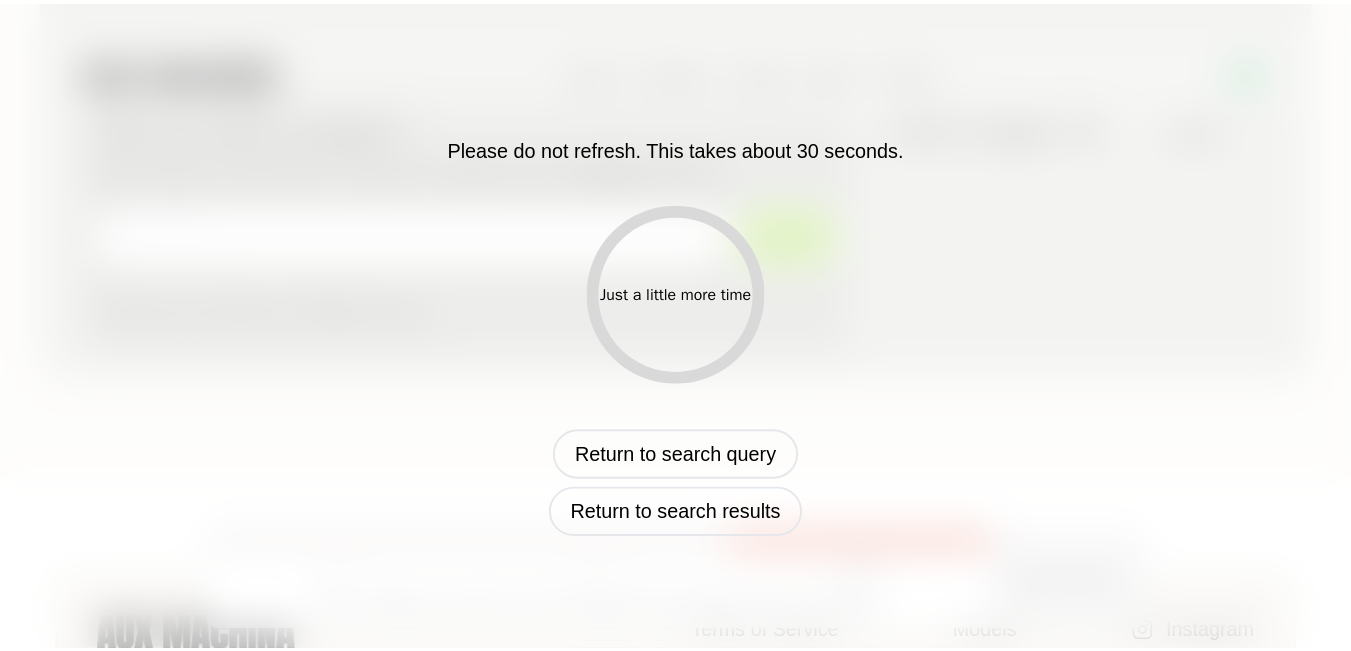 scroll, scrollTop: 0, scrollLeft: 0, axis: both 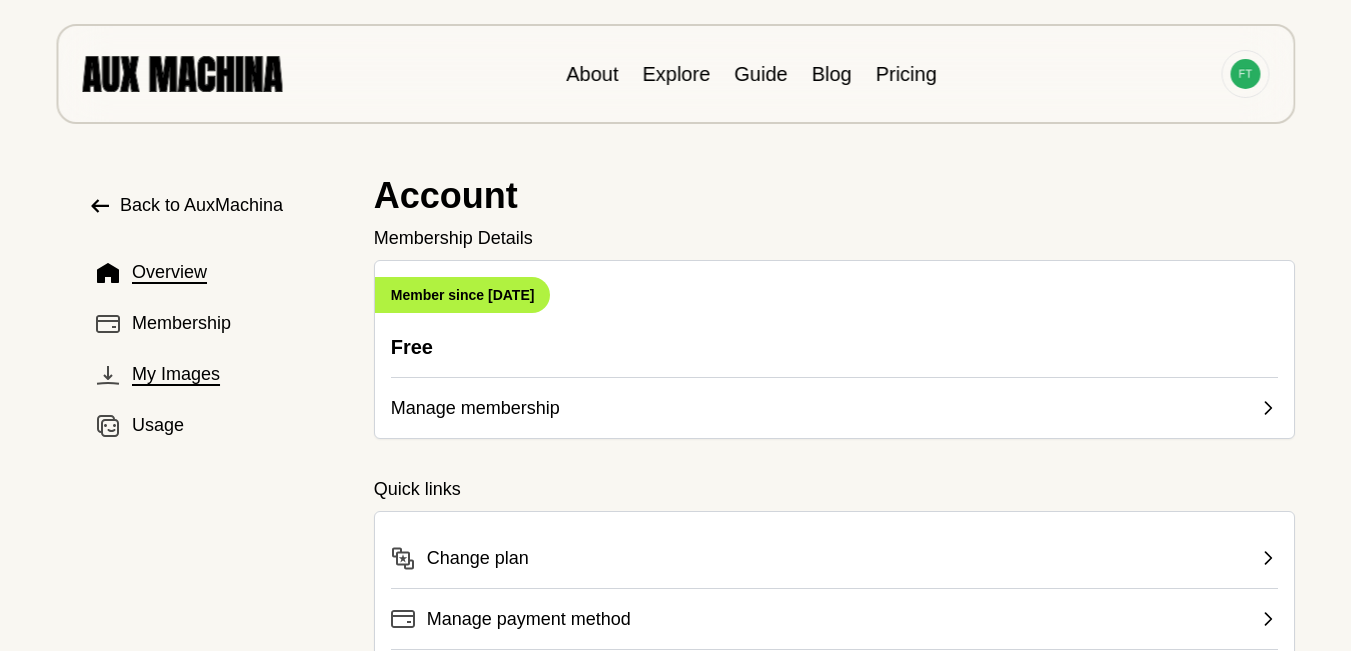 click on "My Images" at bounding box center (215, 374) 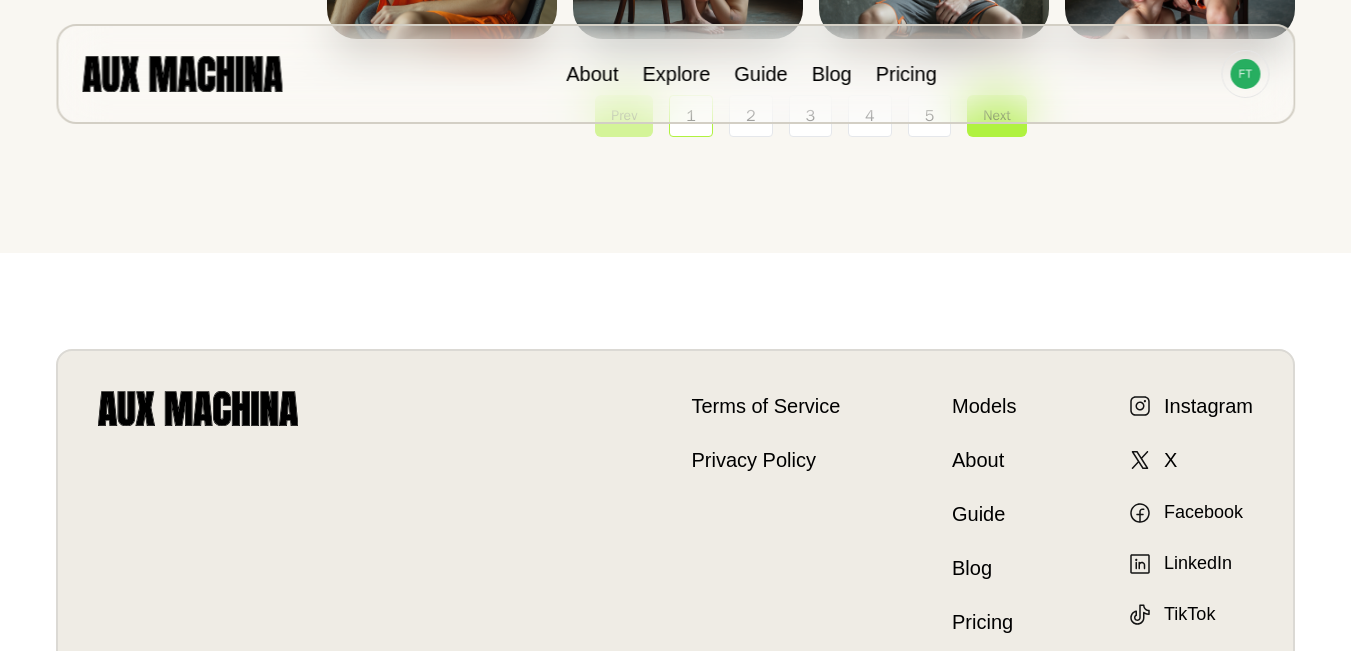 scroll, scrollTop: 761, scrollLeft: 0, axis: vertical 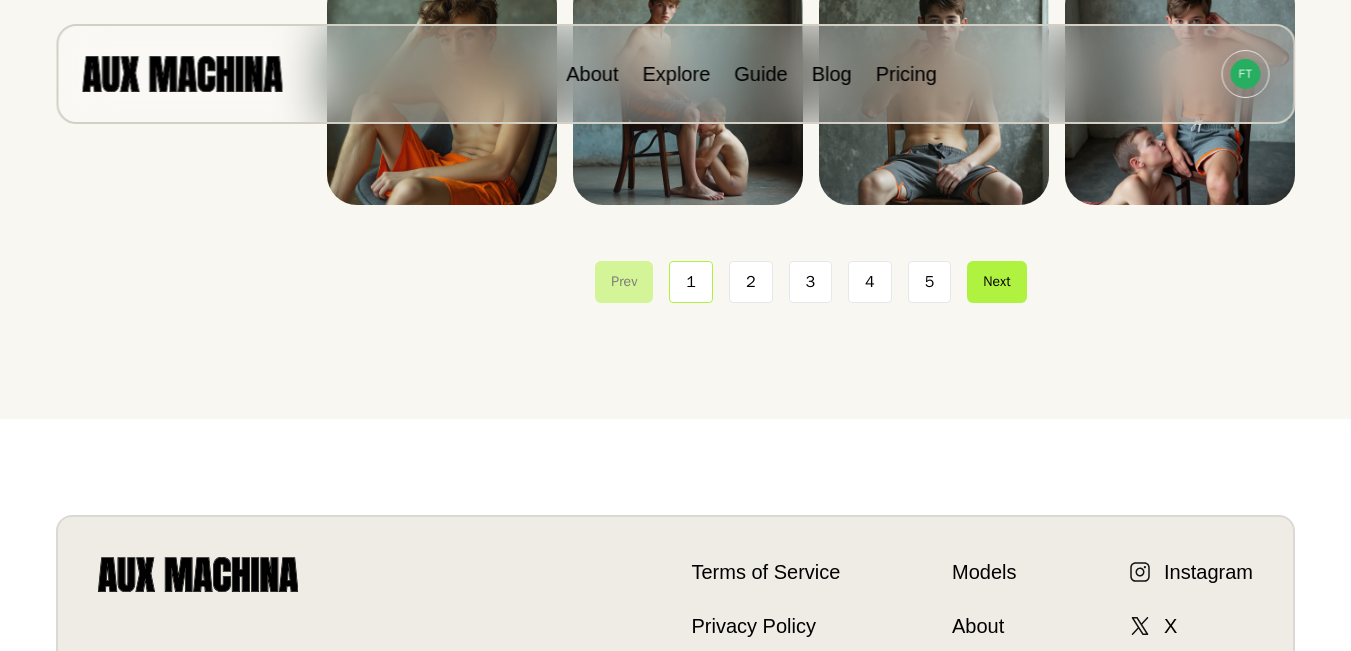 click on "5" at bounding box center [930, 282] 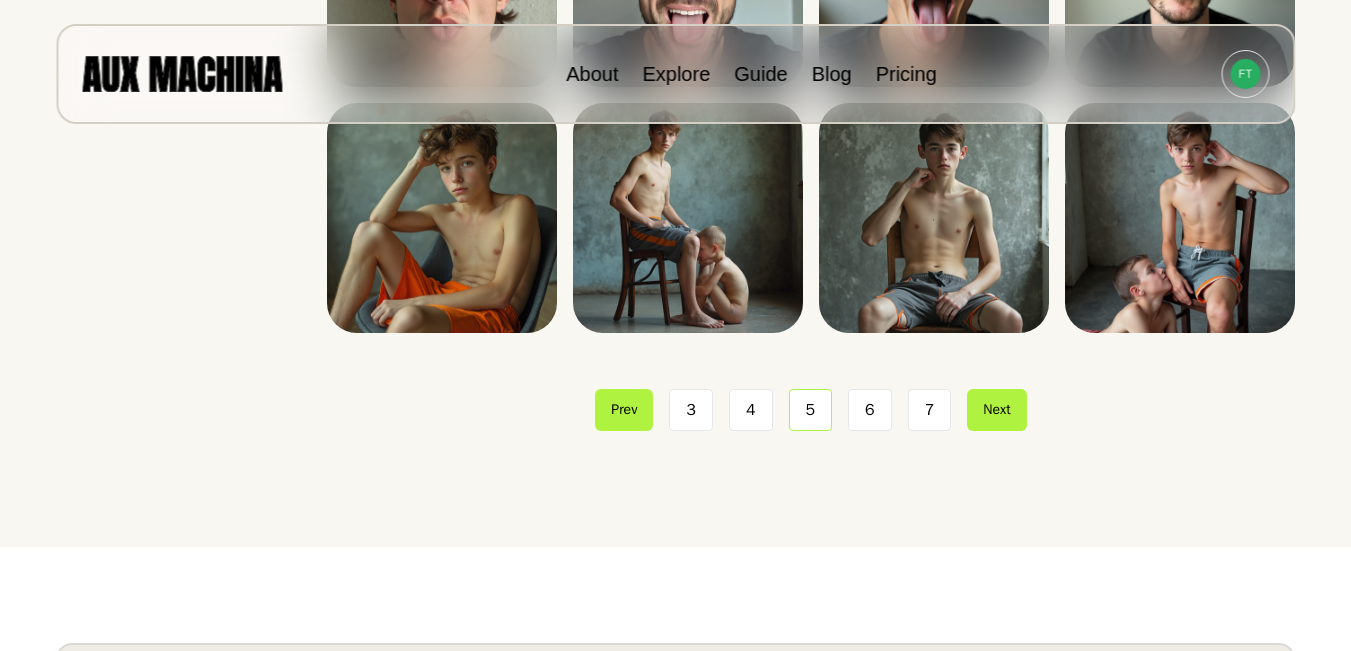 click on "7" at bounding box center [930, 410] 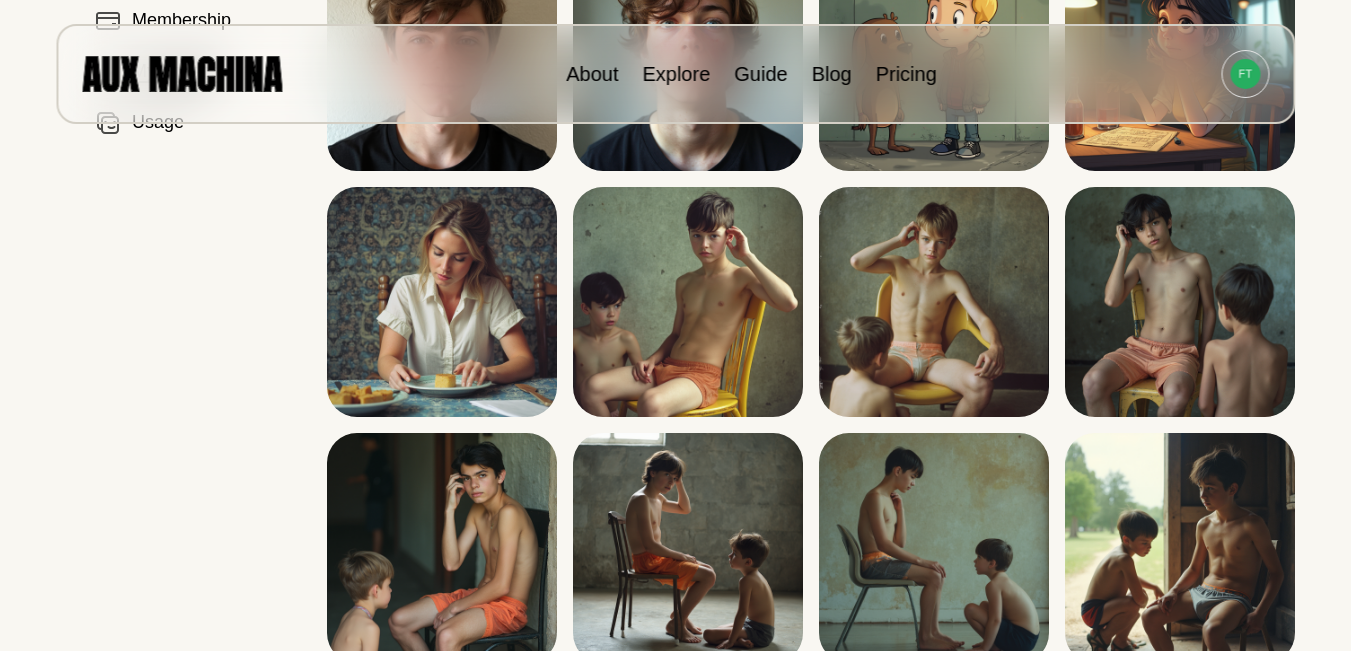 scroll, scrollTop: 316, scrollLeft: 0, axis: vertical 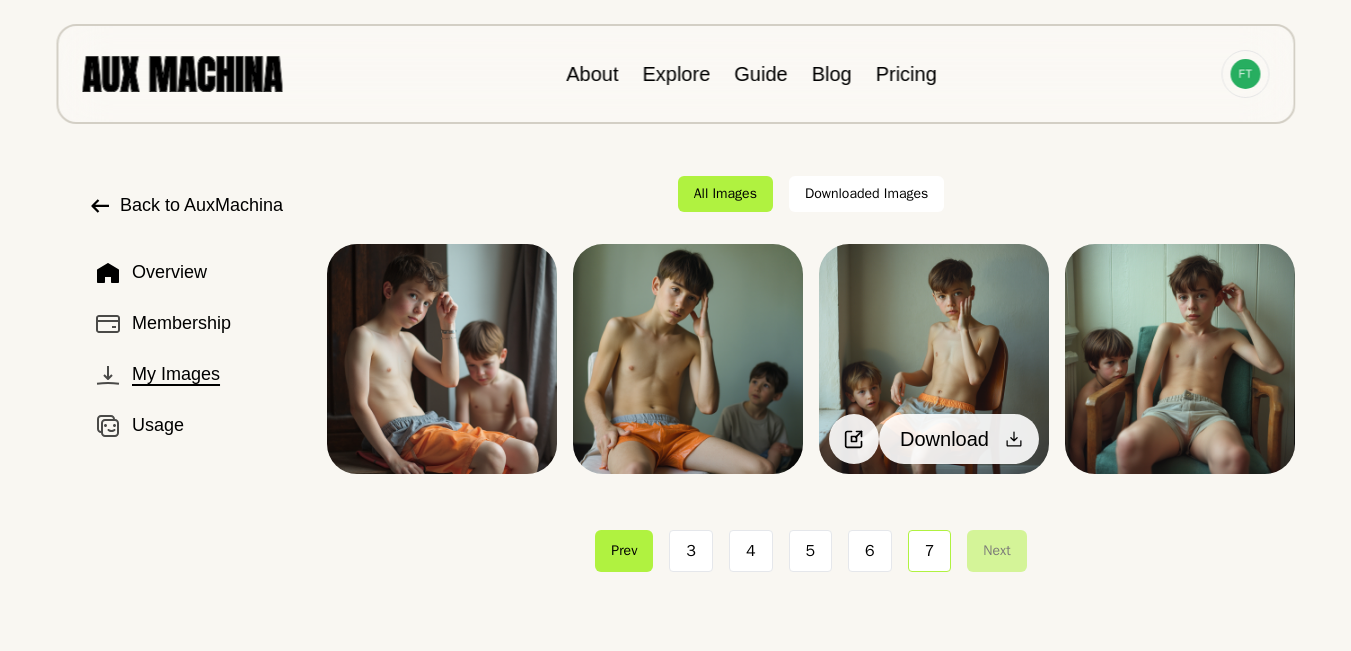 click at bounding box center [1014, 439] 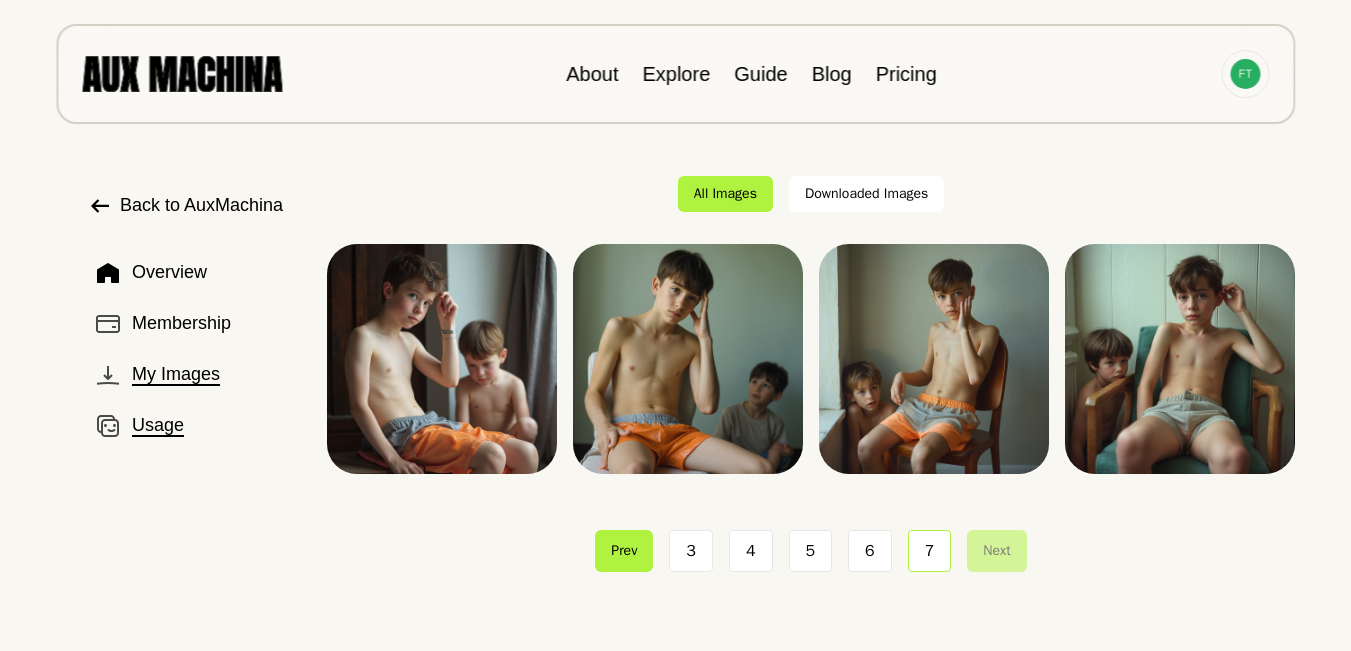click on "Usage" at bounding box center [158, 425] 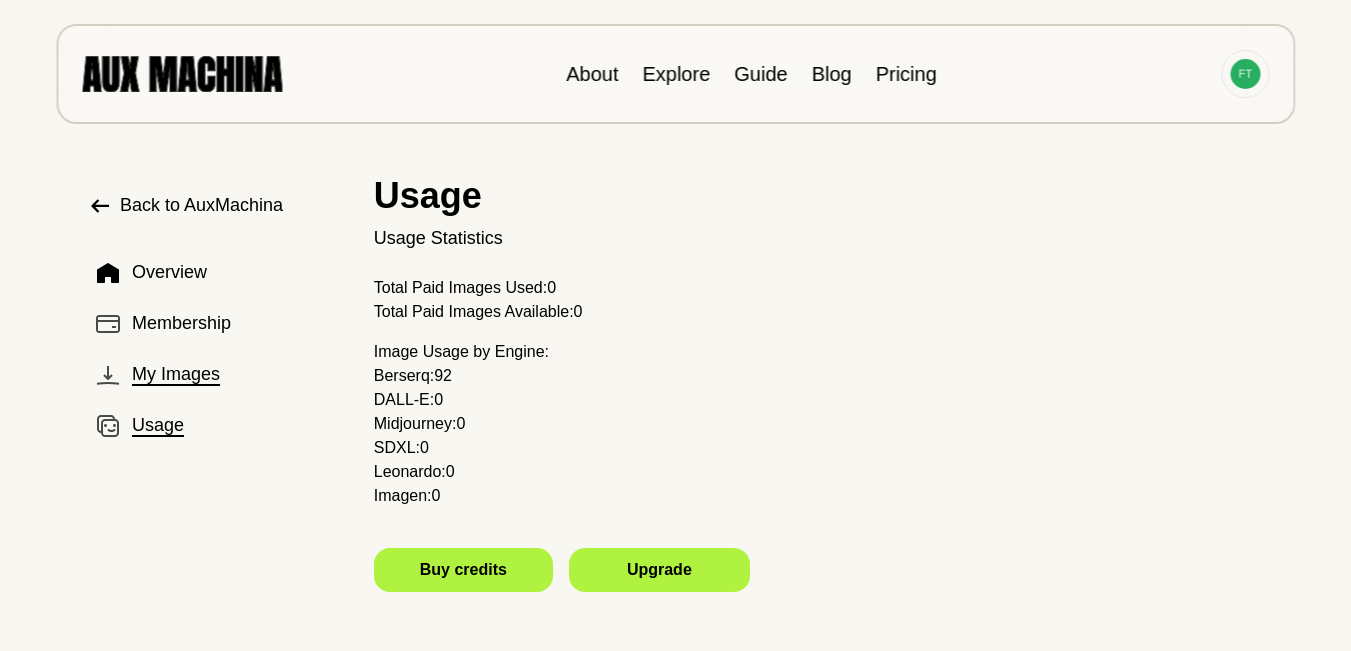 click on "My Images" at bounding box center [176, 374] 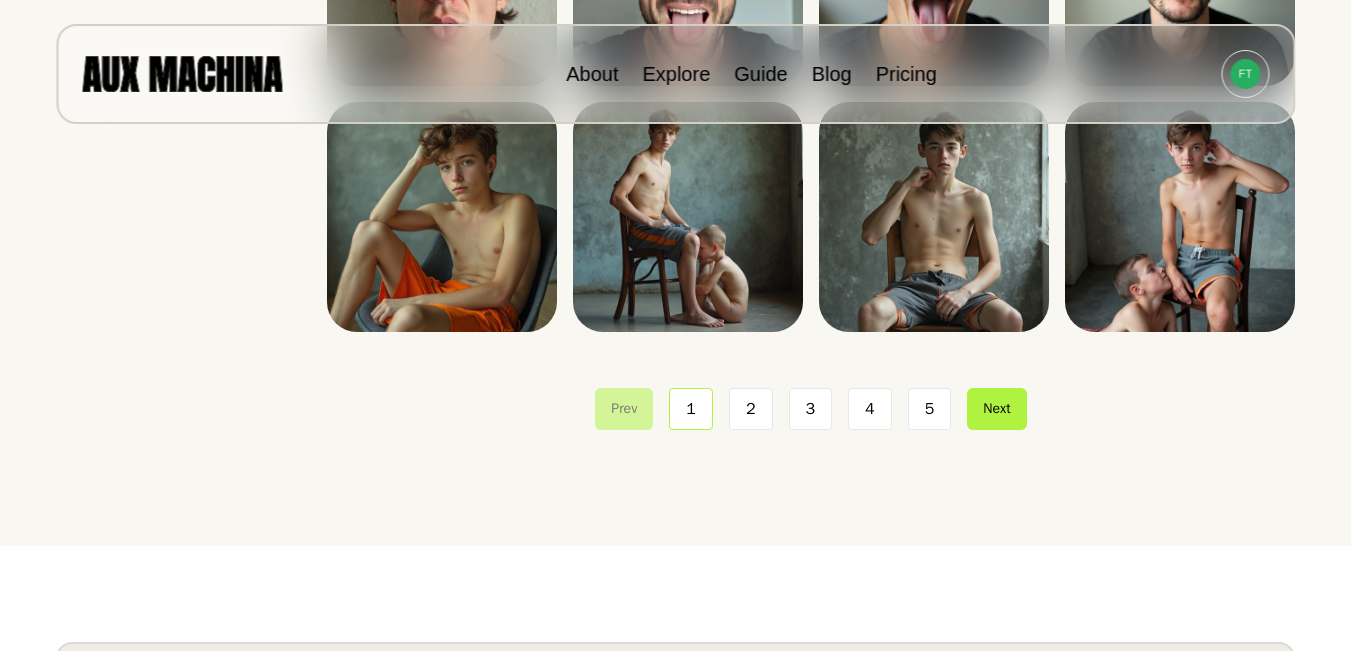 scroll, scrollTop: 1223, scrollLeft: 0, axis: vertical 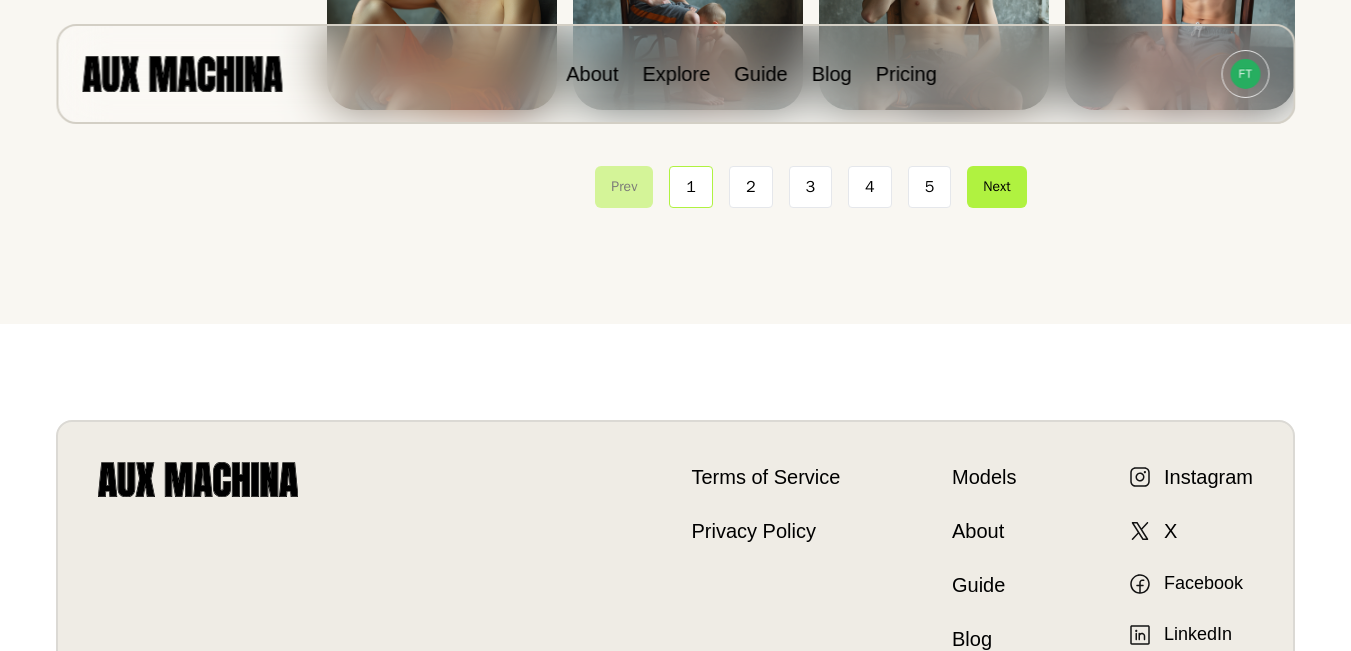 click on "5" at bounding box center [930, 187] 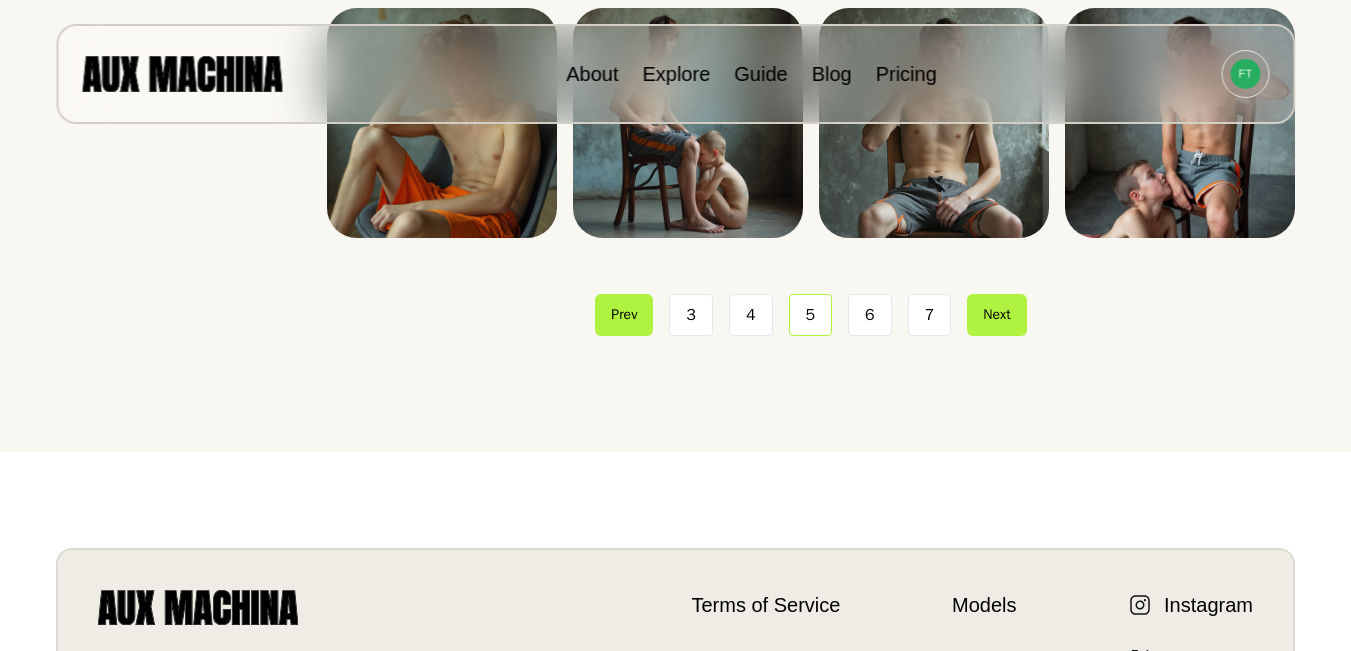 scroll, scrollTop: 856, scrollLeft: 0, axis: vertical 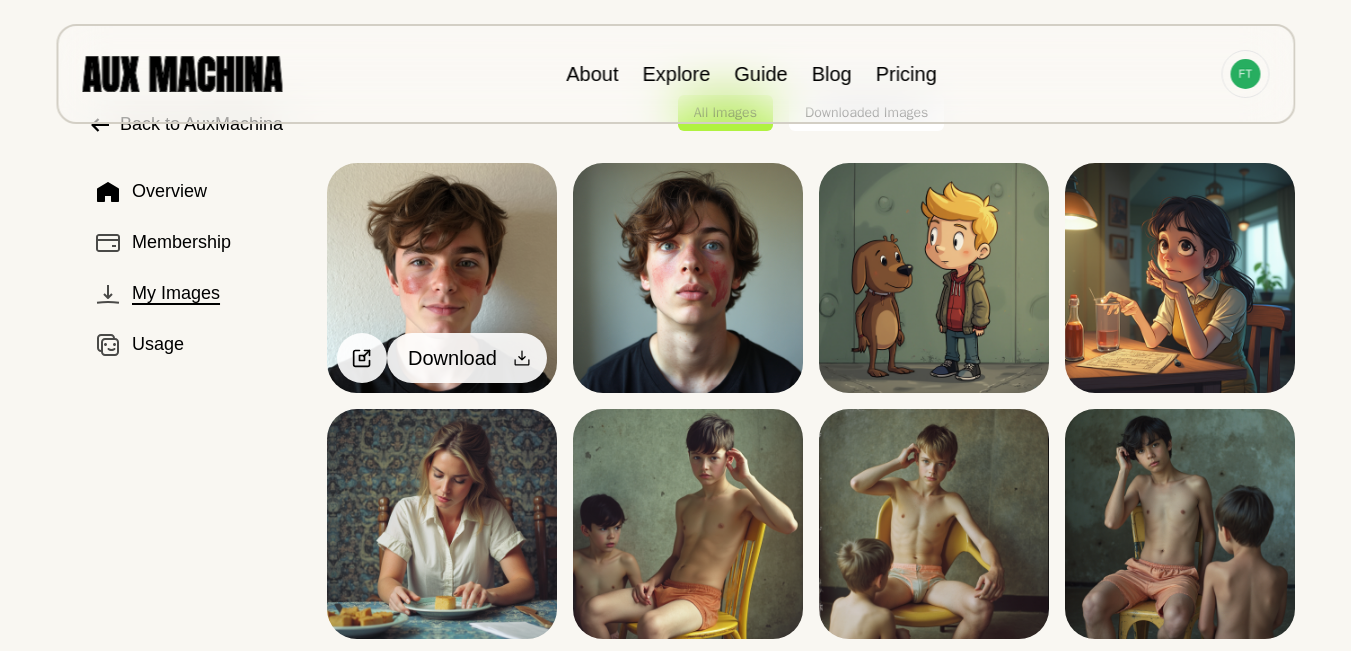 click 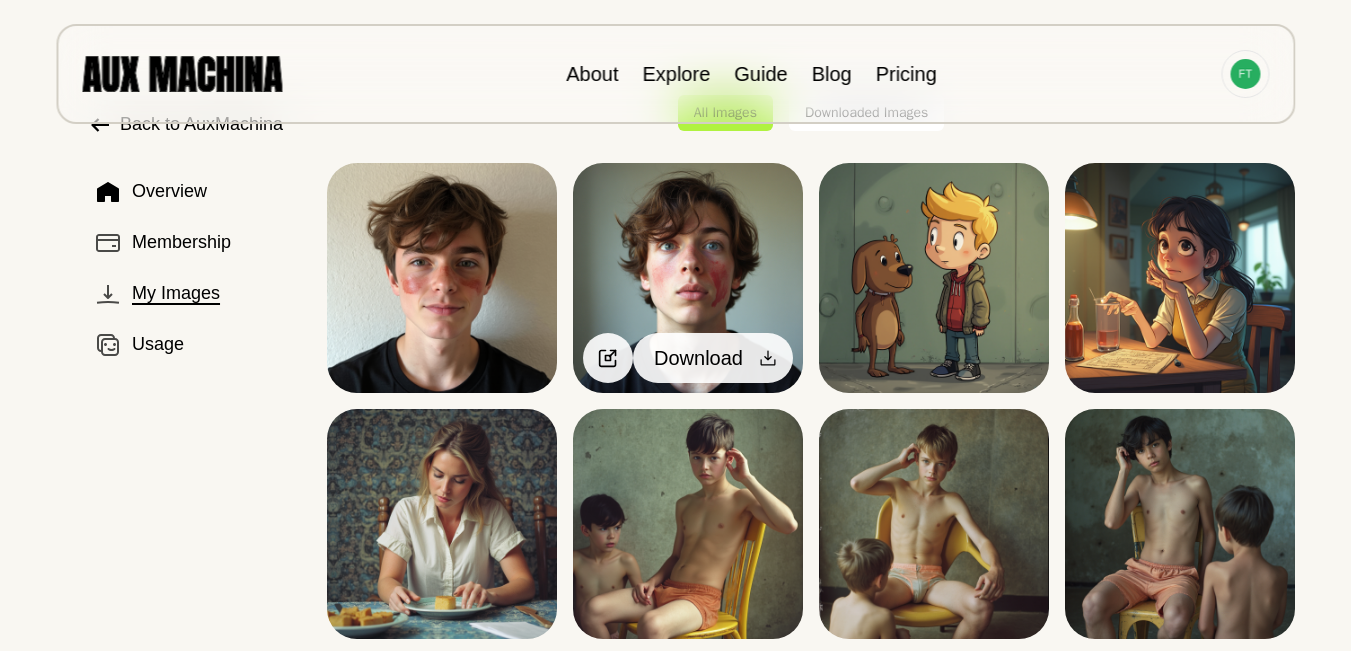 click 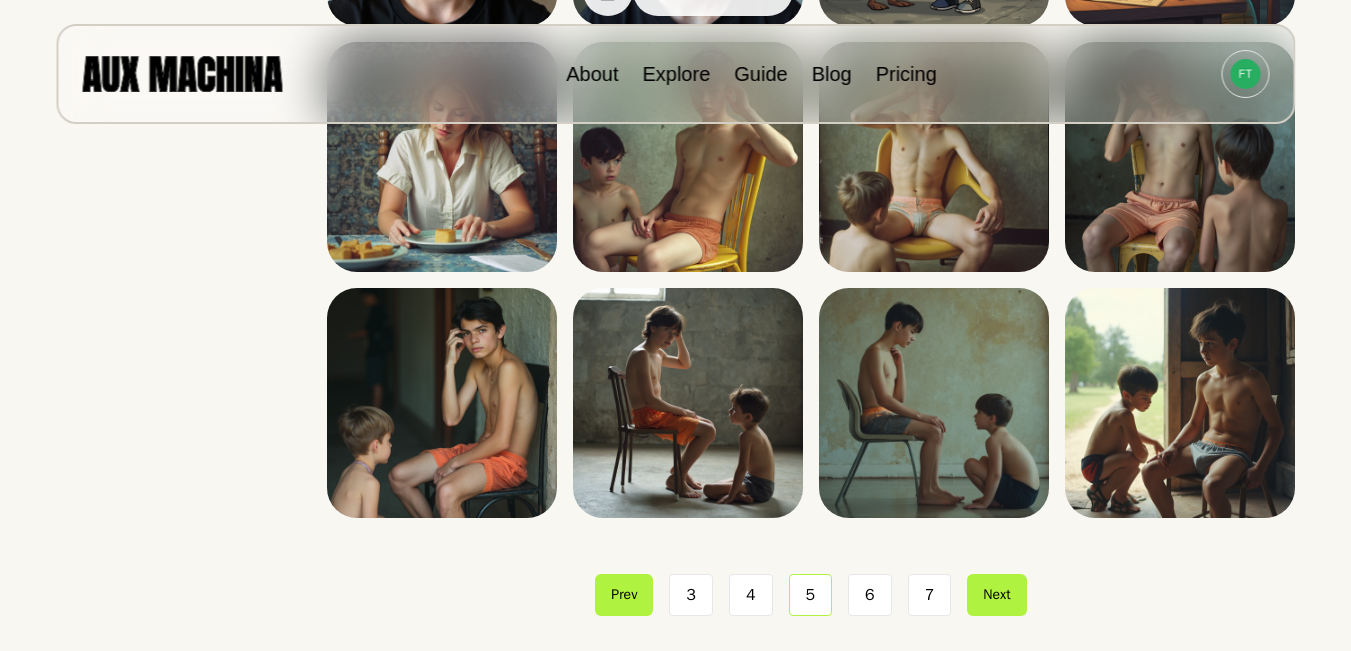scroll, scrollTop: 581, scrollLeft: 0, axis: vertical 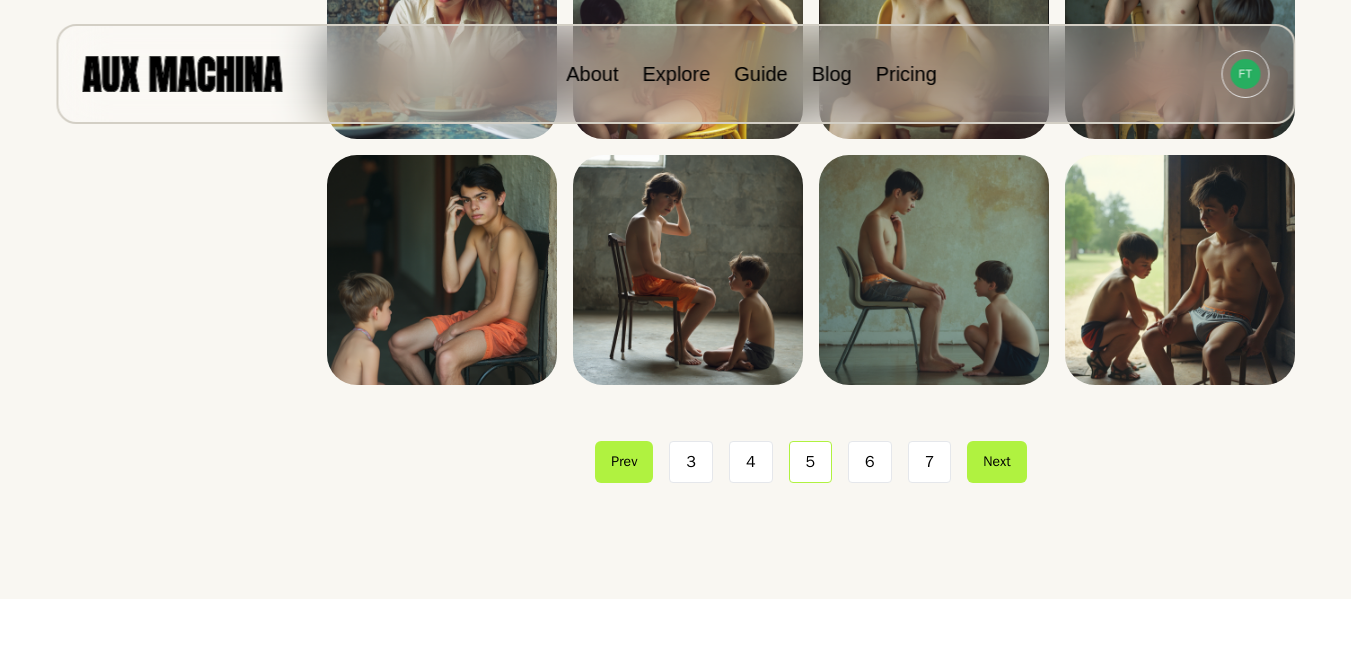 click on "7" at bounding box center (930, 462) 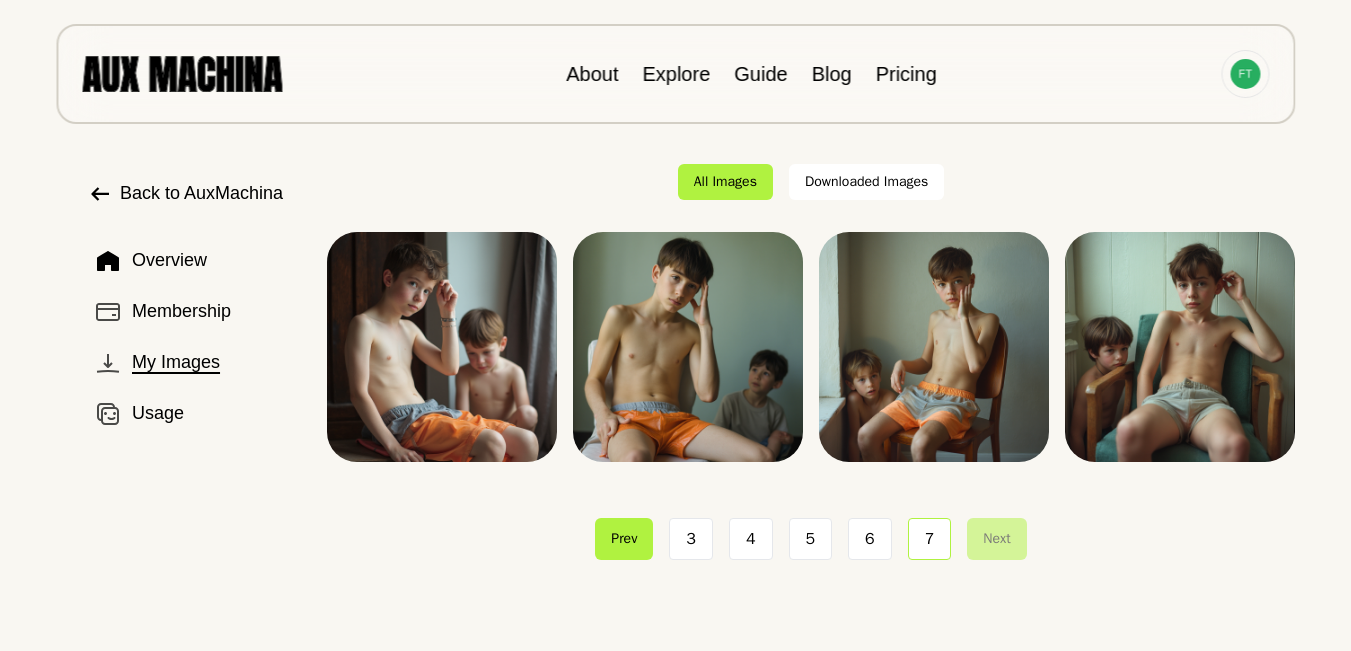 scroll, scrollTop: 0, scrollLeft: 0, axis: both 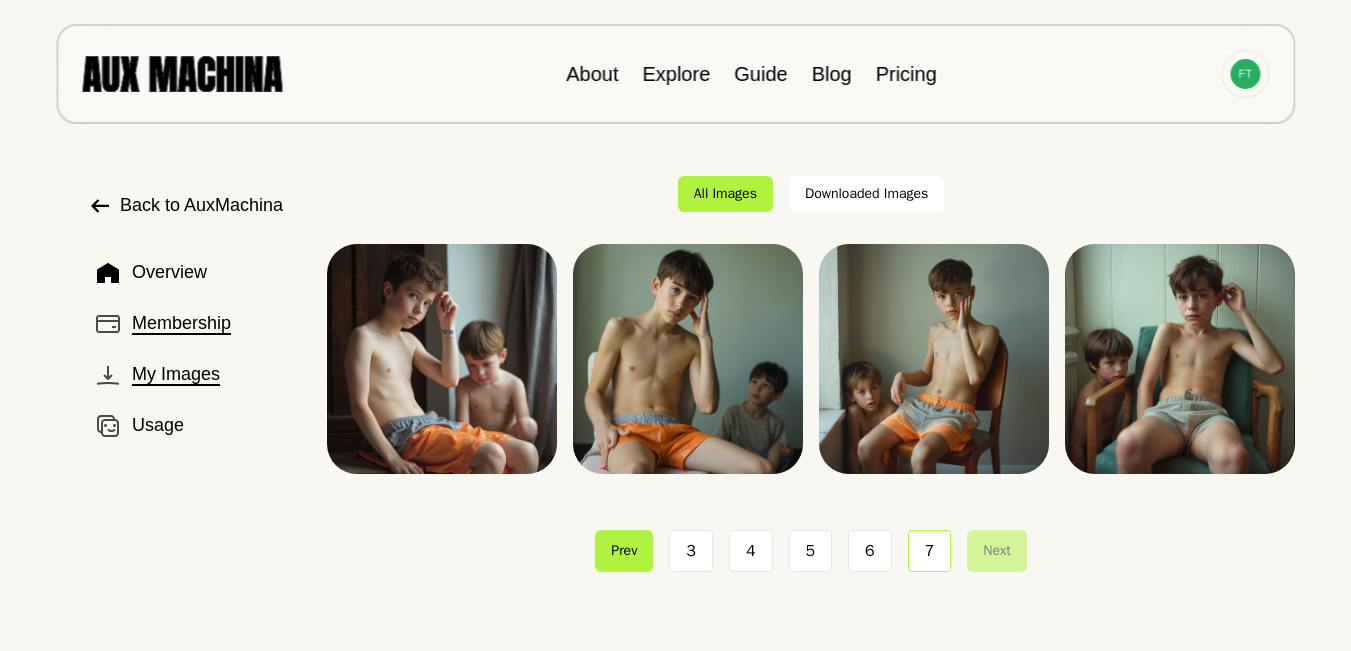 click on "Membership" at bounding box center (181, 323) 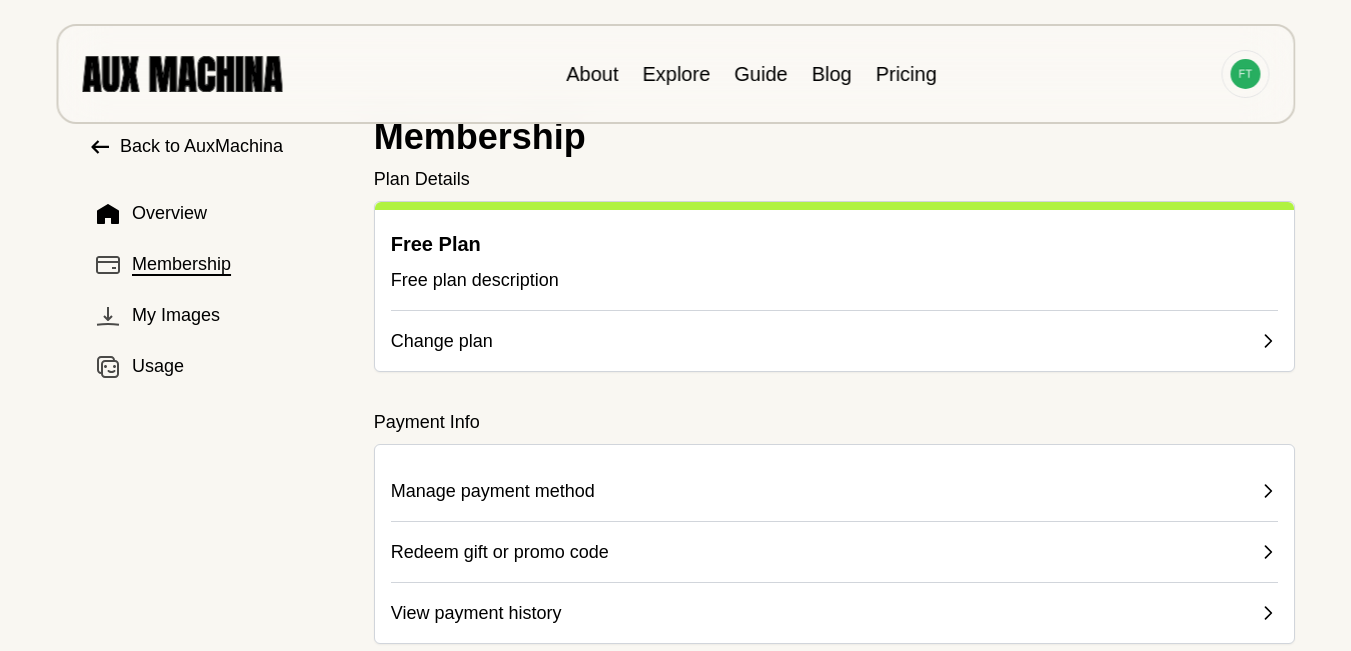 scroll, scrollTop: 0, scrollLeft: 0, axis: both 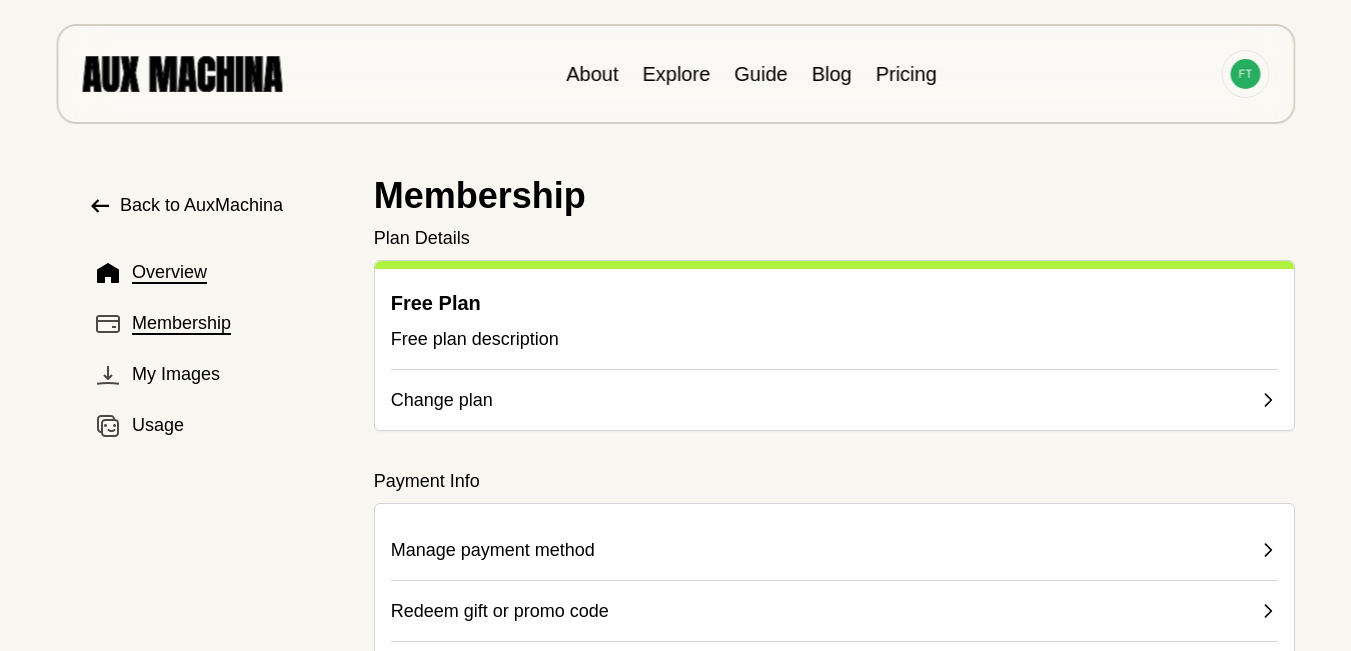 click on "Overview" at bounding box center (169, 272) 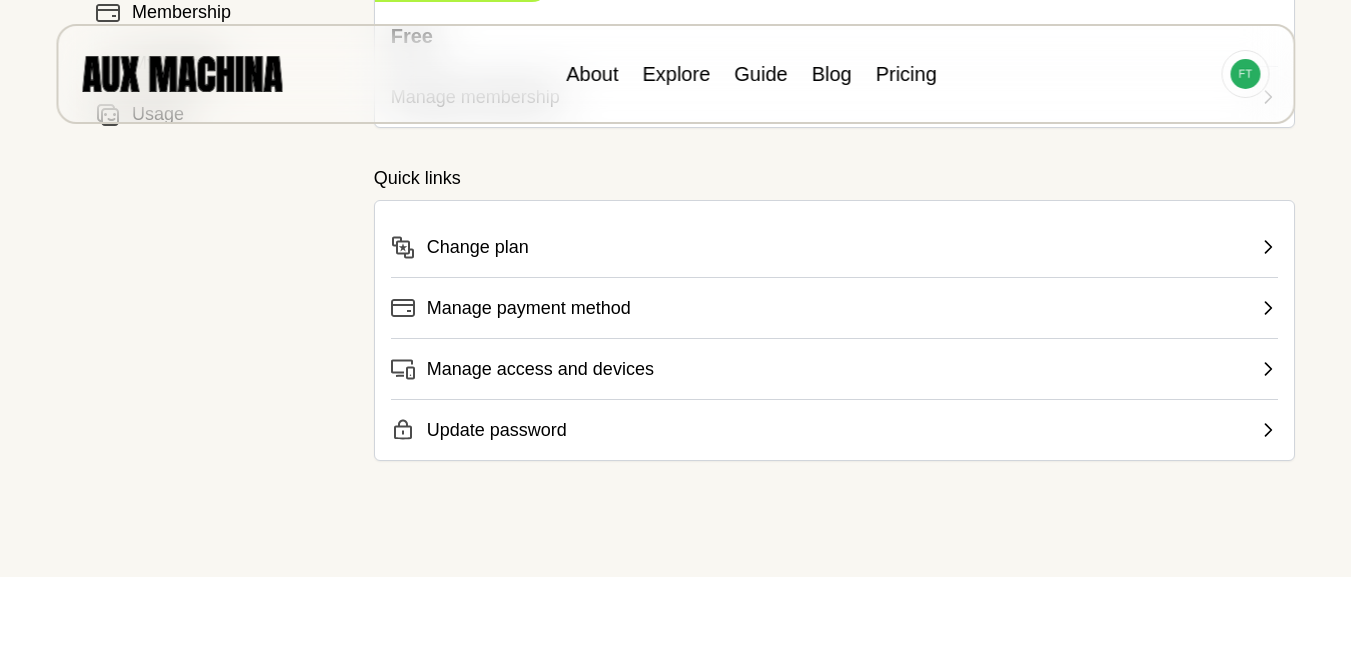 scroll, scrollTop: 0, scrollLeft: 0, axis: both 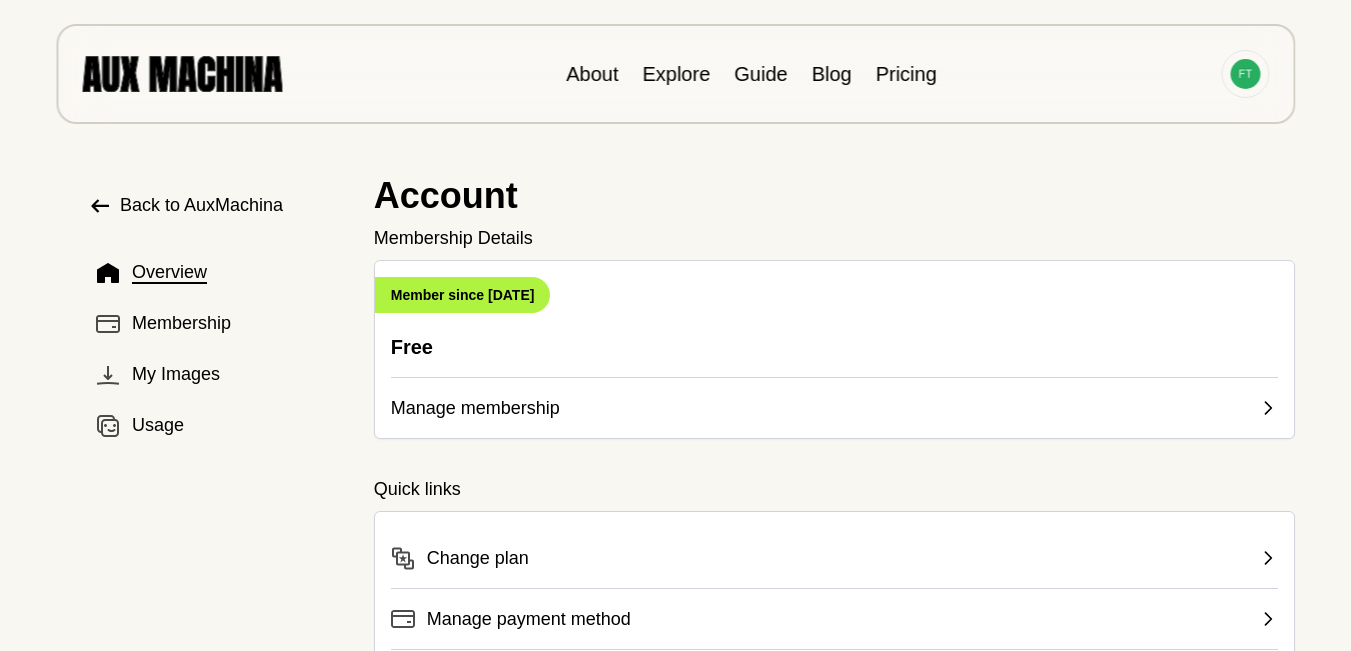 click on "Back to AuxMachina" at bounding box center [201, 205] 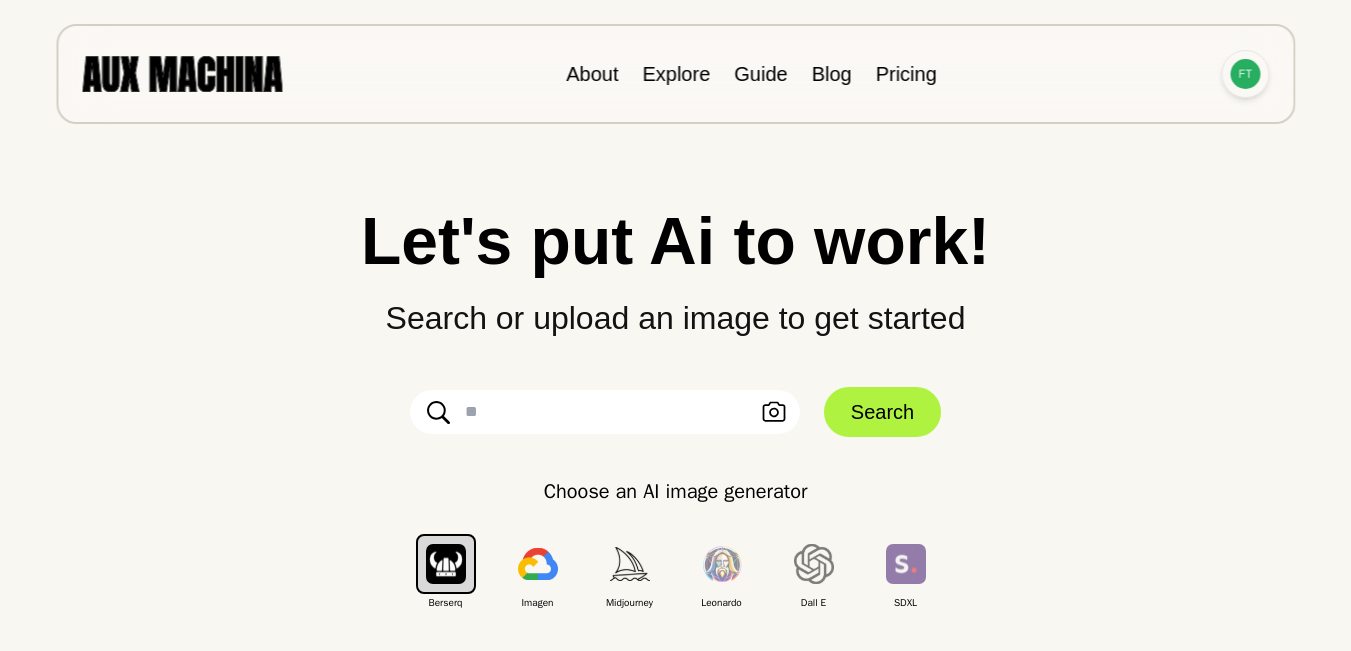 click at bounding box center [1245, 74] 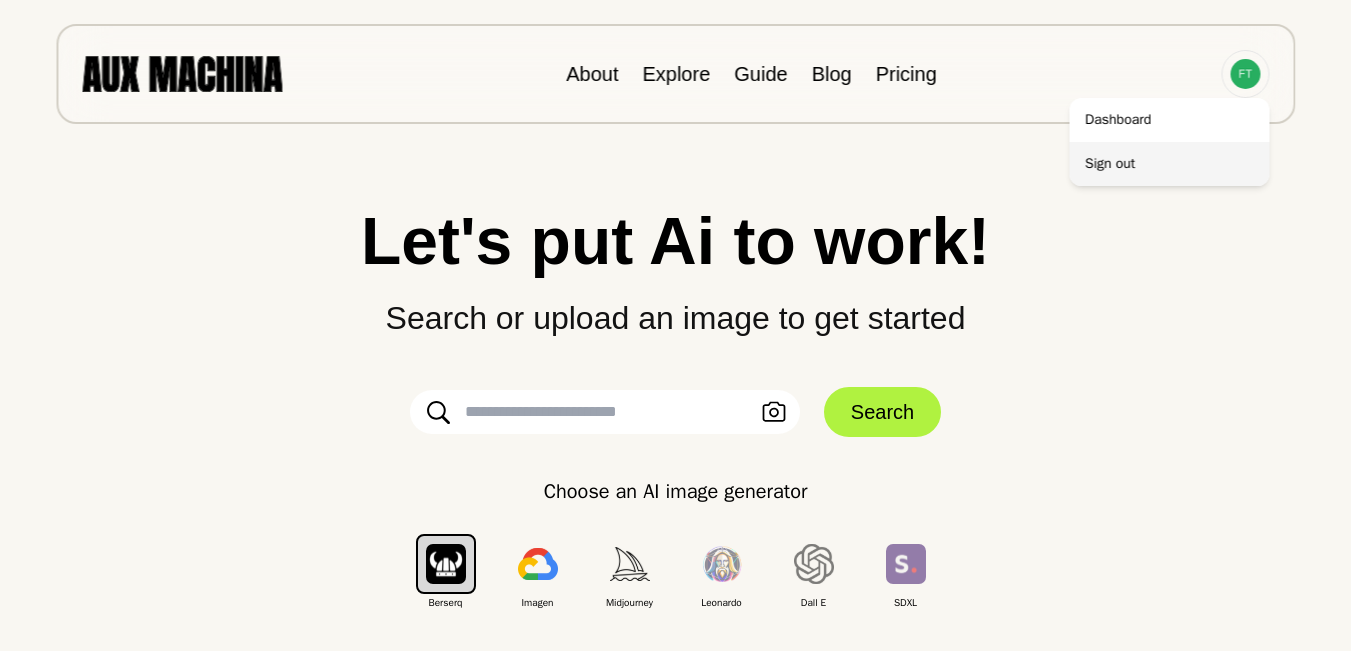 click on "Sign out" at bounding box center (1169, 164) 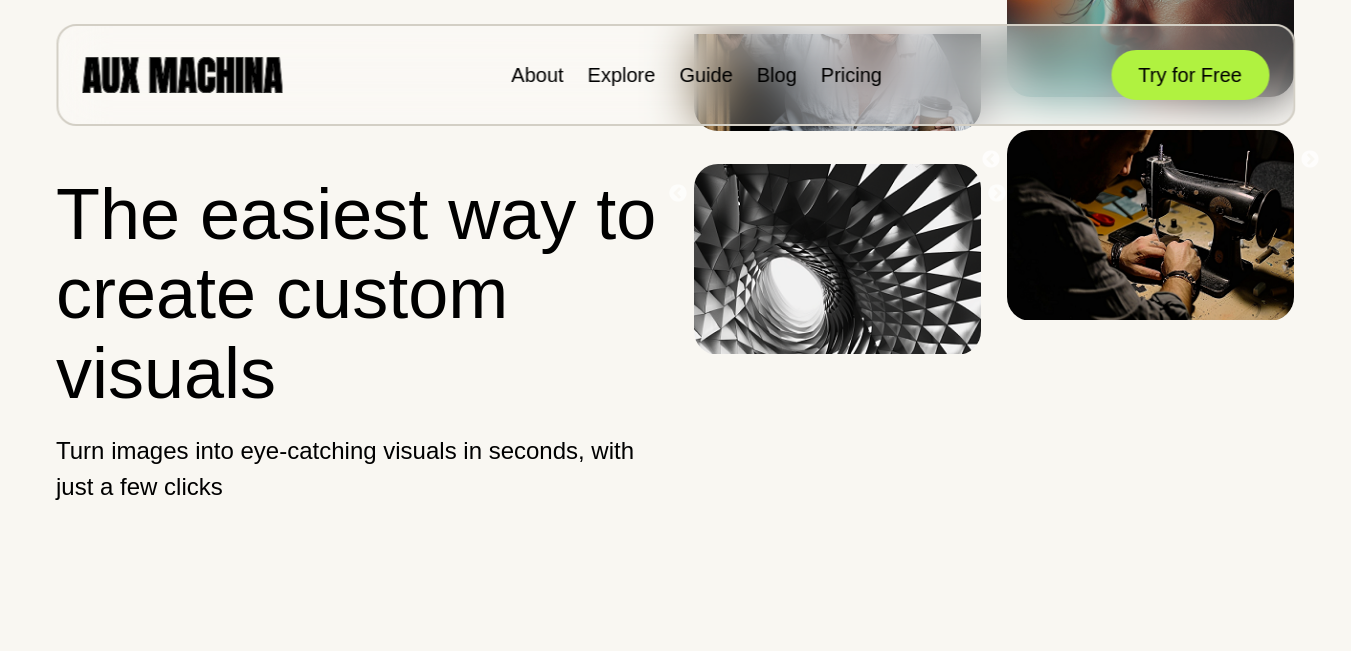 scroll, scrollTop: 0, scrollLeft: 0, axis: both 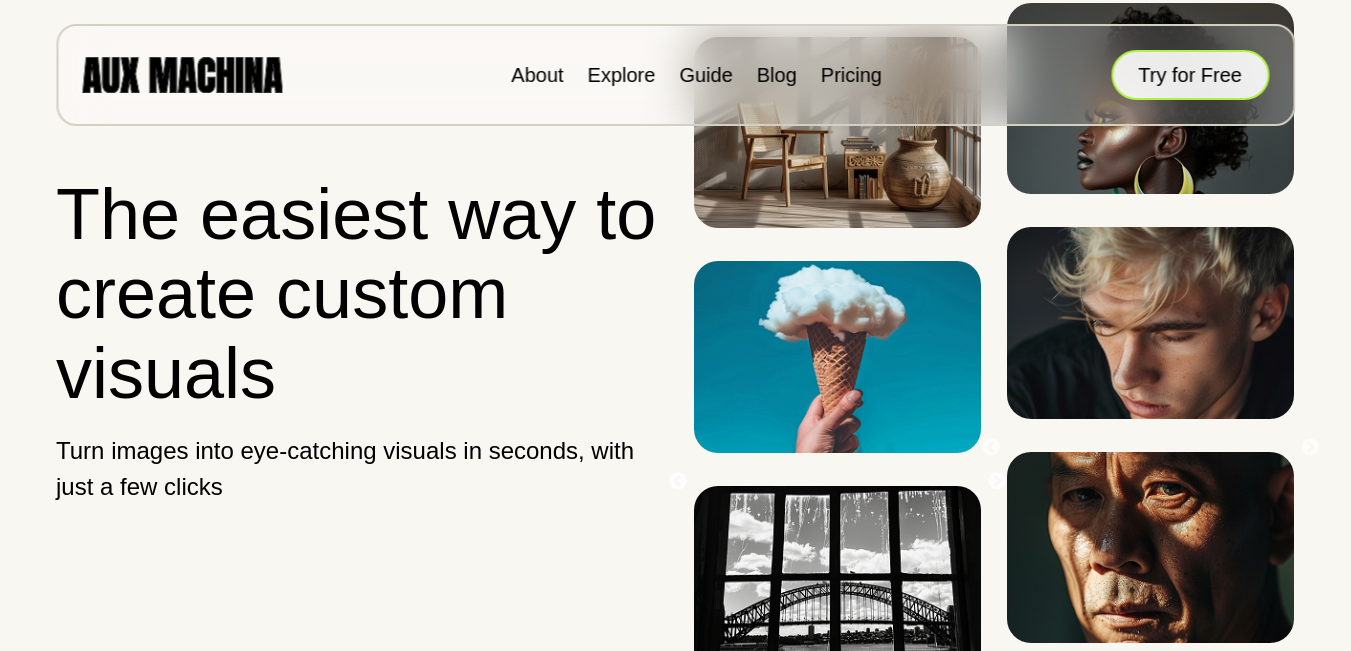 click on "Try for Free" at bounding box center (1190, 75) 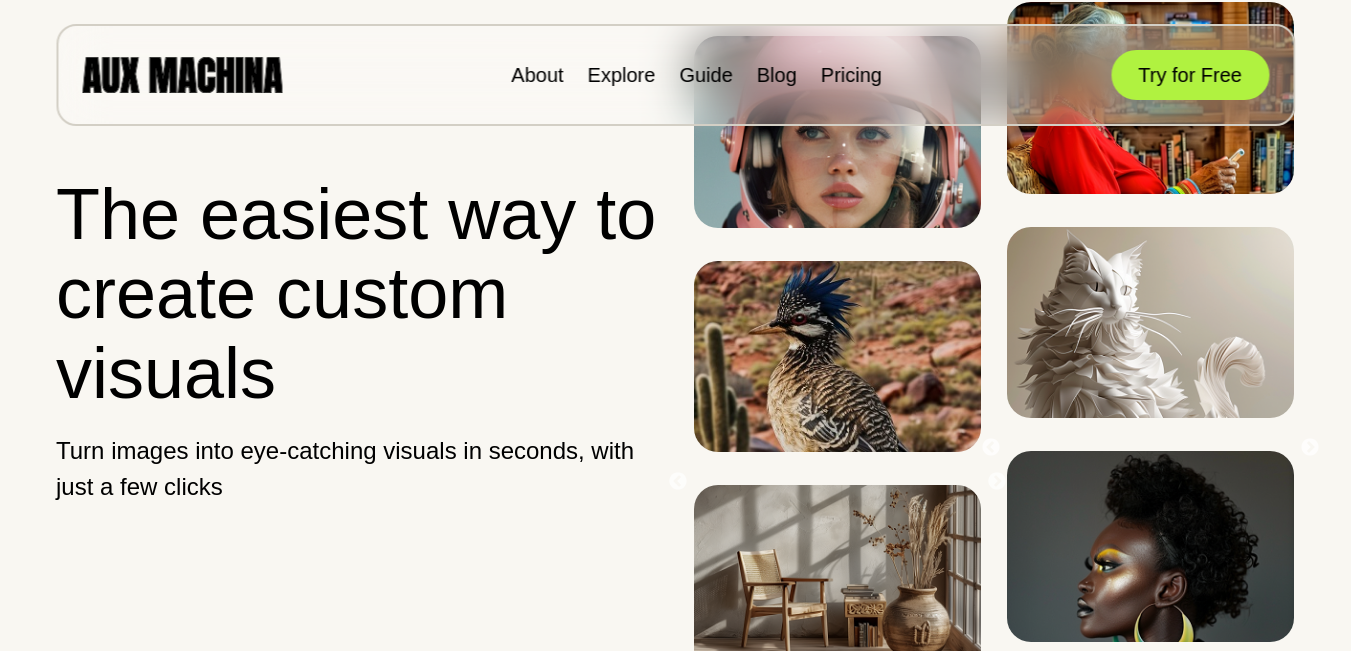 scroll, scrollTop: 0, scrollLeft: 0, axis: both 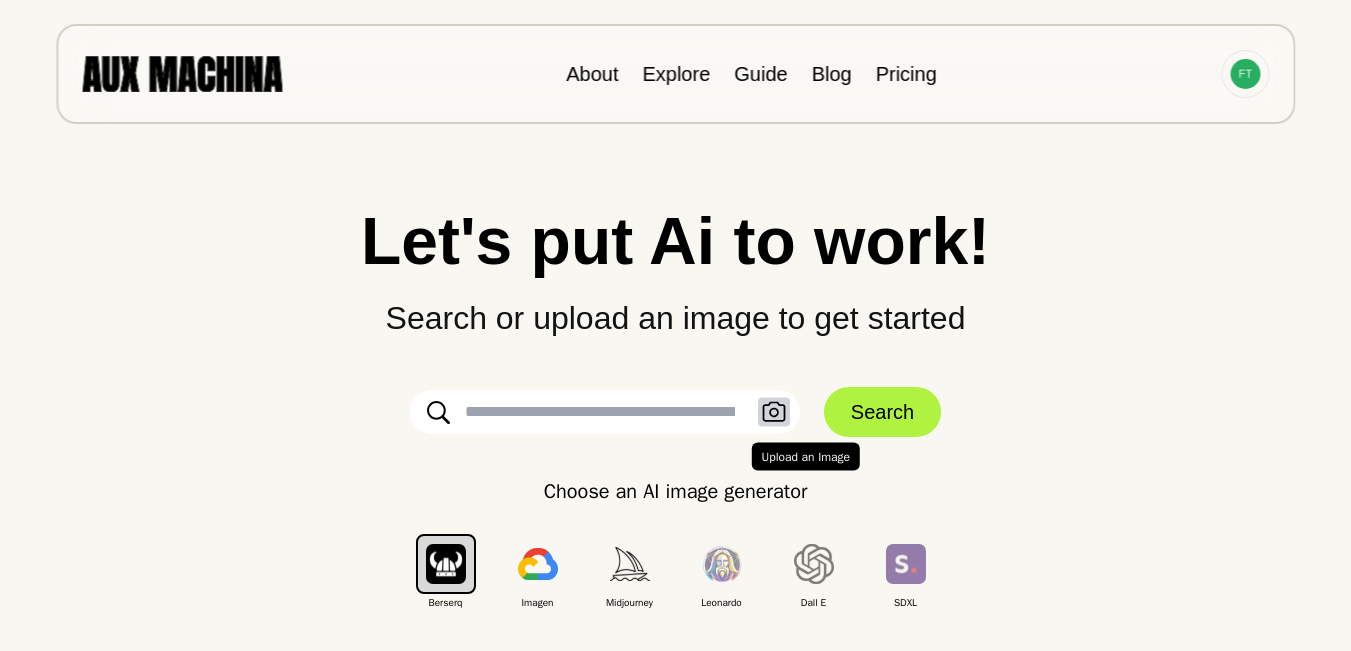 click 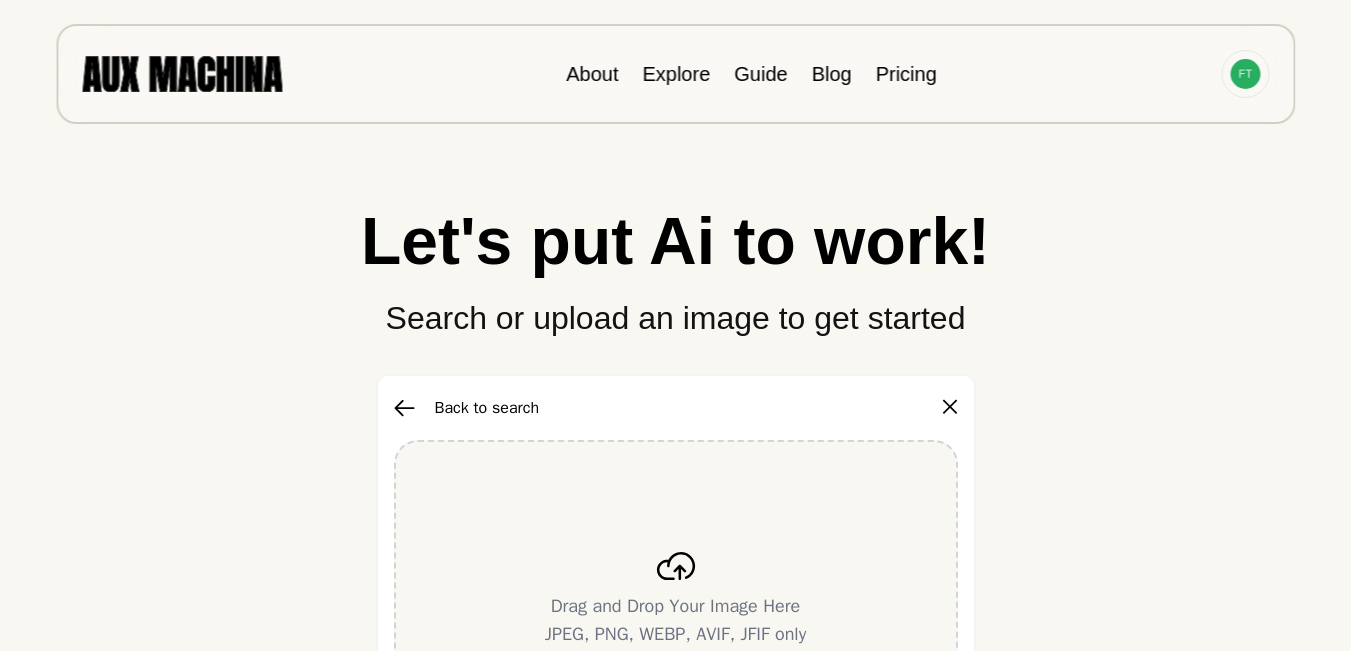 click on "Drag and Drop Your Image Here JPEG, PNG, WEBP, AVIF, JFIF only" at bounding box center (676, 600) 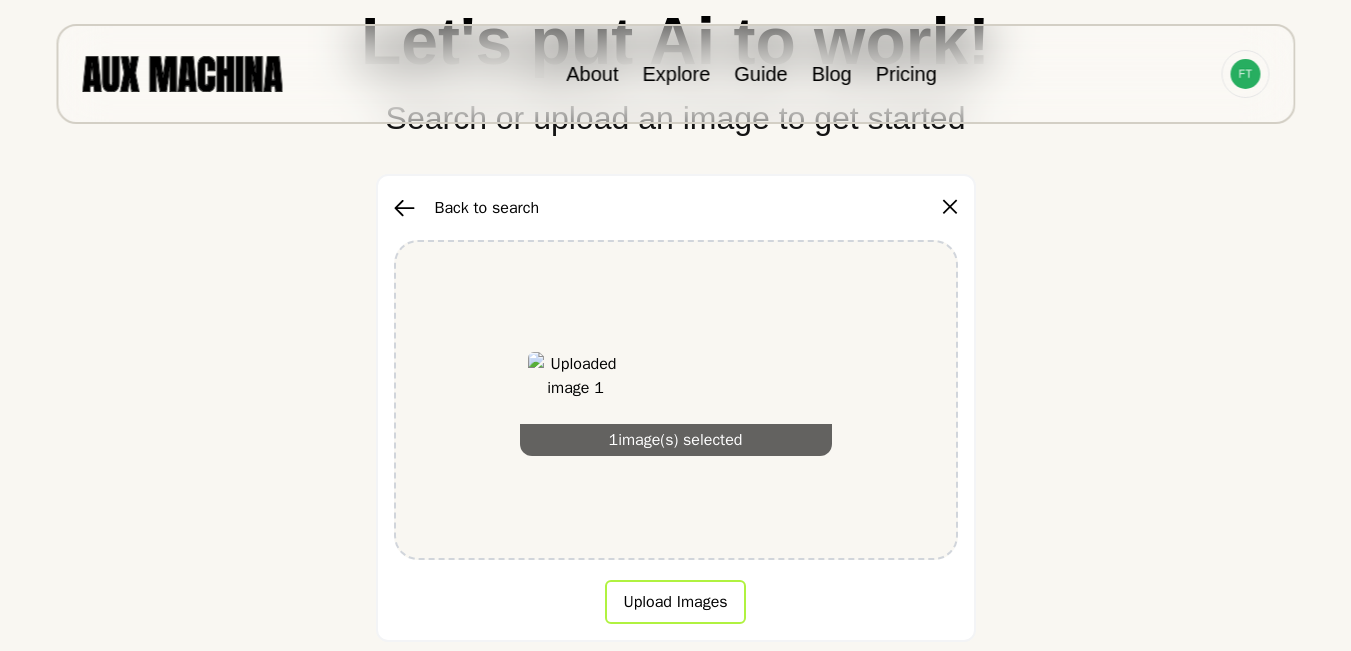 scroll, scrollTop: 333, scrollLeft: 0, axis: vertical 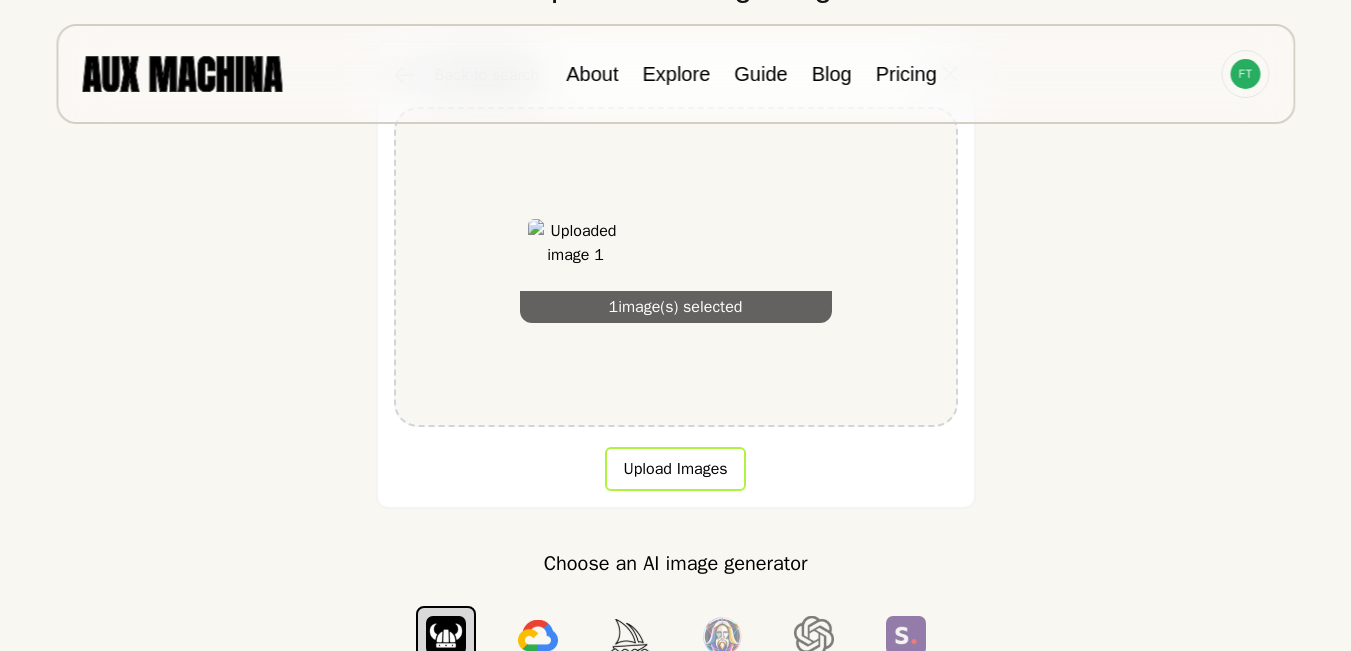click on "Upload Images" at bounding box center [675, 469] 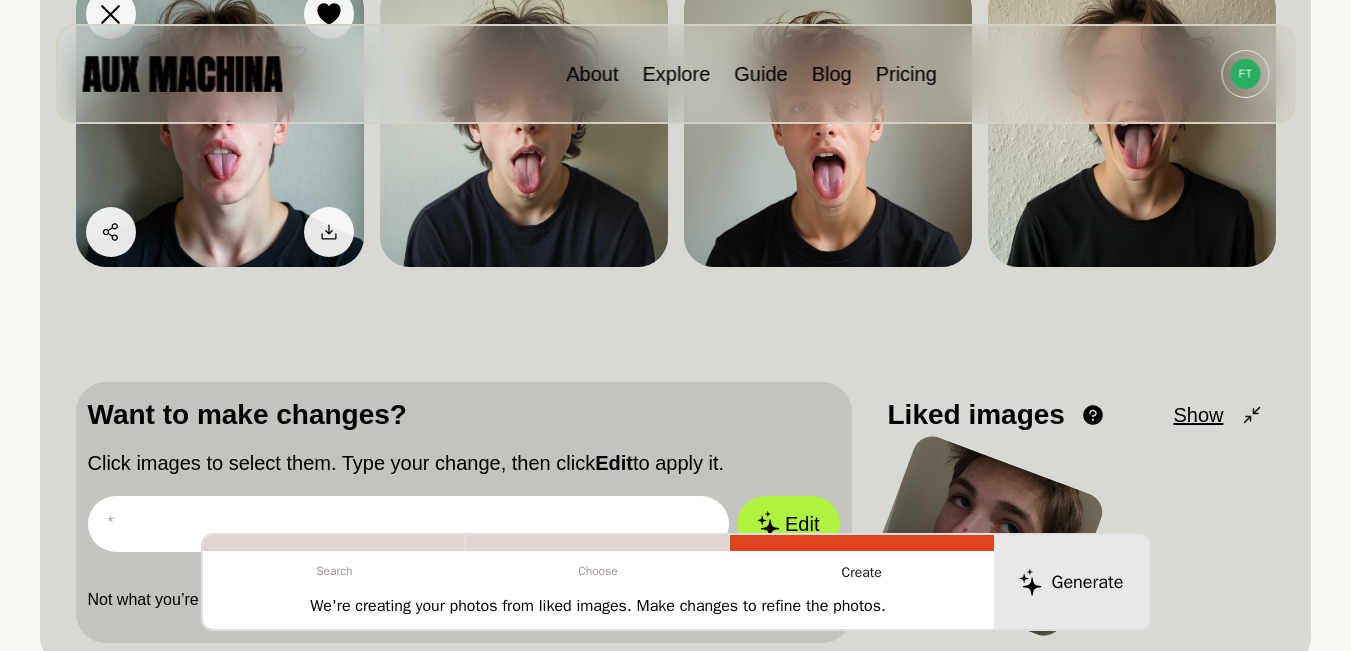 scroll, scrollTop: 167, scrollLeft: 0, axis: vertical 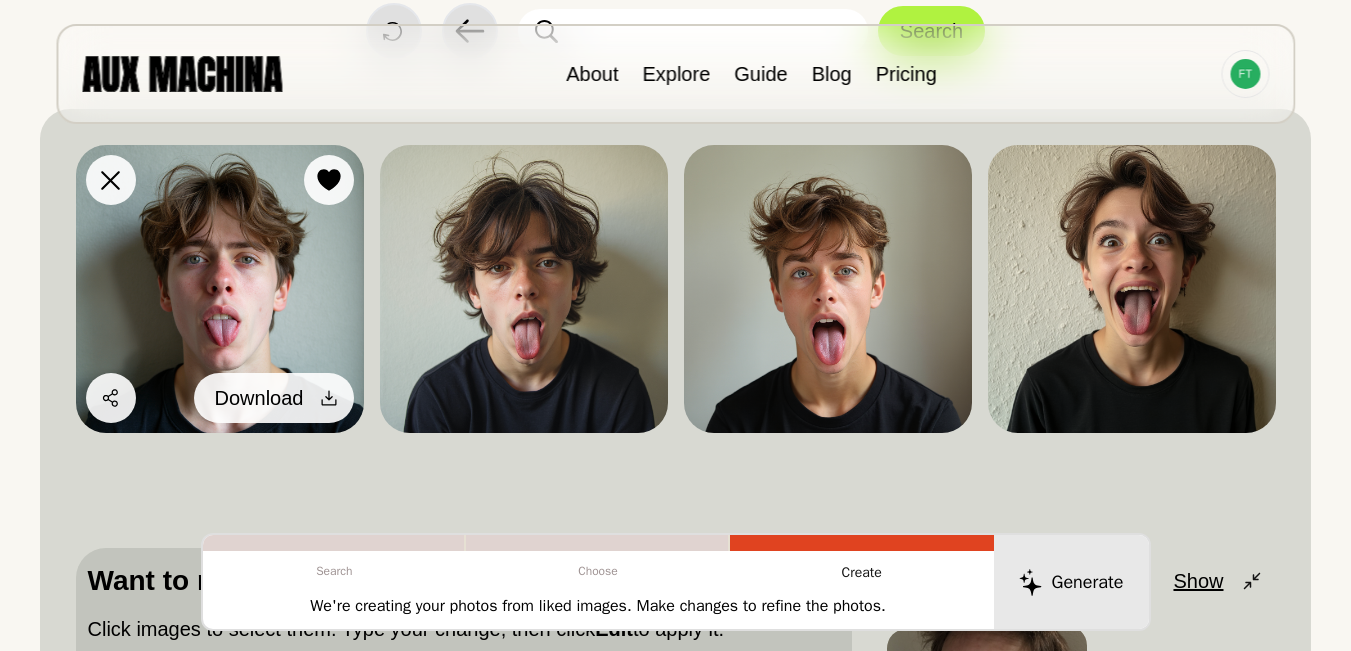 click 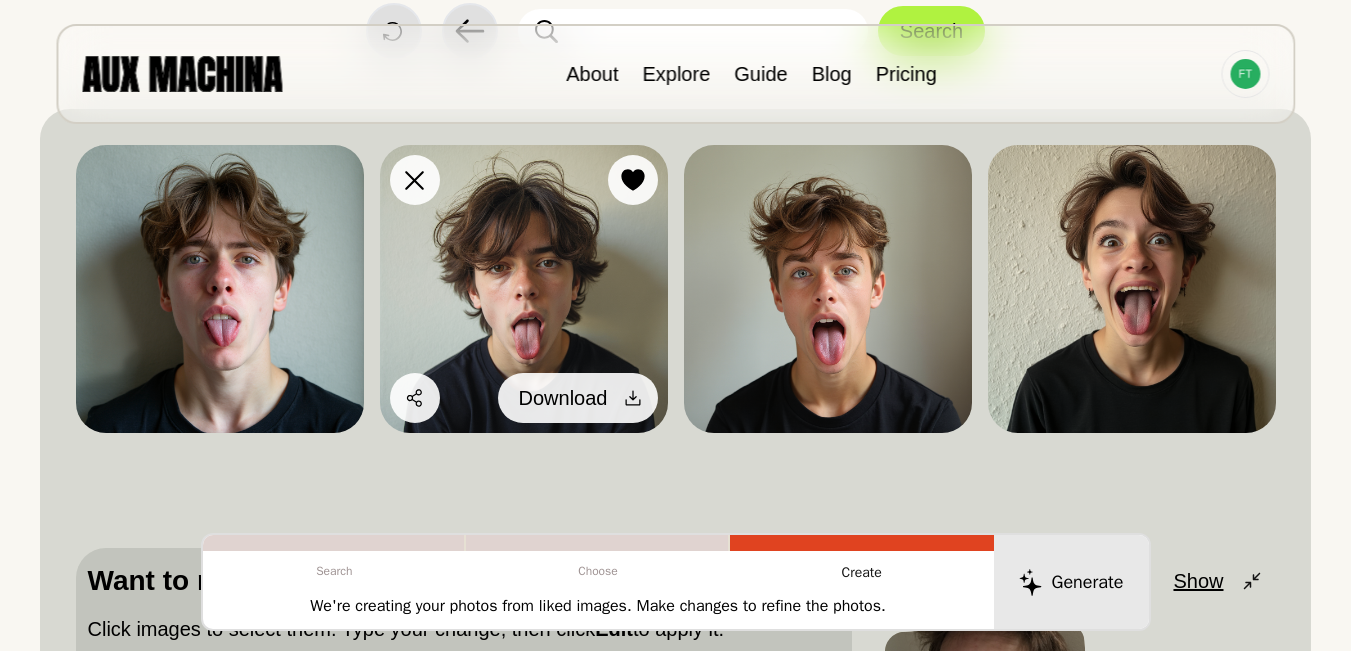click 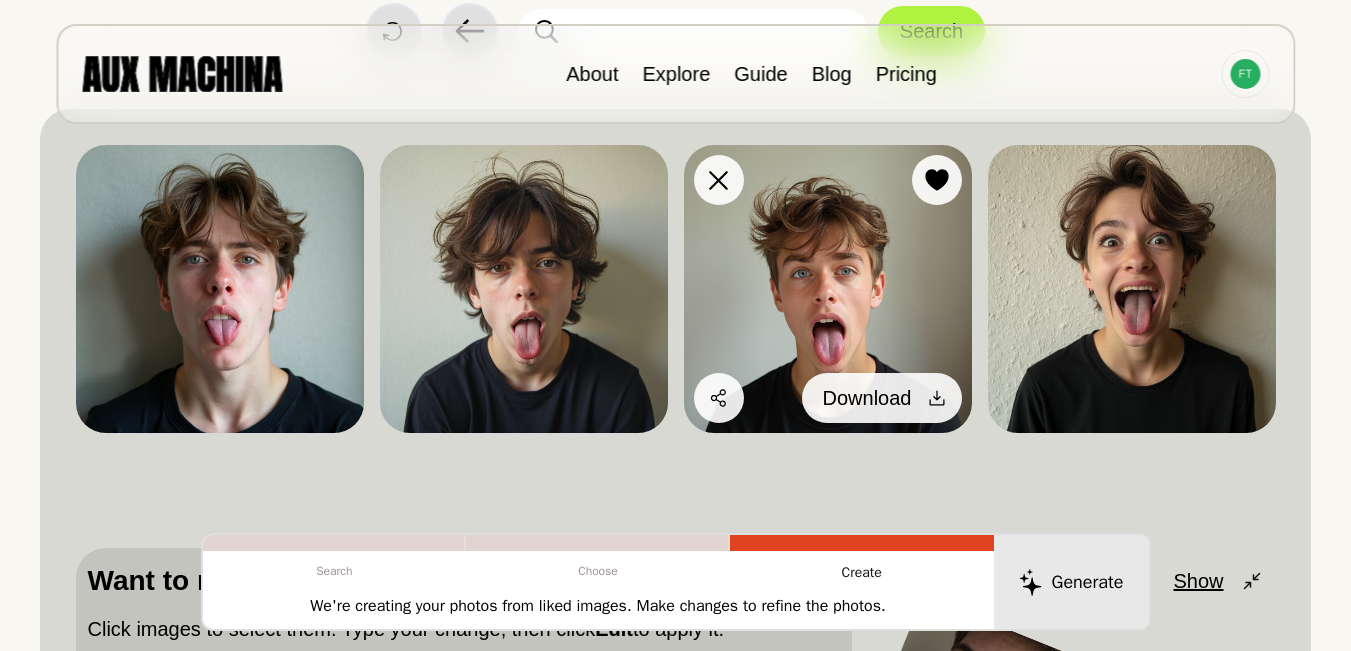 click 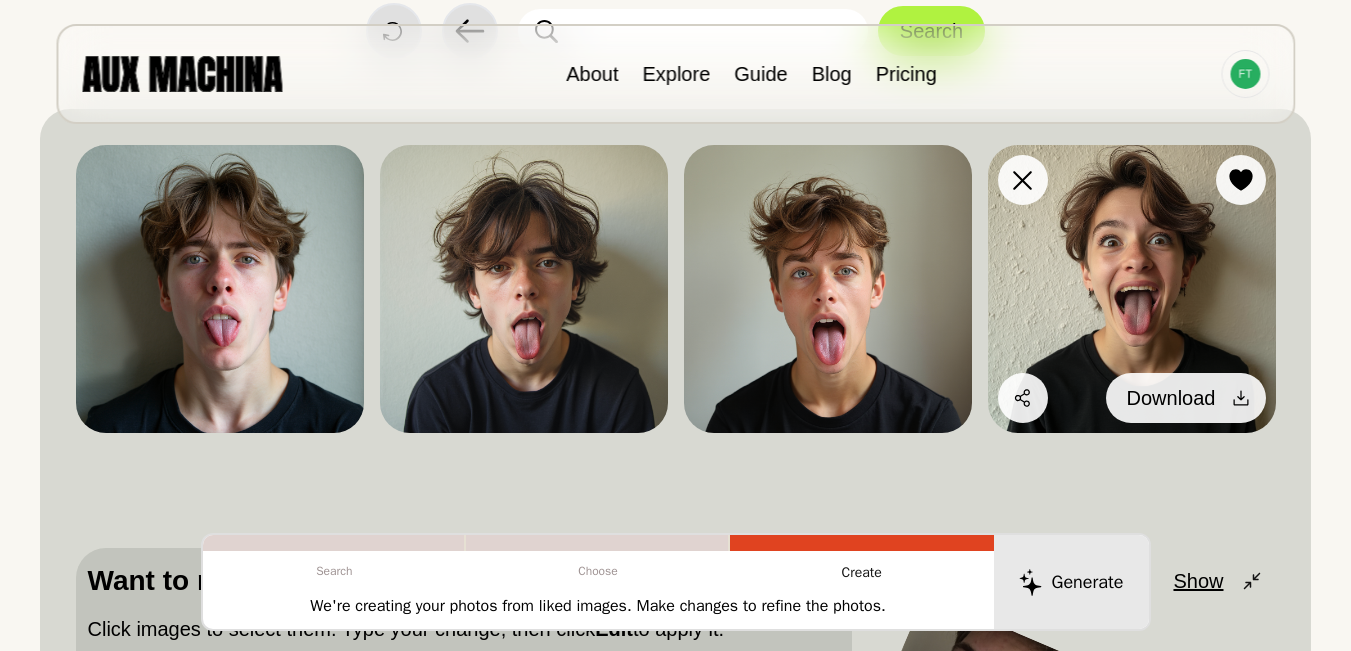 click on "Download" at bounding box center [1186, 398] 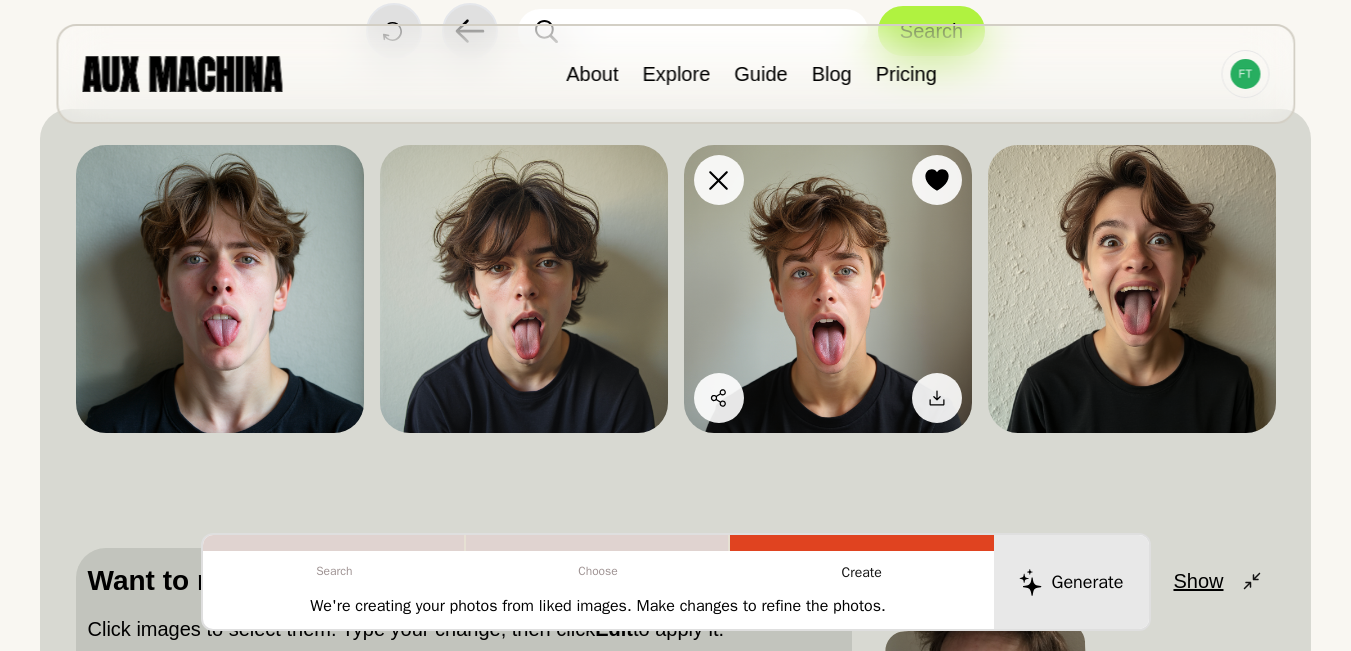 click at bounding box center [828, 289] 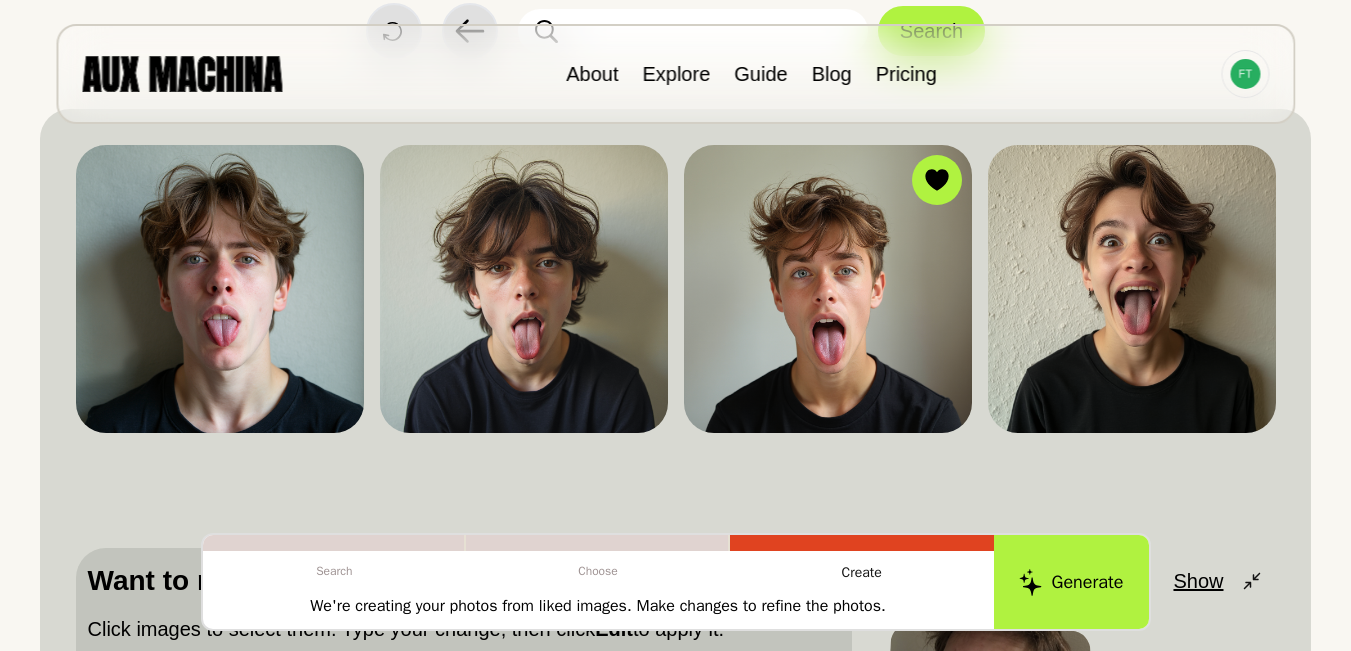 scroll, scrollTop: 367, scrollLeft: 0, axis: vertical 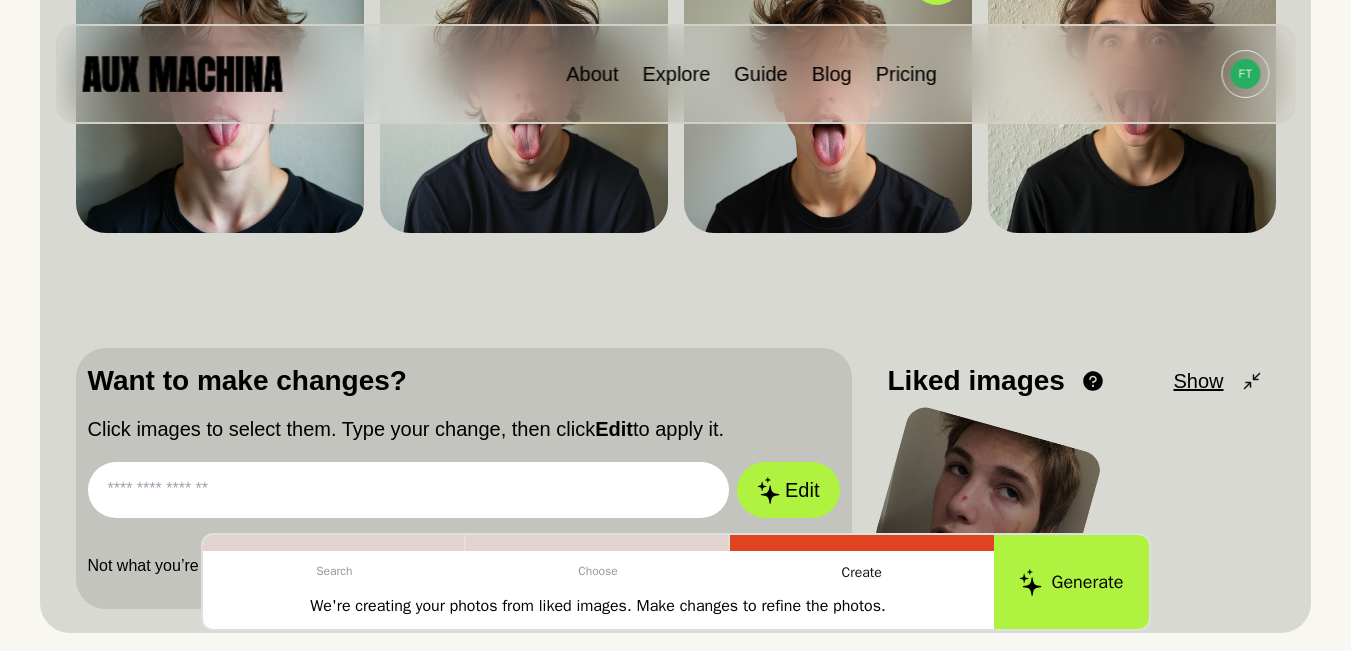 paste on "**********" 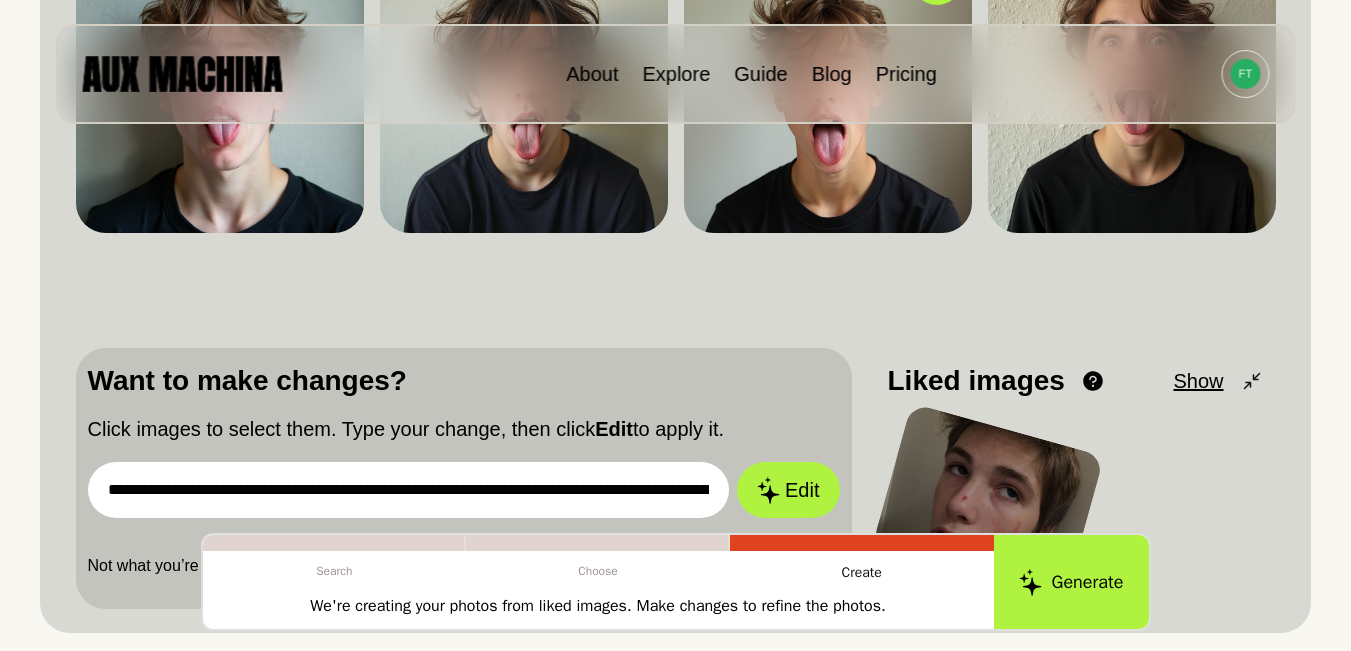 scroll, scrollTop: 0, scrollLeft: 4248, axis: horizontal 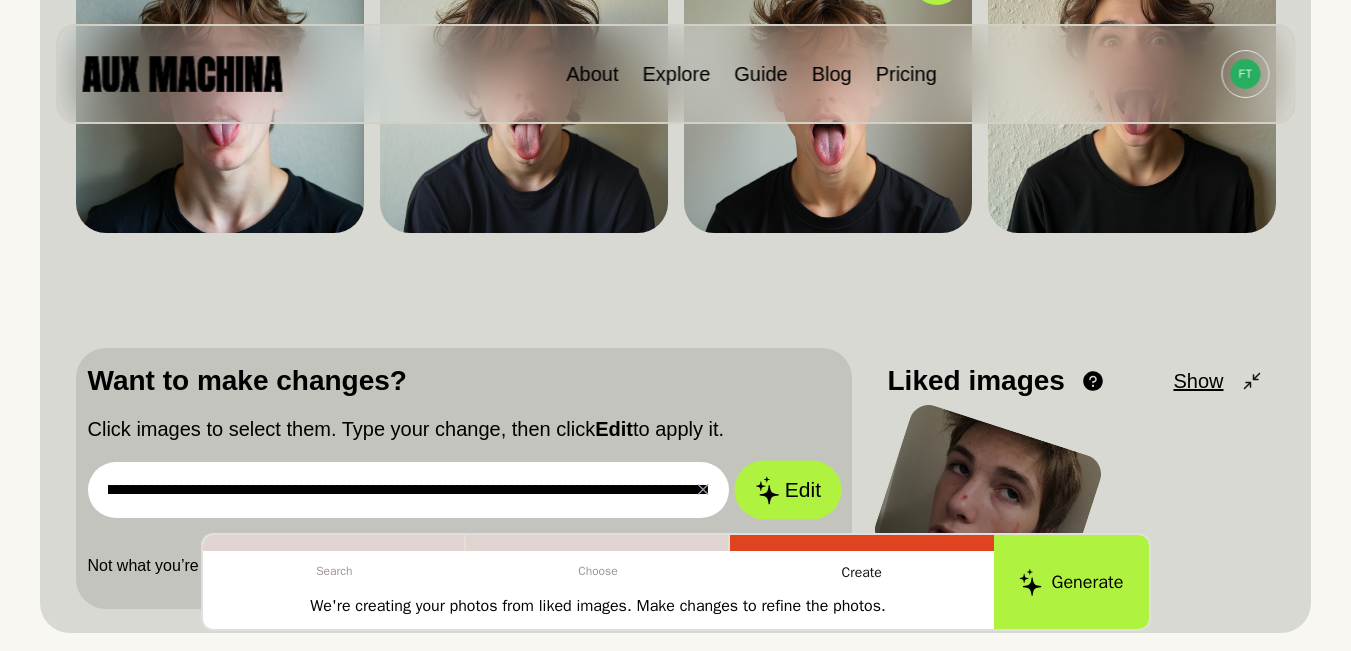 click on "Edit" at bounding box center (788, 490) 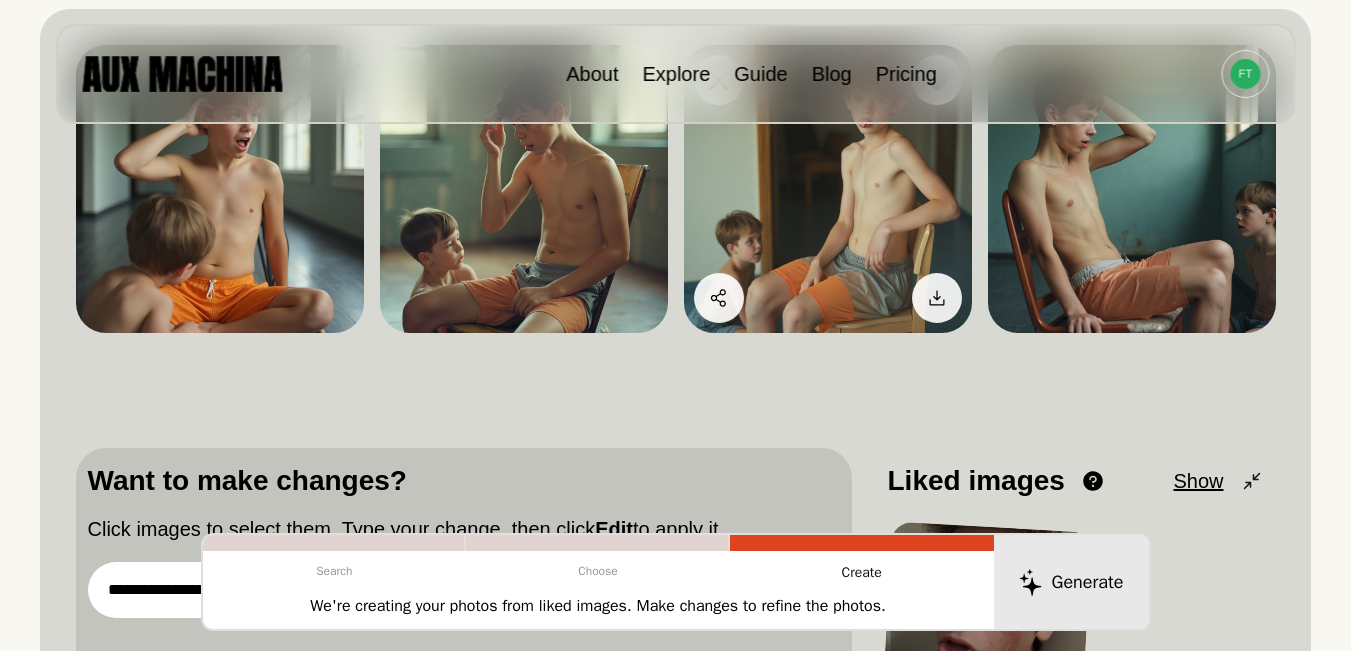 scroll, scrollTop: 167, scrollLeft: 0, axis: vertical 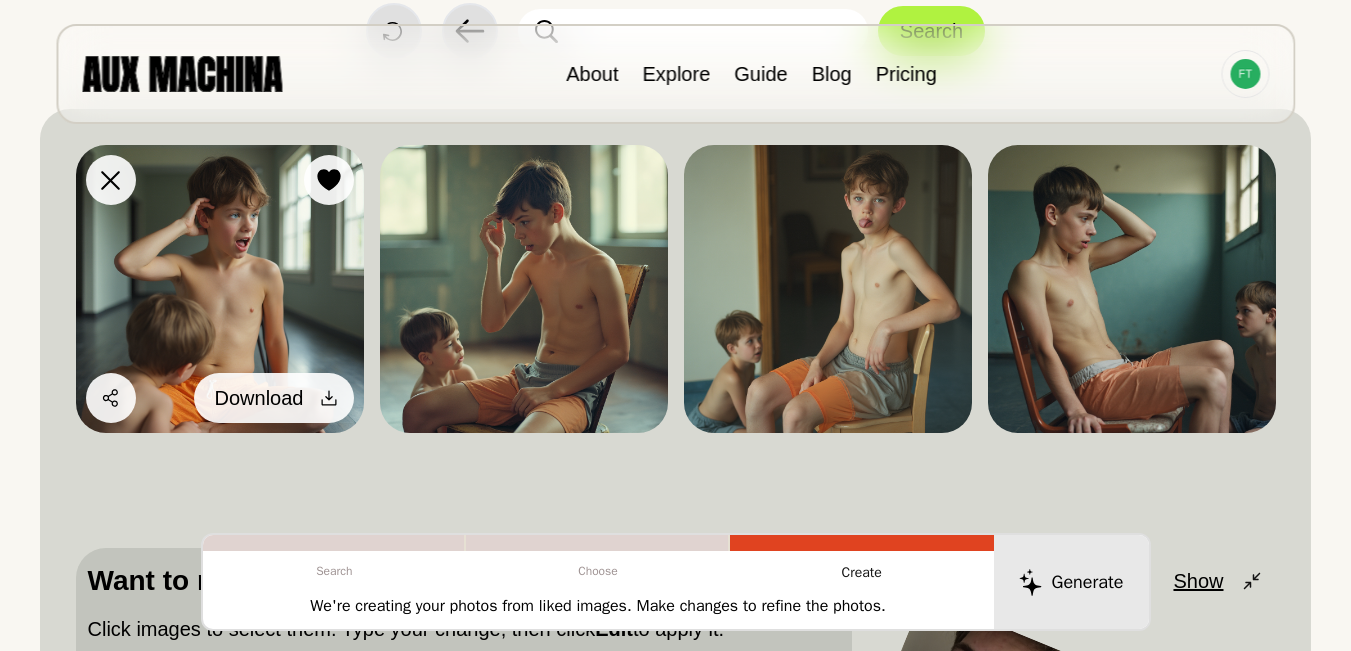 click on "Download" at bounding box center [274, 398] 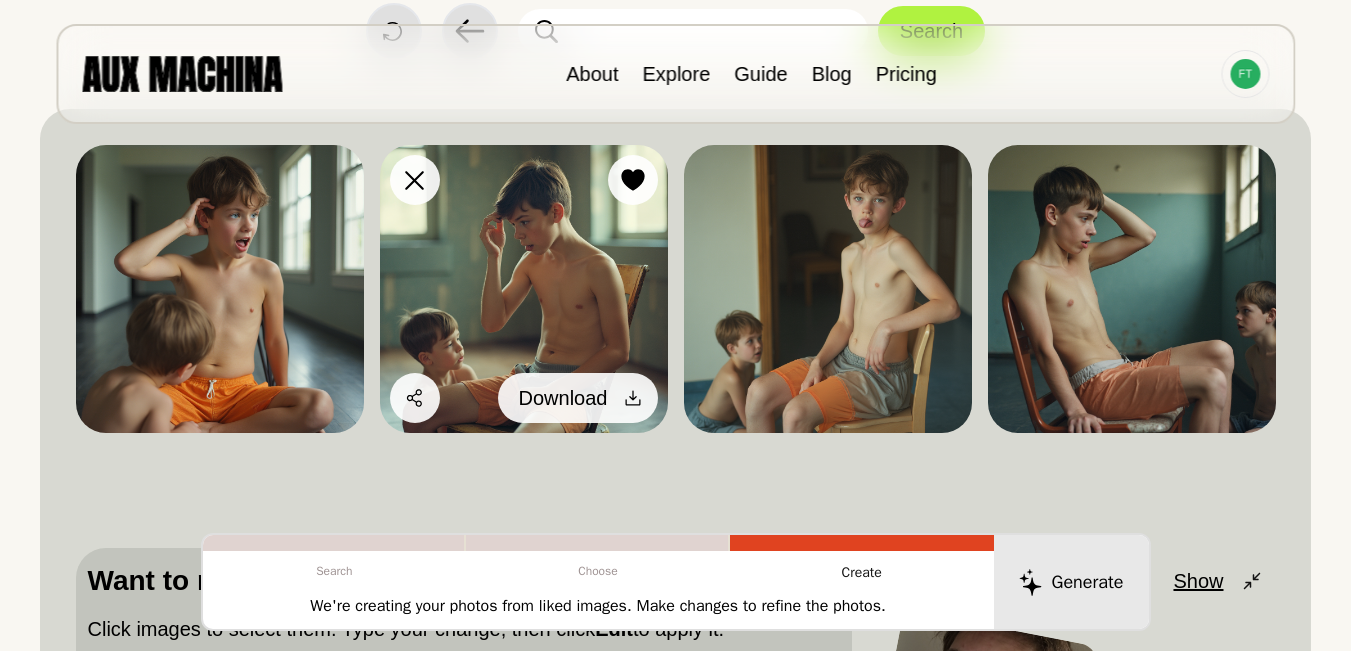 click at bounding box center [633, 398] 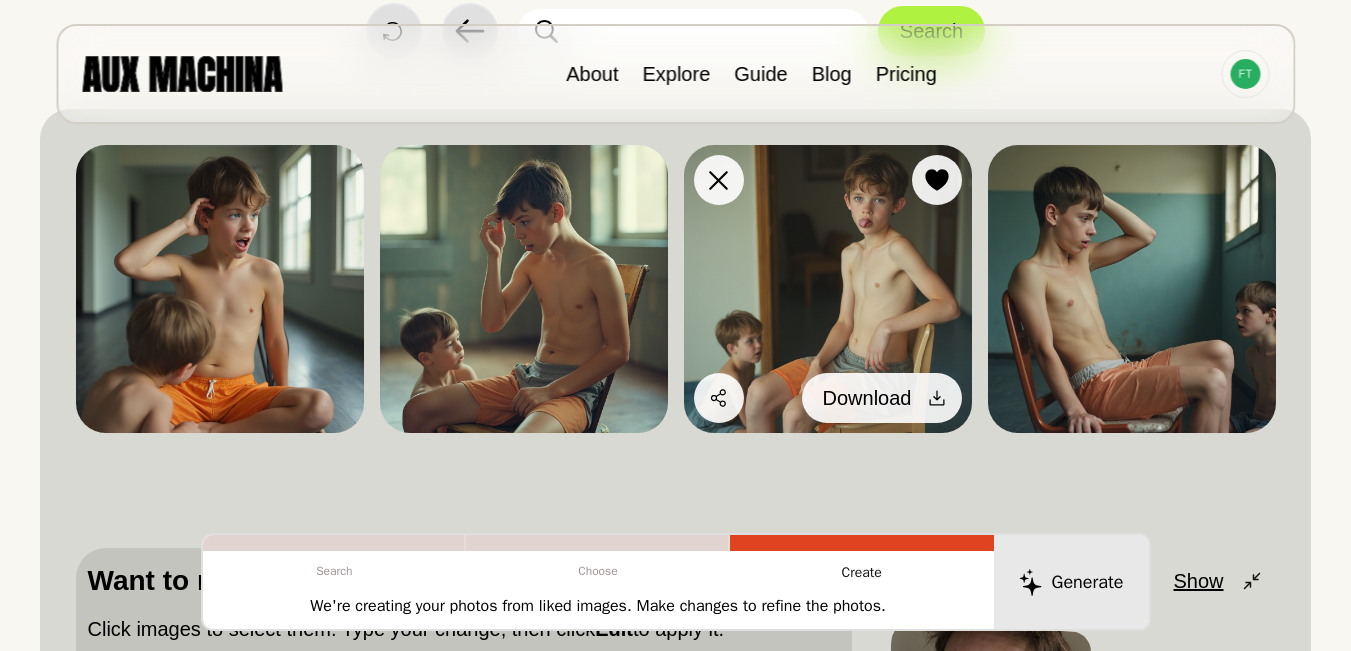 click 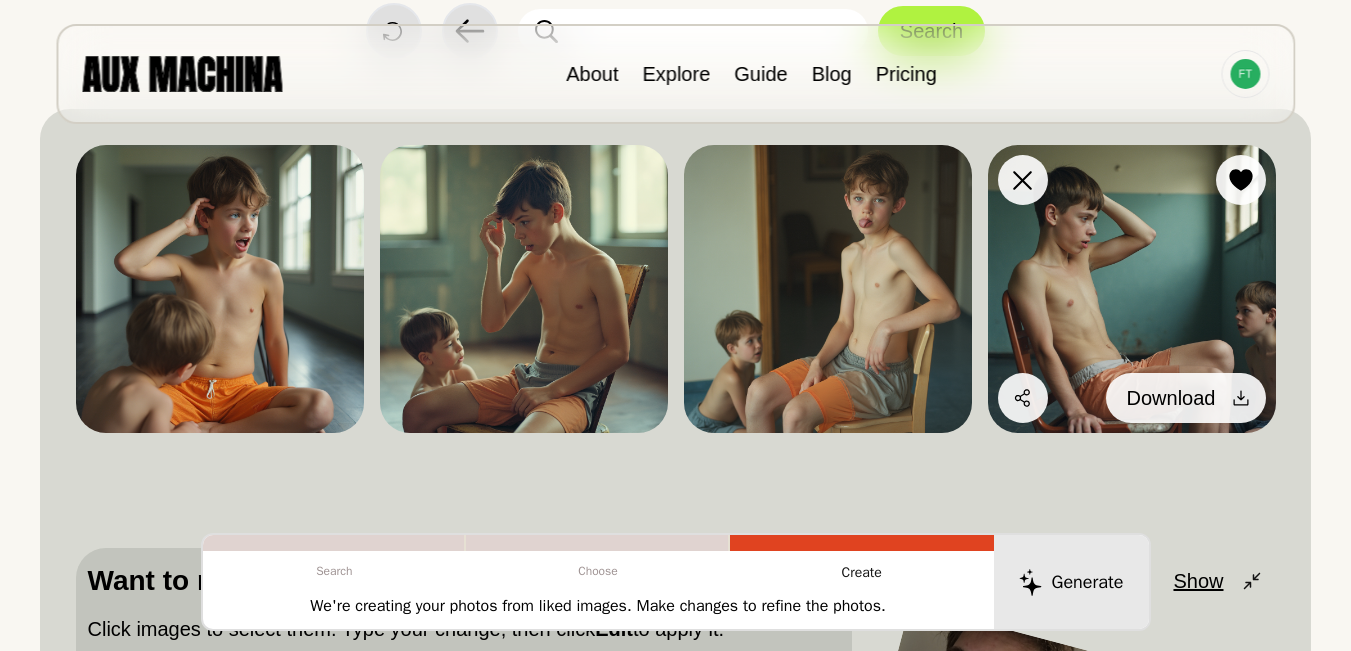 click 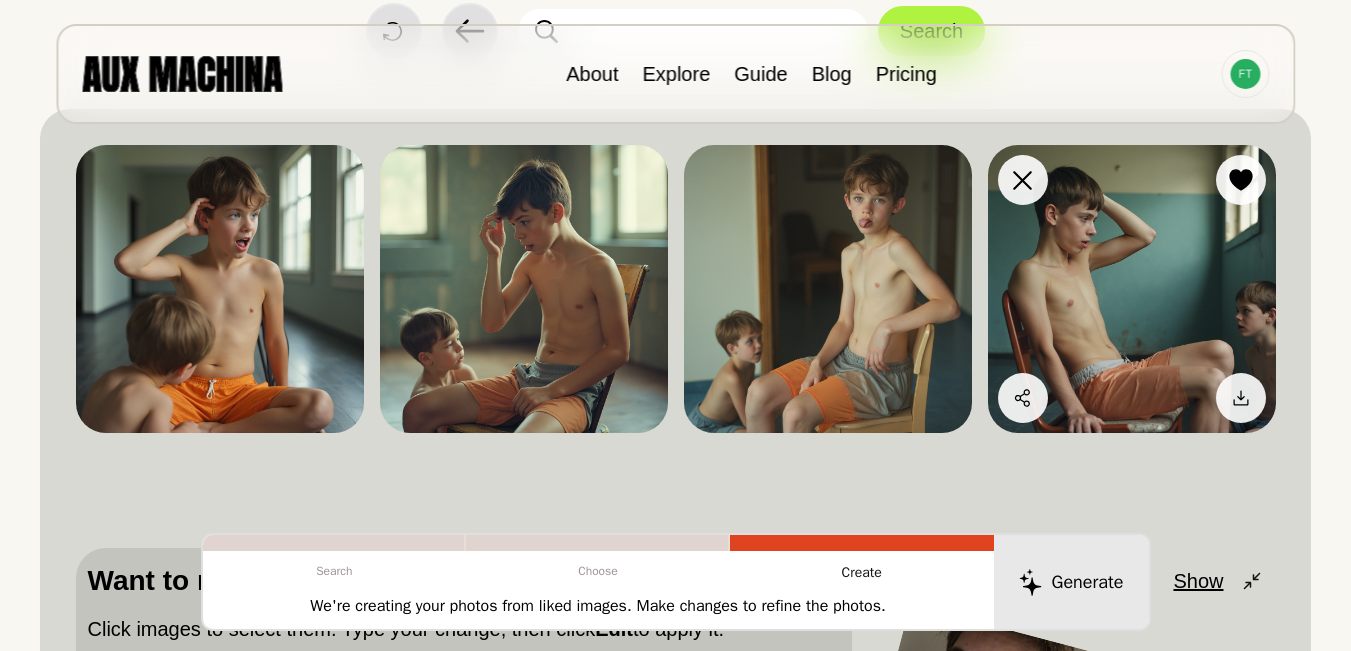 click at bounding box center (1132, 289) 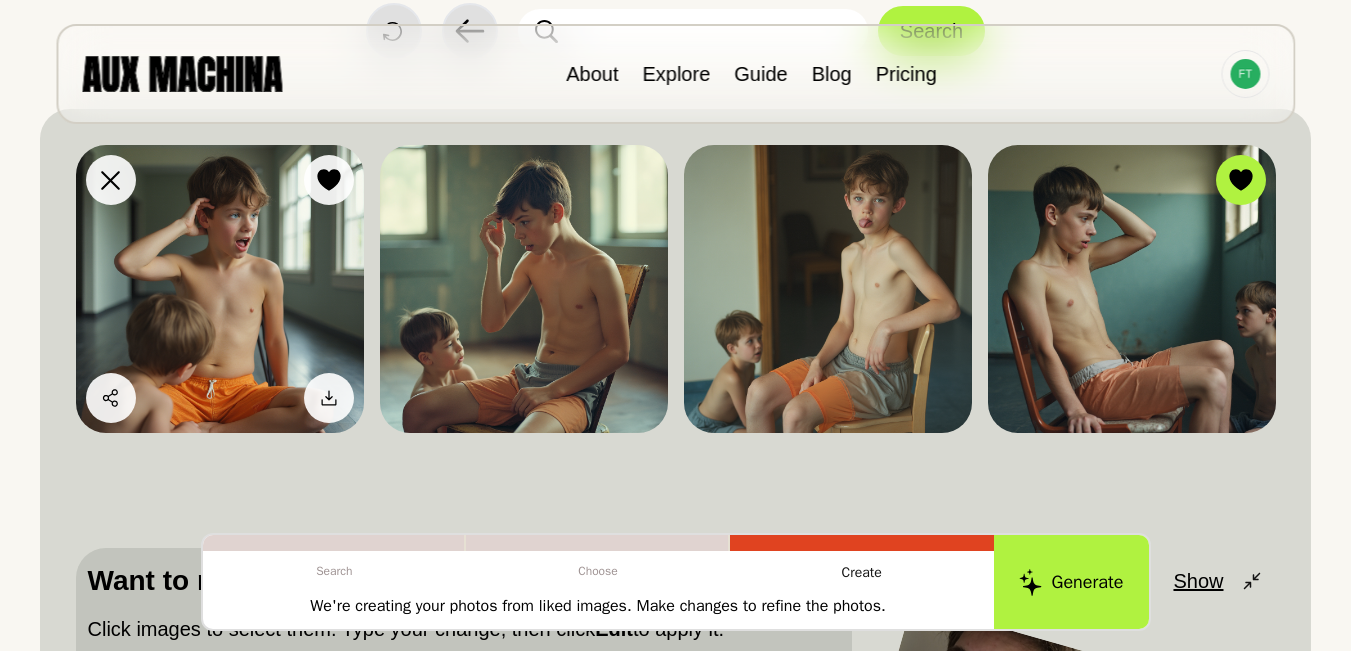 scroll, scrollTop: 367, scrollLeft: 0, axis: vertical 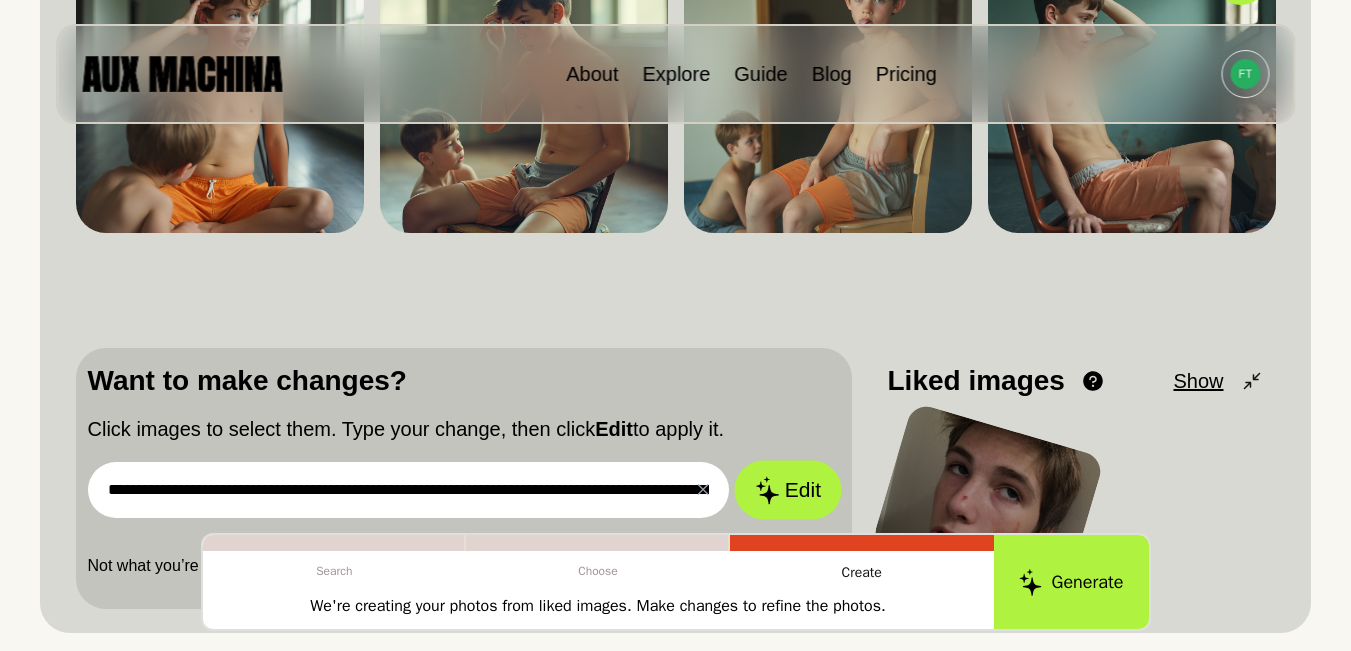 click on "Edit" at bounding box center [788, 490] 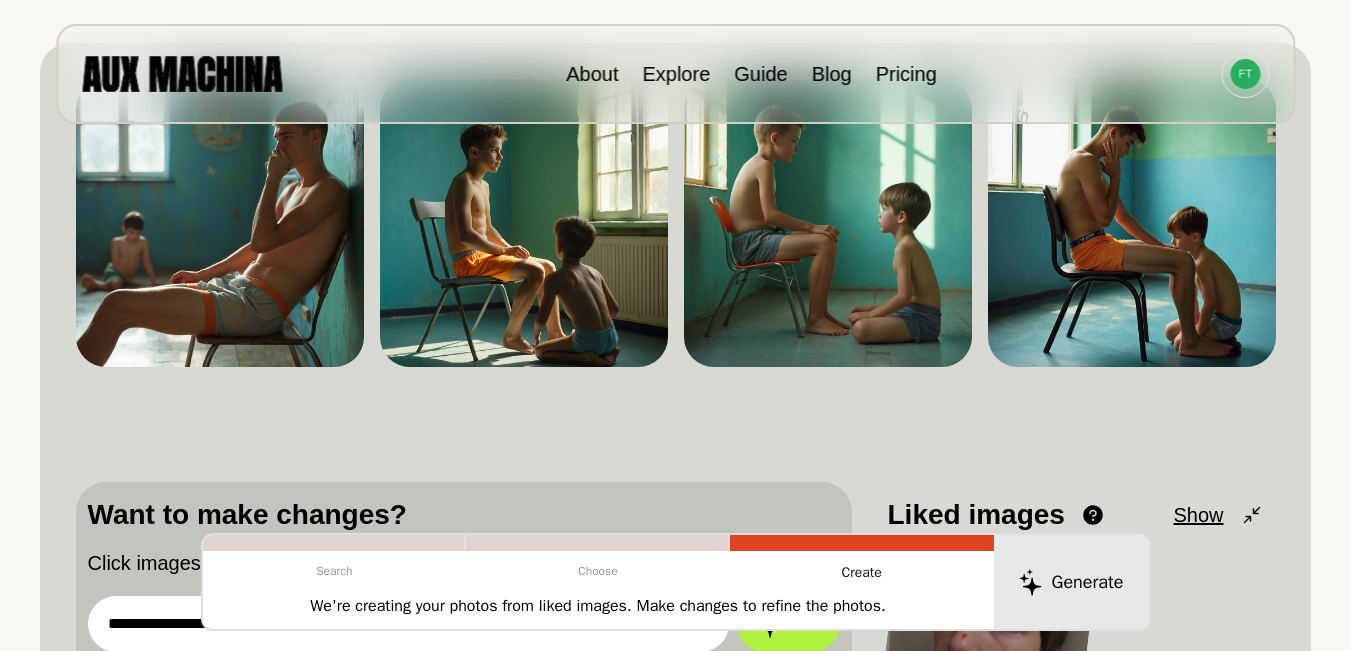 scroll, scrollTop: 200, scrollLeft: 0, axis: vertical 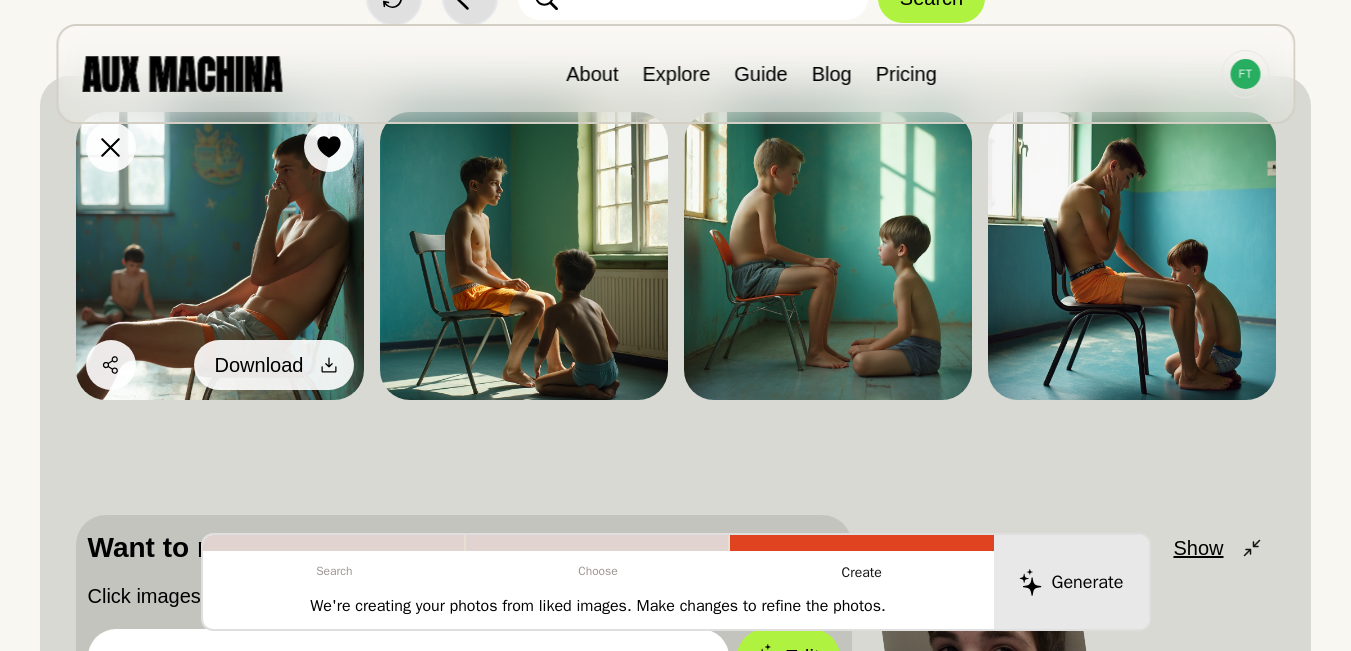 click on "Download" at bounding box center [259, 365] 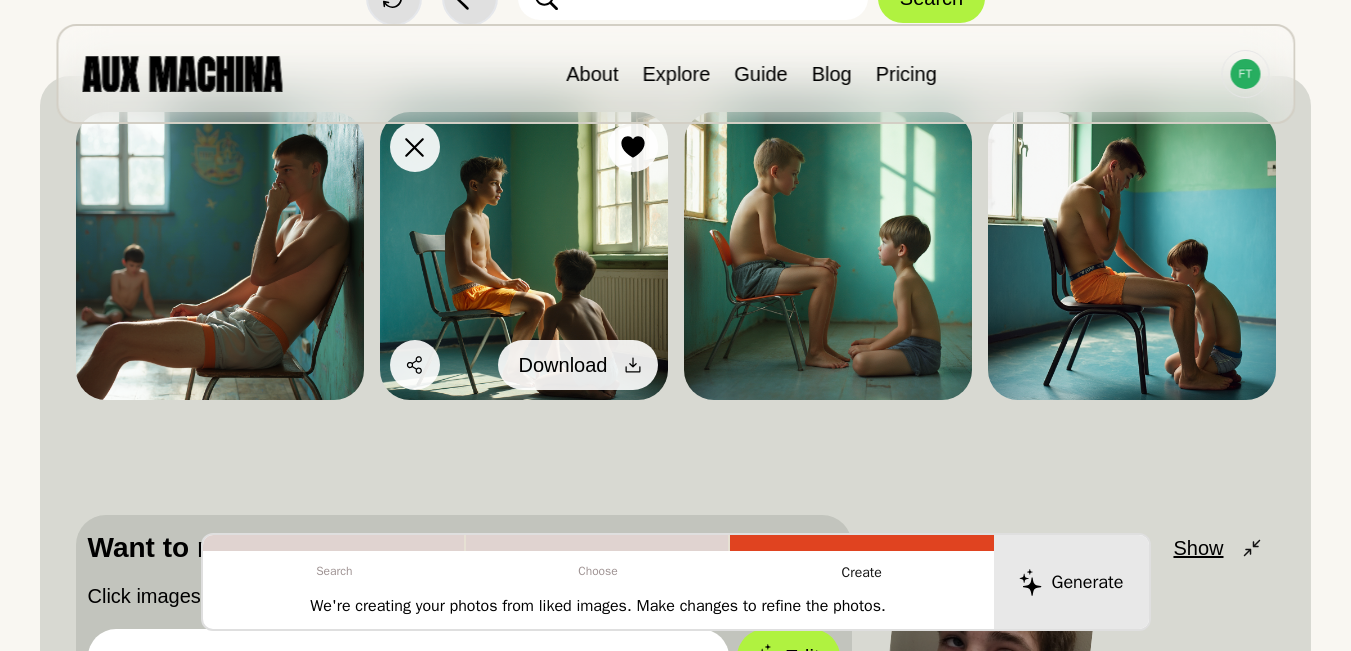 click 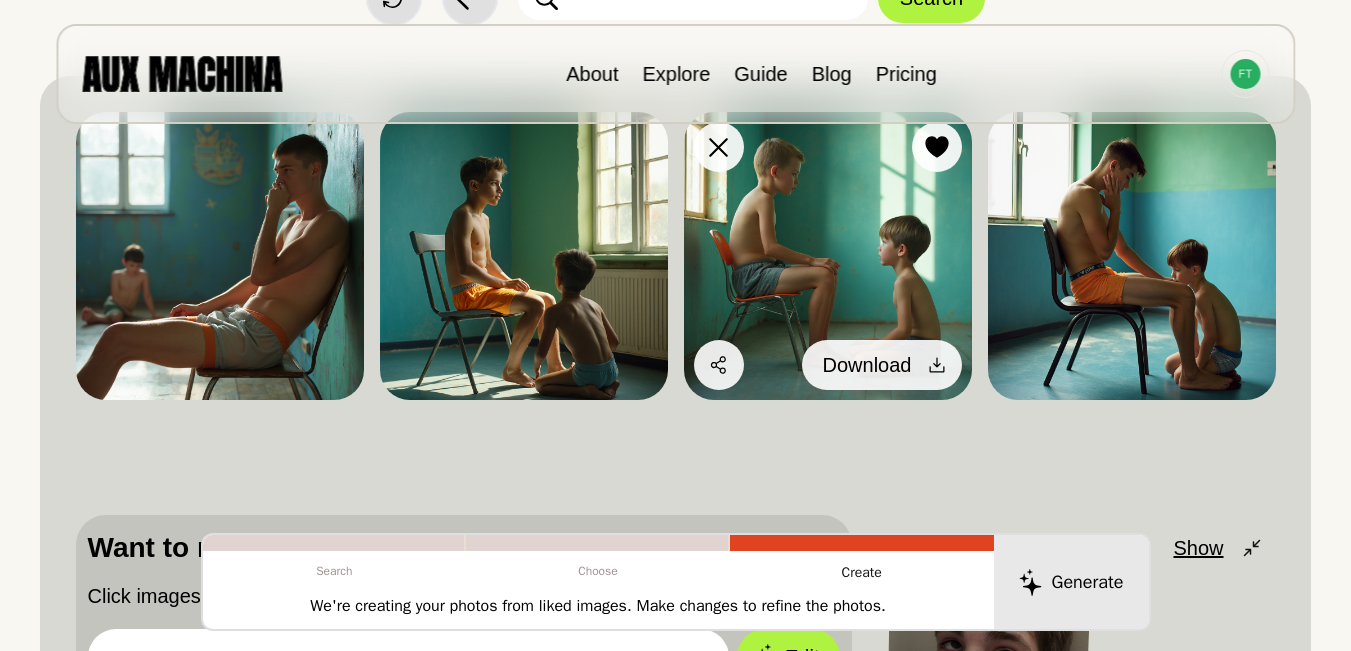 click on "Download" at bounding box center [882, 365] 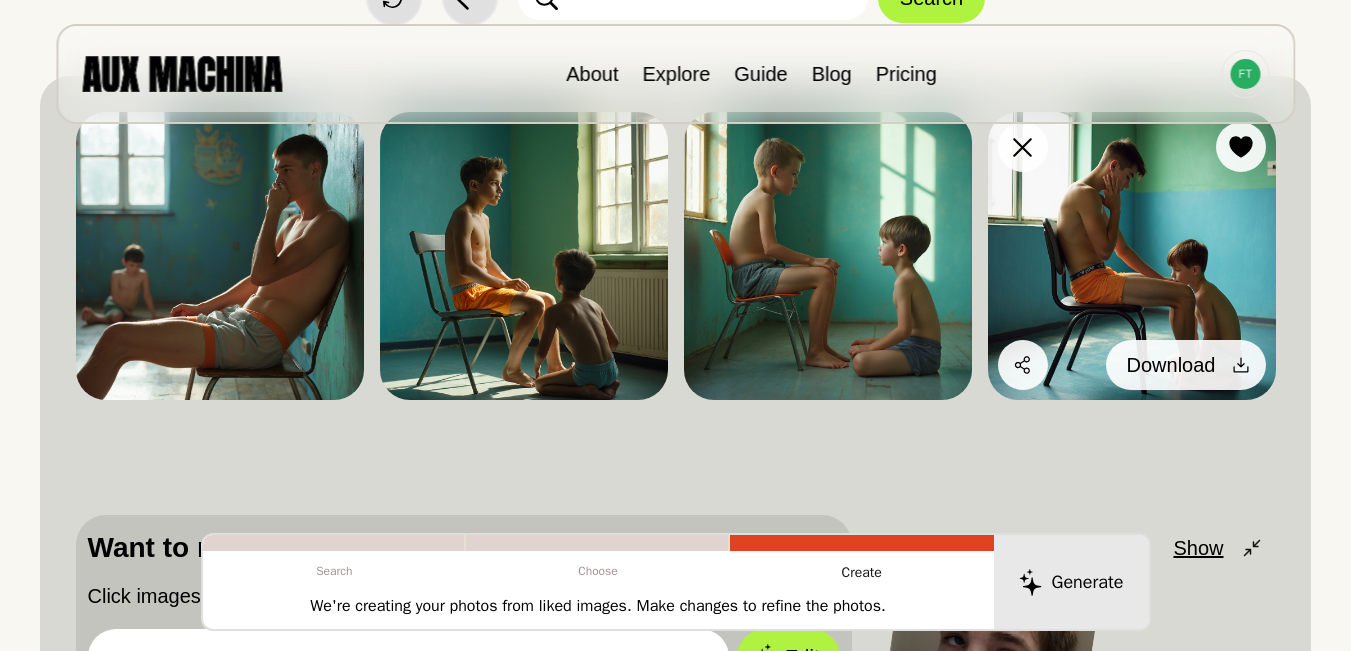 click on "Download" at bounding box center [1186, 365] 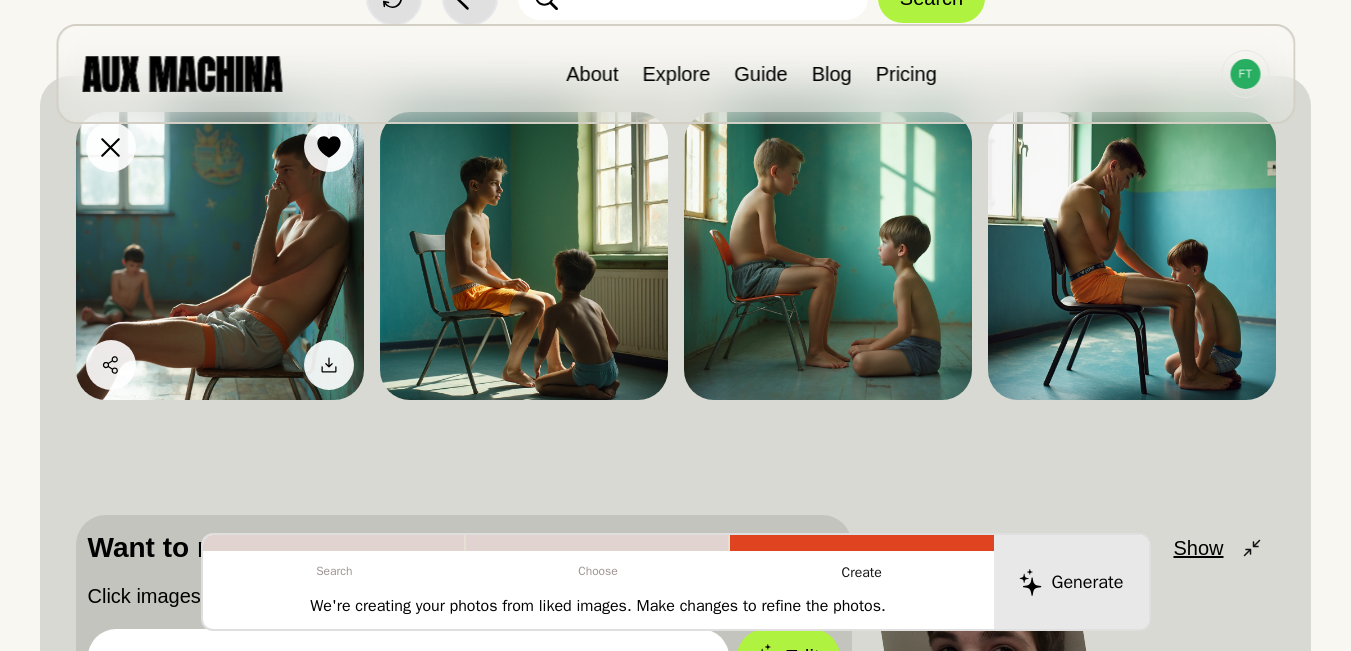 click at bounding box center [220, 256] 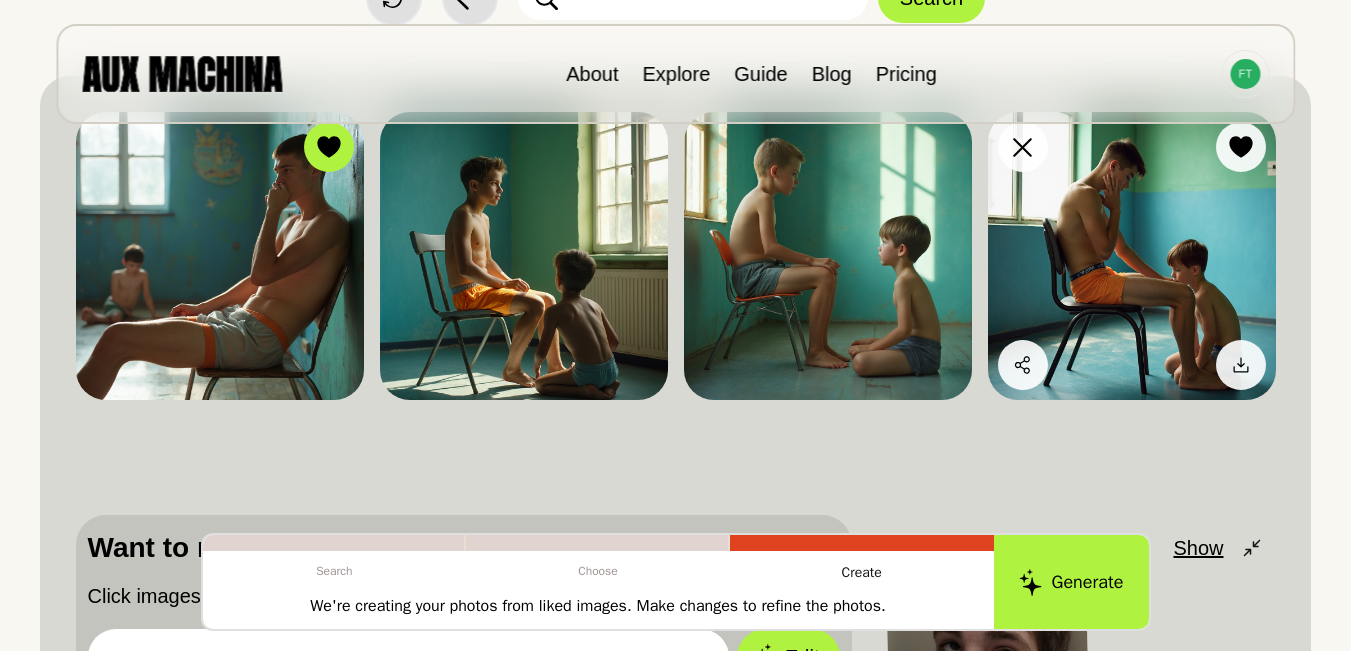 click at bounding box center (1132, 256) 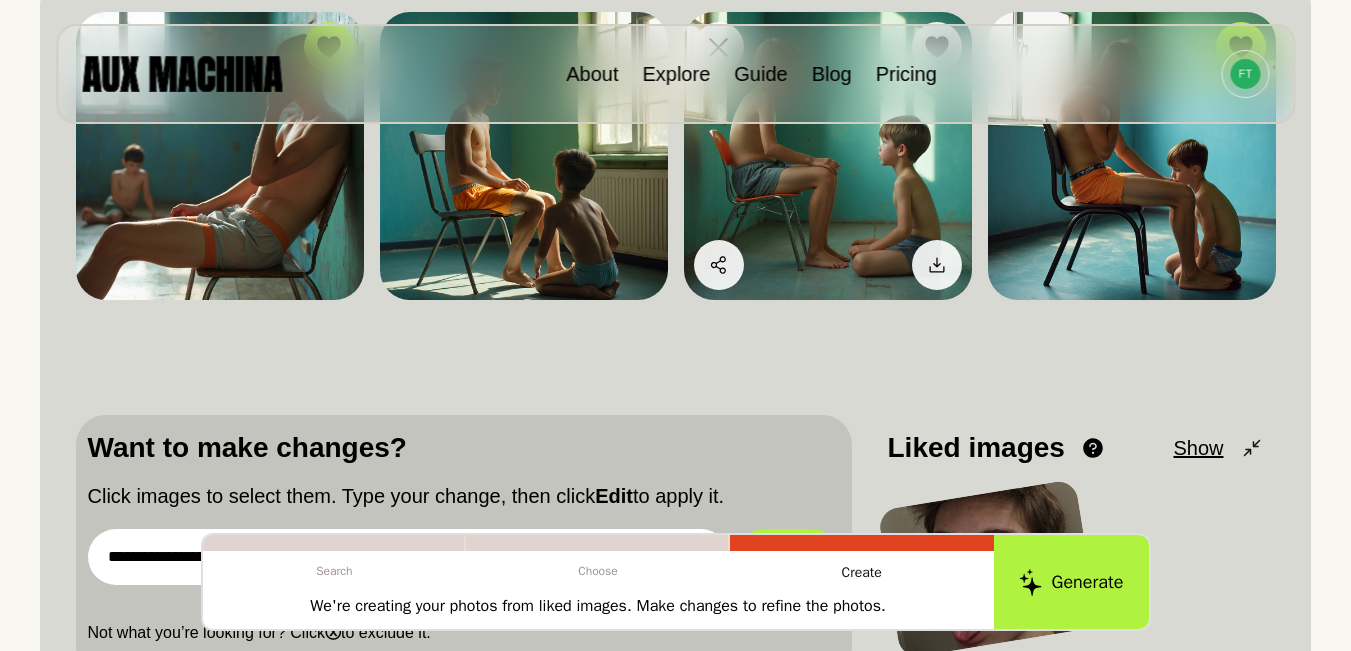 scroll, scrollTop: 333, scrollLeft: 0, axis: vertical 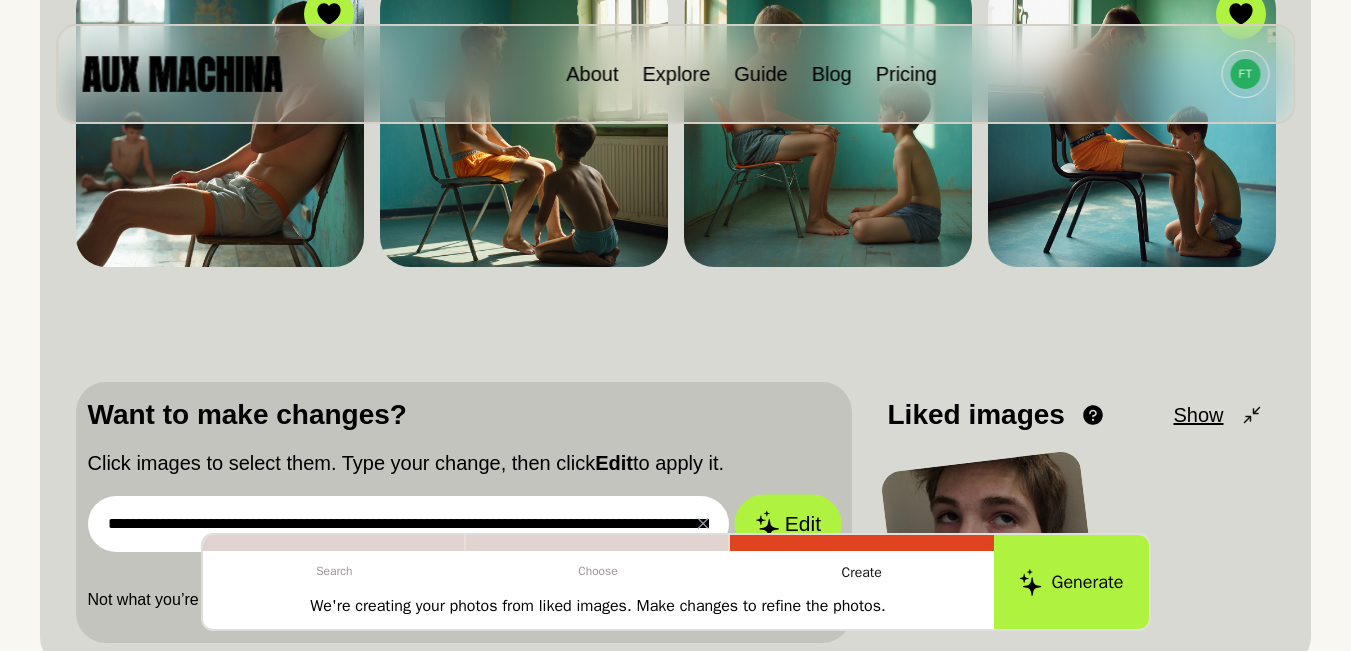 click on "Edit" at bounding box center (788, 524) 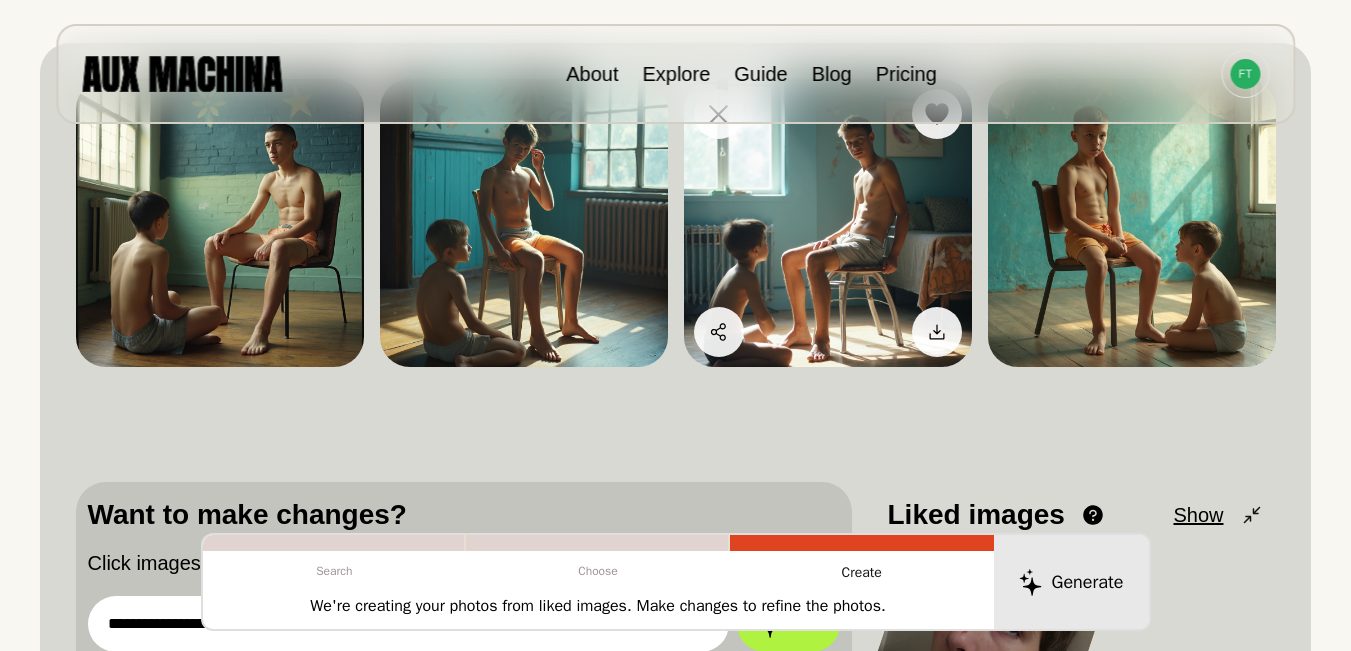 scroll, scrollTop: 200, scrollLeft: 0, axis: vertical 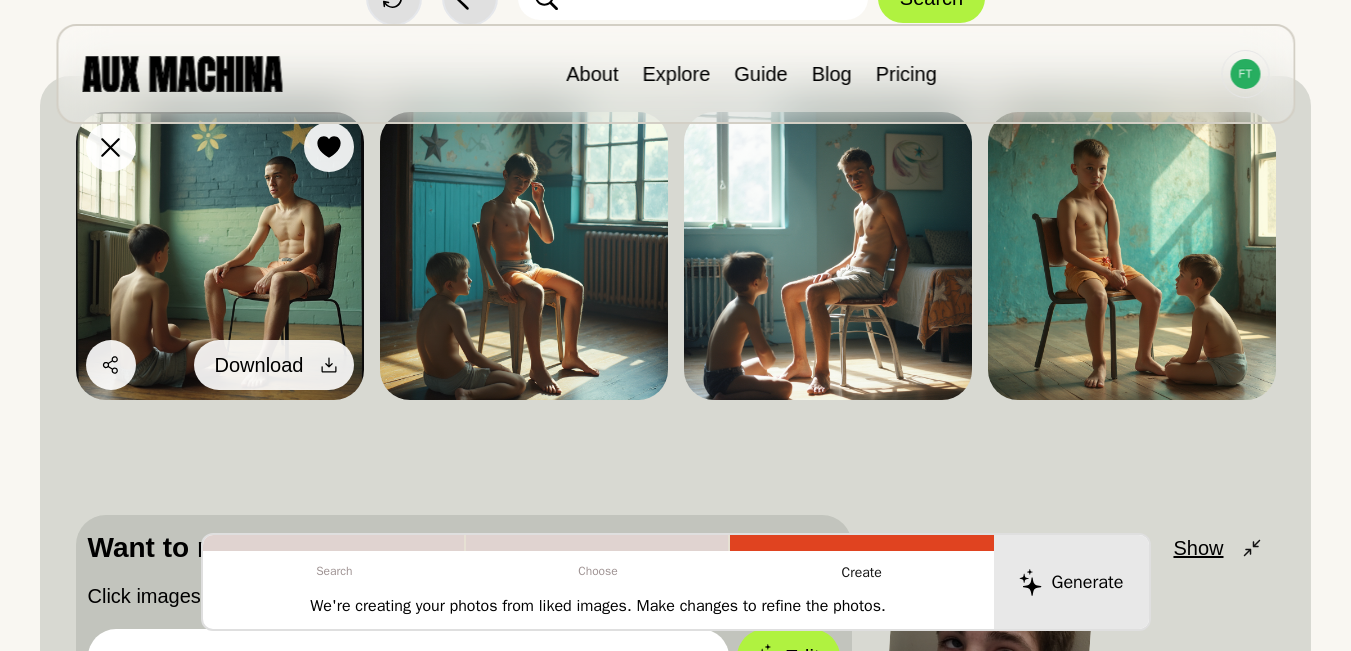 click 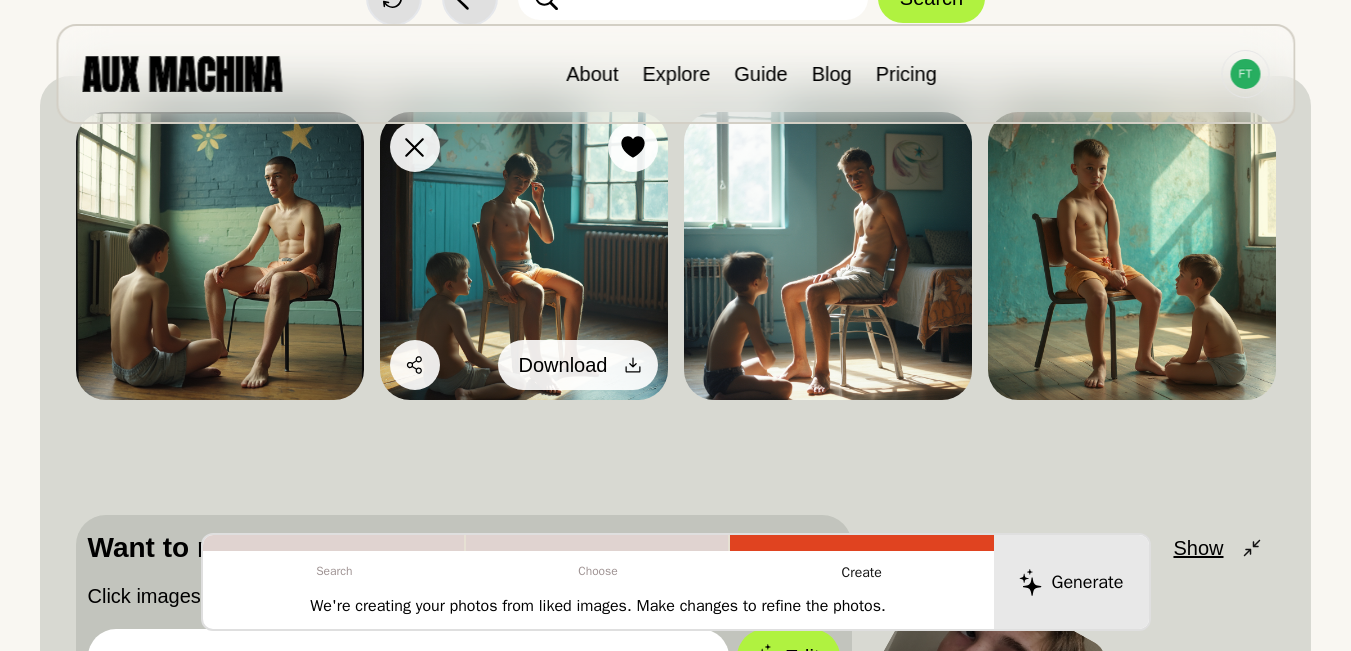 click on "Download" at bounding box center (578, 365) 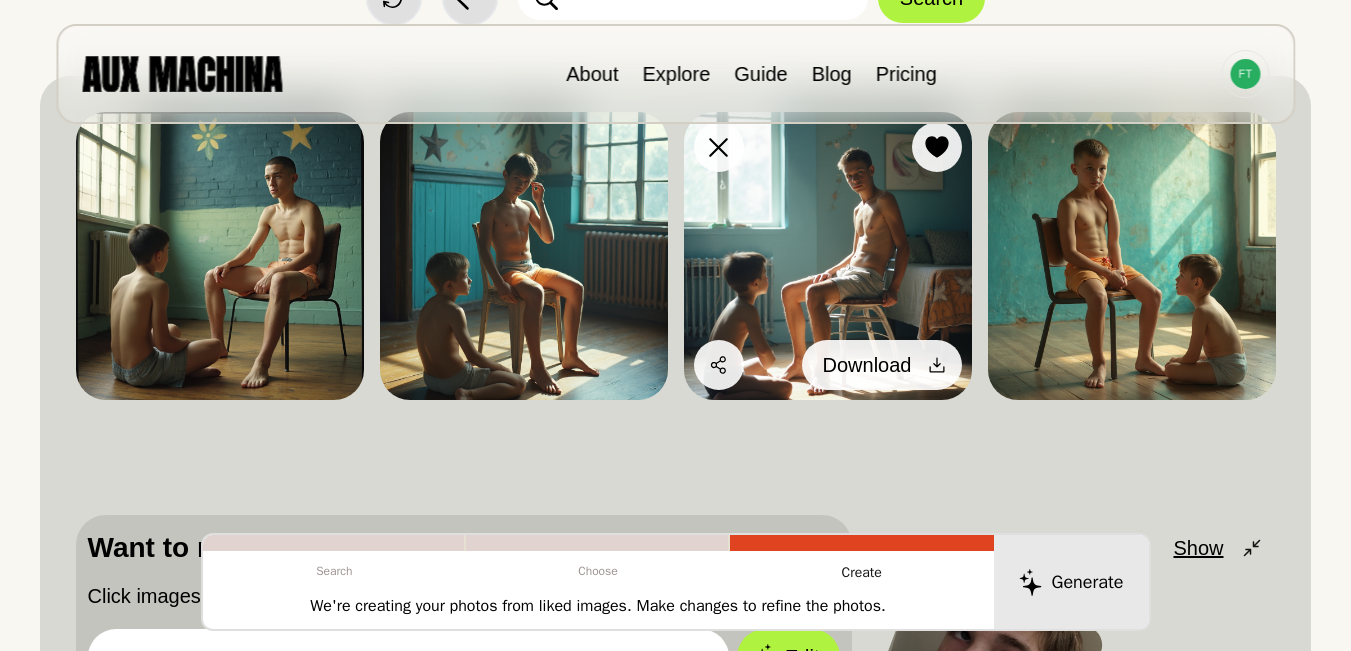 click at bounding box center [937, 365] 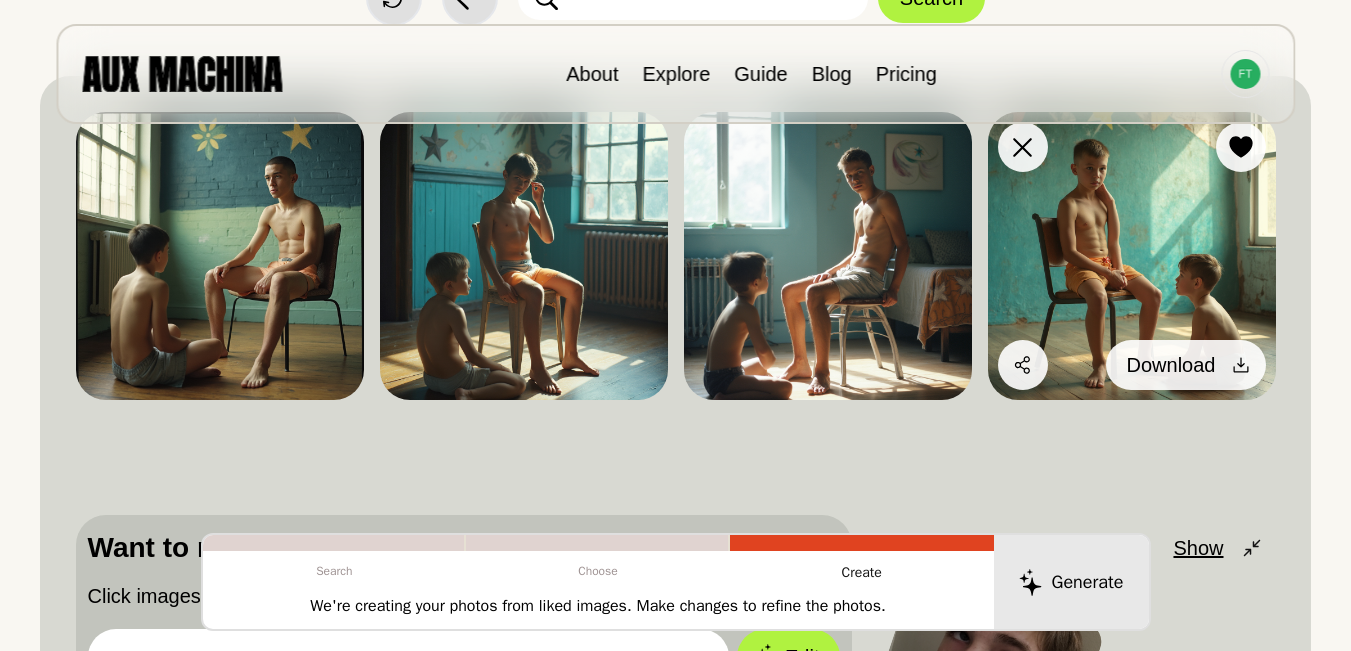 click at bounding box center (1241, 365) 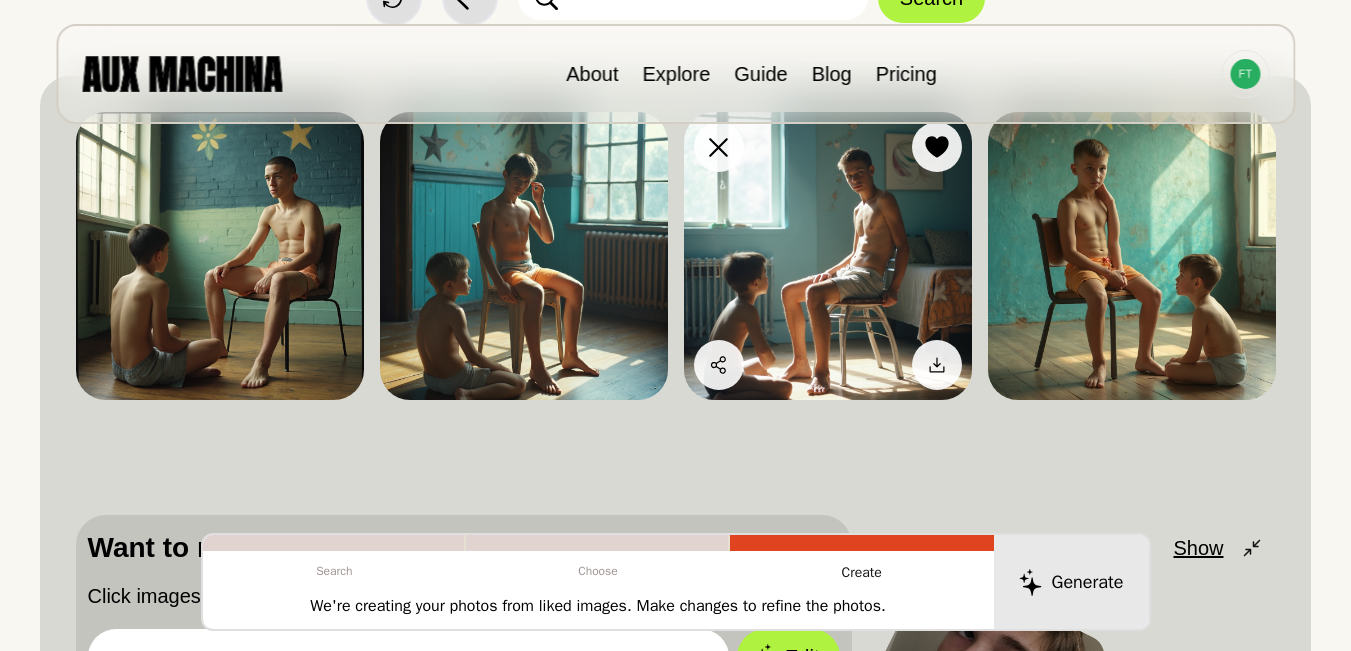 click at bounding box center [828, 256] 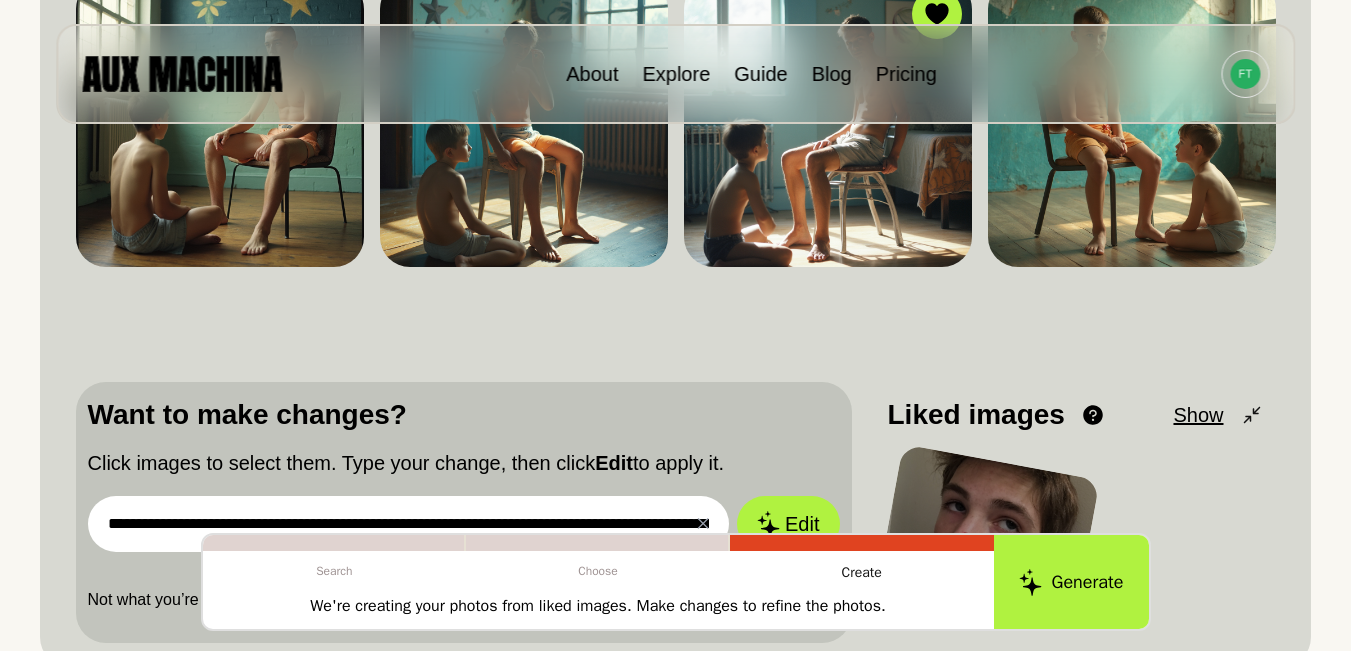 scroll, scrollTop: 467, scrollLeft: 0, axis: vertical 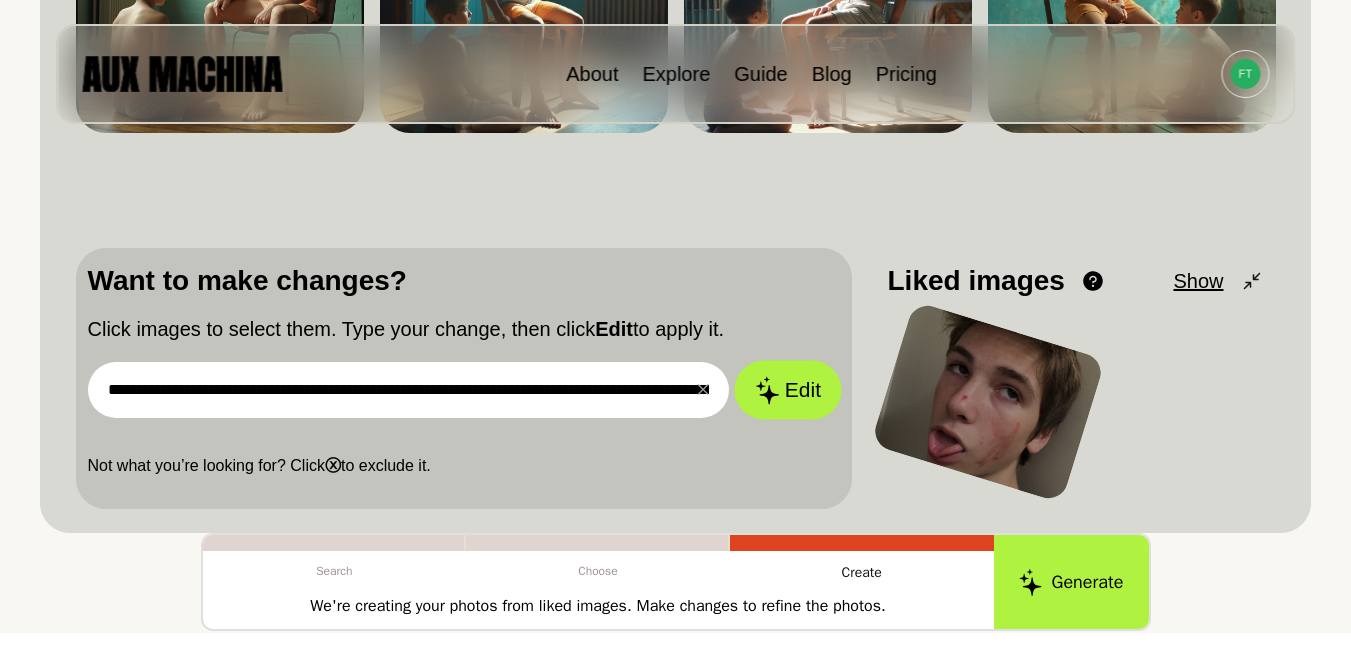 click on "Edit" at bounding box center (788, 390) 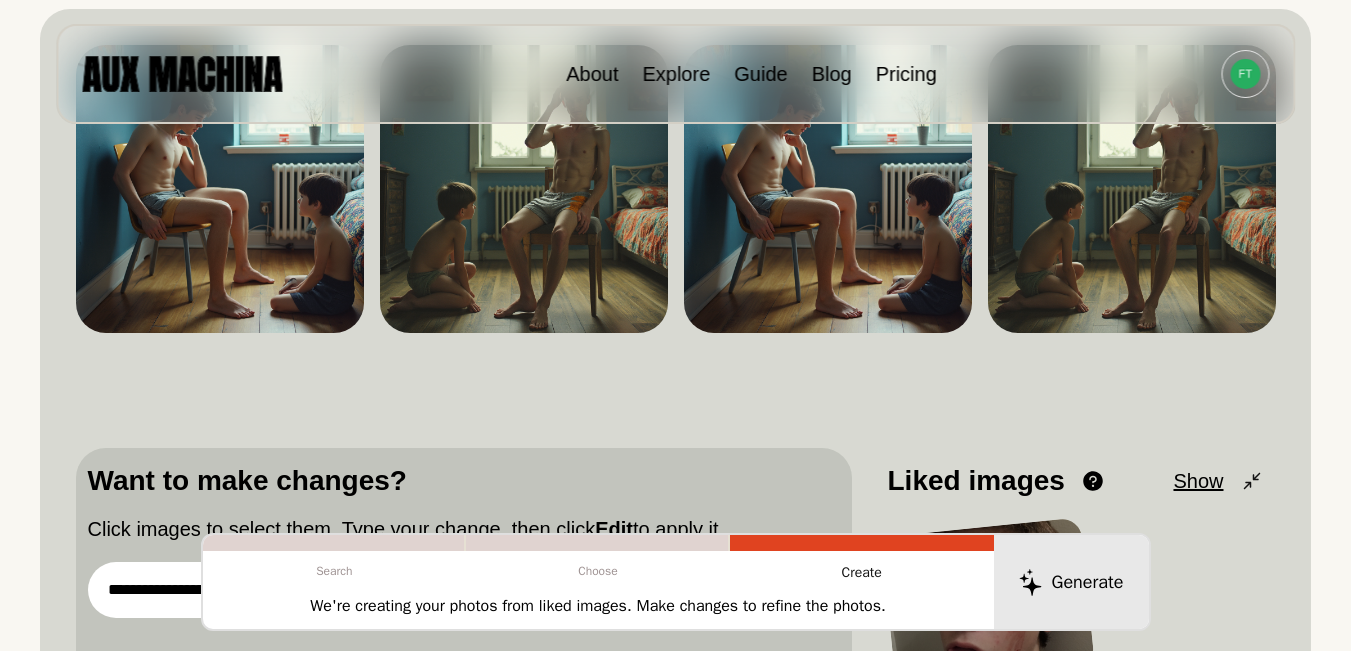 scroll, scrollTop: 133, scrollLeft: 0, axis: vertical 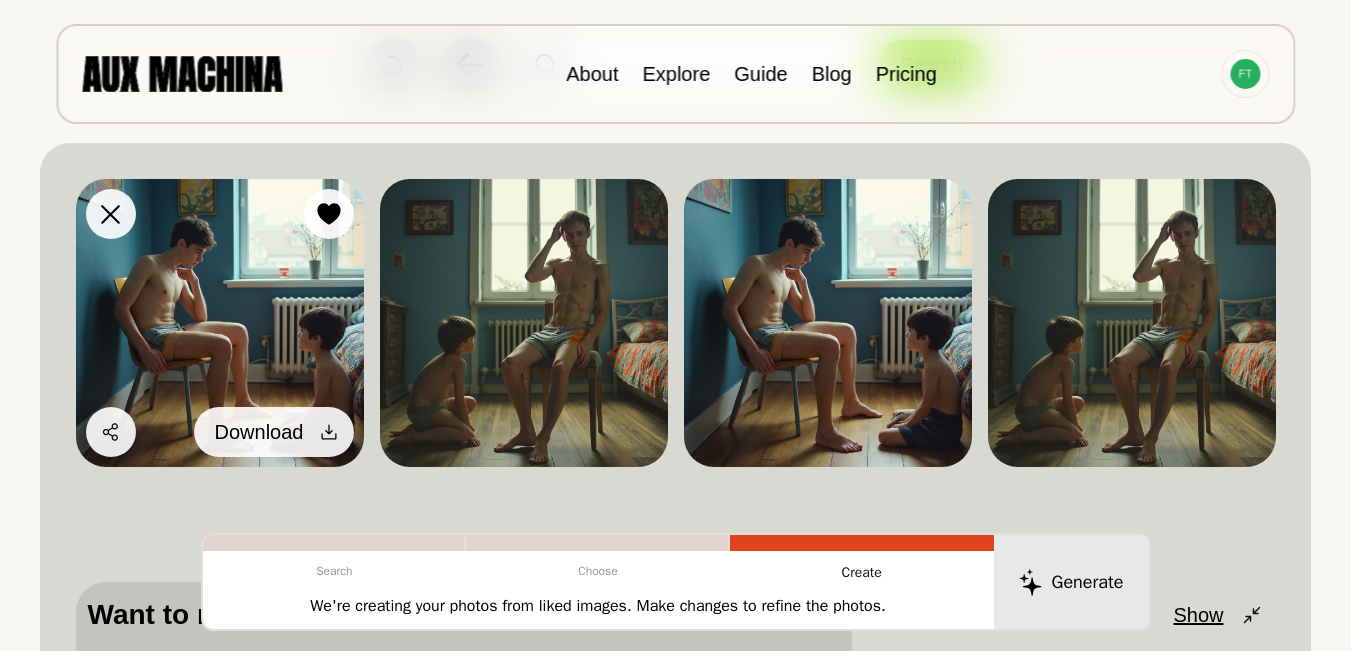 click at bounding box center (329, 432) 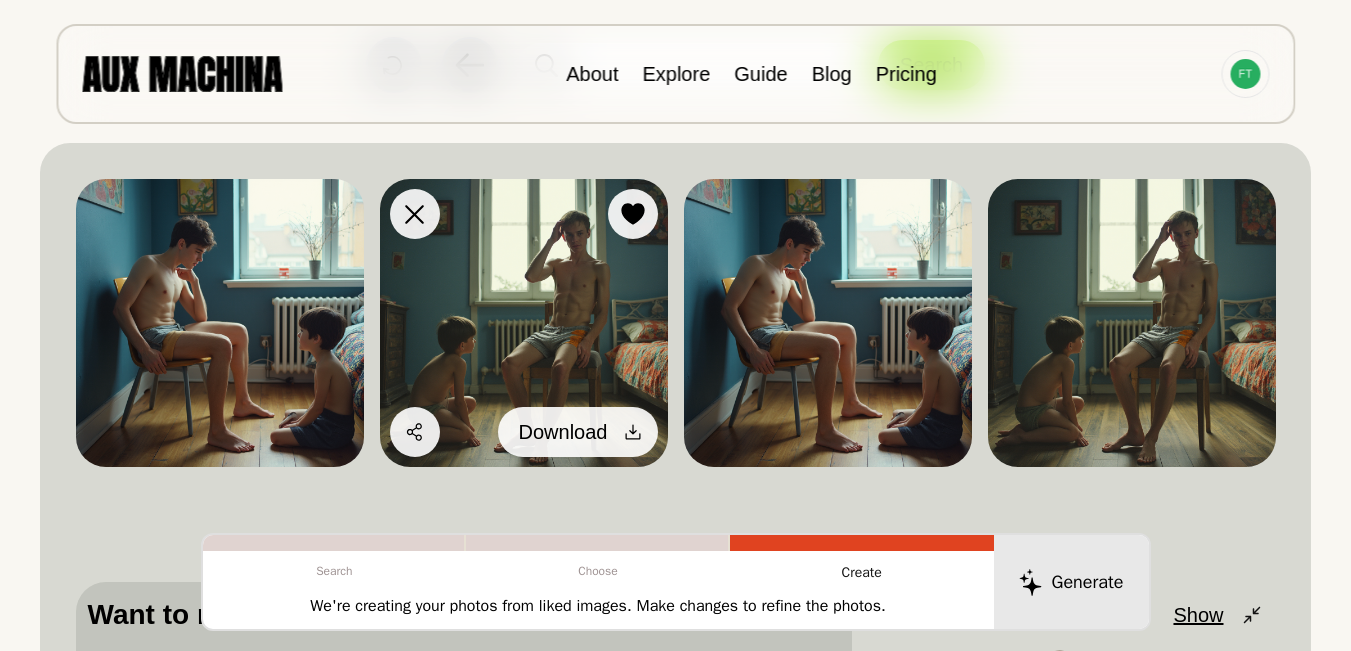 click 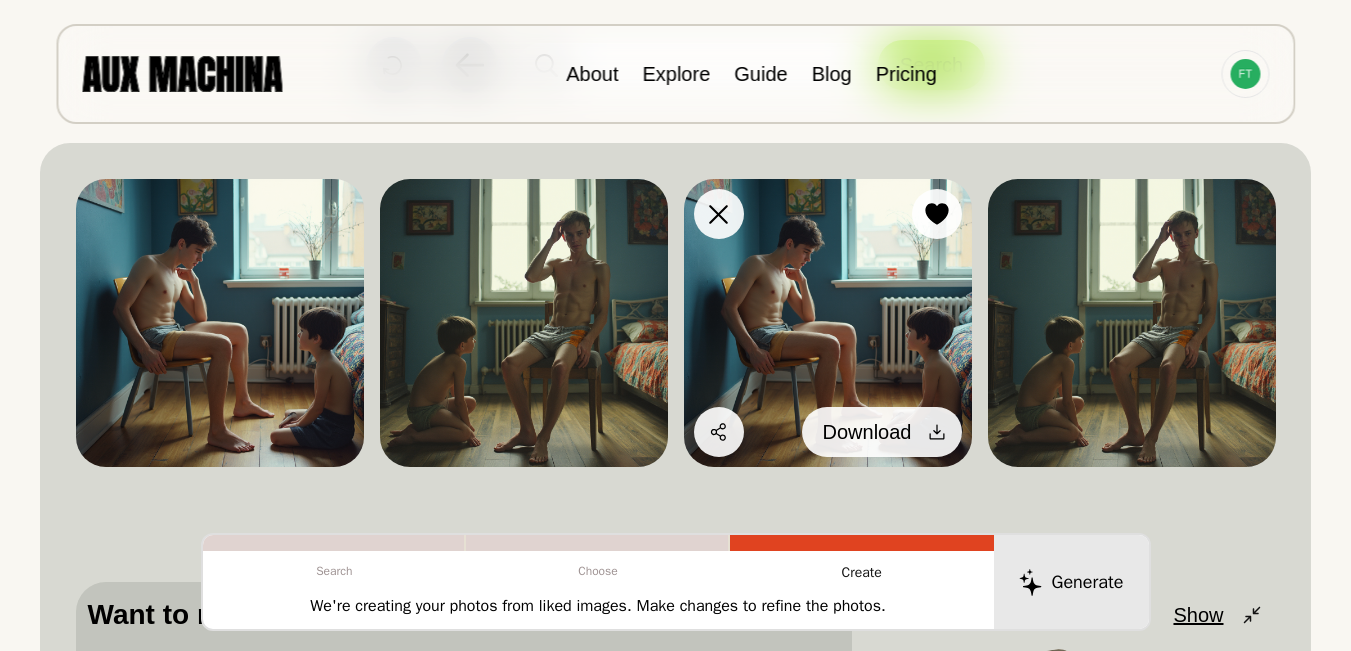 click 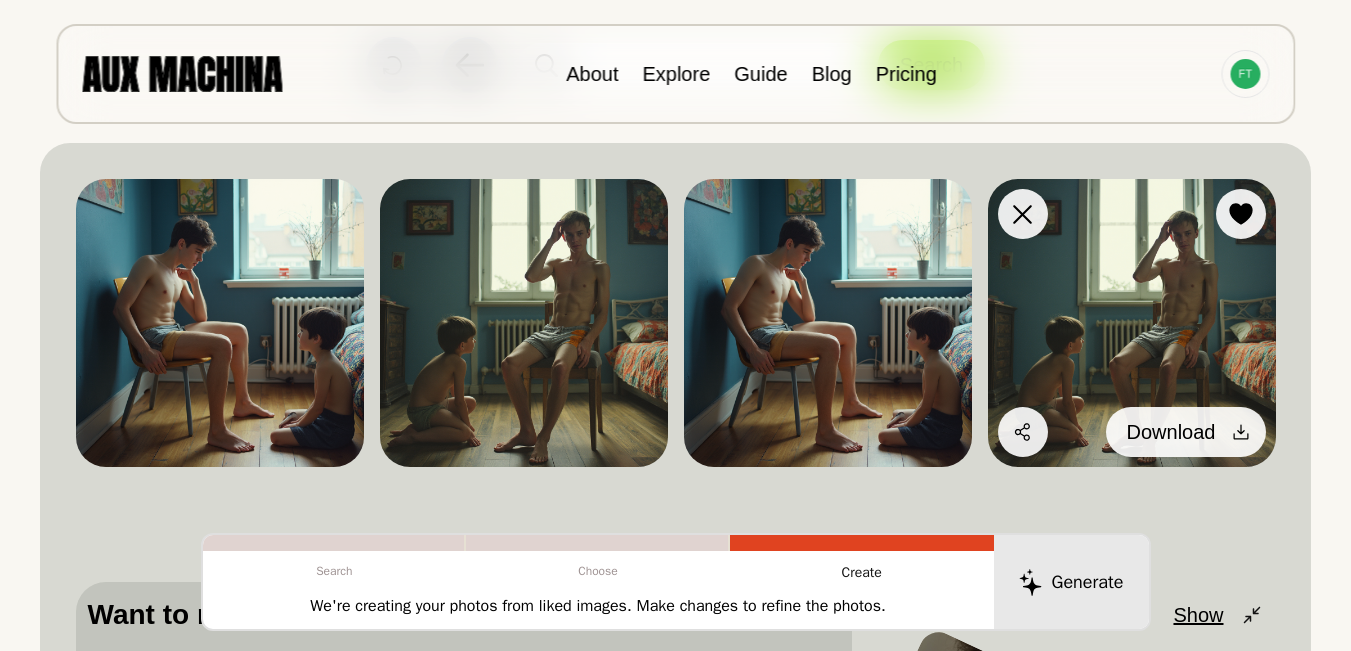 click at bounding box center [1241, 432] 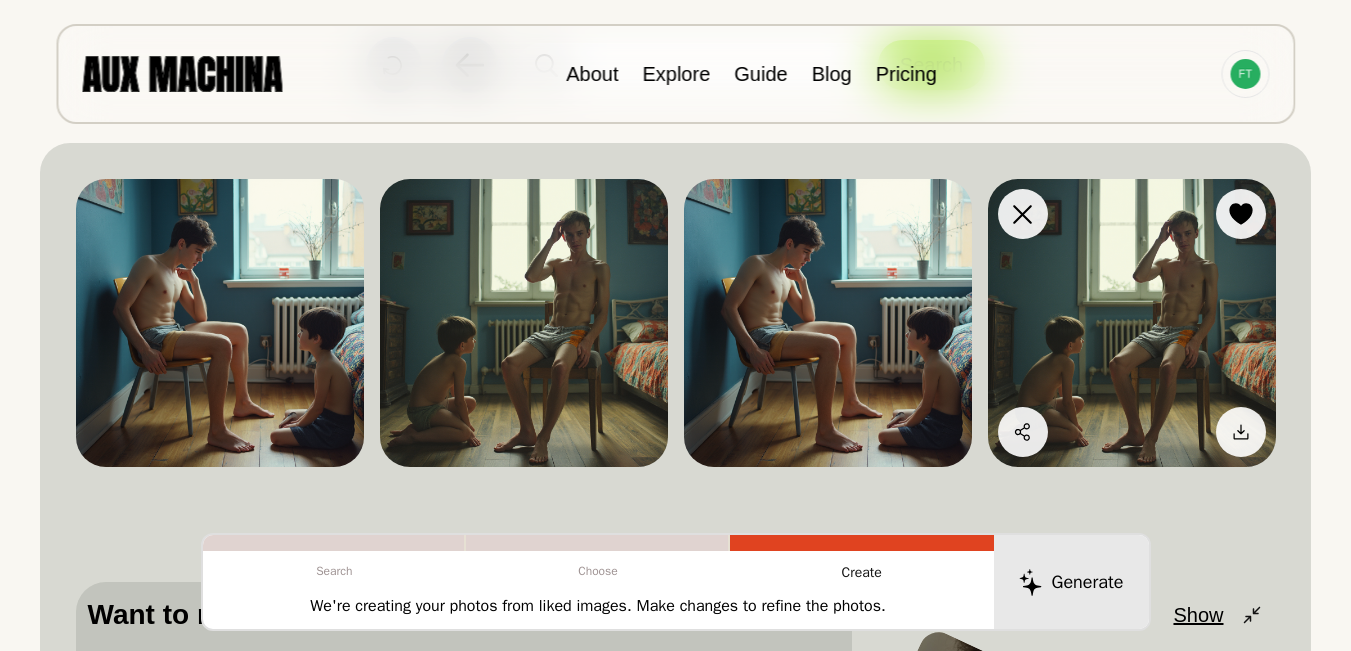 click at bounding box center (1132, 323) 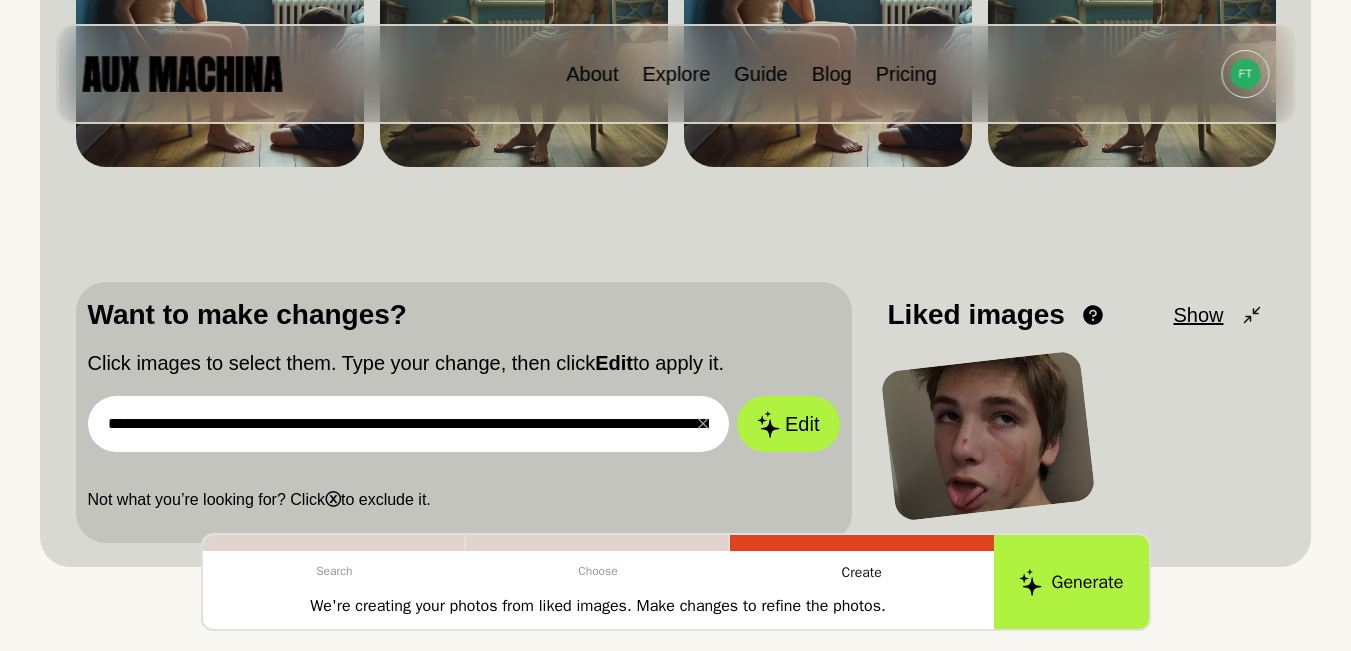 scroll, scrollTop: 500, scrollLeft: 0, axis: vertical 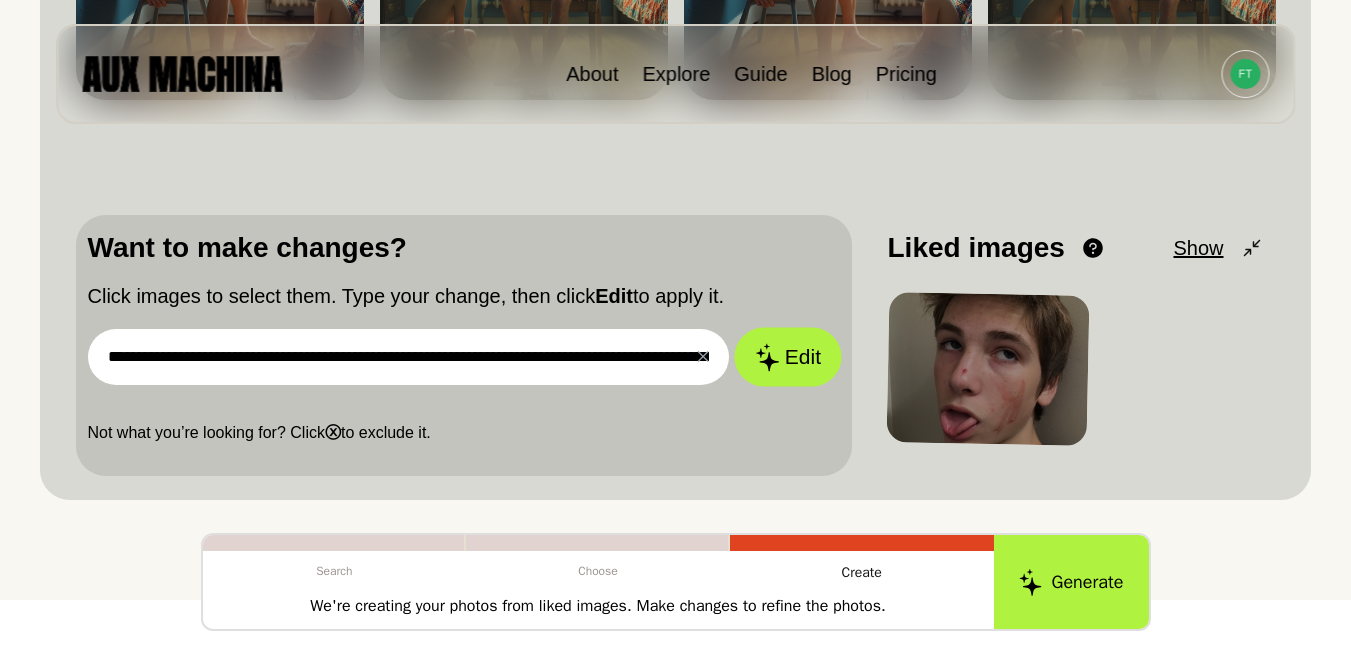click on "Edit" at bounding box center [788, 357] 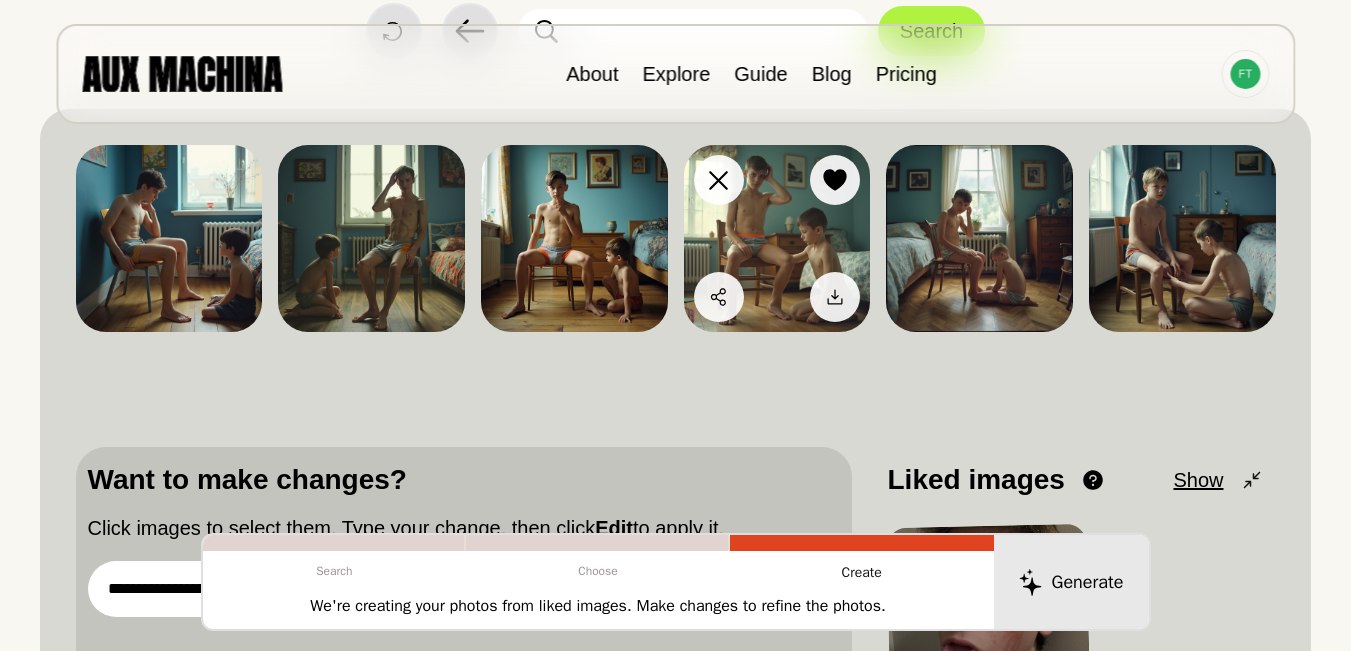 scroll, scrollTop: 100, scrollLeft: 0, axis: vertical 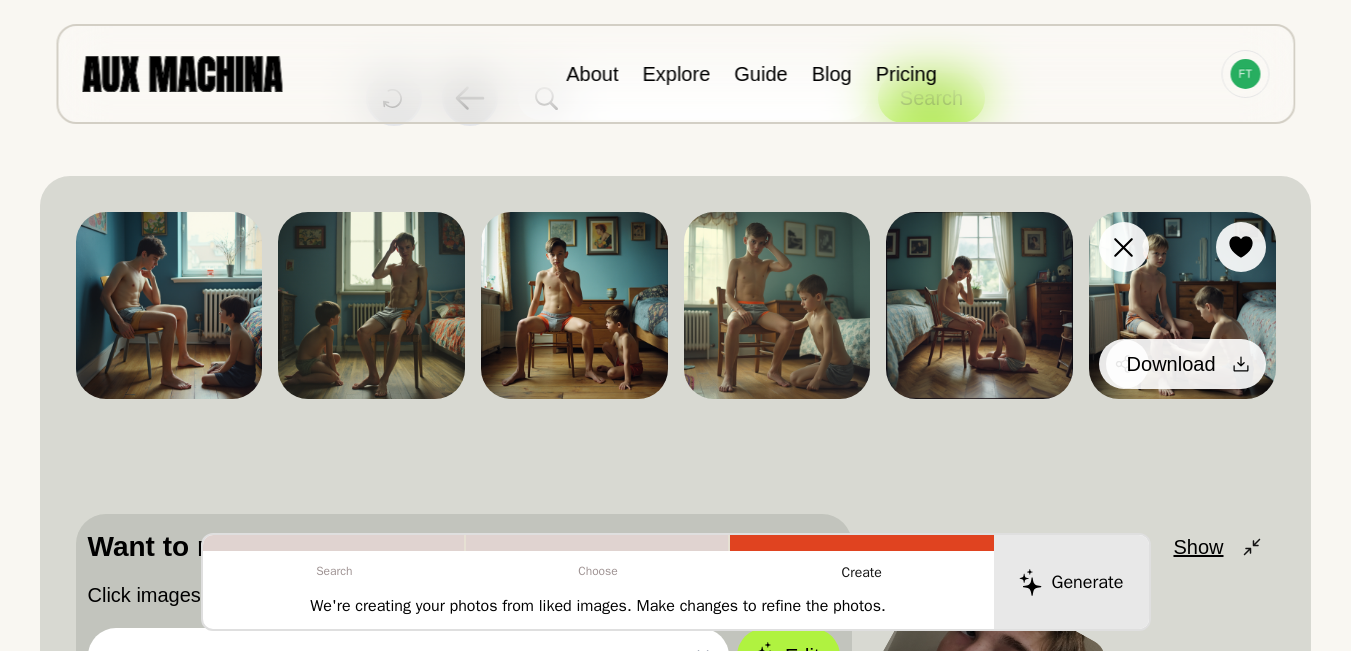 click 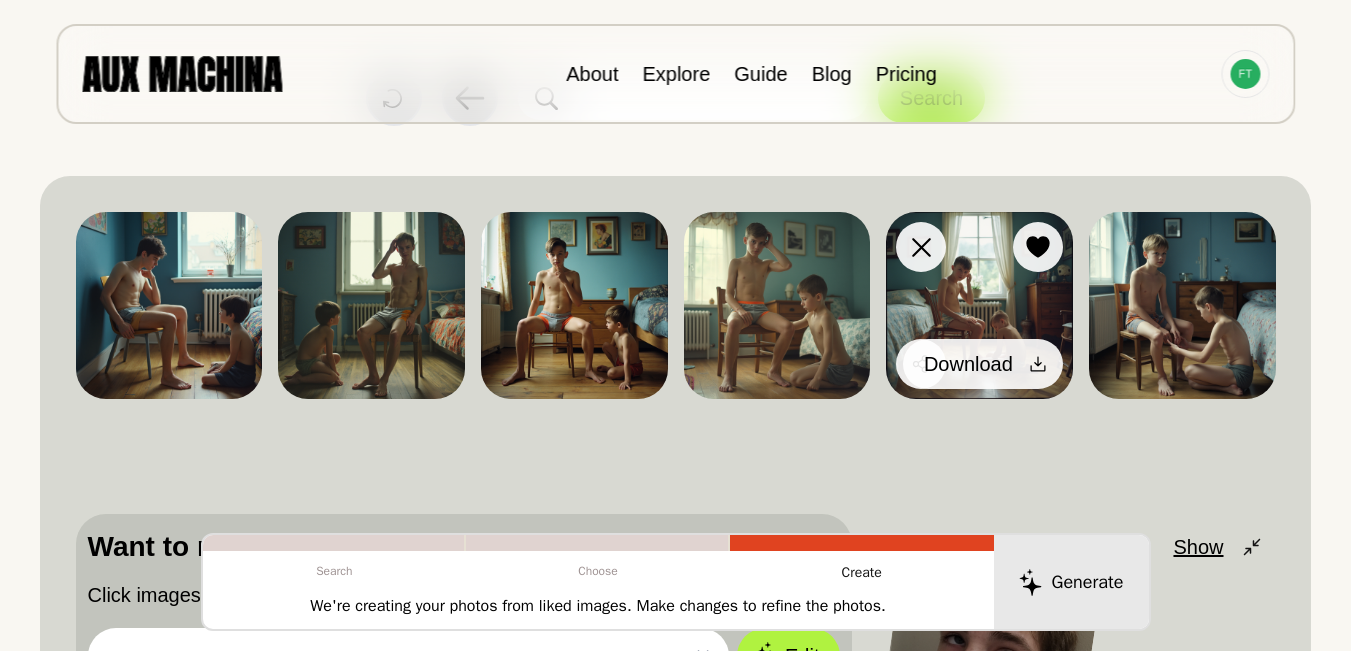 click 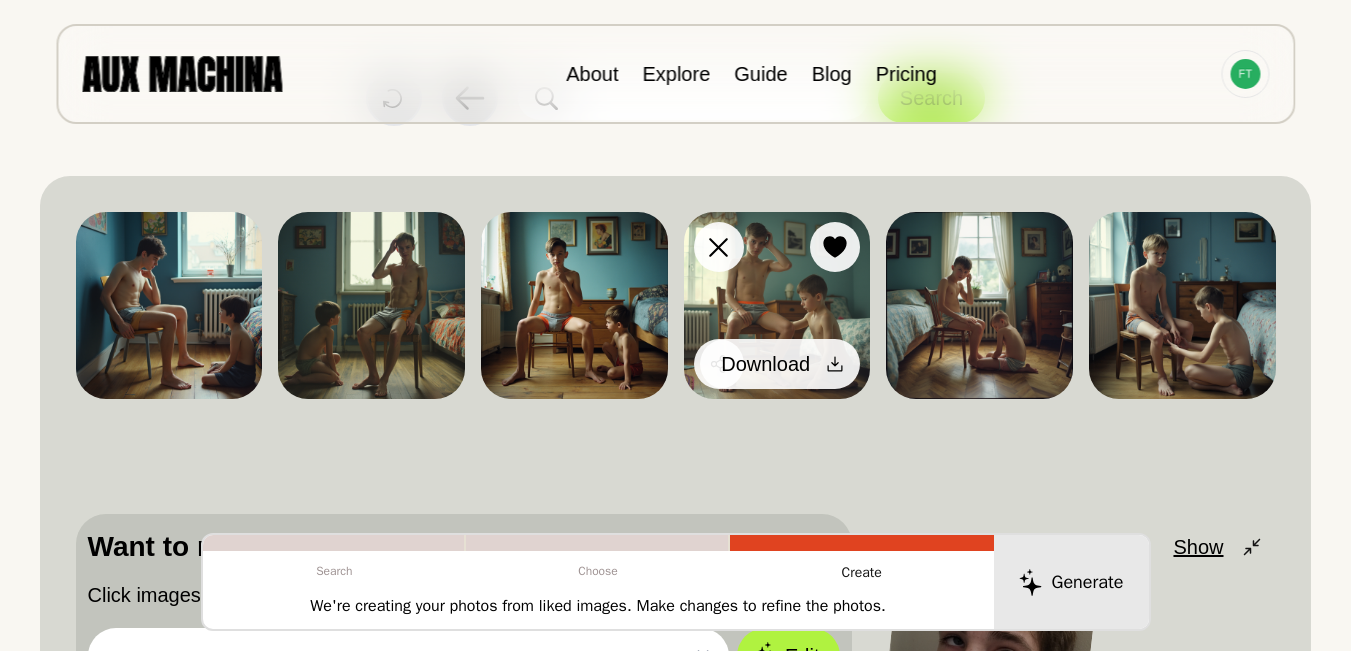click on "Download" at bounding box center [780, 364] 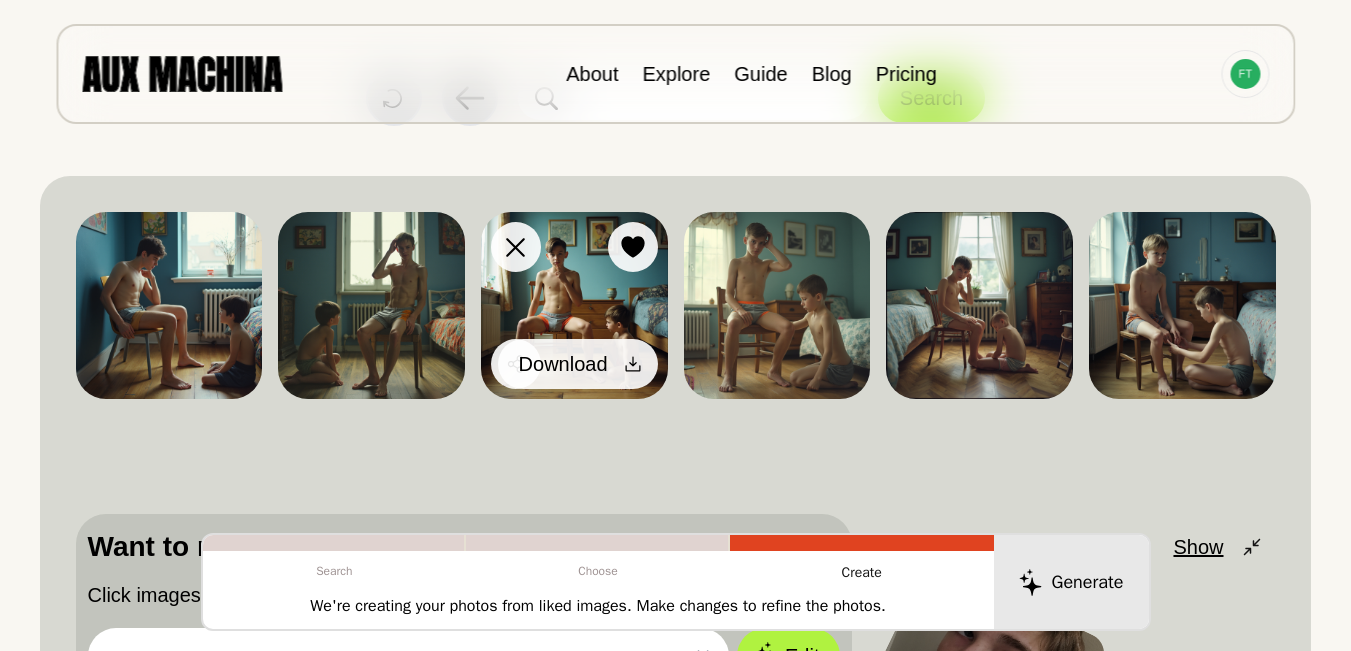 click 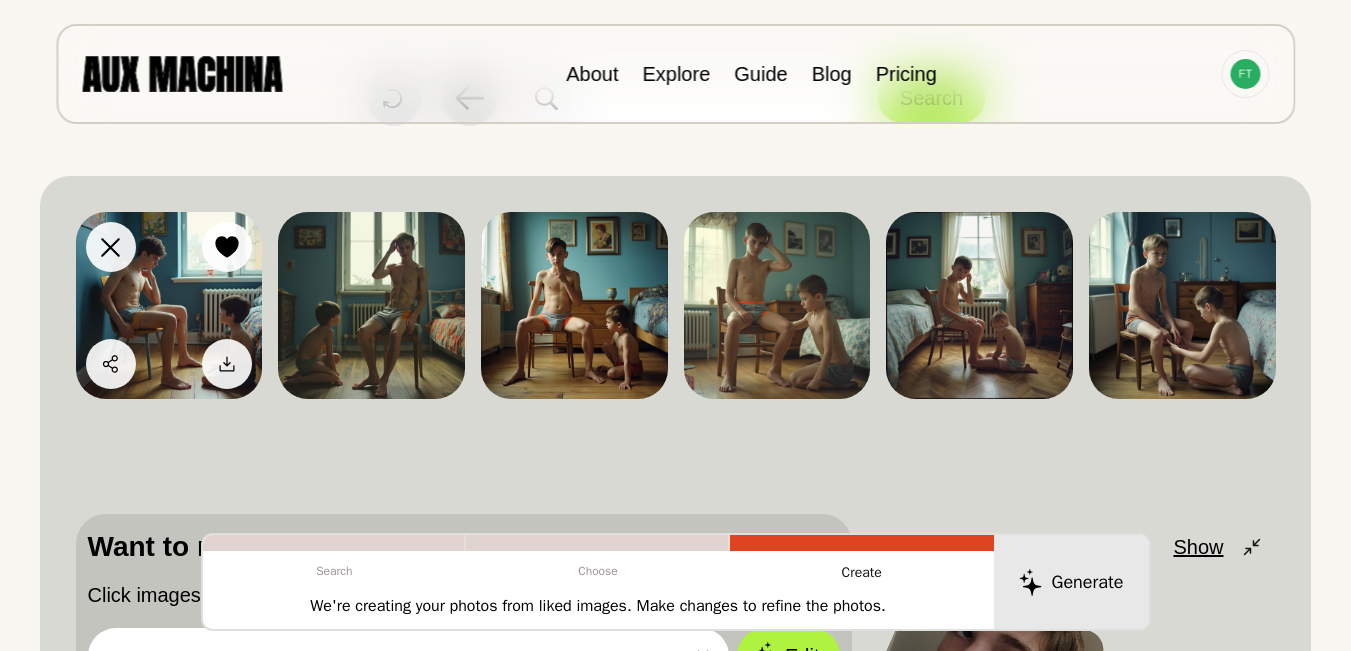 click 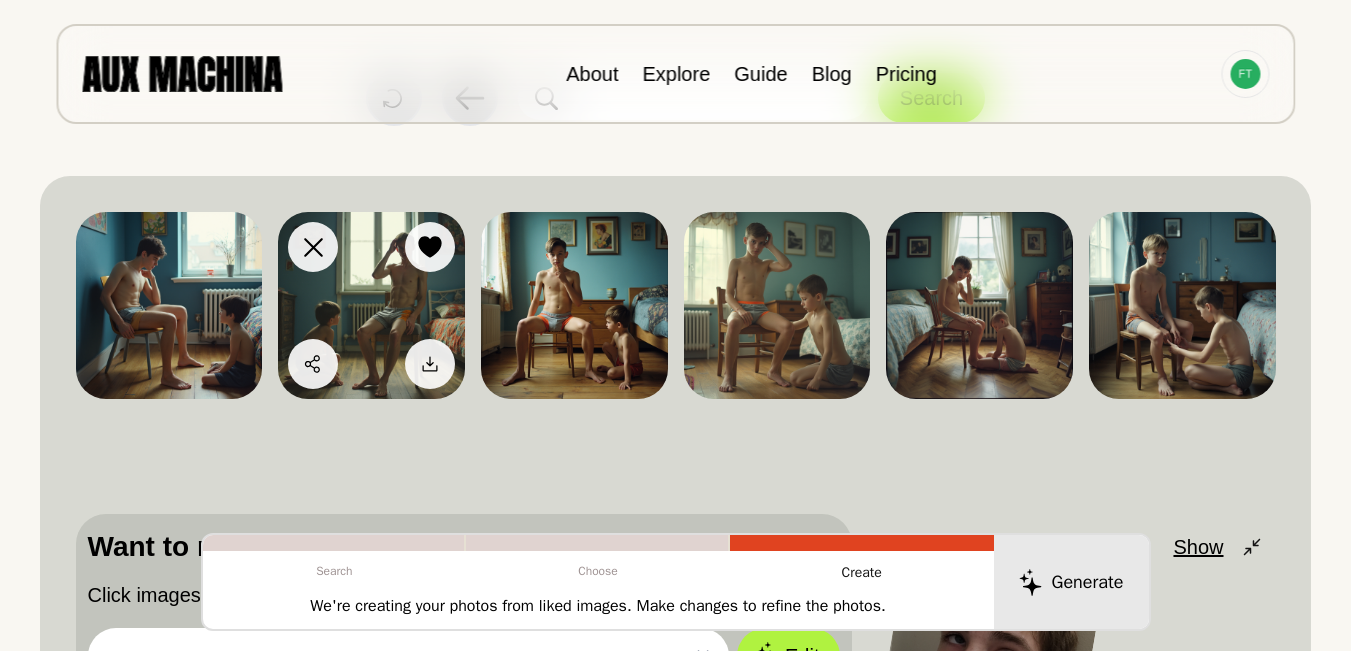 click 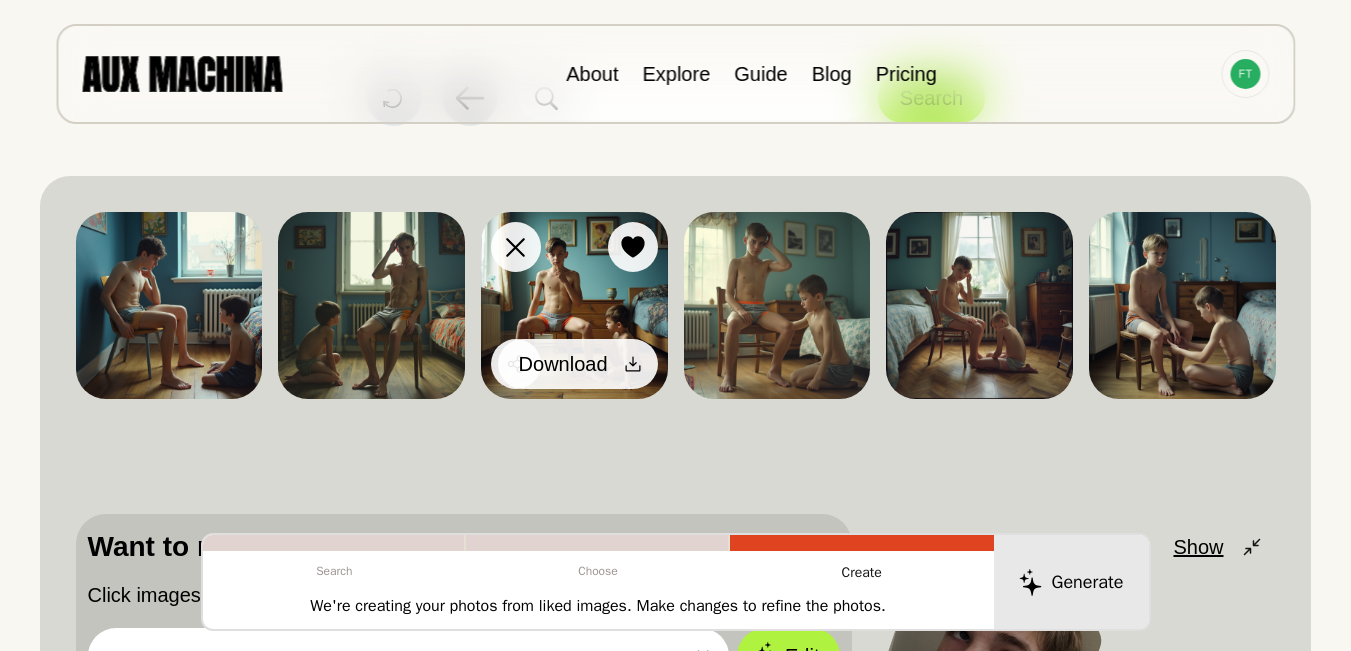 click on "Download" at bounding box center [578, 364] 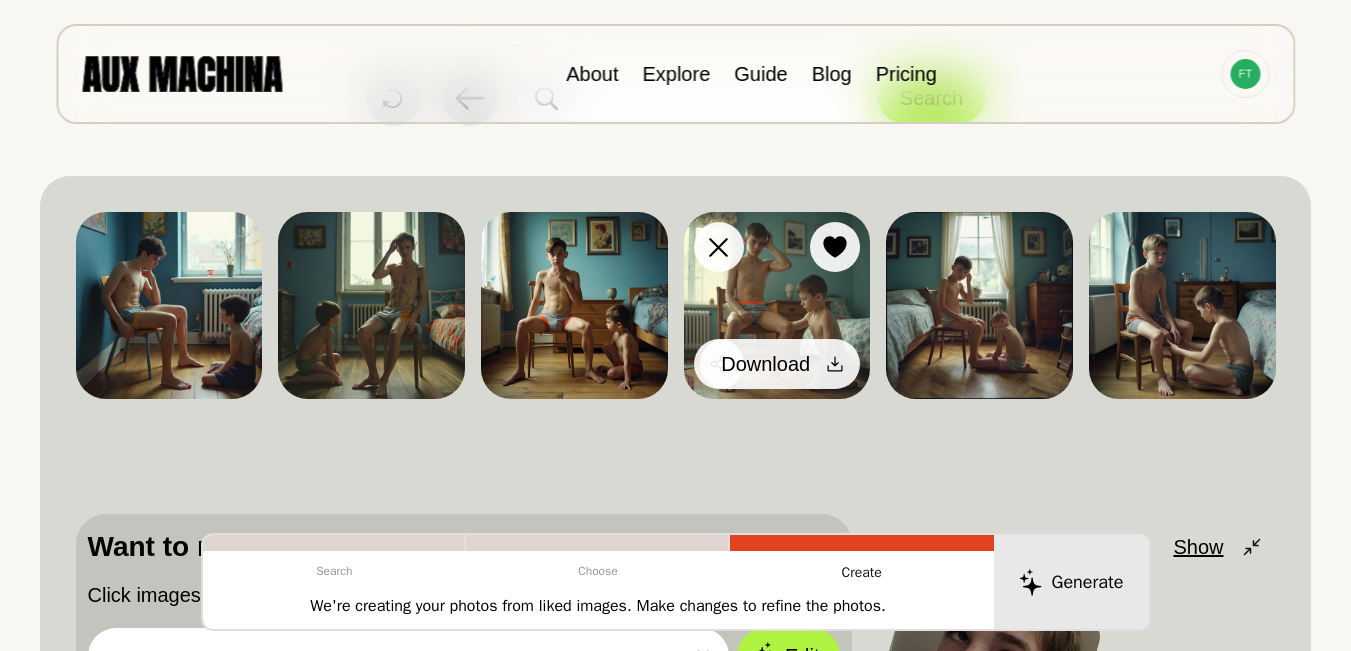 click 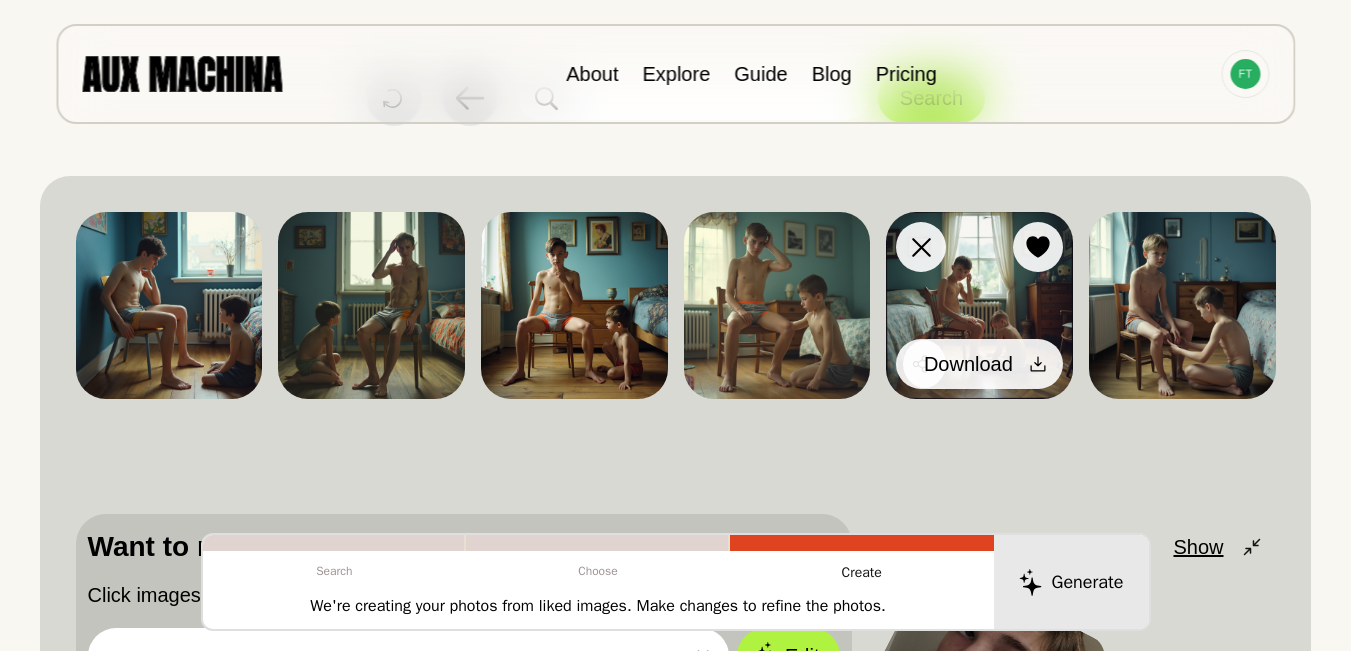 click at bounding box center [1038, 364] 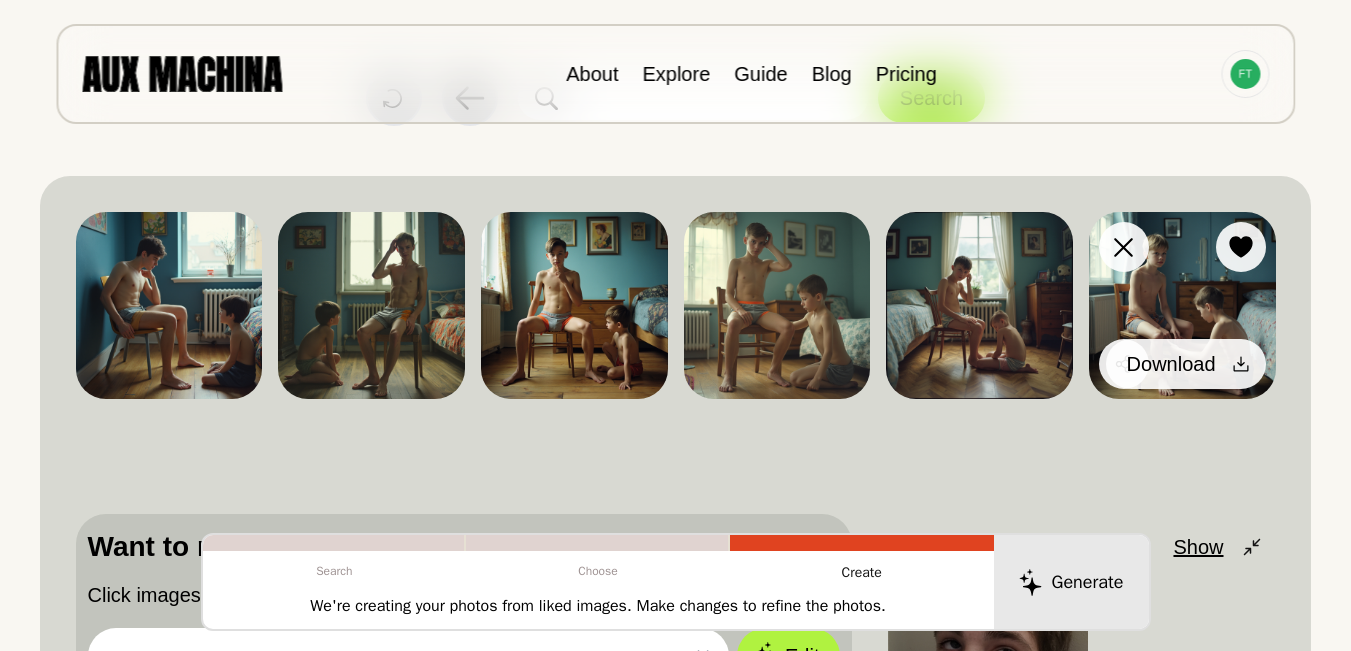 click 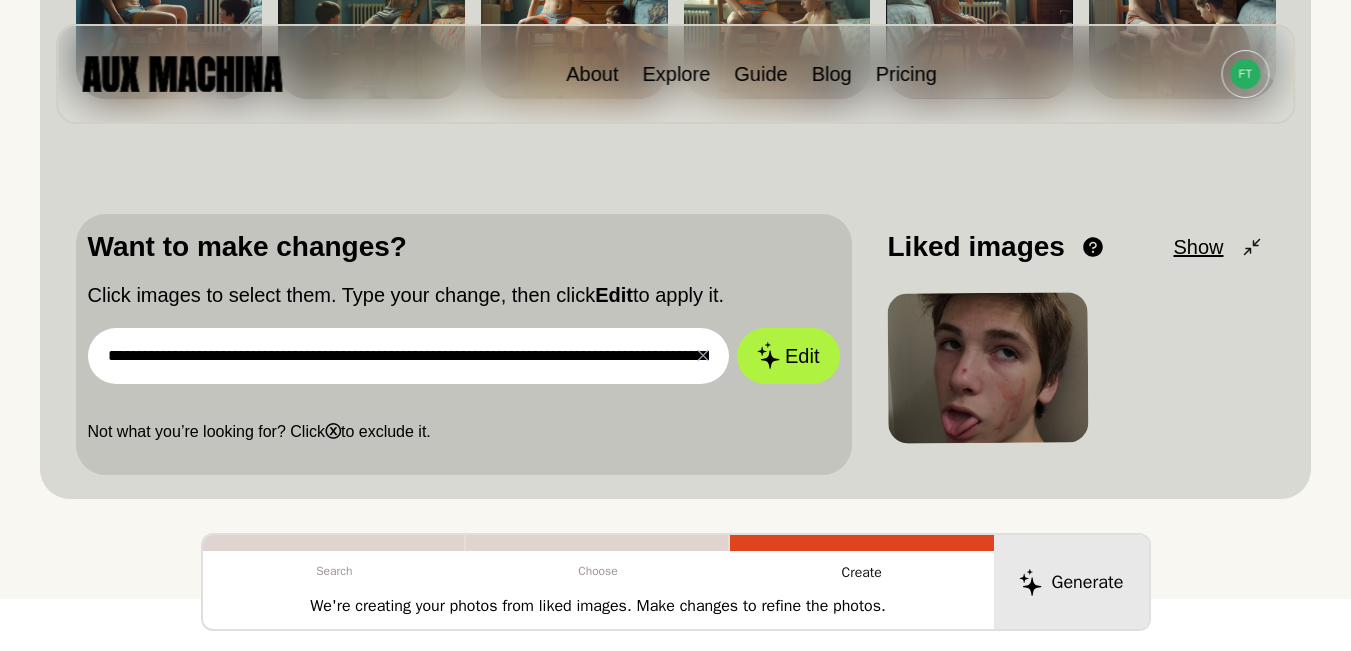 scroll, scrollTop: 167, scrollLeft: 0, axis: vertical 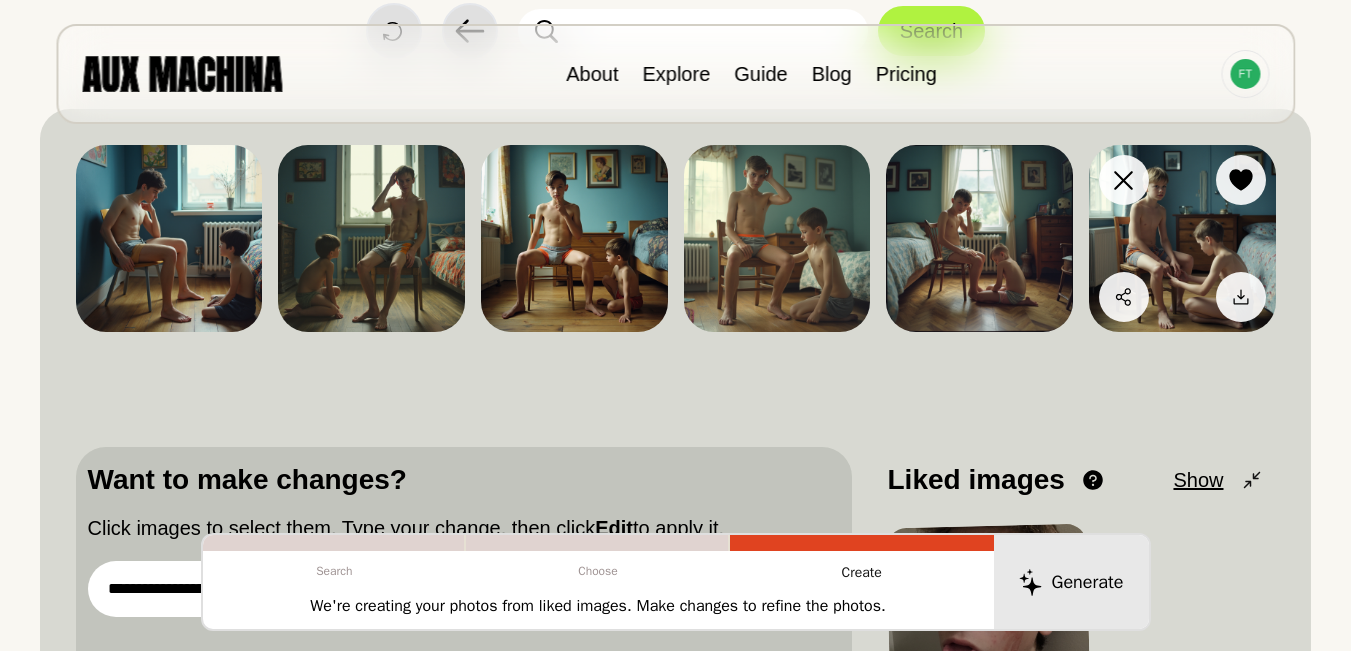 click at bounding box center [1182, 238] 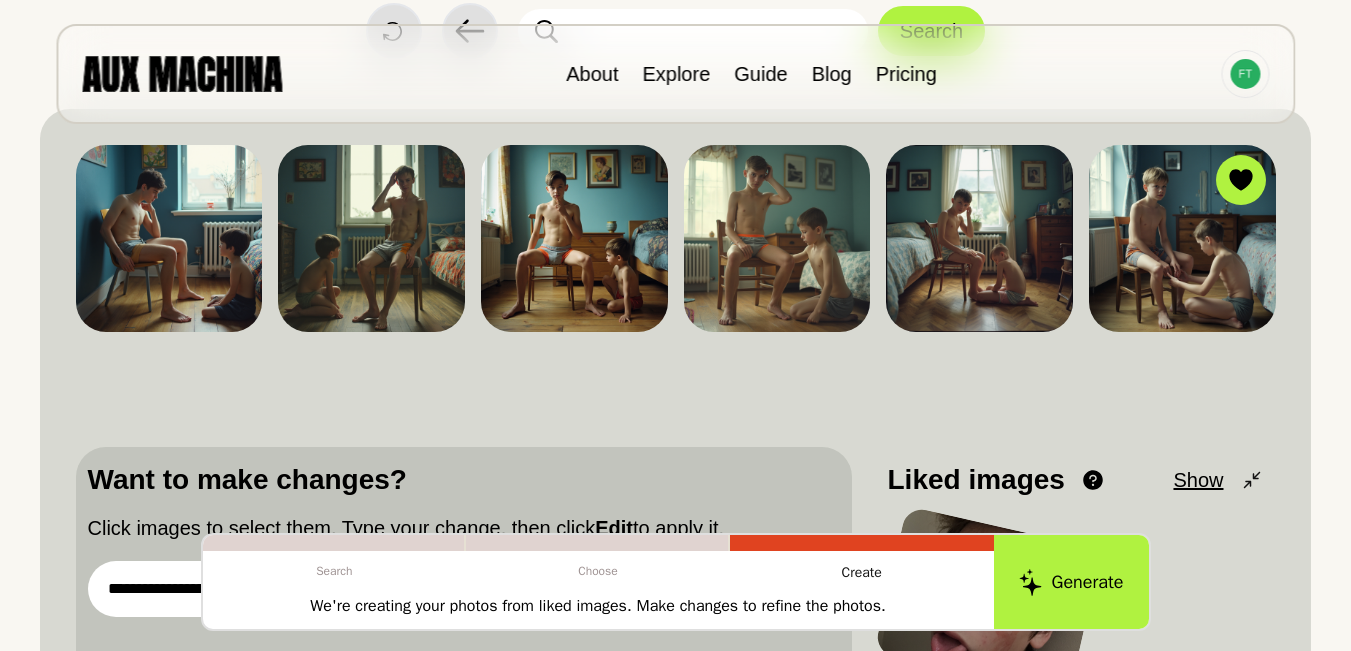 scroll, scrollTop: 400, scrollLeft: 0, axis: vertical 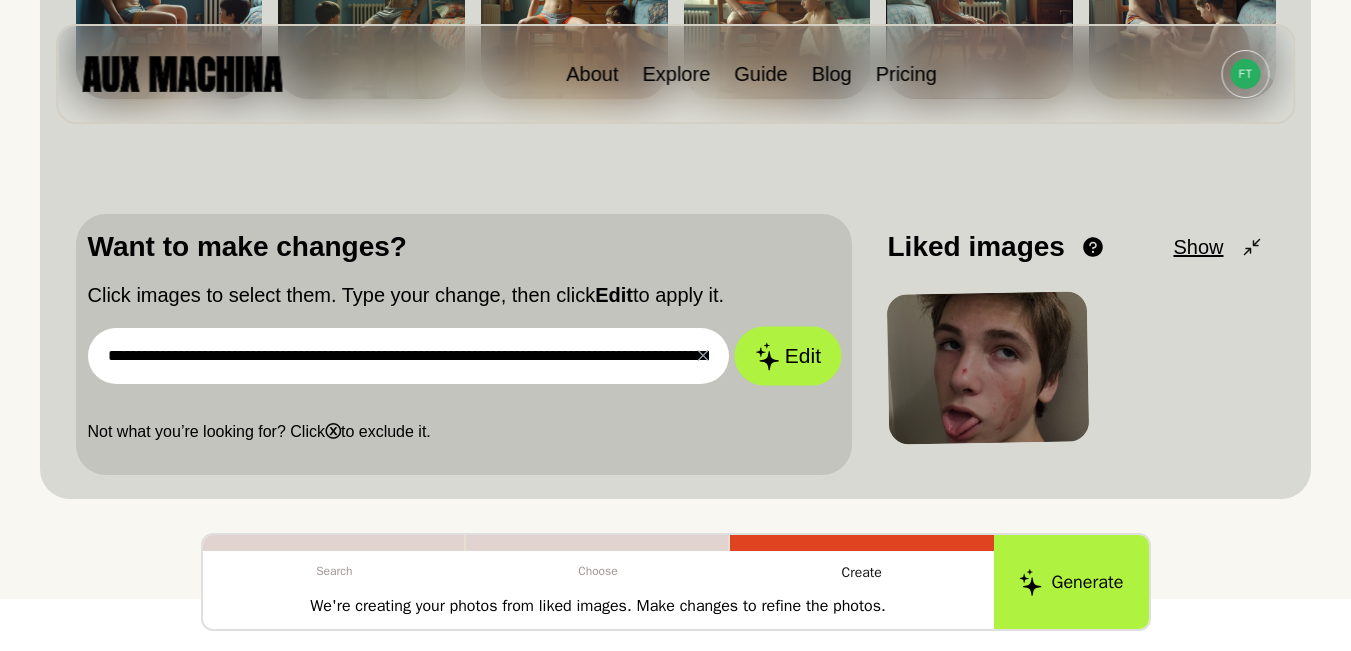 click 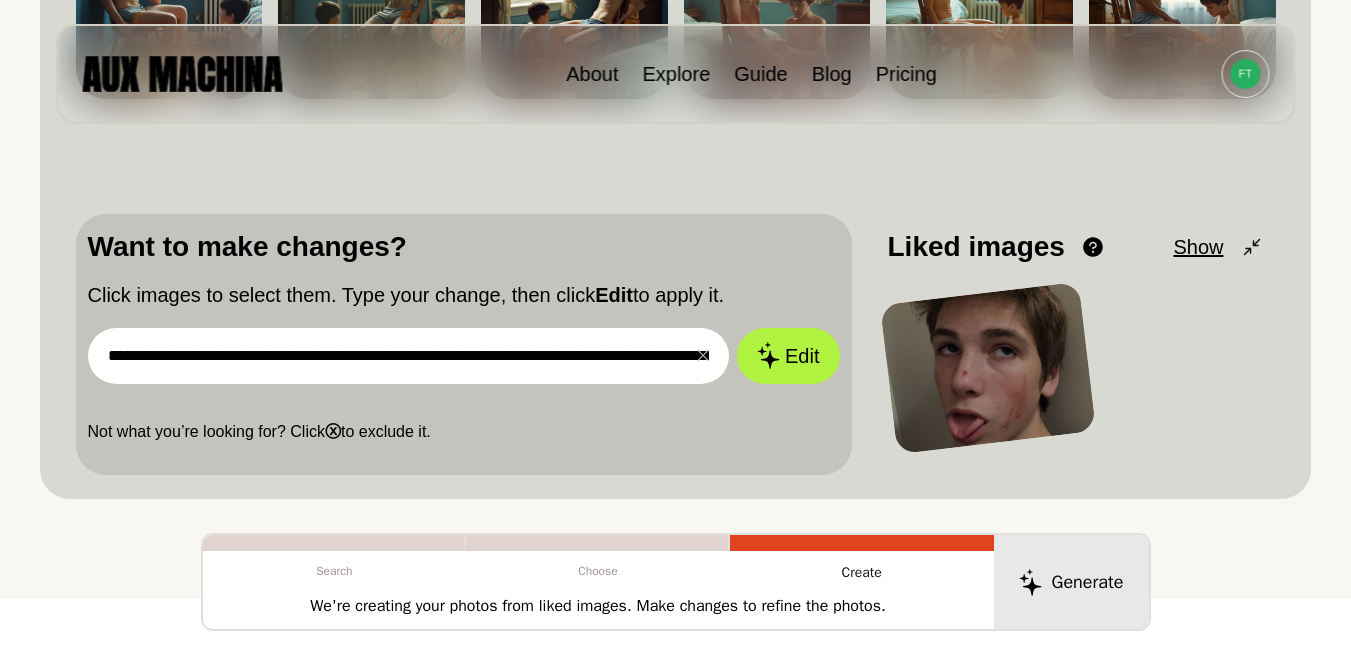 scroll, scrollTop: 200, scrollLeft: 0, axis: vertical 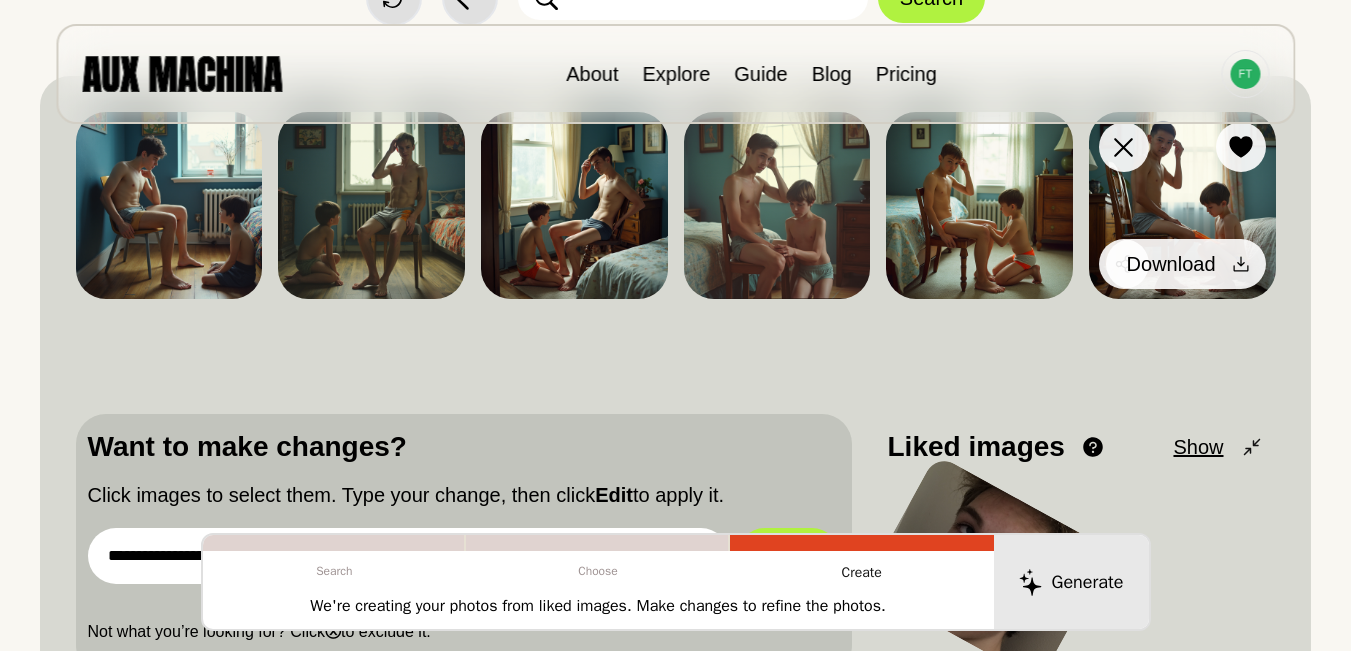 click 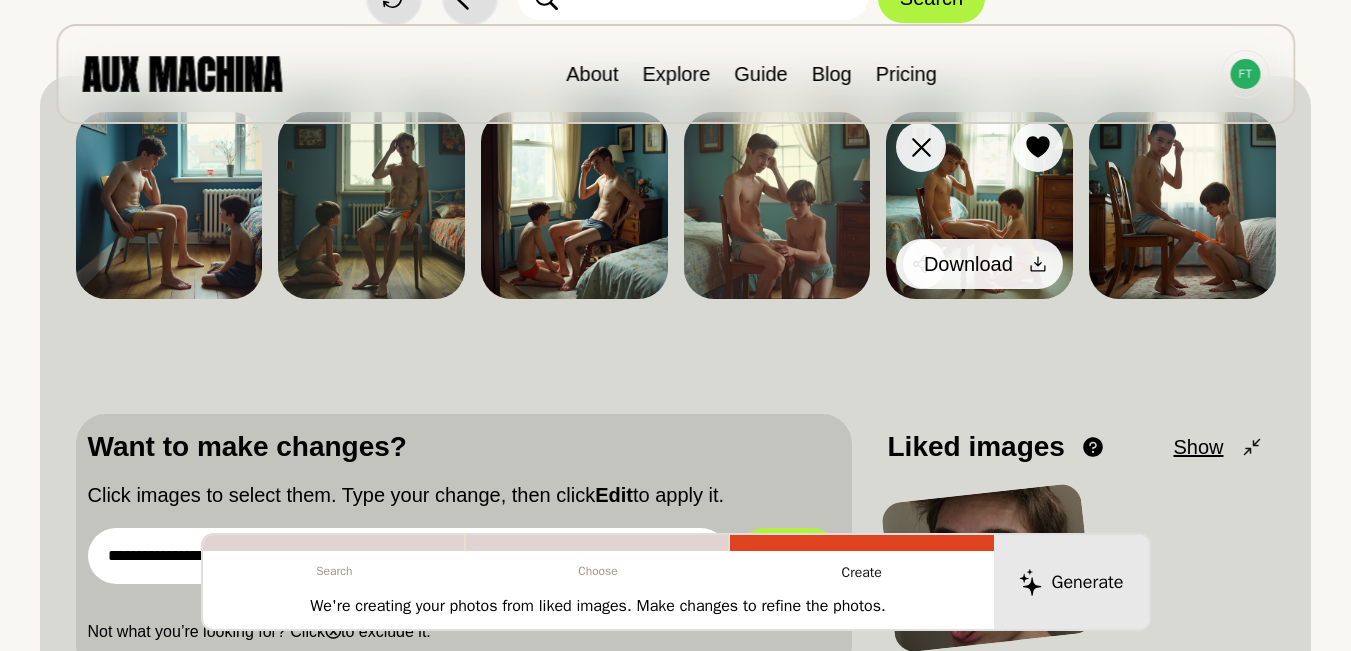 click at bounding box center [1038, 264] 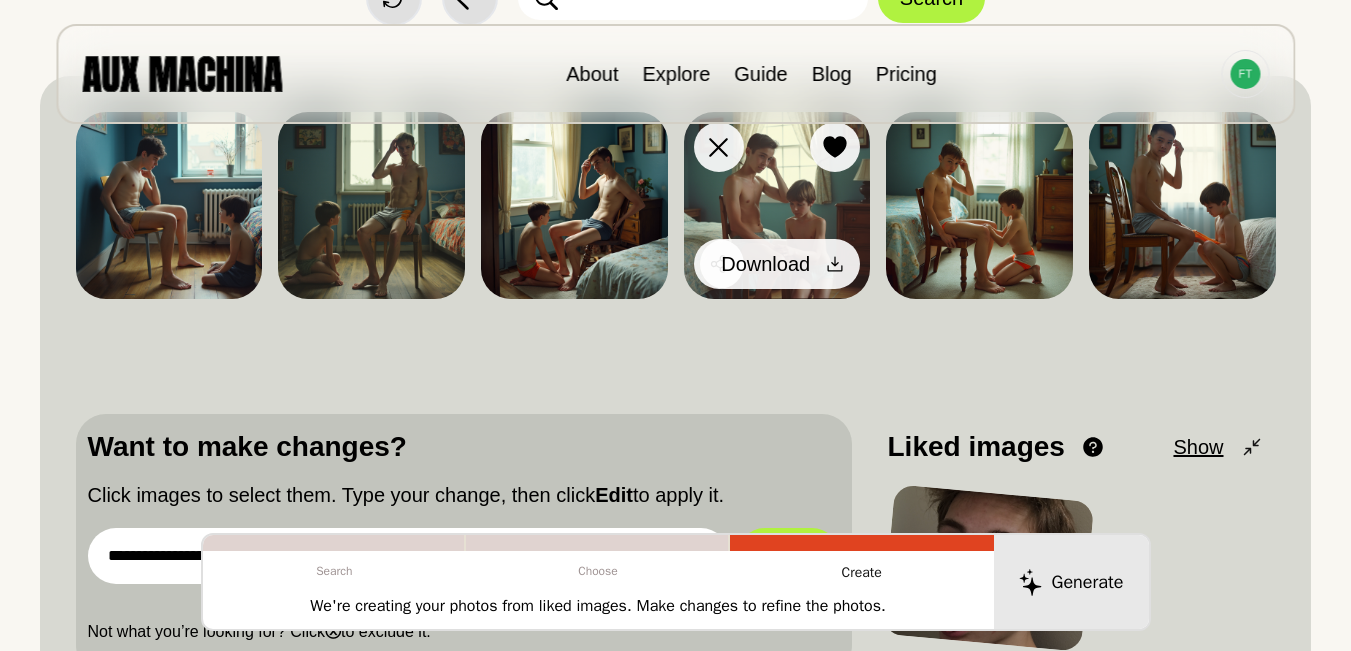 click on "Download" at bounding box center [780, 264] 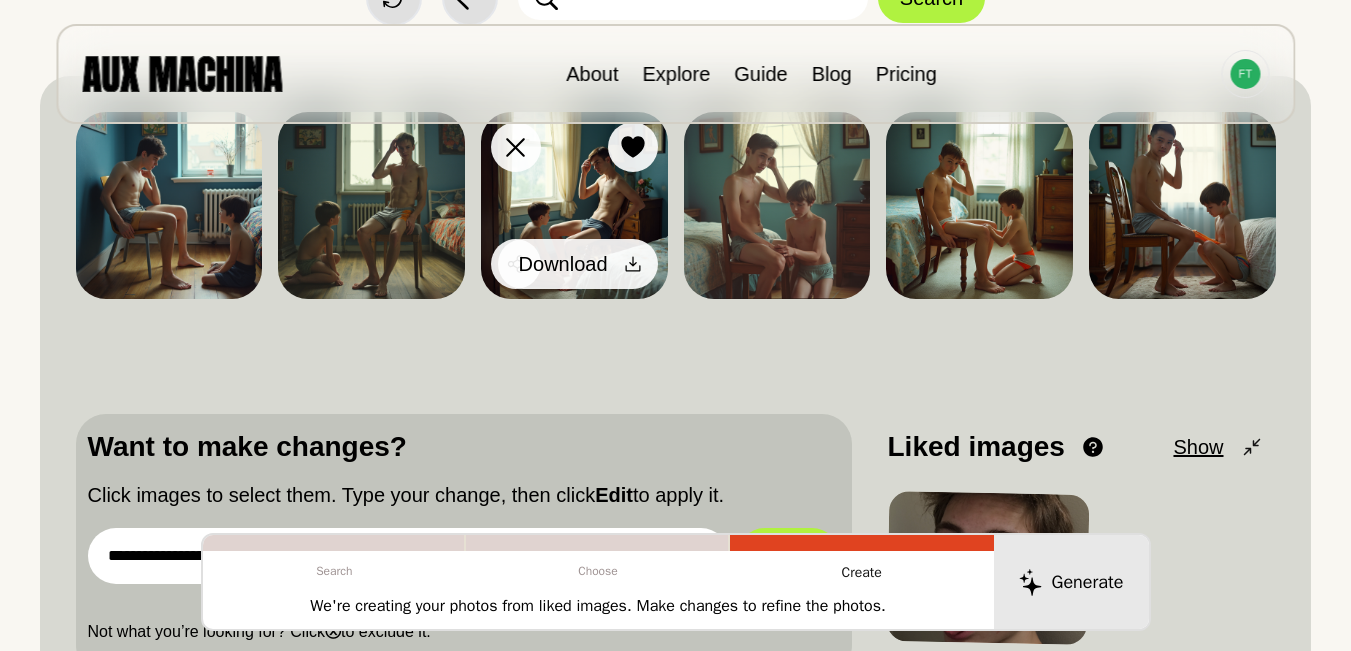 click 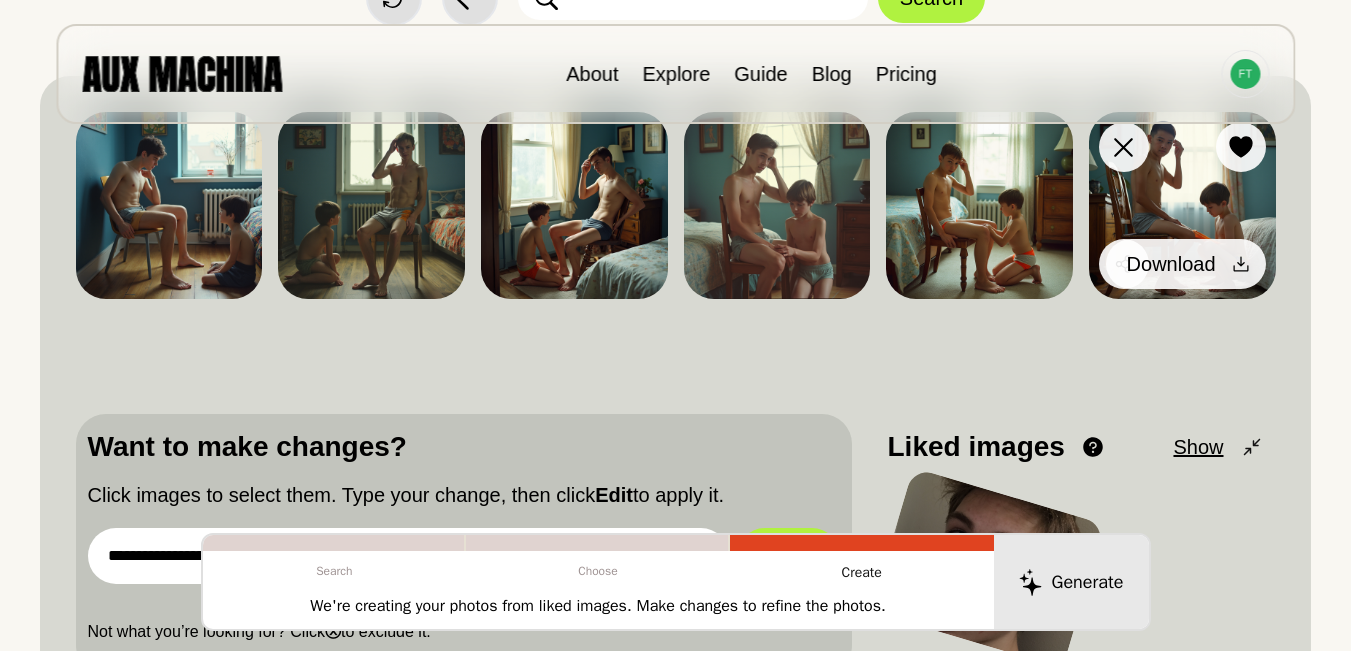 click at bounding box center (1241, 264) 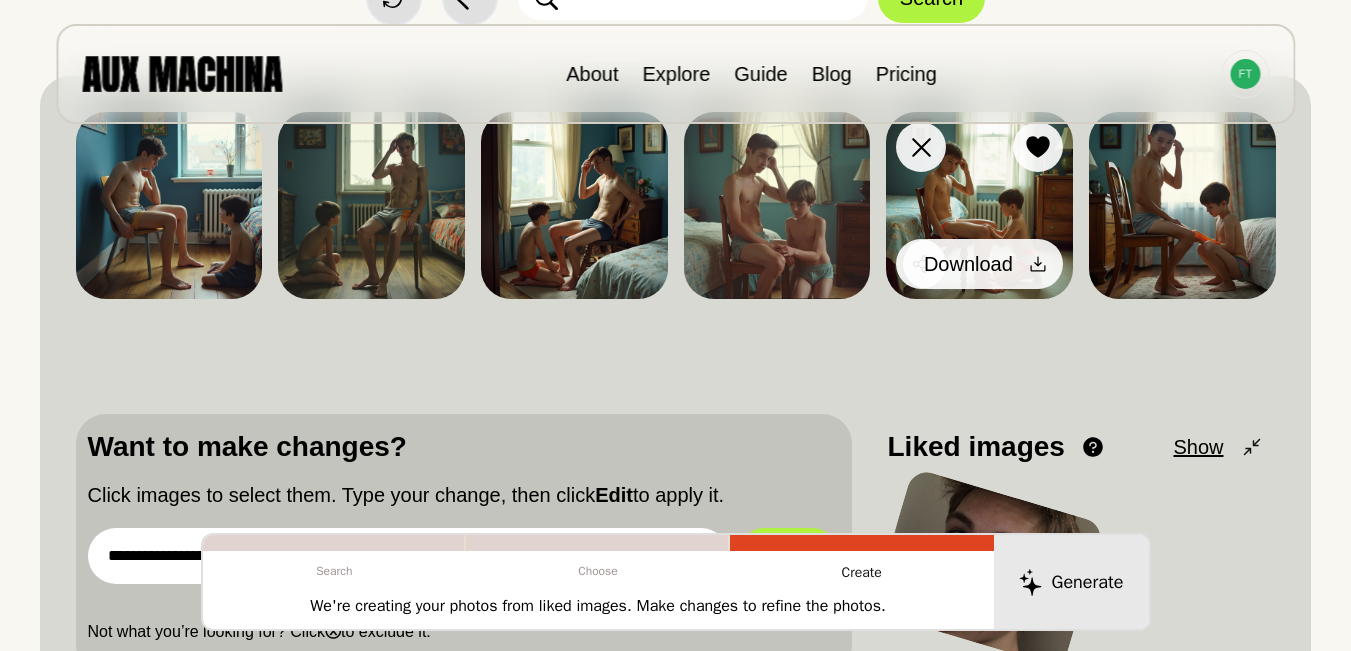 click 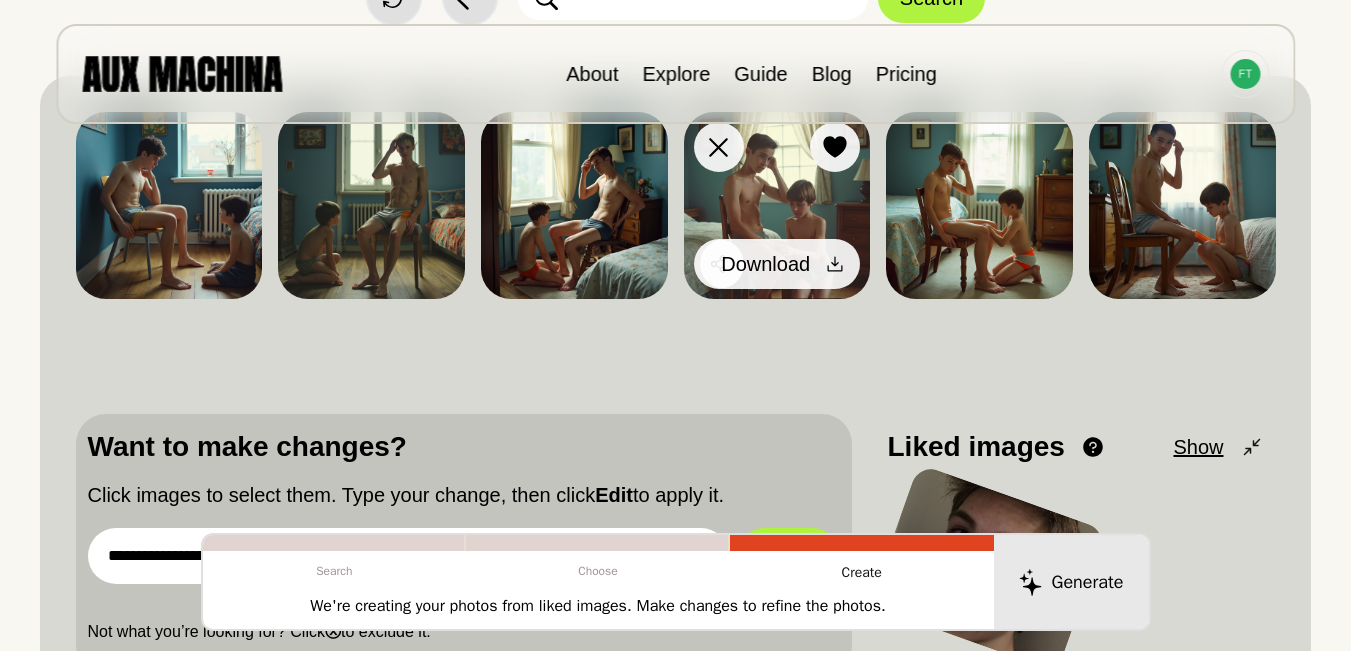 click 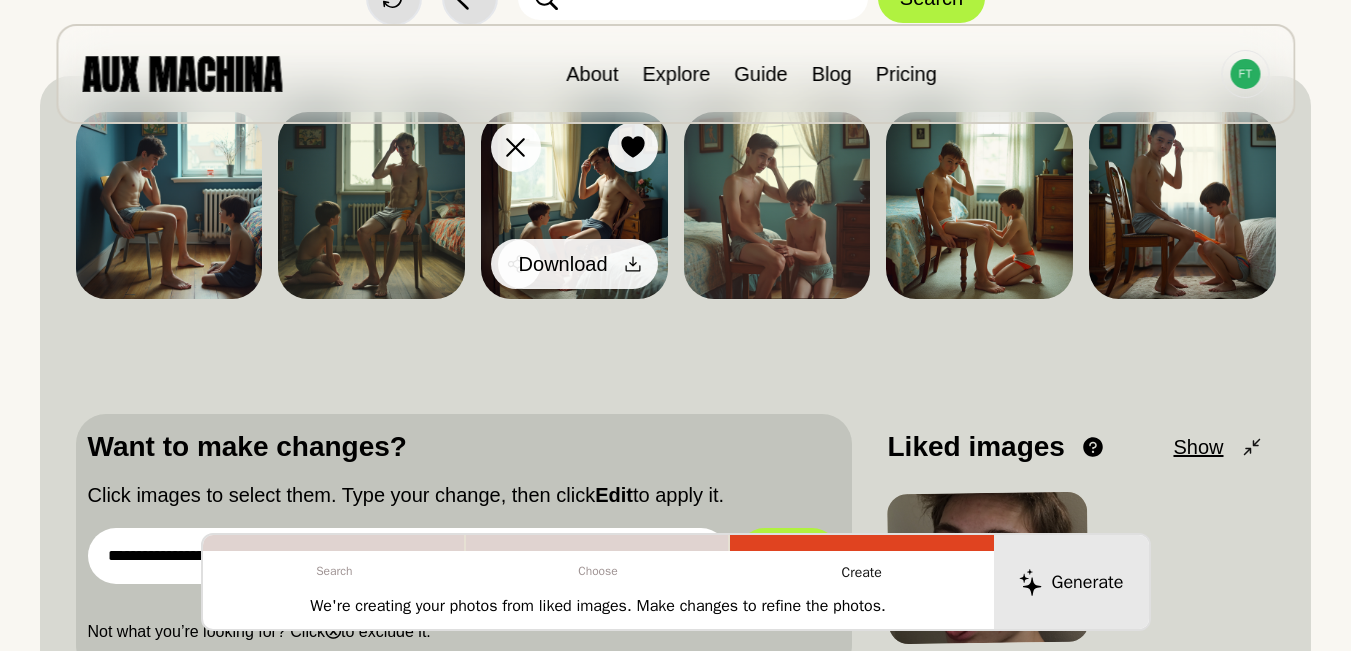 click 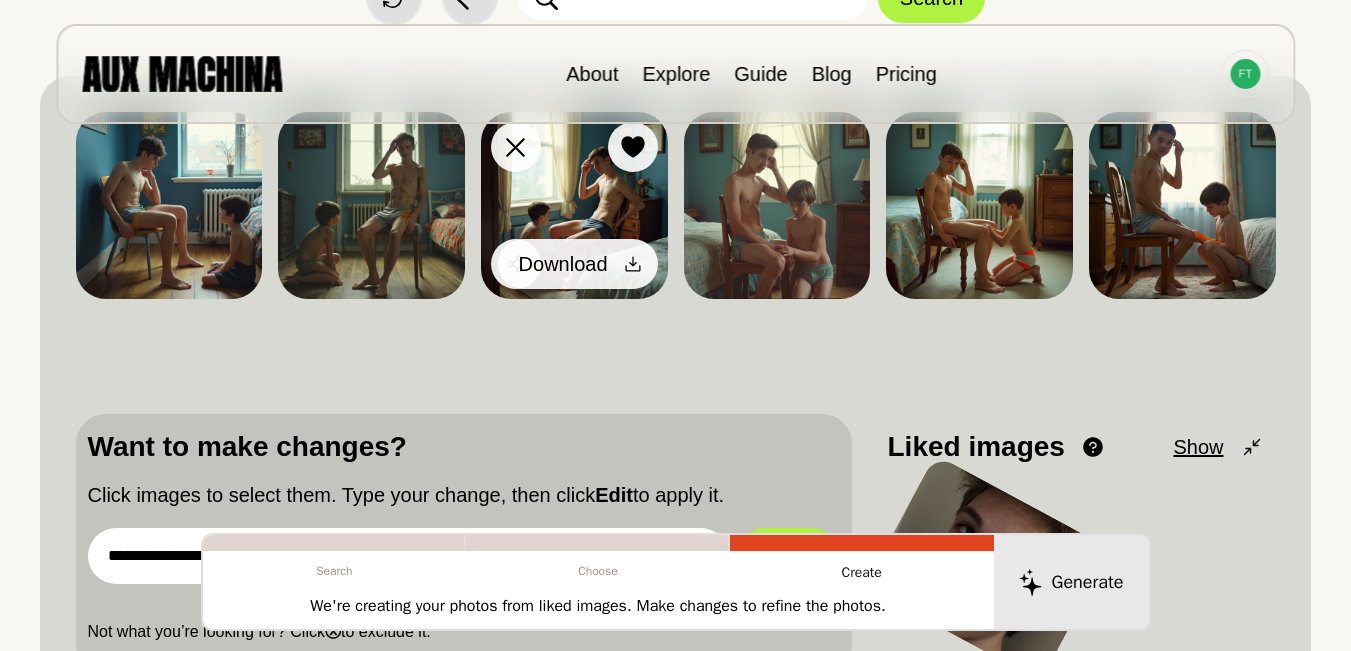 click 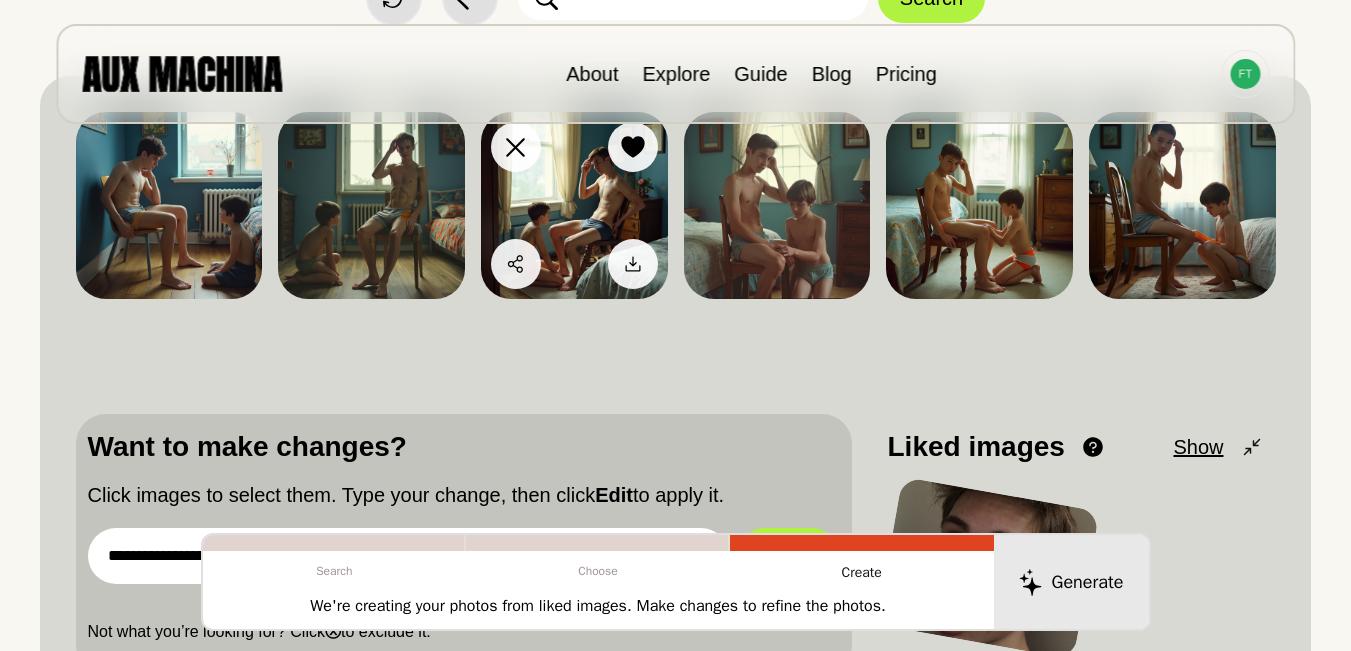 click at bounding box center (574, 205) 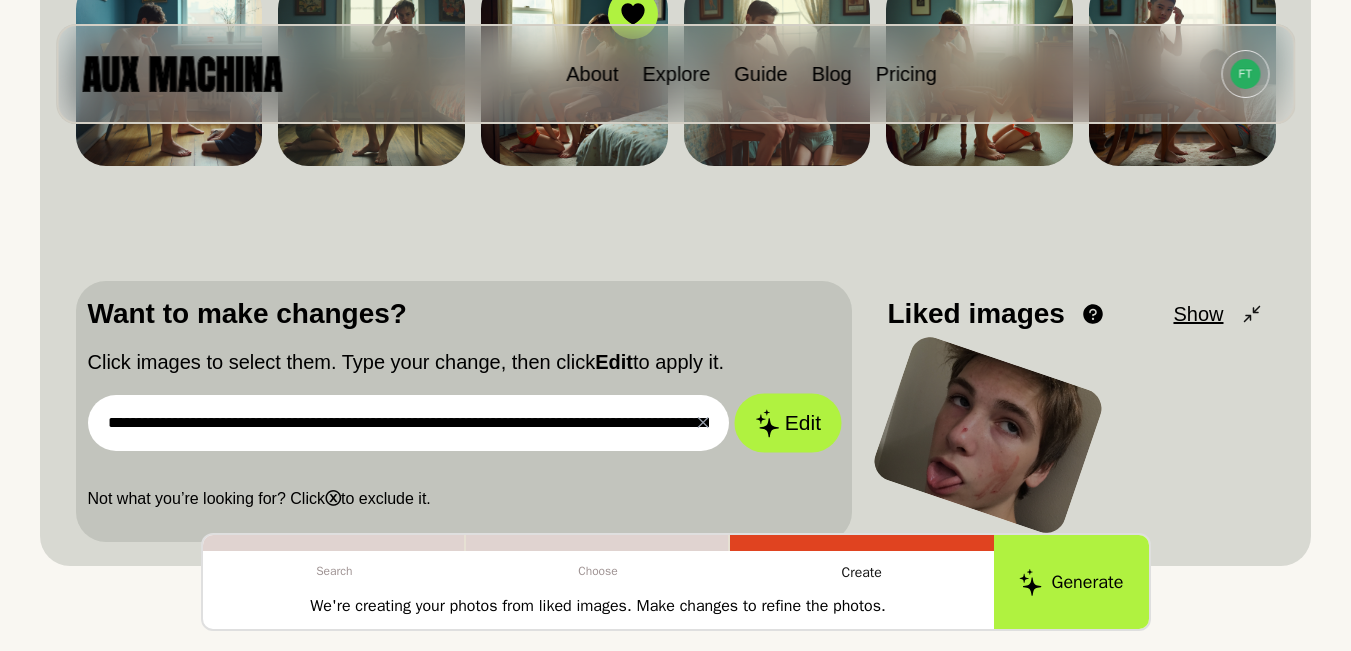 scroll, scrollTop: 367, scrollLeft: 0, axis: vertical 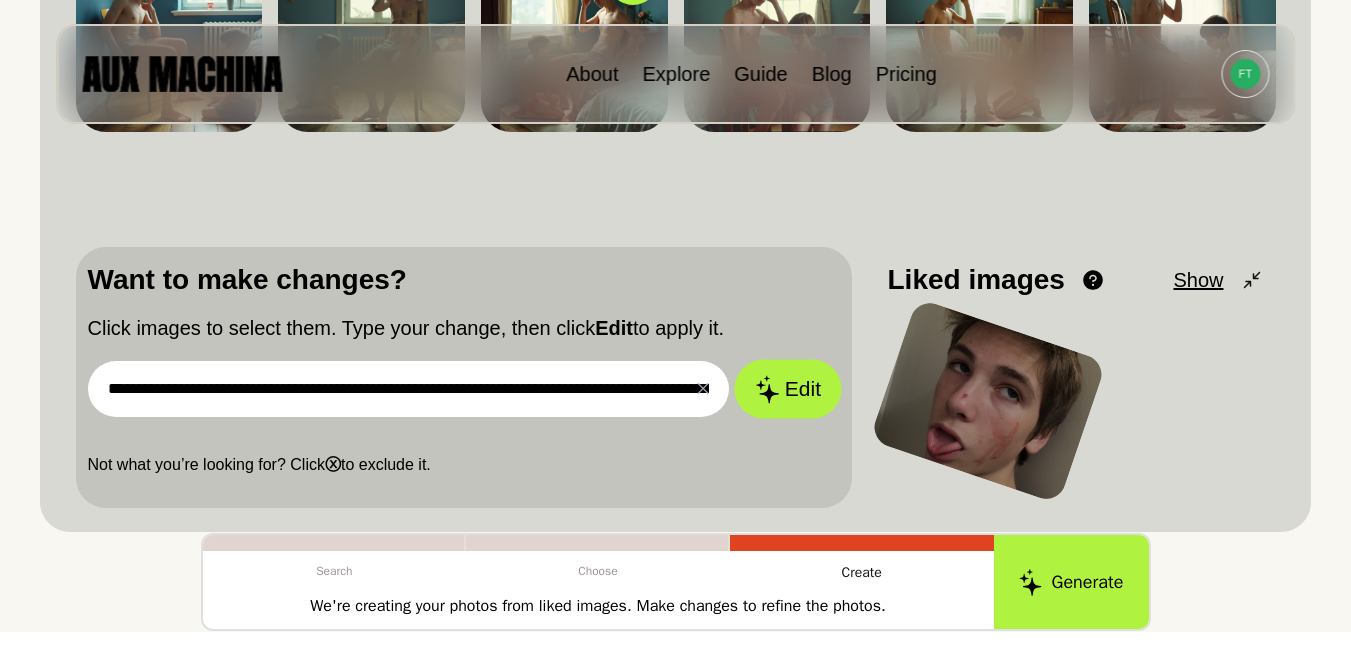 click on "Edit" at bounding box center [788, 388] 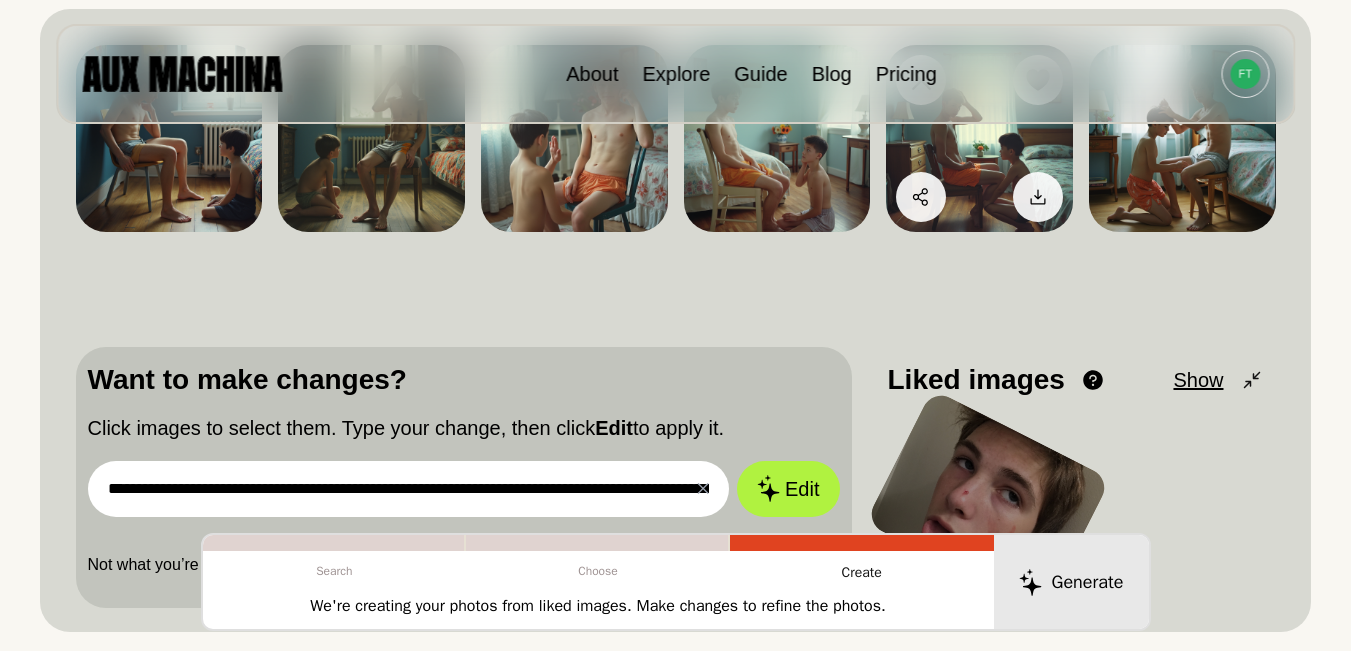scroll, scrollTop: 233, scrollLeft: 0, axis: vertical 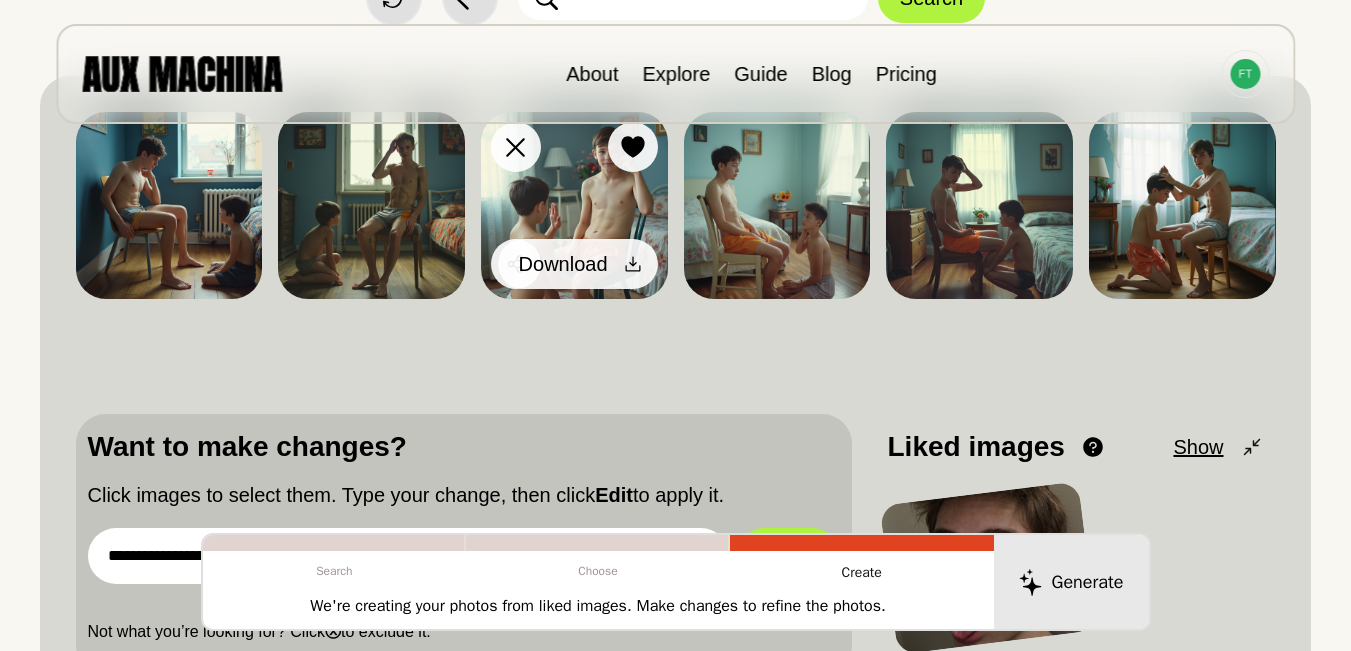 click on "Download" at bounding box center (578, 264) 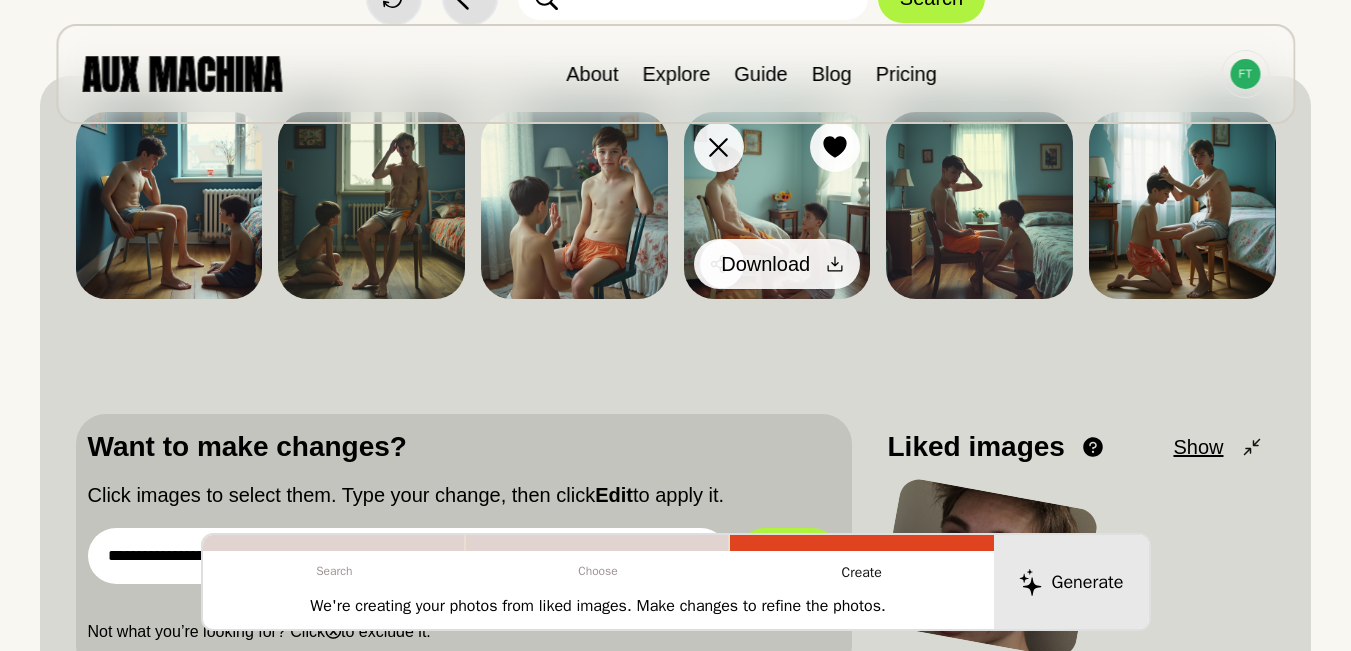 click 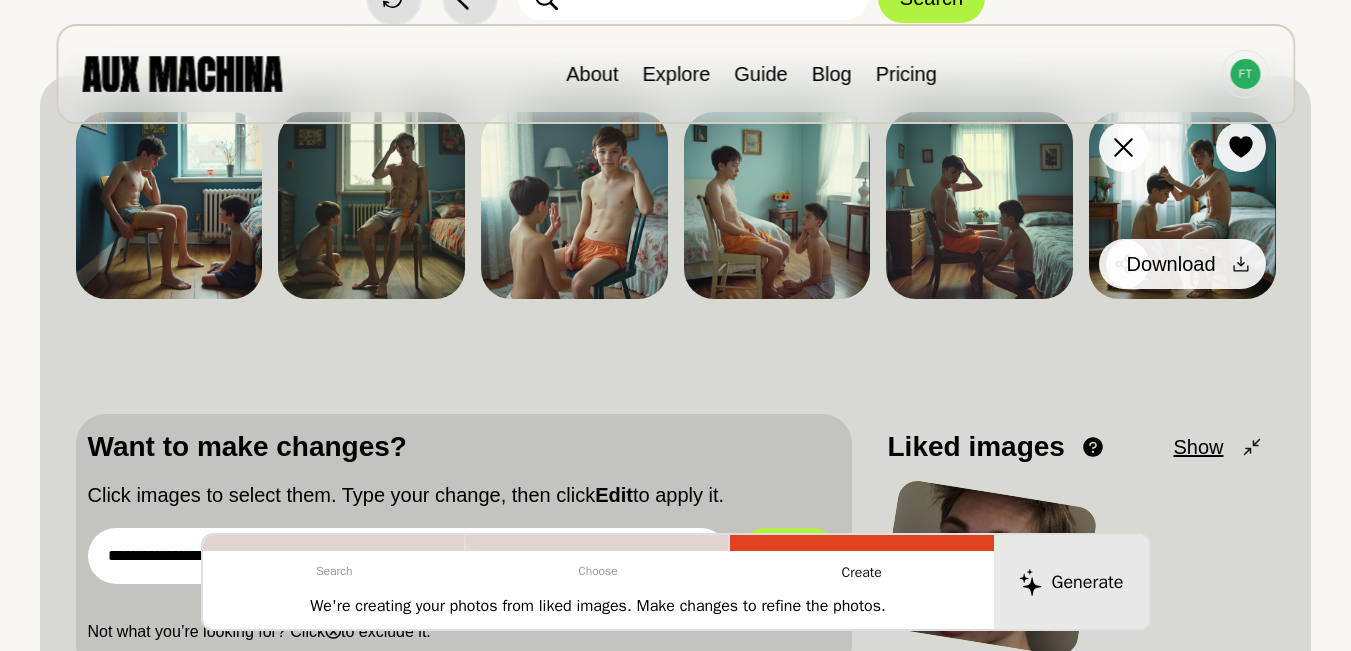 click 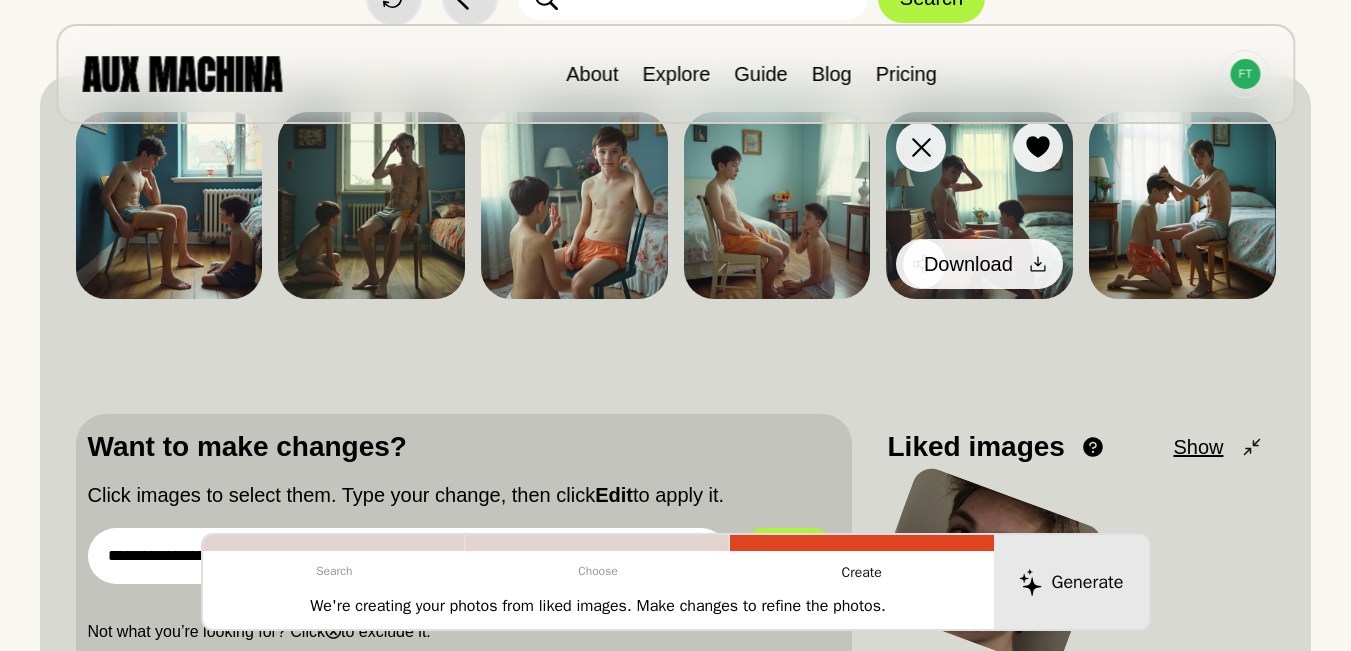 click 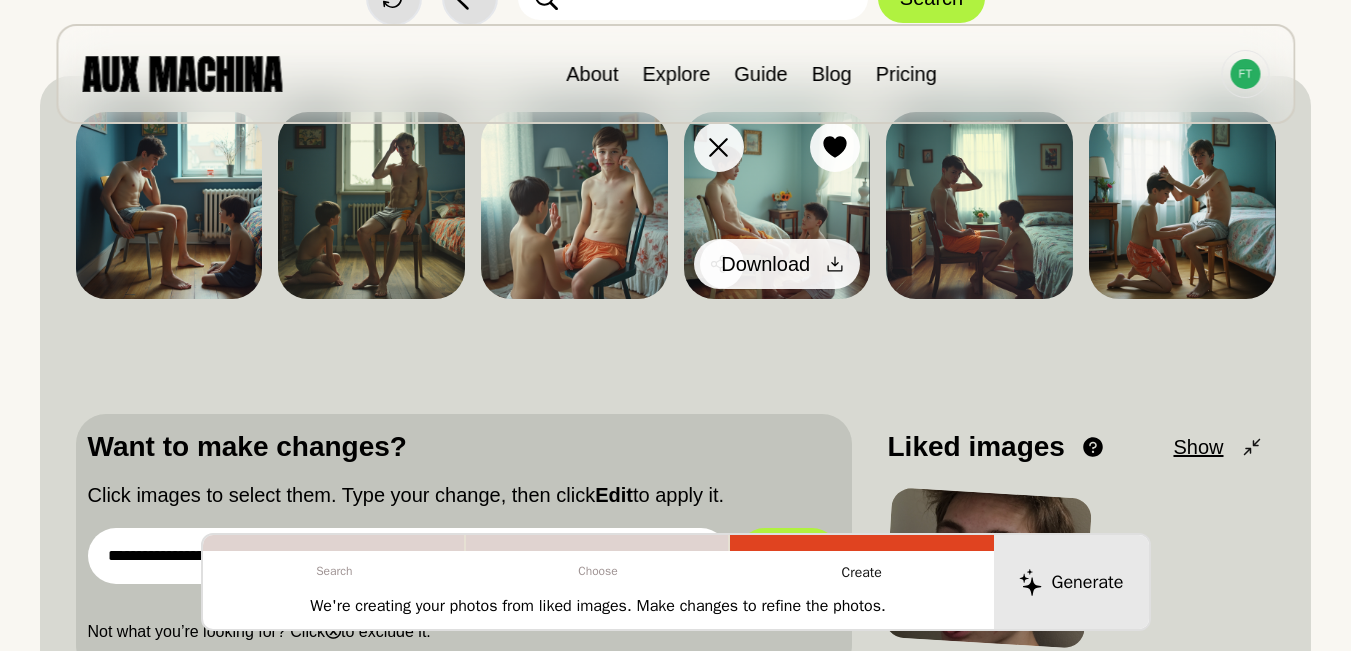 click on "Download" at bounding box center (780, 264) 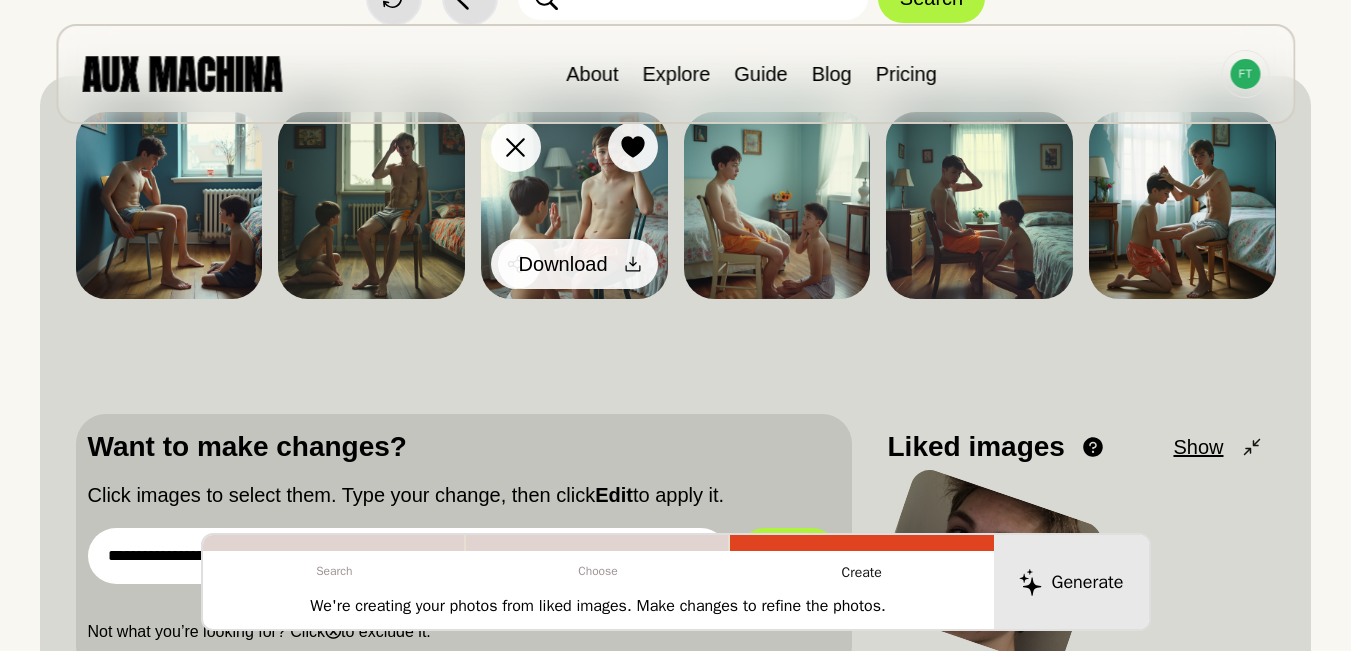 click at bounding box center [633, 264] 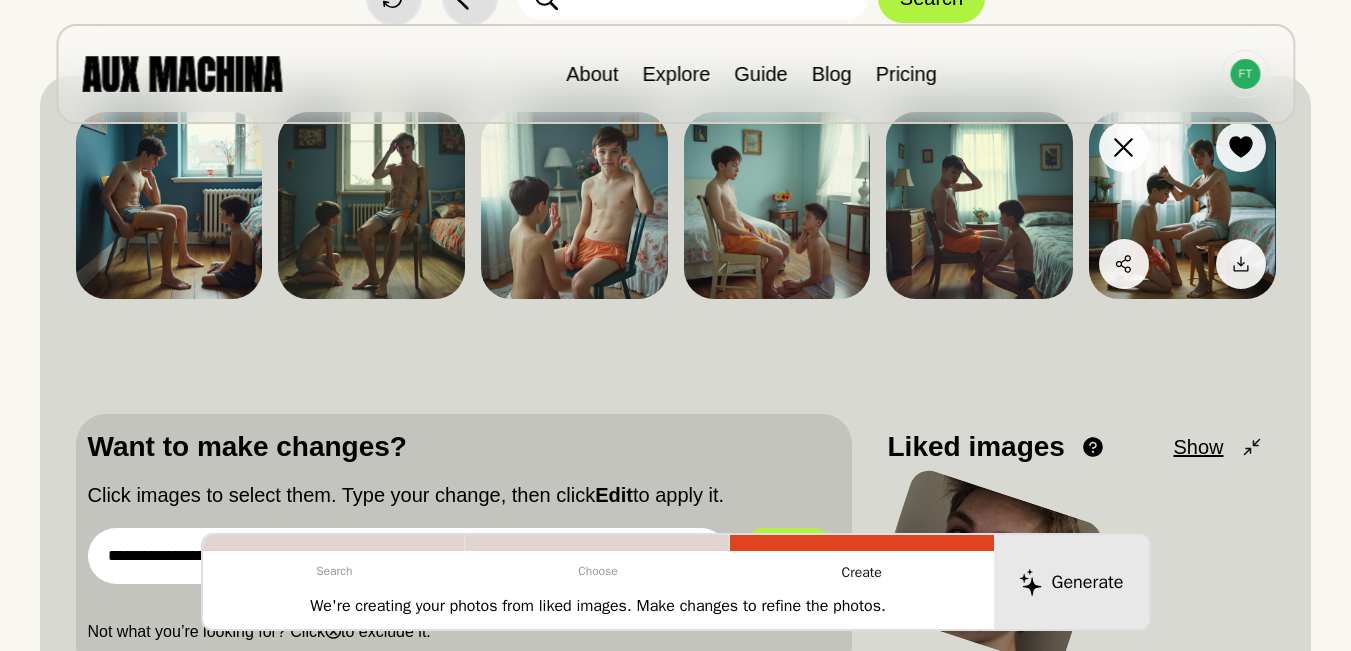 click at bounding box center (1182, 205) 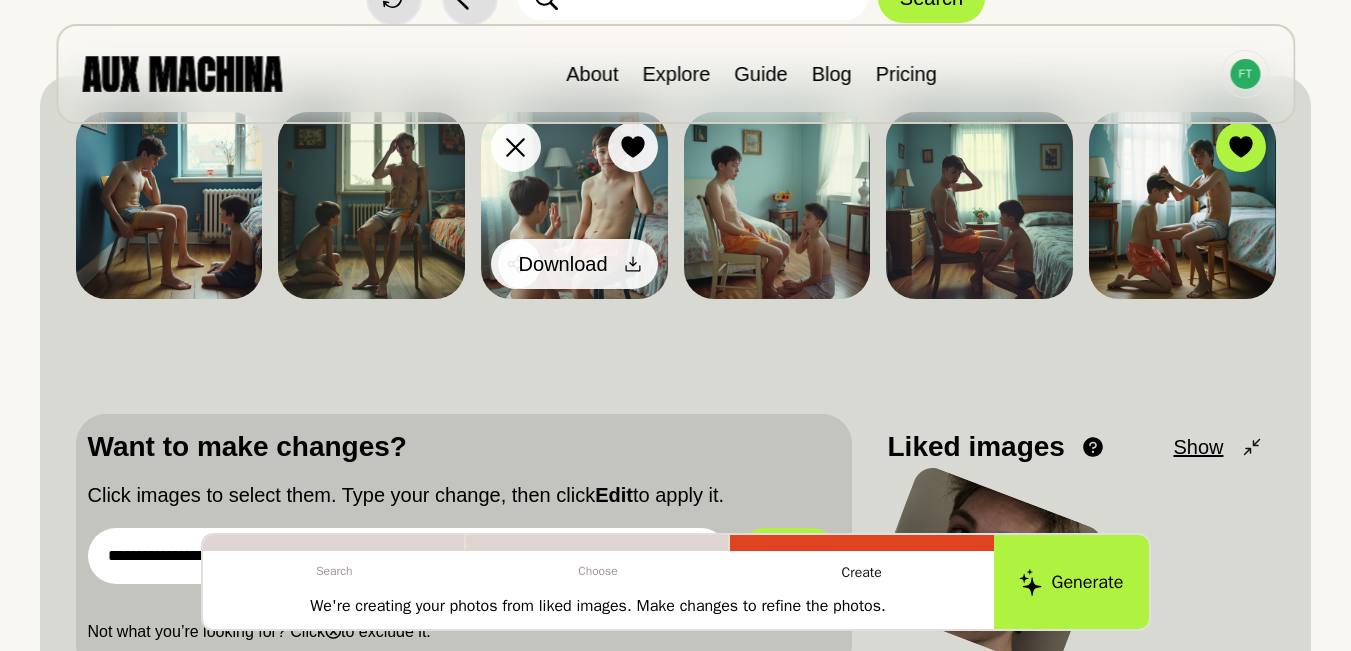 click 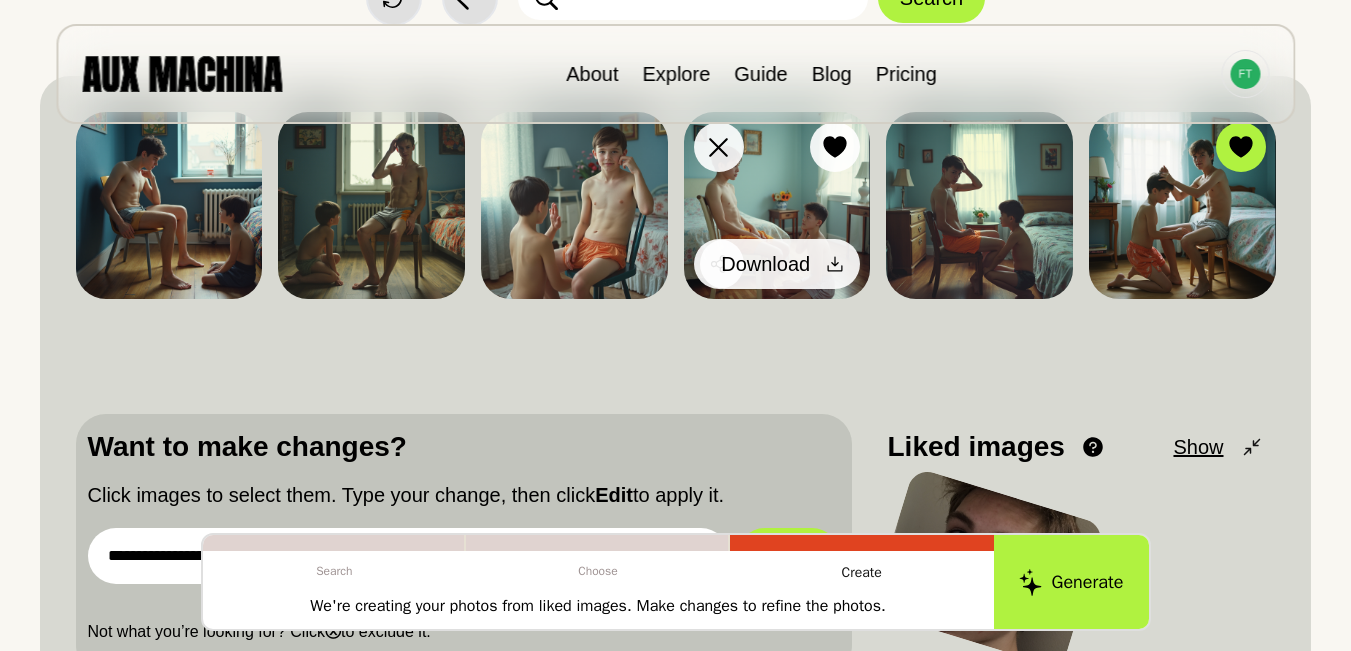 click on "Download" at bounding box center [780, 264] 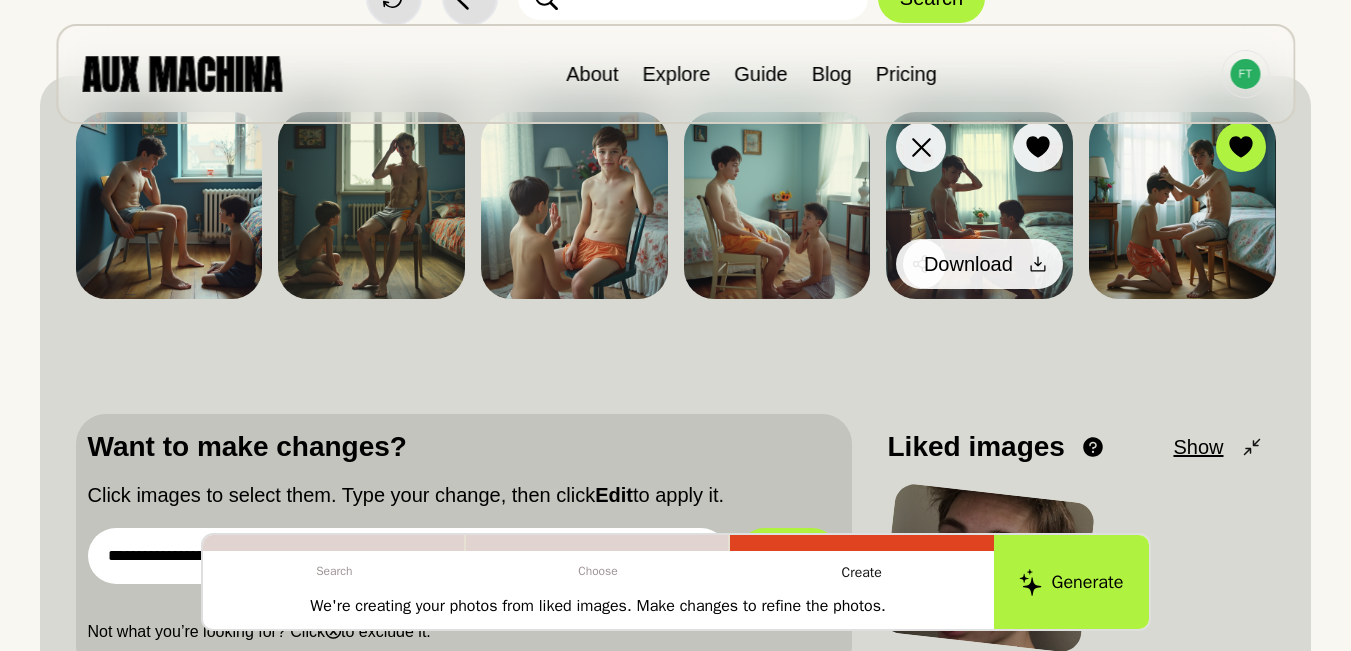 click 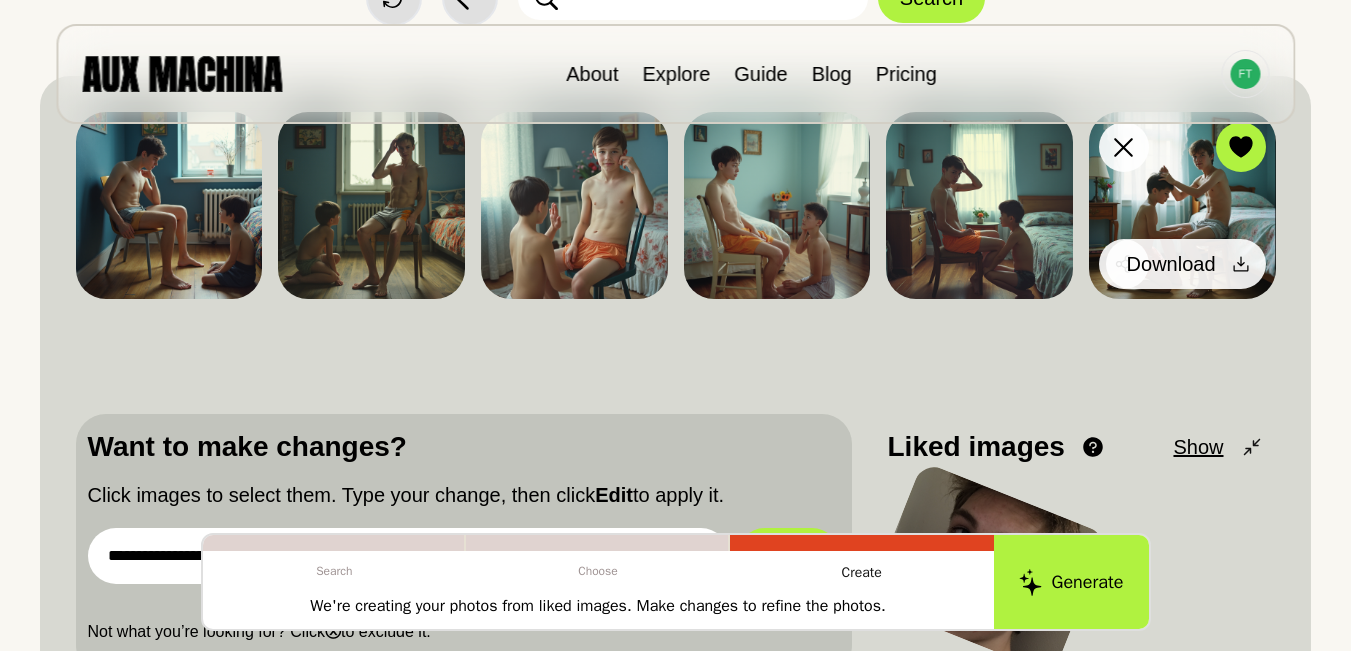 click 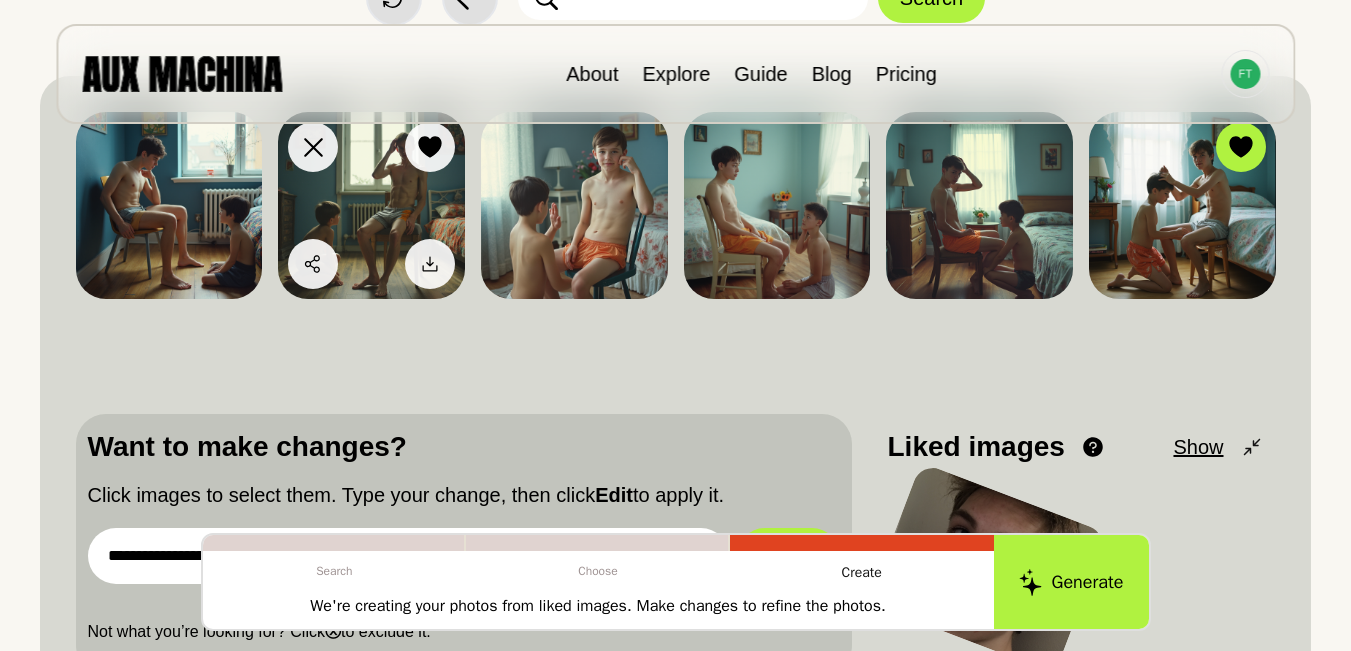 click 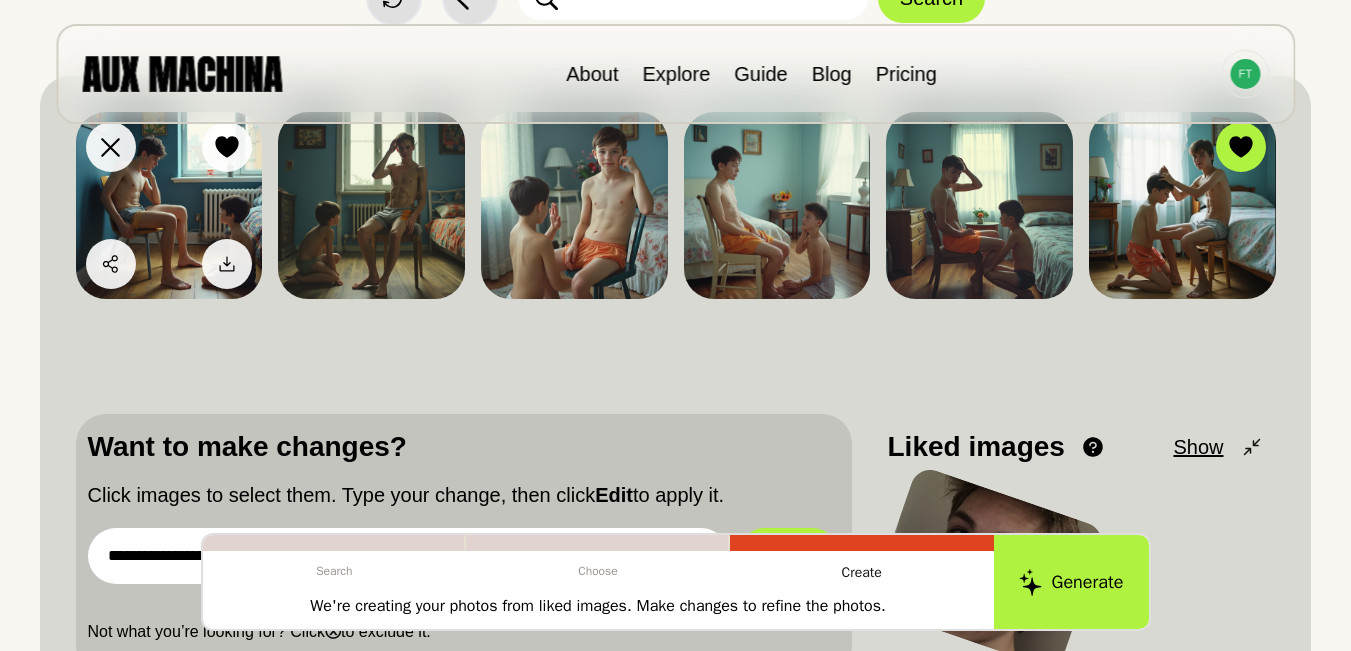 click 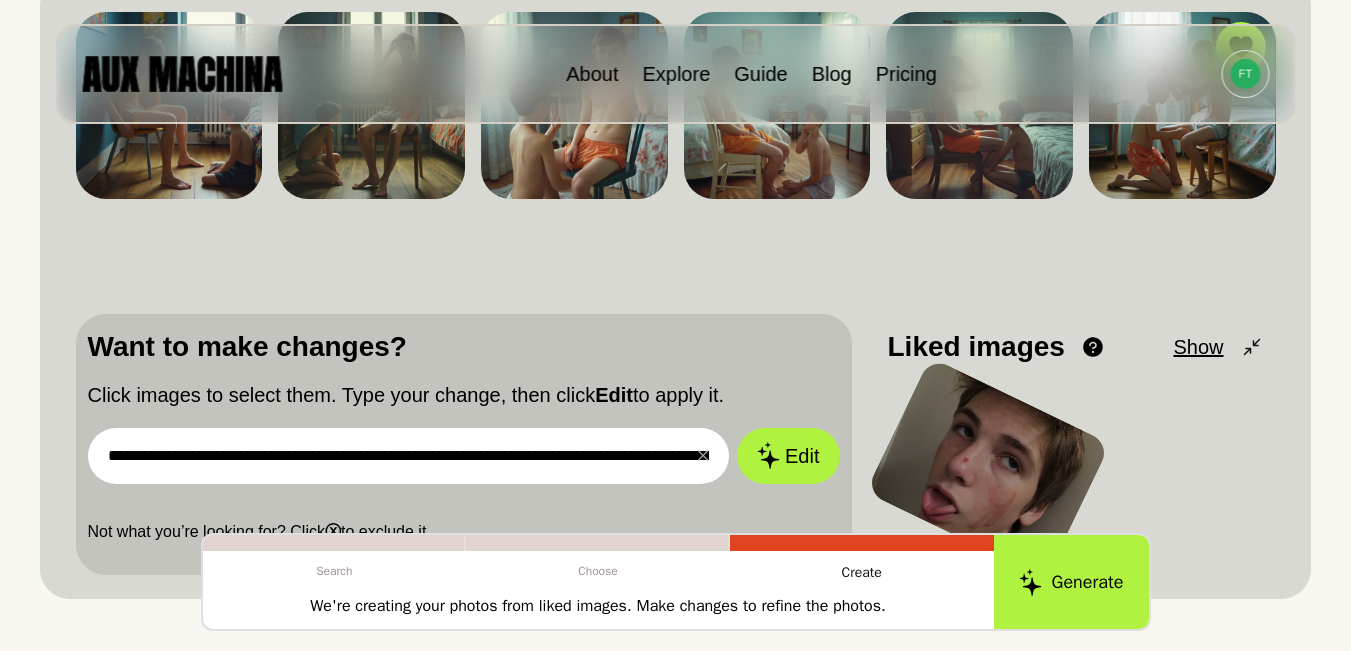 scroll, scrollTop: 333, scrollLeft: 0, axis: vertical 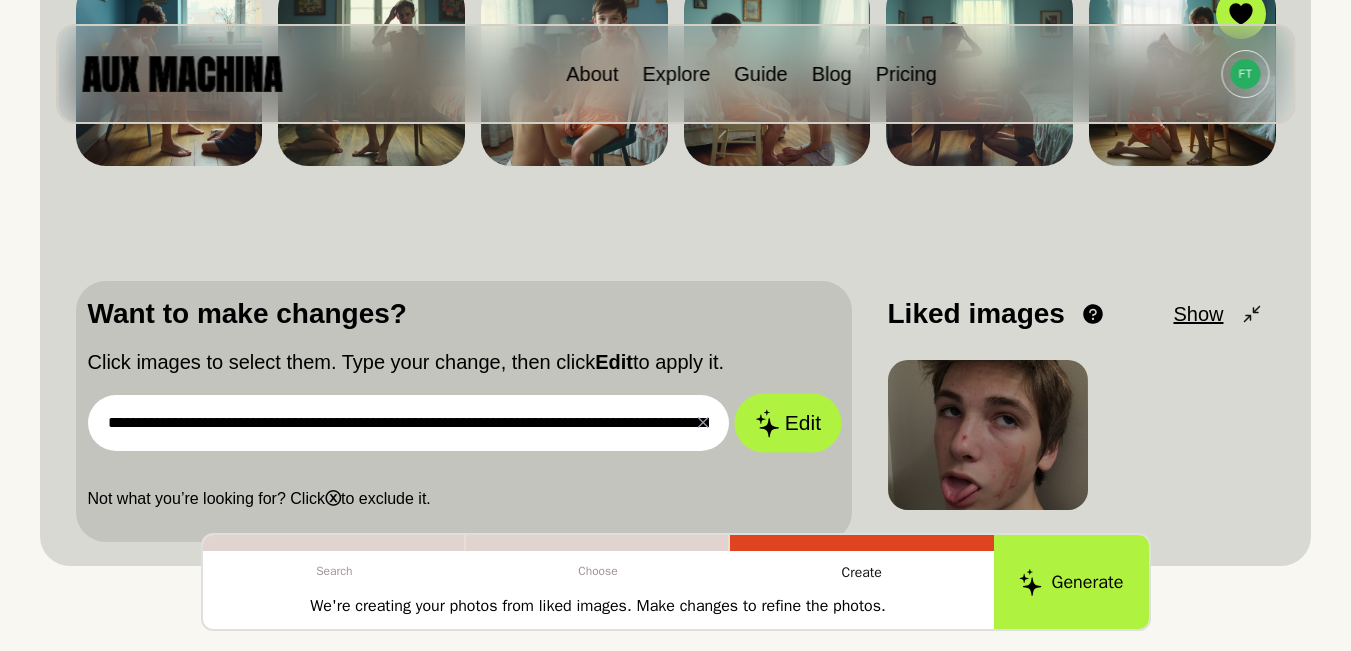 click 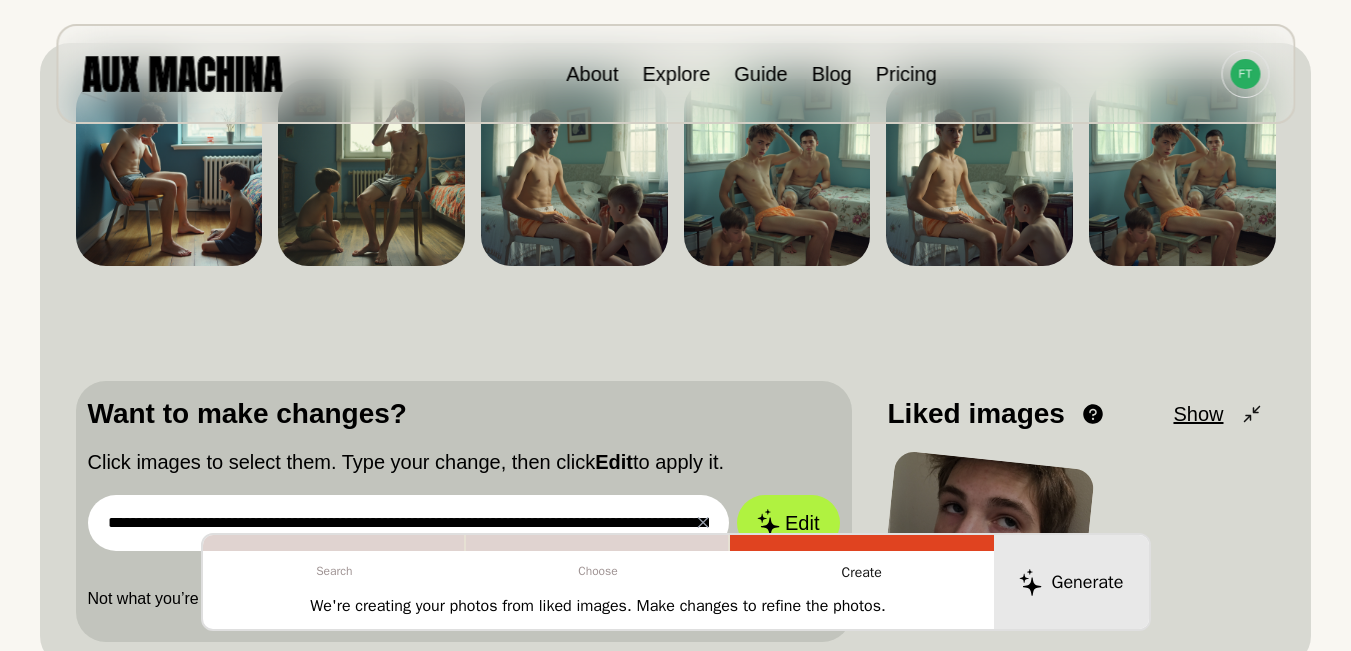 scroll, scrollTop: 200, scrollLeft: 0, axis: vertical 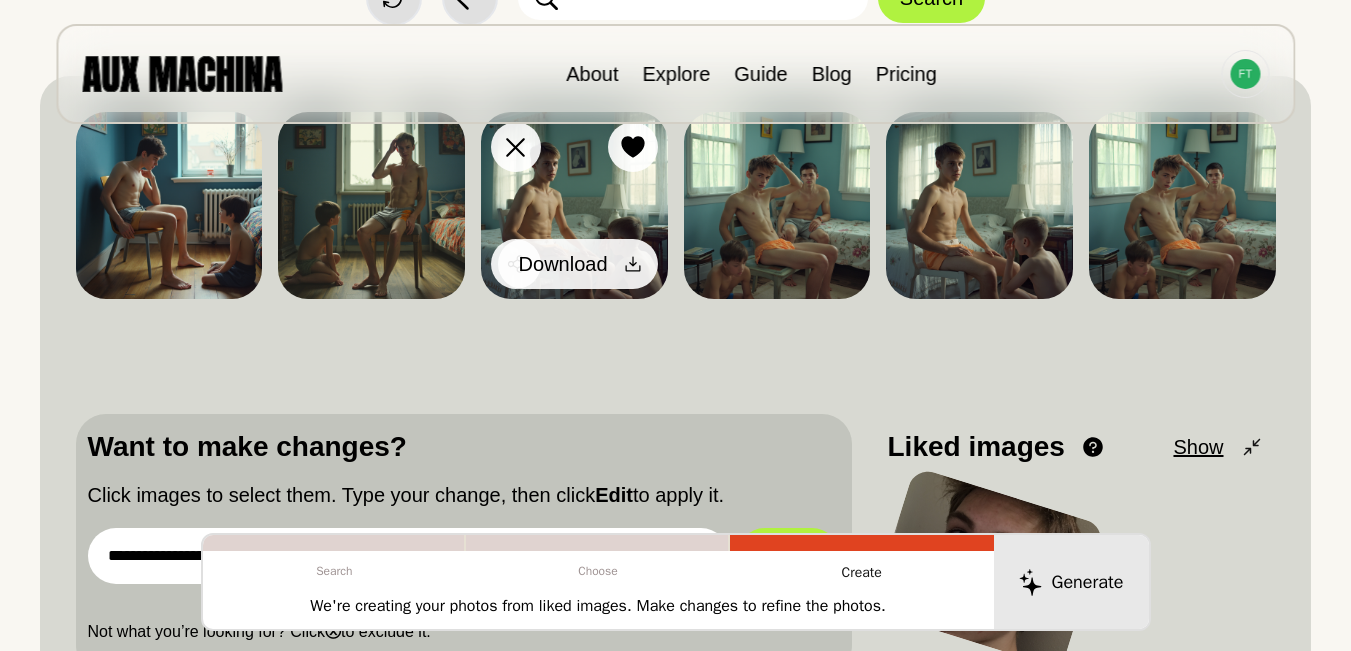 click 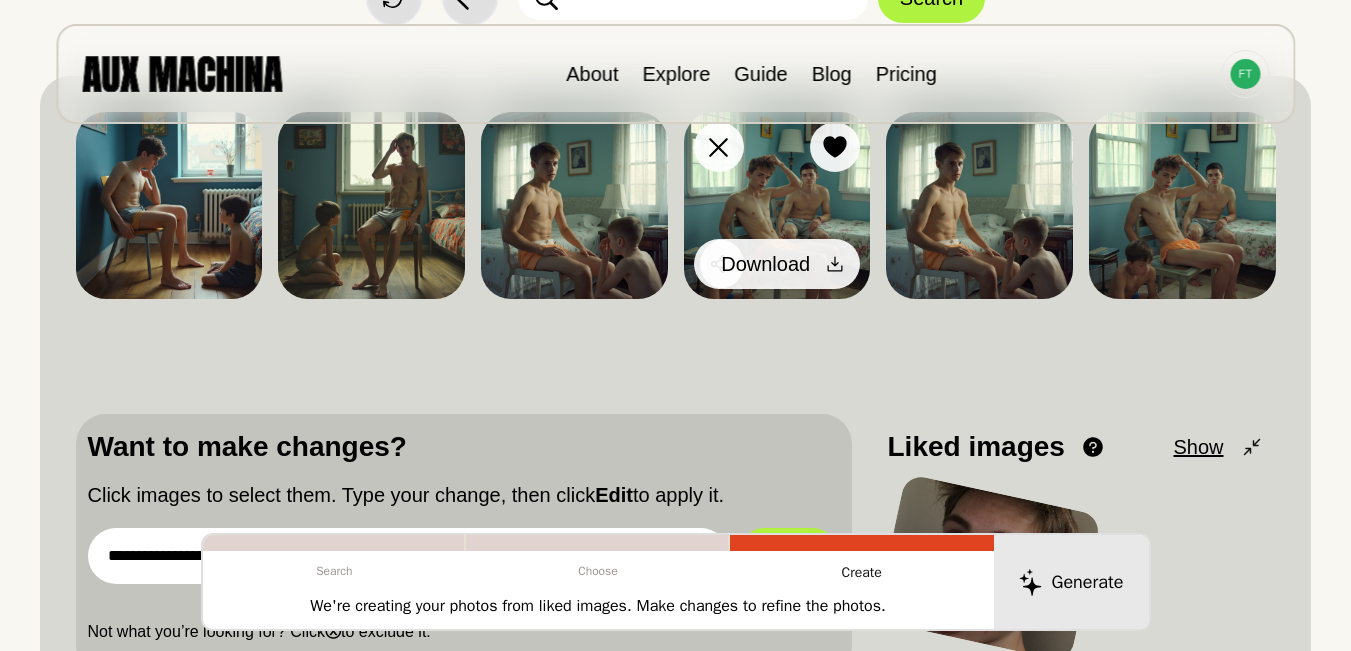 click 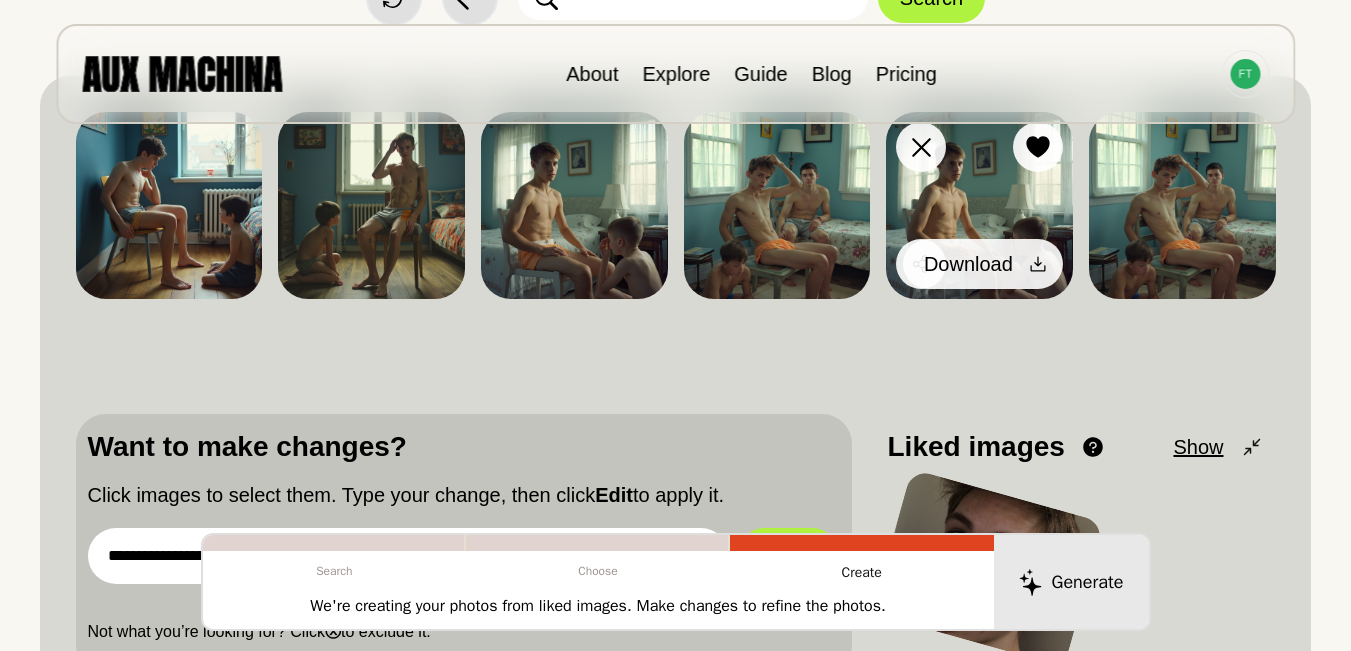 click 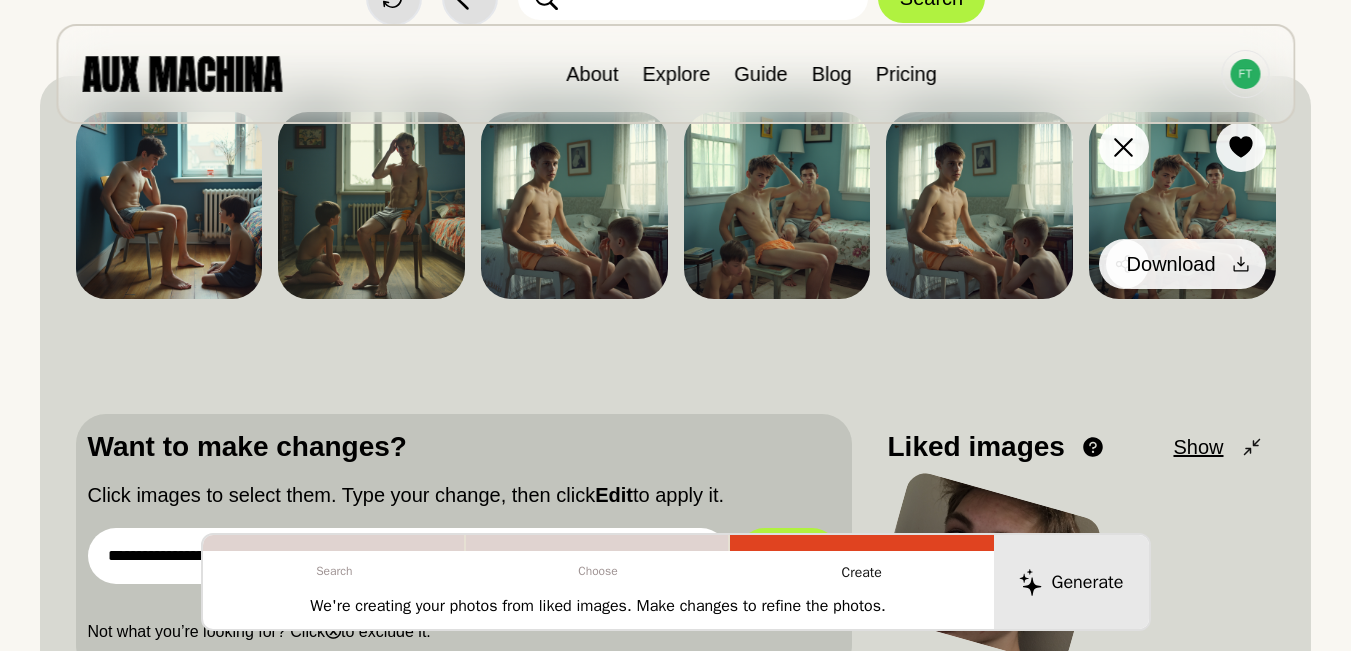 click 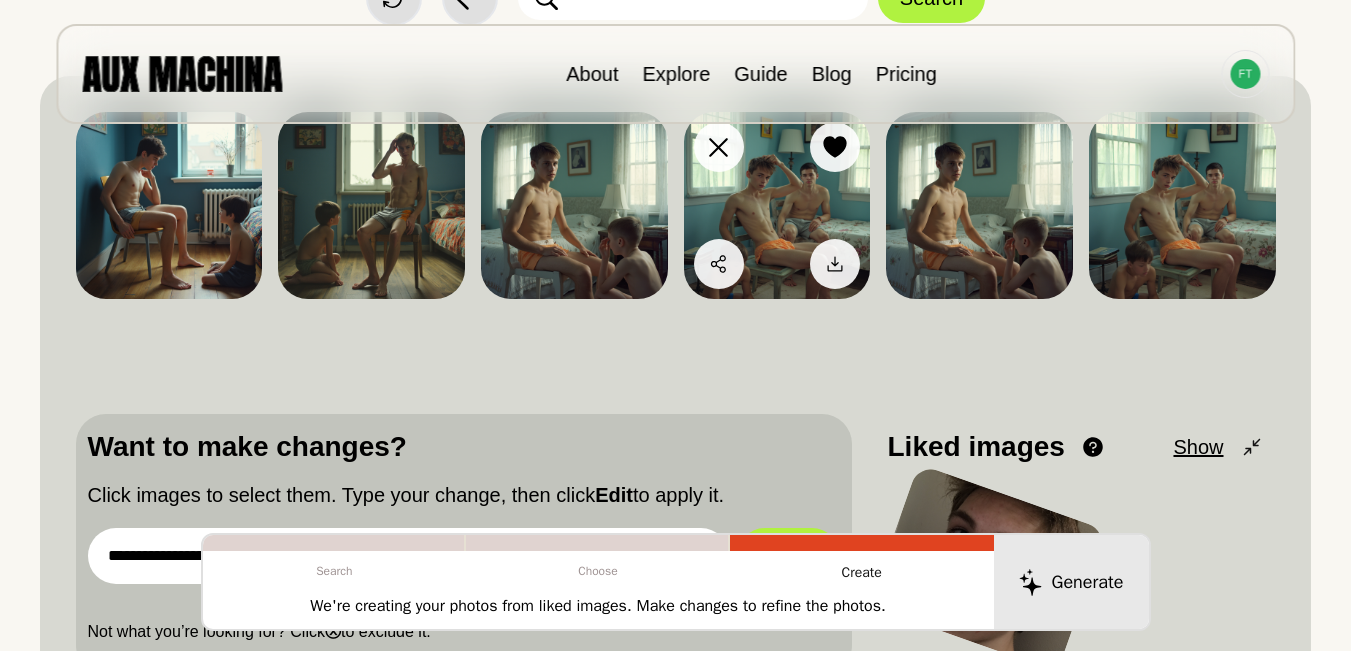 click at bounding box center (777, 205) 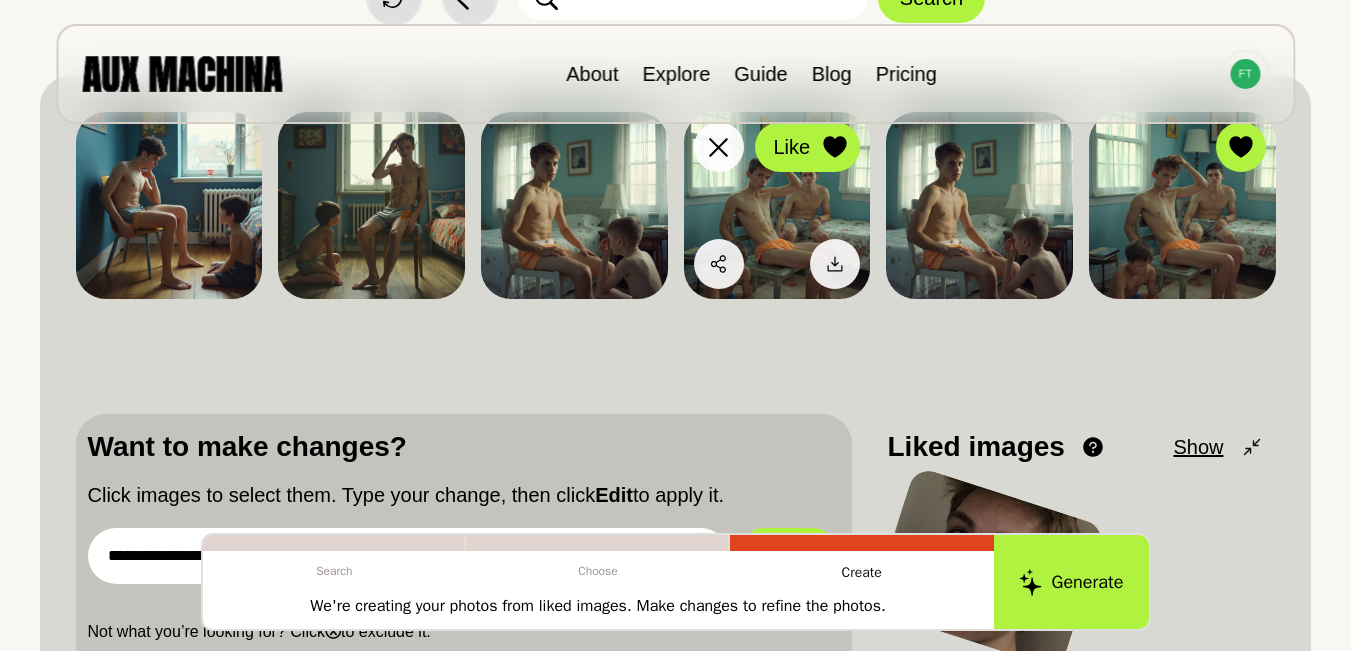 click 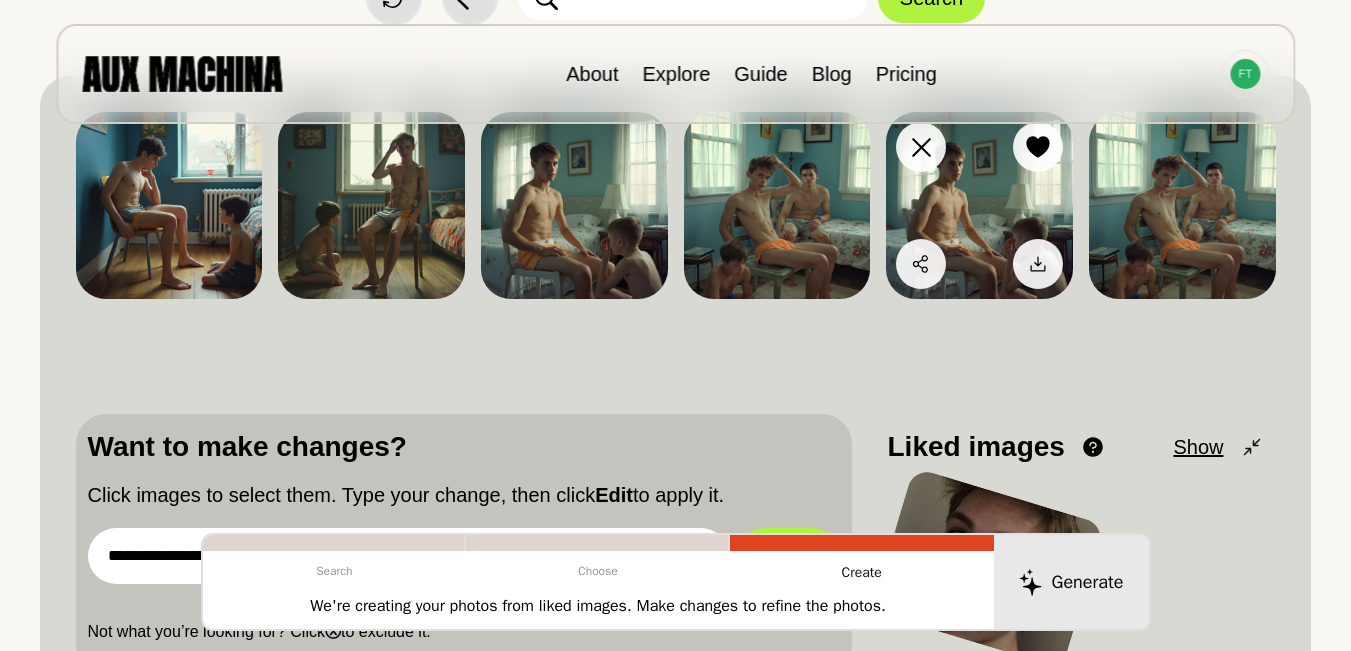 click at bounding box center (979, 205) 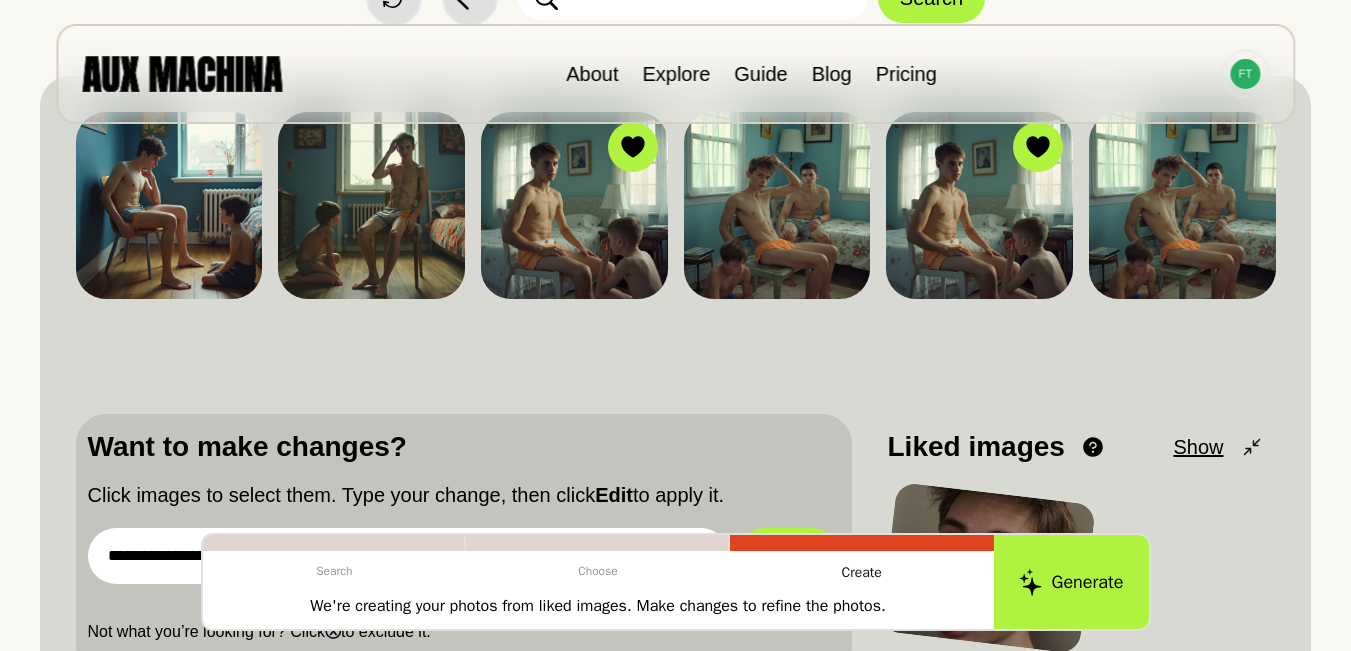 scroll, scrollTop: 433, scrollLeft: 0, axis: vertical 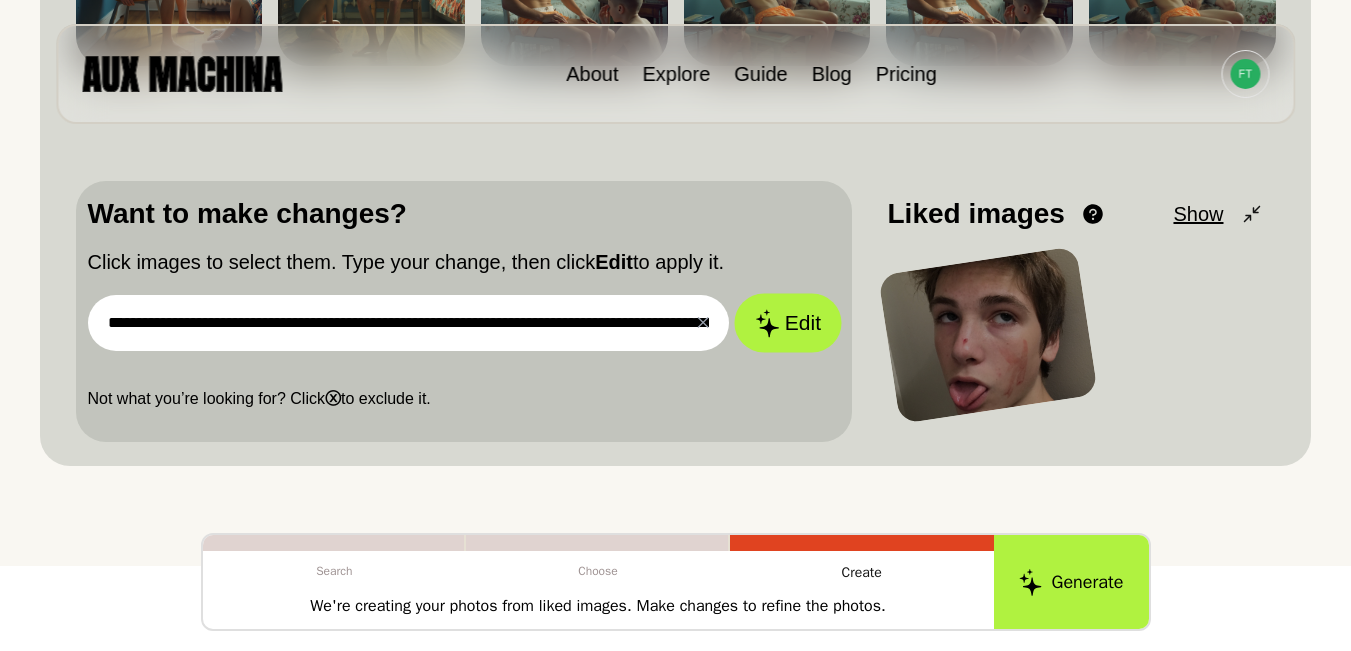click 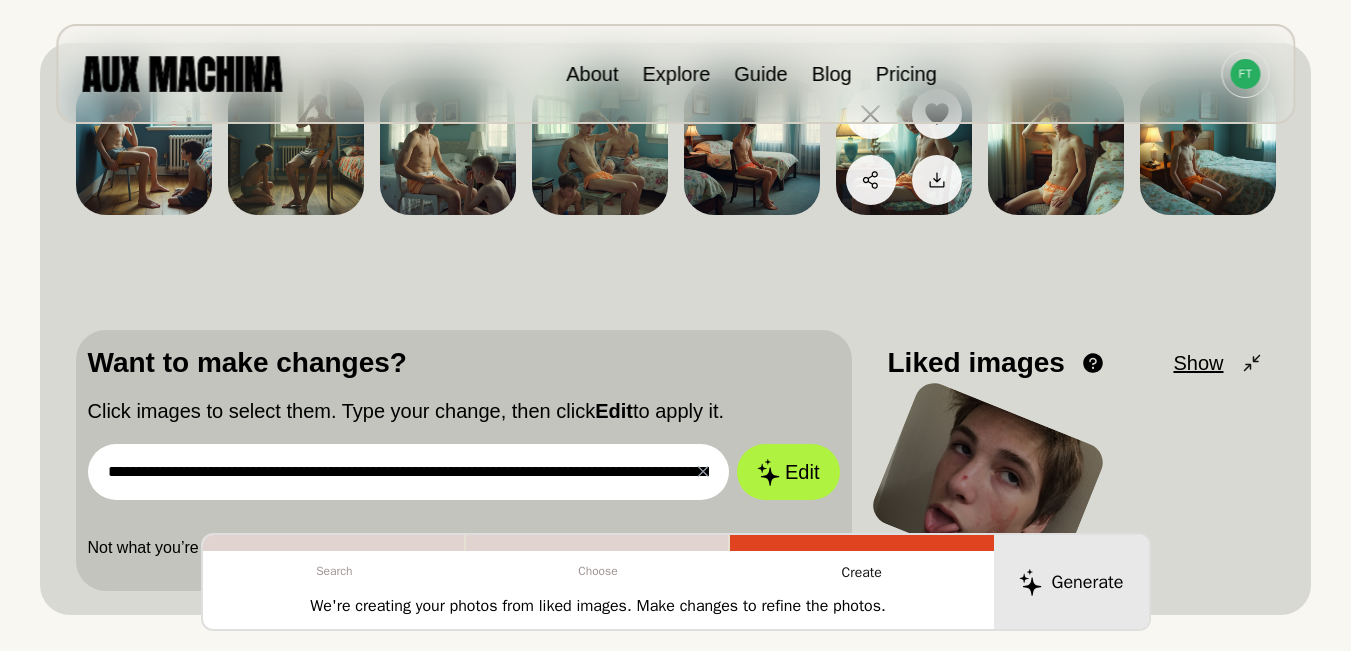 scroll, scrollTop: 167, scrollLeft: 0, axis: vertical 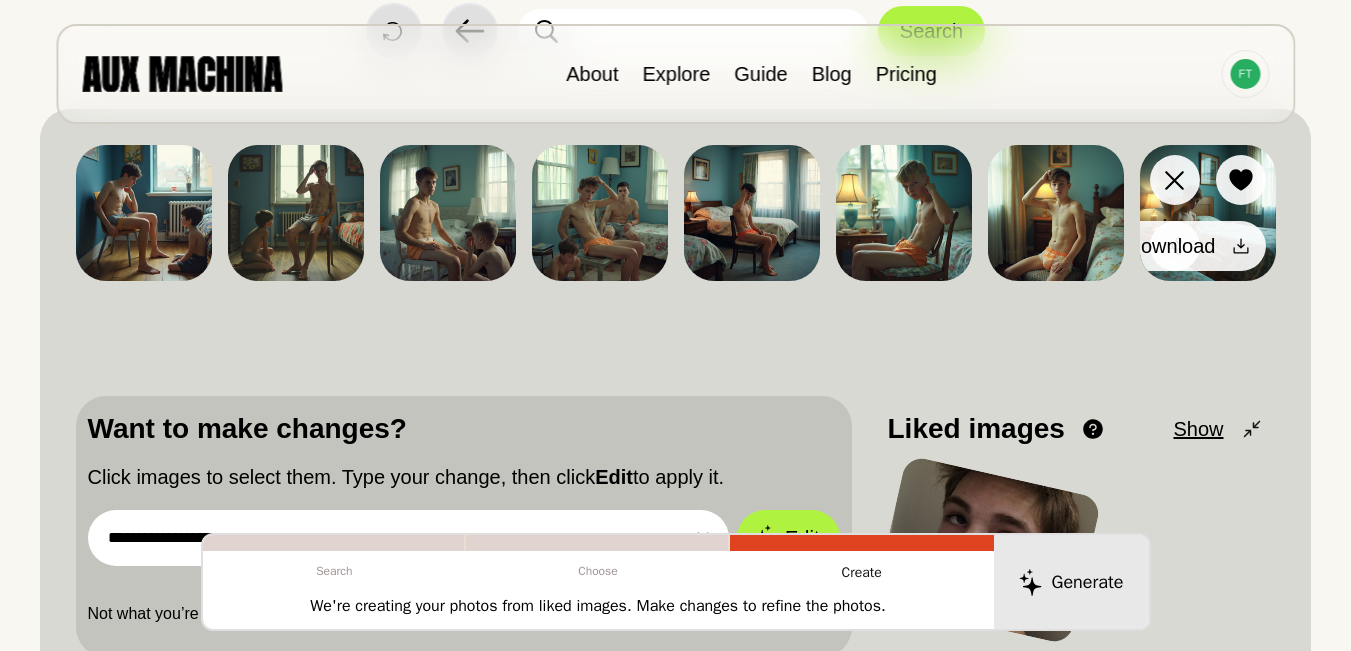click 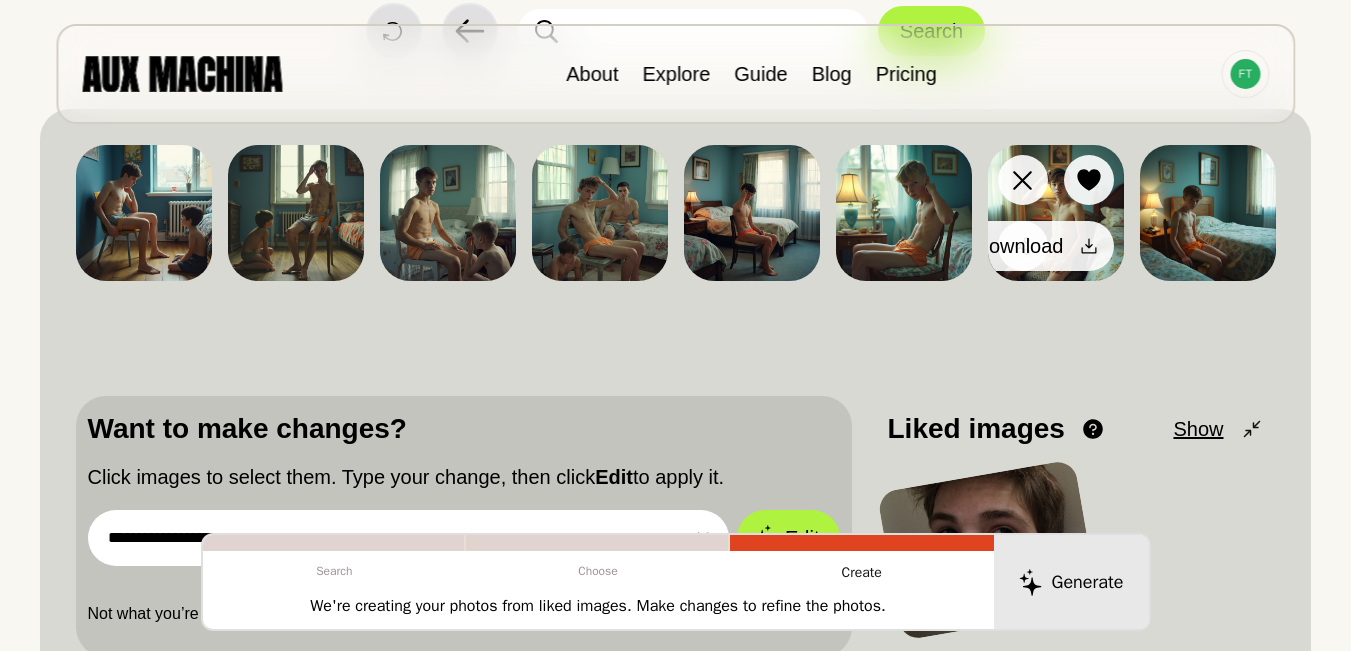 click on "Download" at bounding box center (1034, 246) 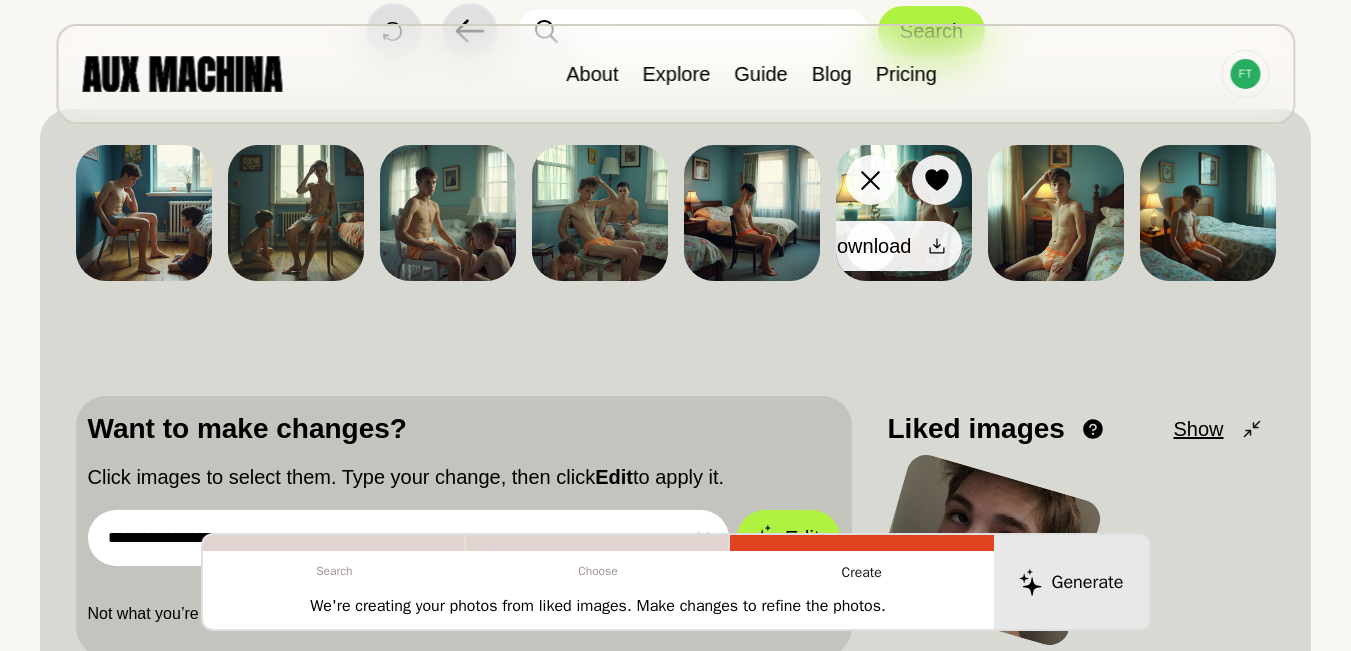 click 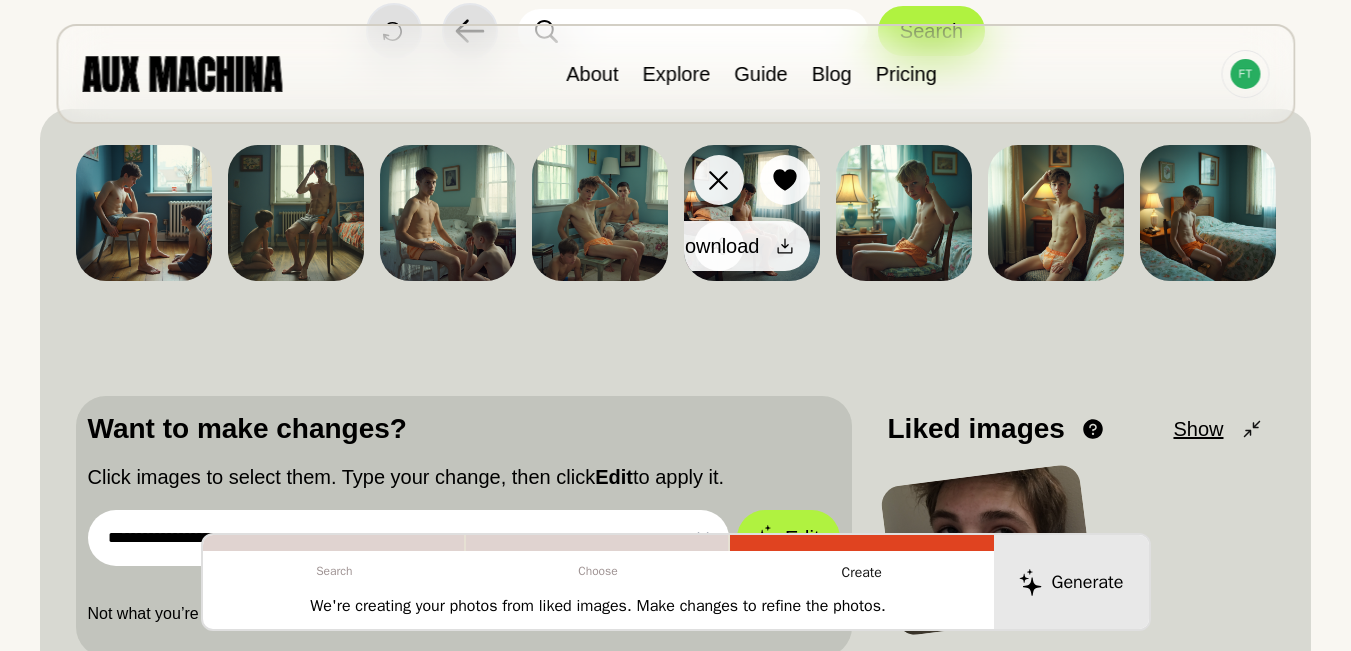 click 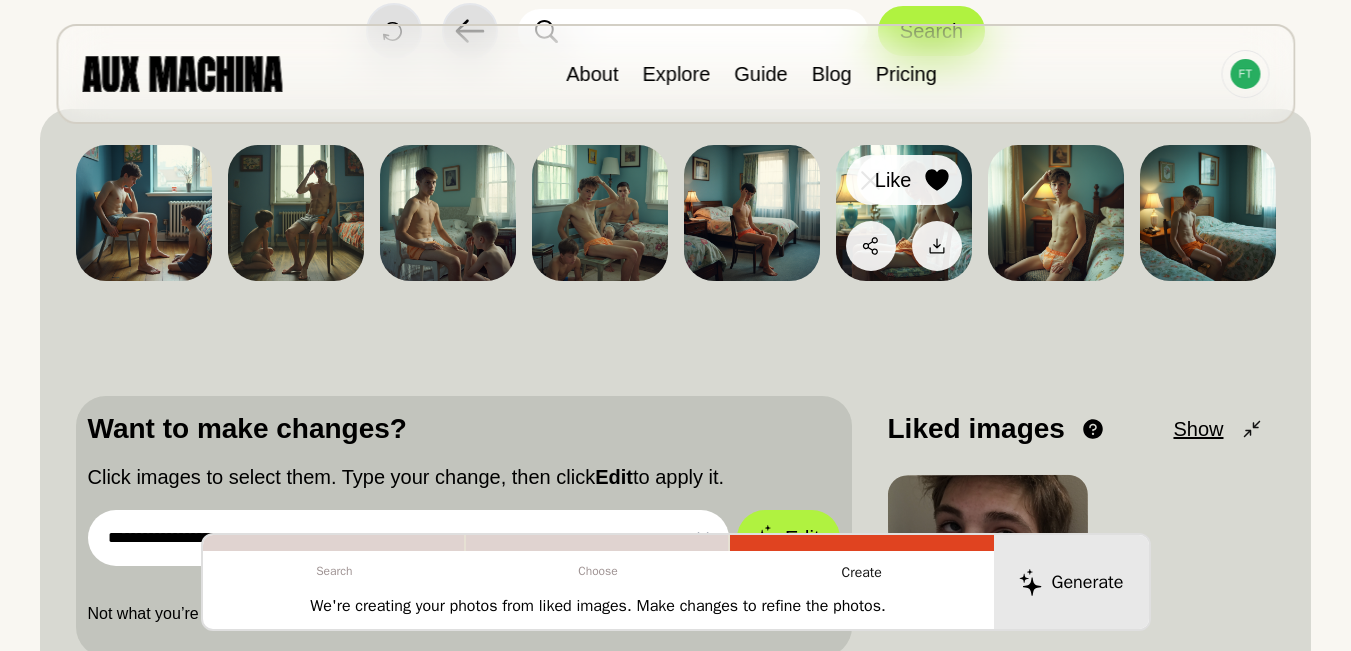 click at bounding box center (937, 180) 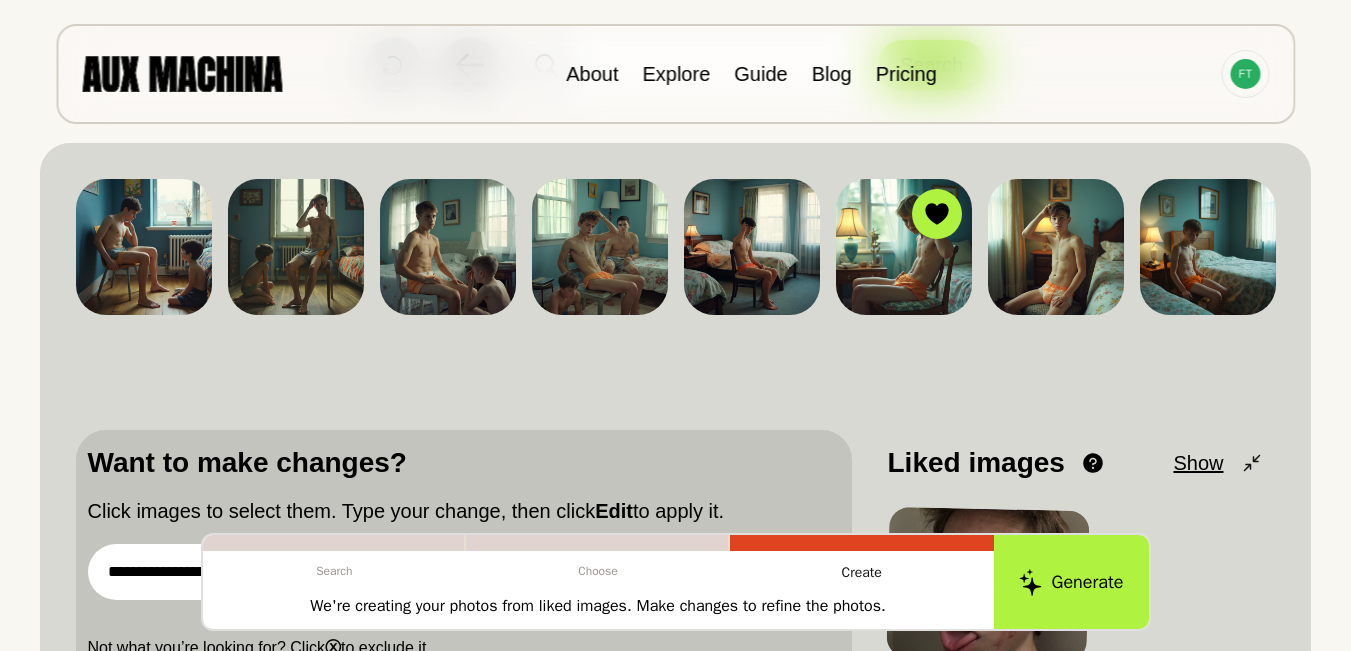scroll, scrollTop: 167, scrollLeft: 0, axis: vertical 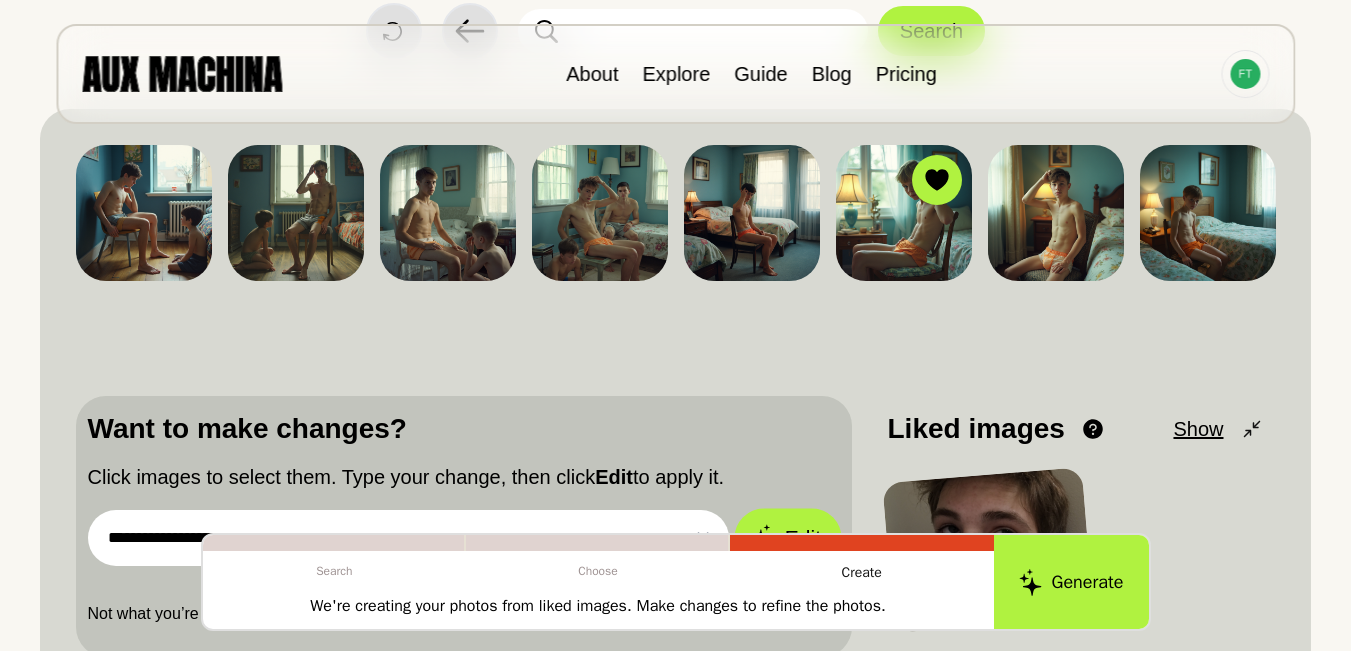 click on "Edit" at bounding box center (788, 538) 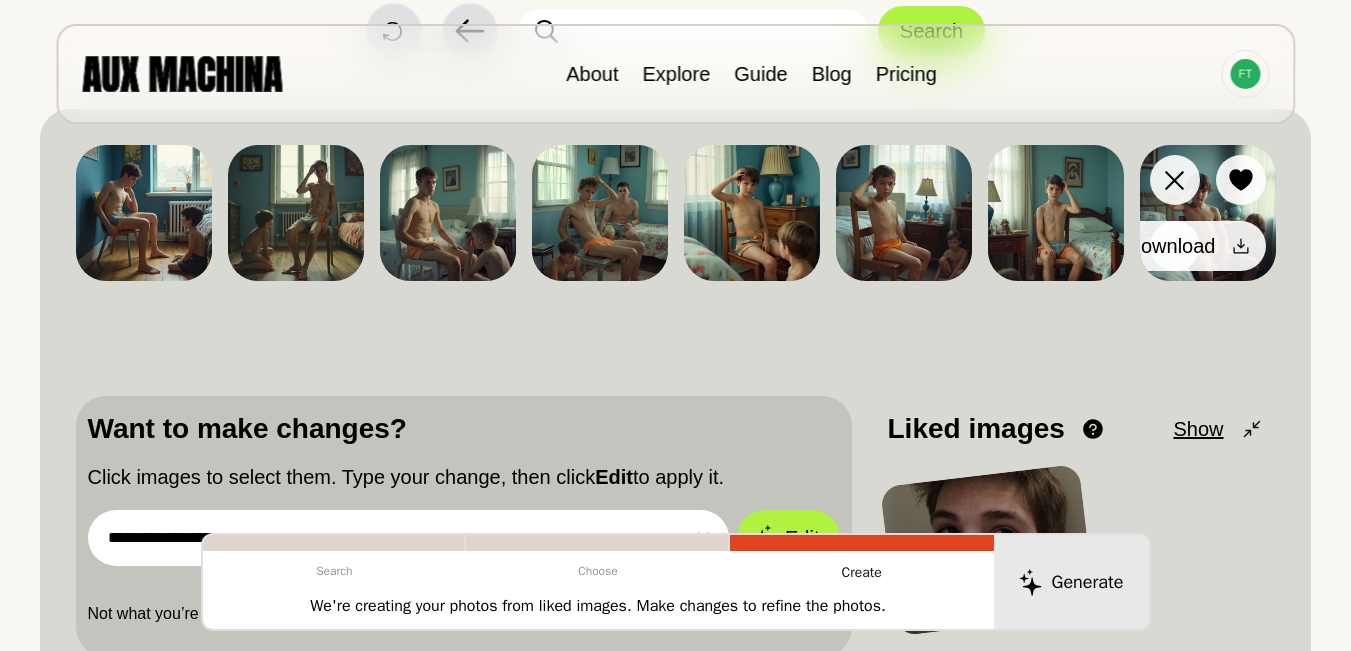 click 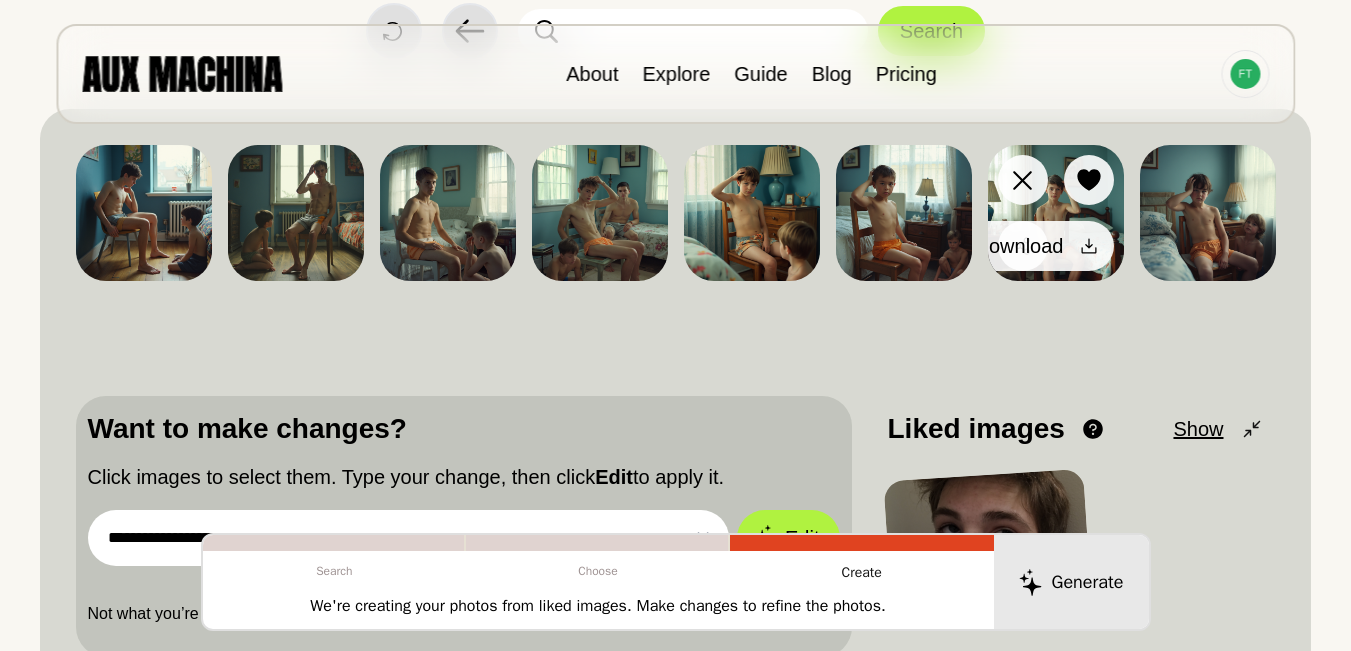 click 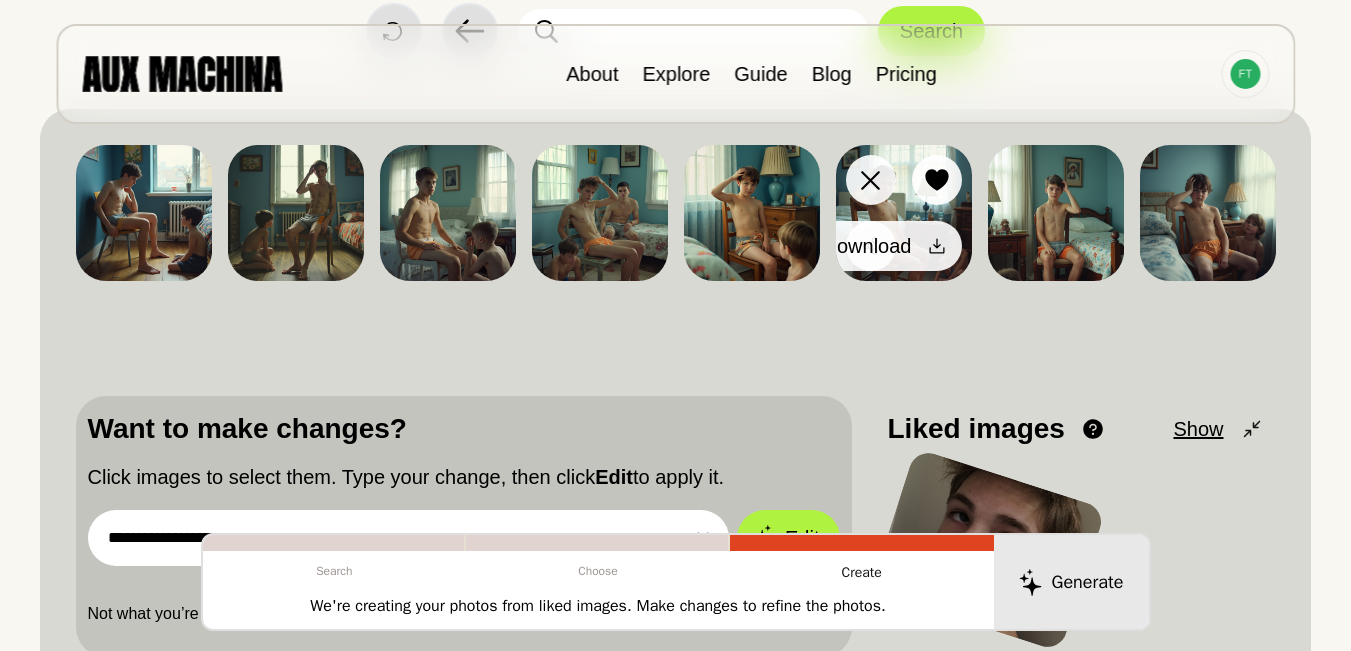 click 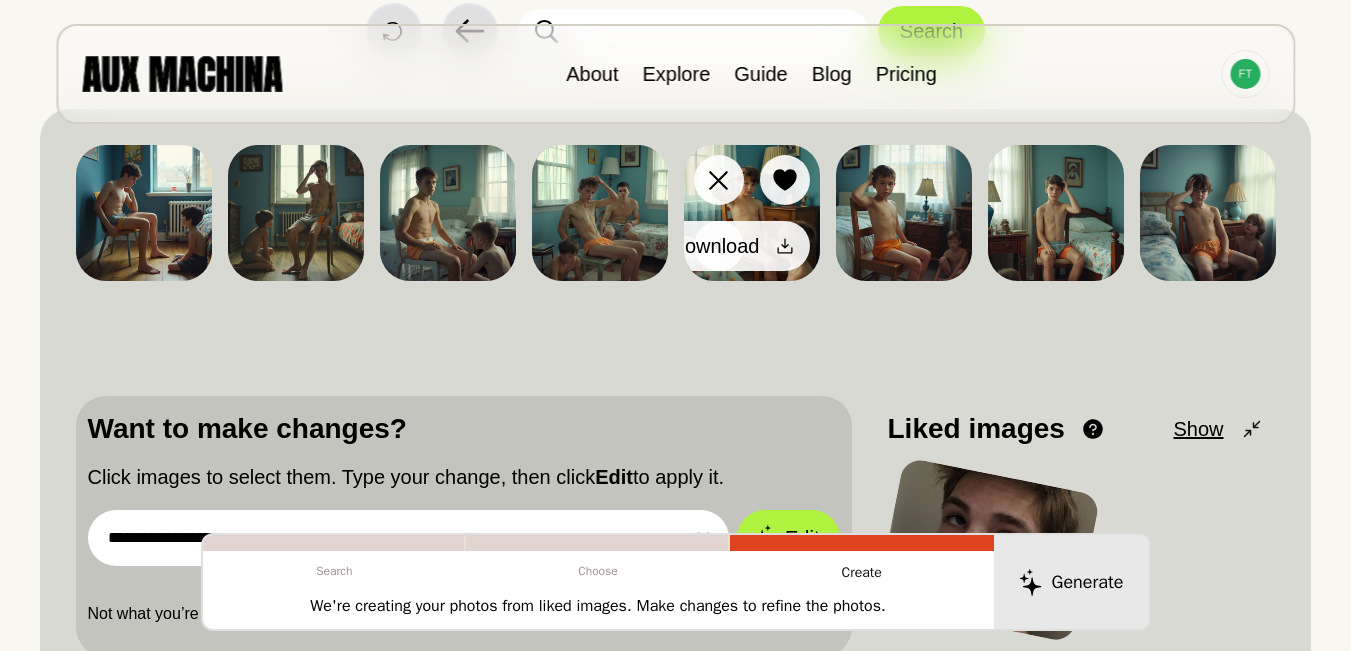 click 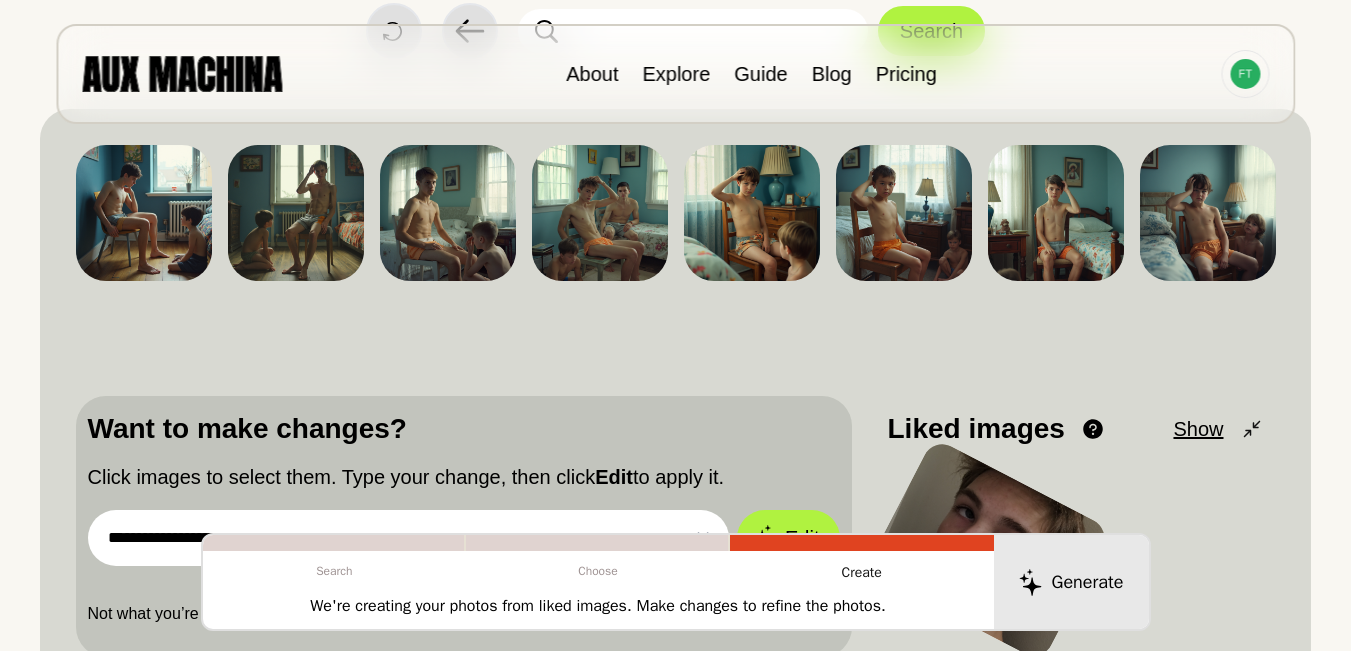 scroll, scrollTop: 300, scrollLeft: 0, axis: vertical 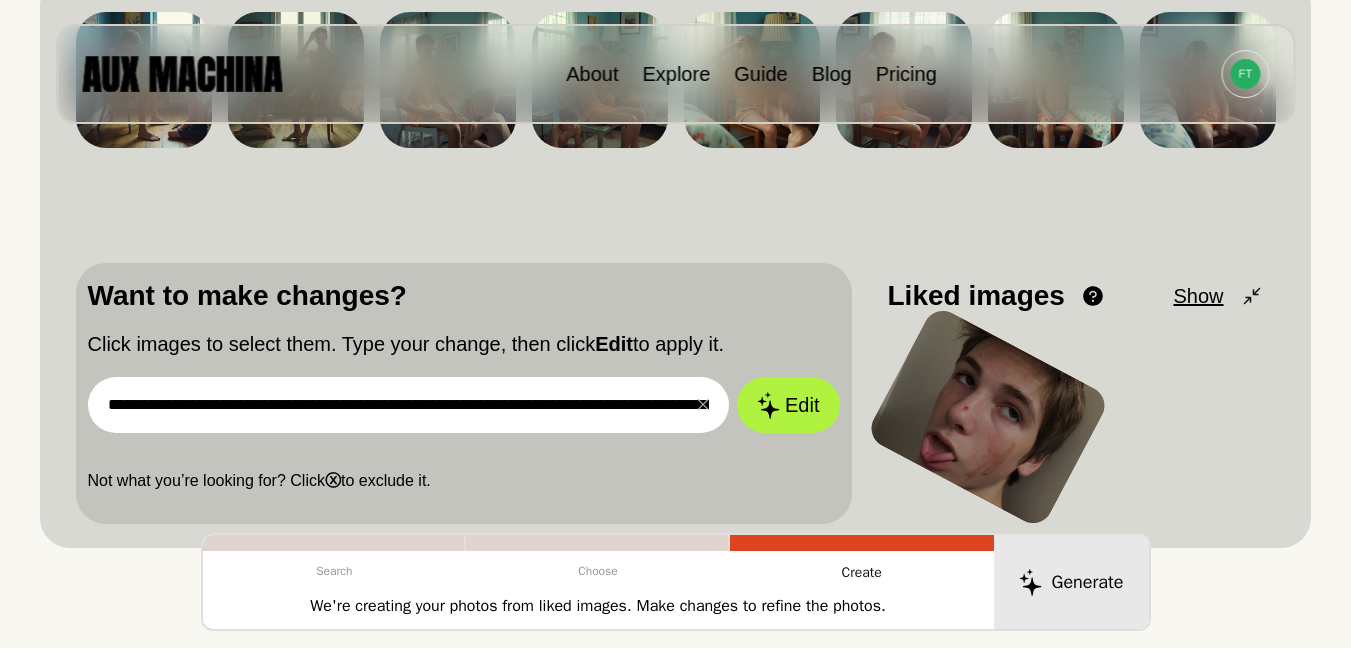 click on "**********" at bounding box center (409, 405) 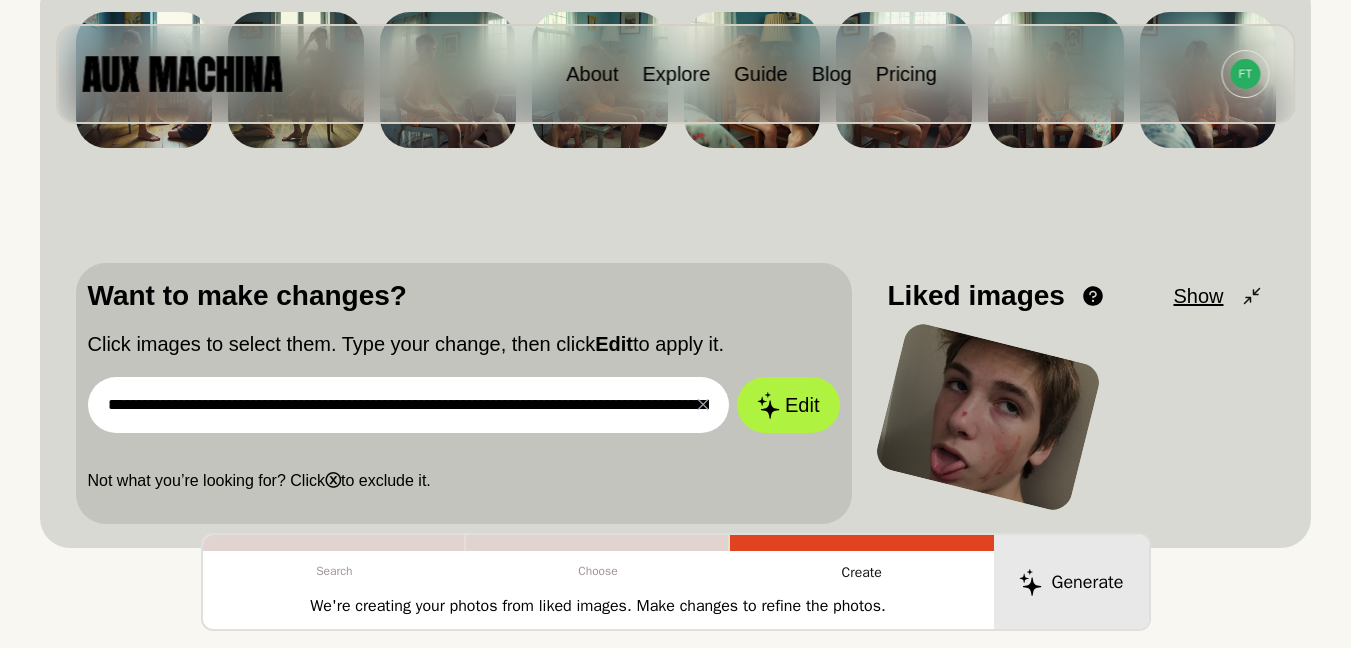 click on "**********" at bounding box center (409, 405) 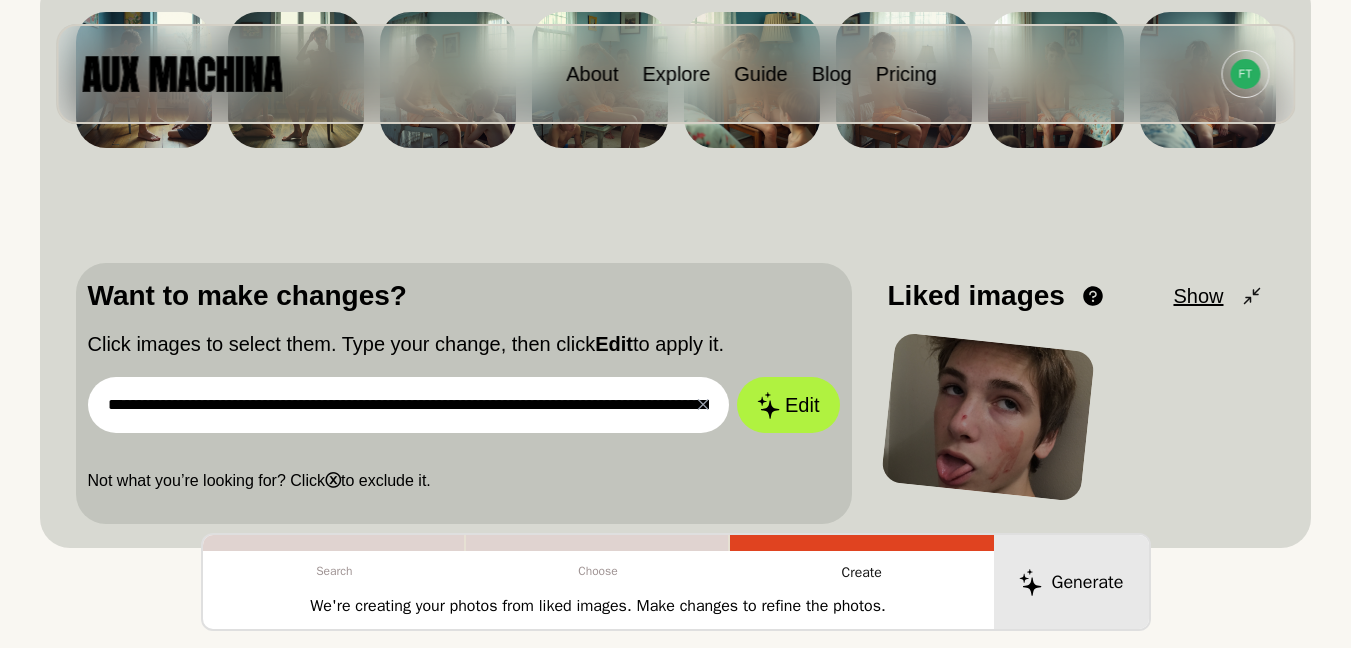 click on "**********" at bounding box center [409, 405] 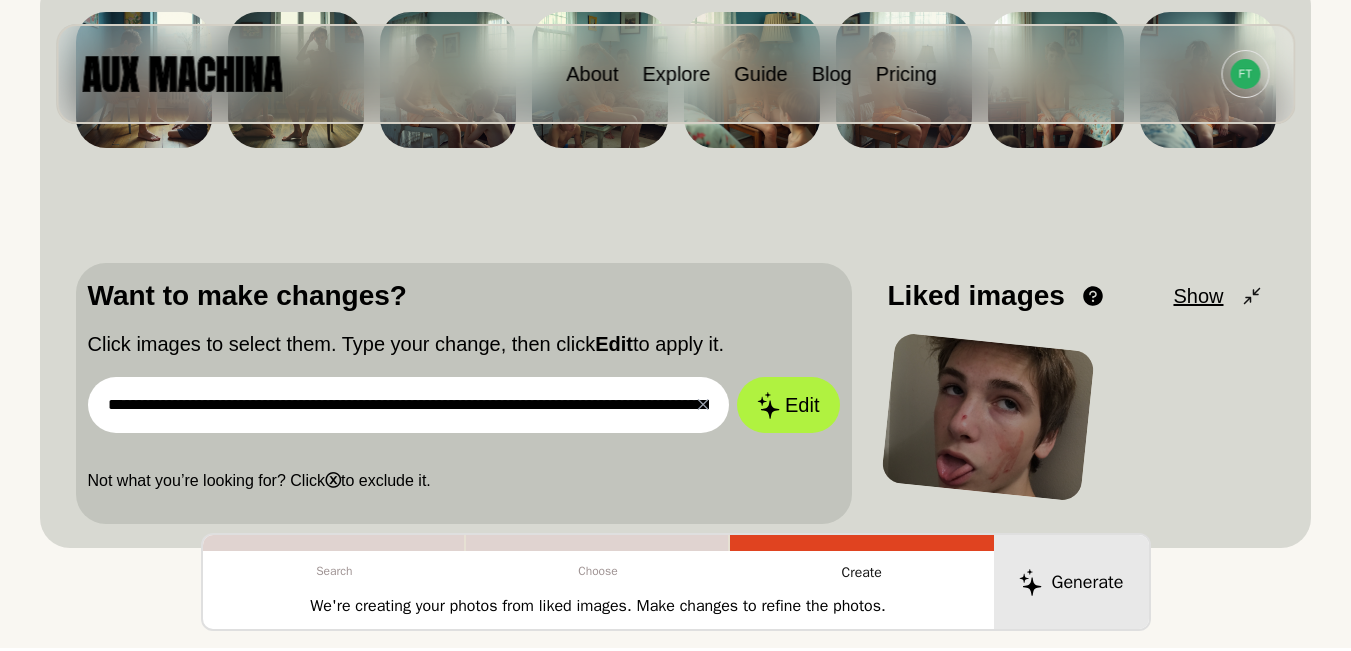click on "**********" at bounding box center [409, 405] 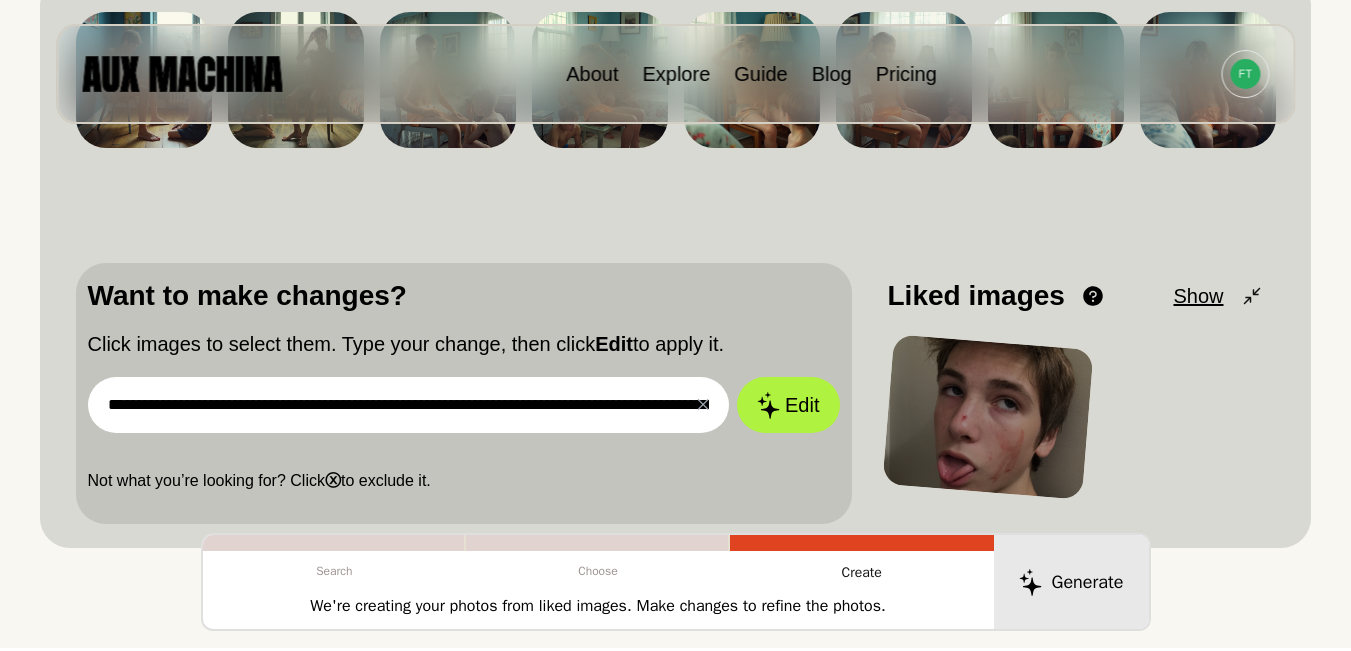 paste on "**********" 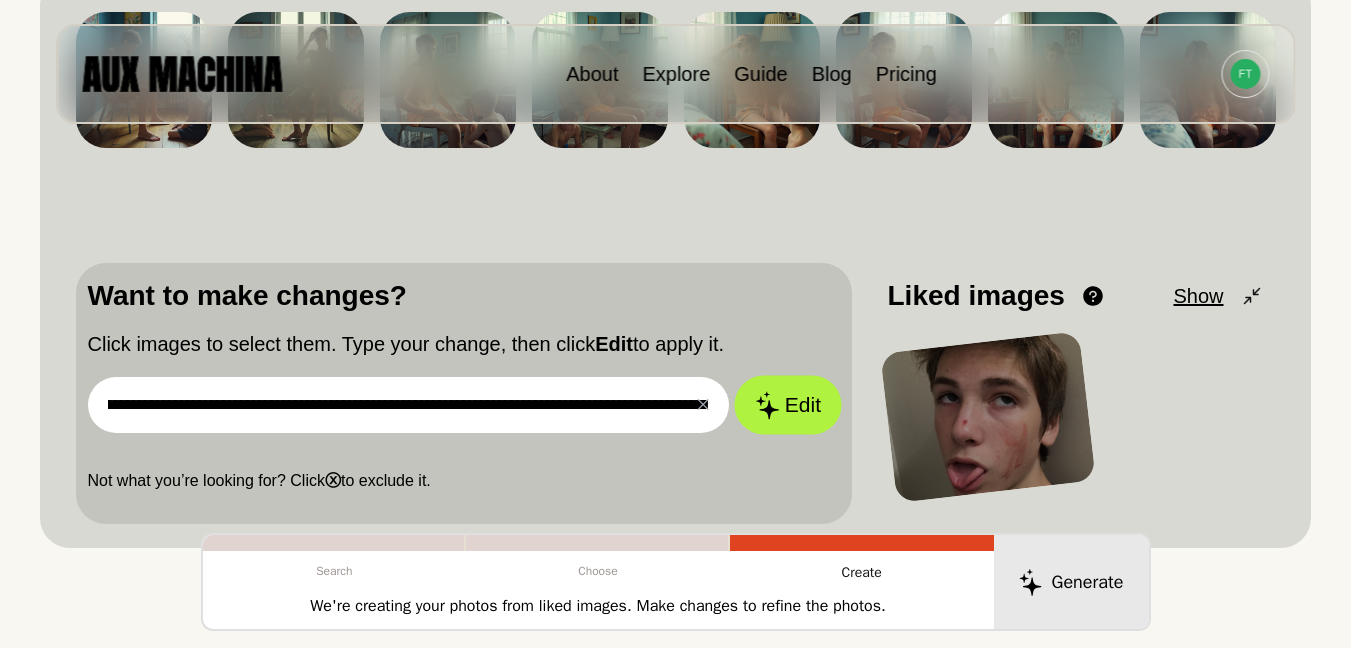 click on "Edit" at bounding box center [788, 405] 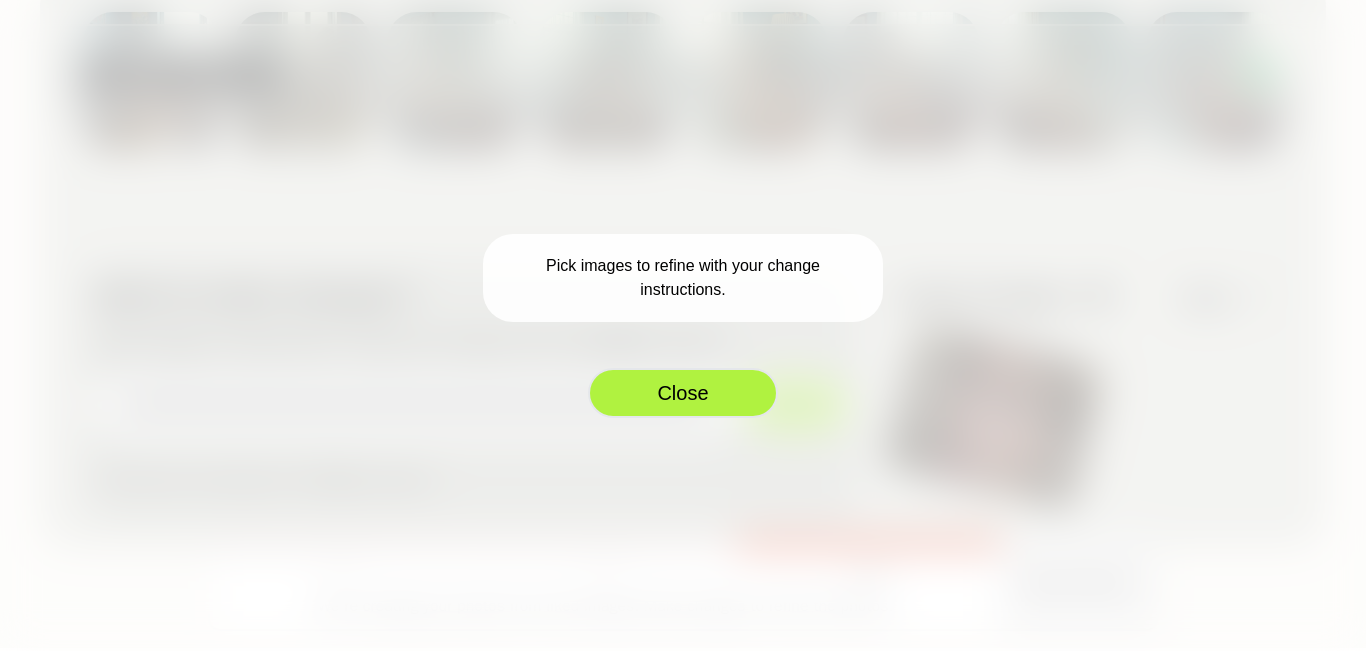 click on "Close" at bounding box center (683, 393) 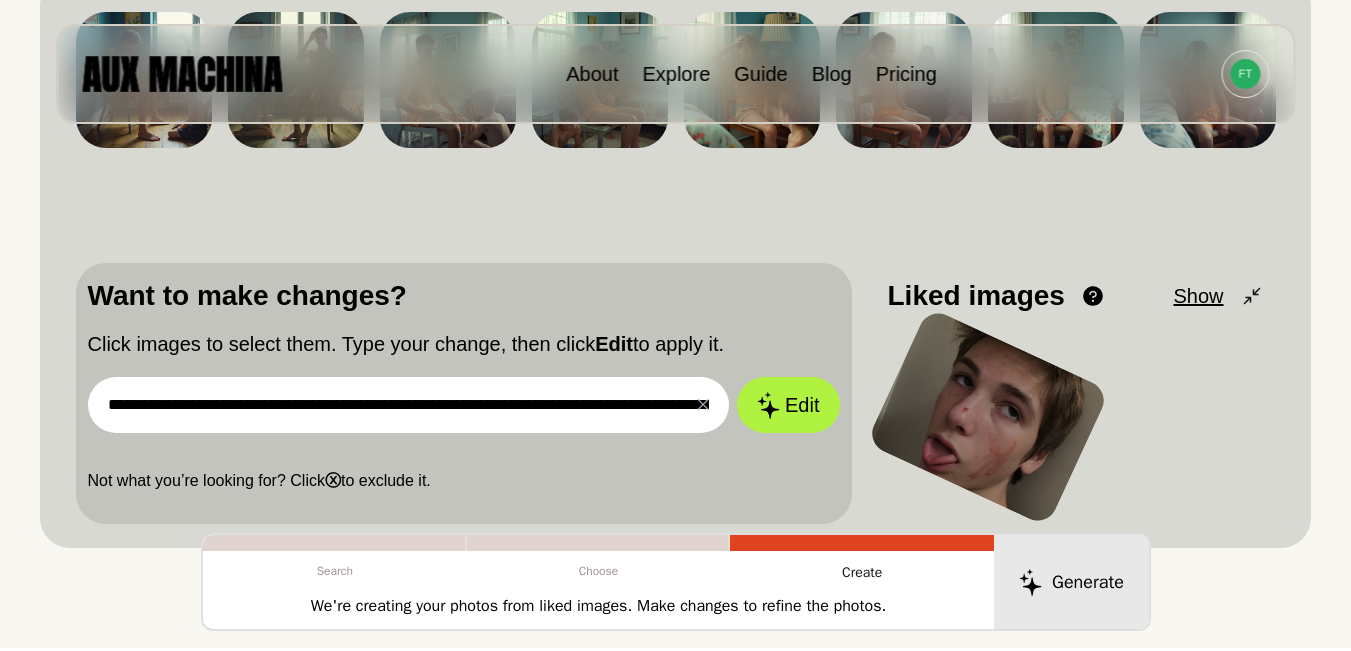 click on "**********" at bounding box center [409, 405] 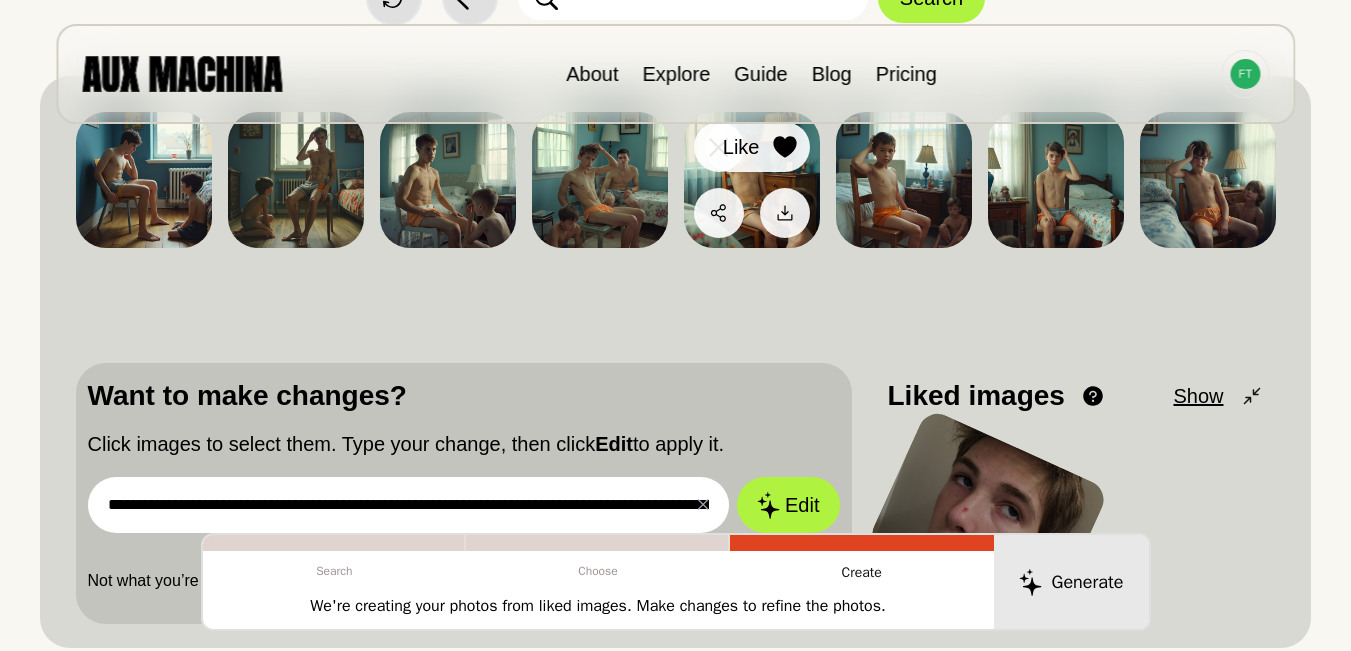 click 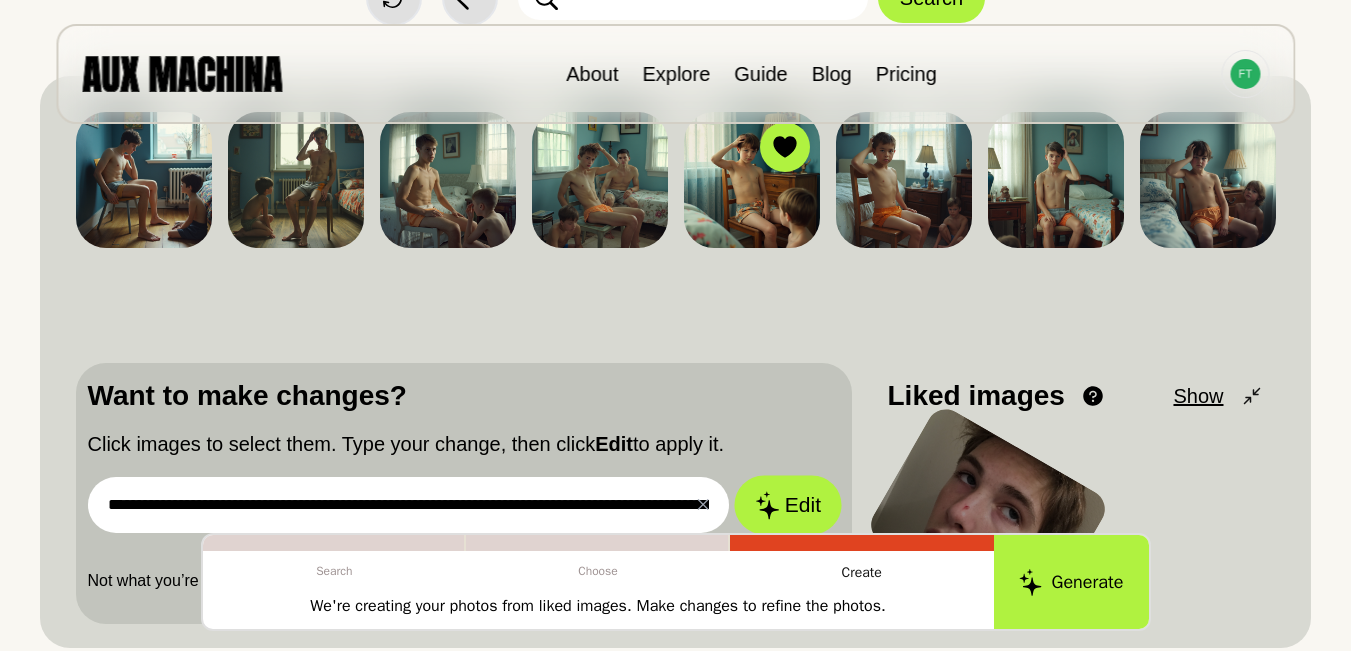 click 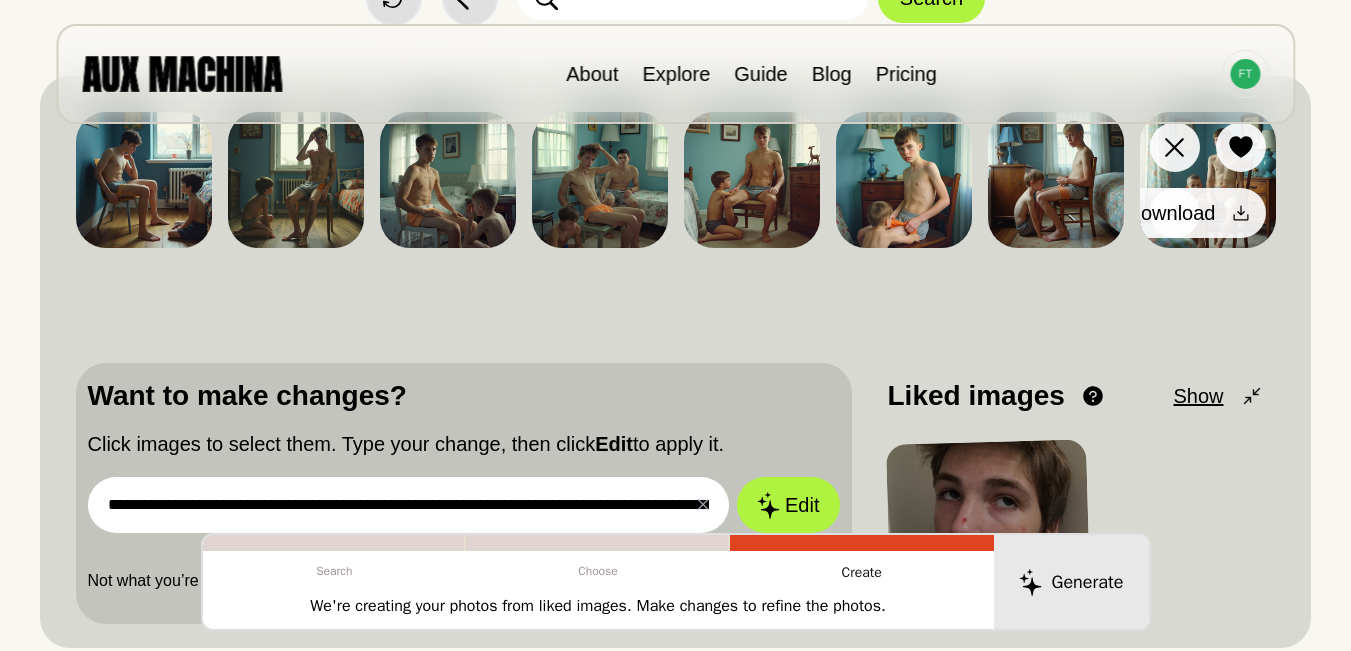click on "Download" at bounding box center (1186, 213) 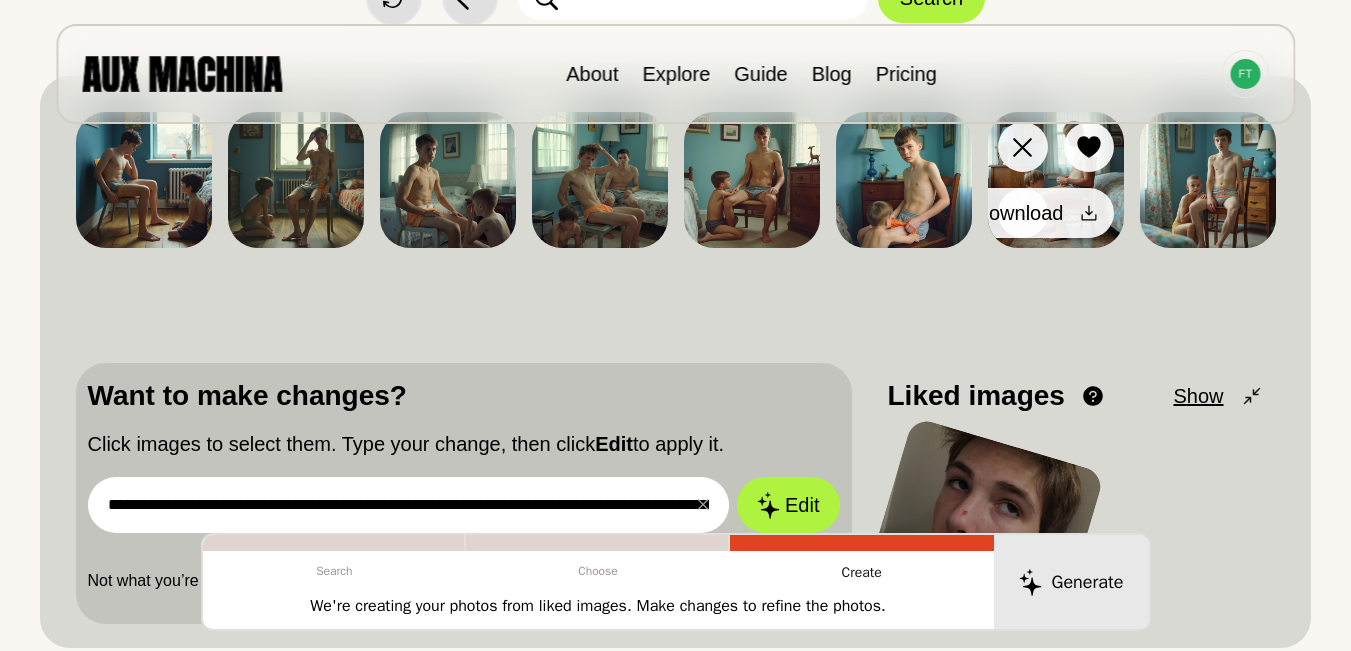 click at bounding box center [1089, 213] 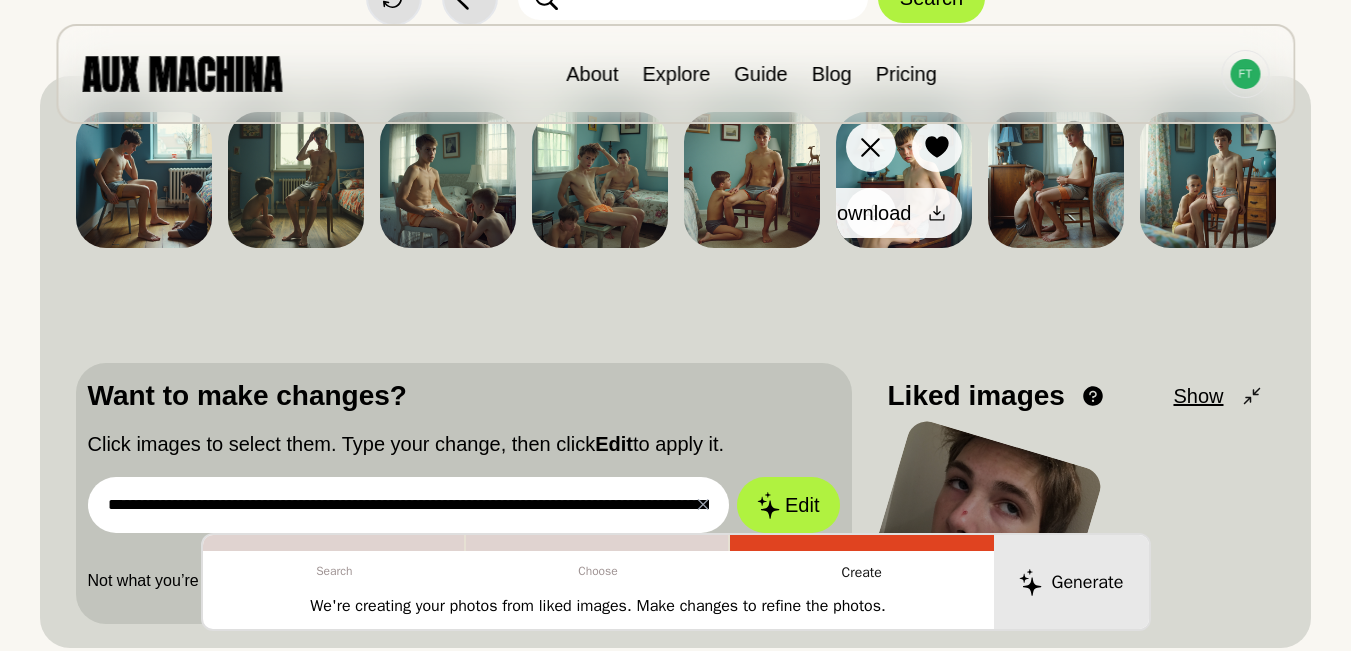 click on "Download" at bounding box center (867, 213) 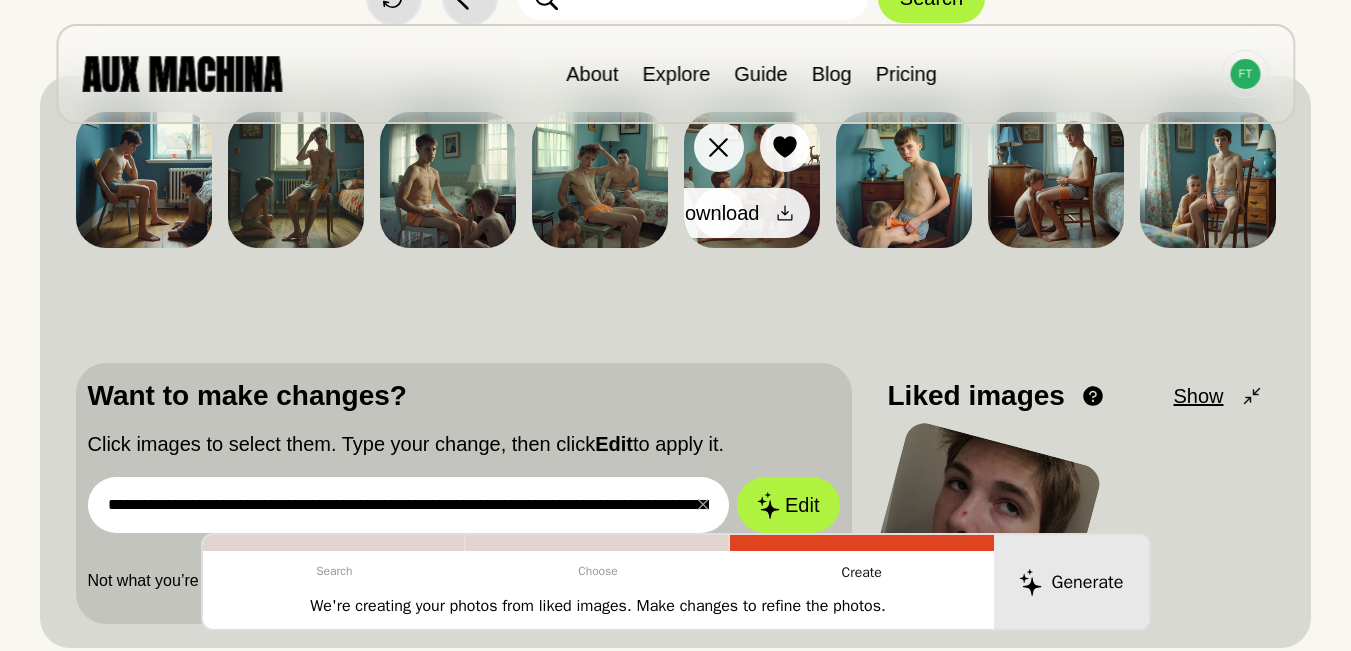 click on "Download" at bounding box center (730, 213) 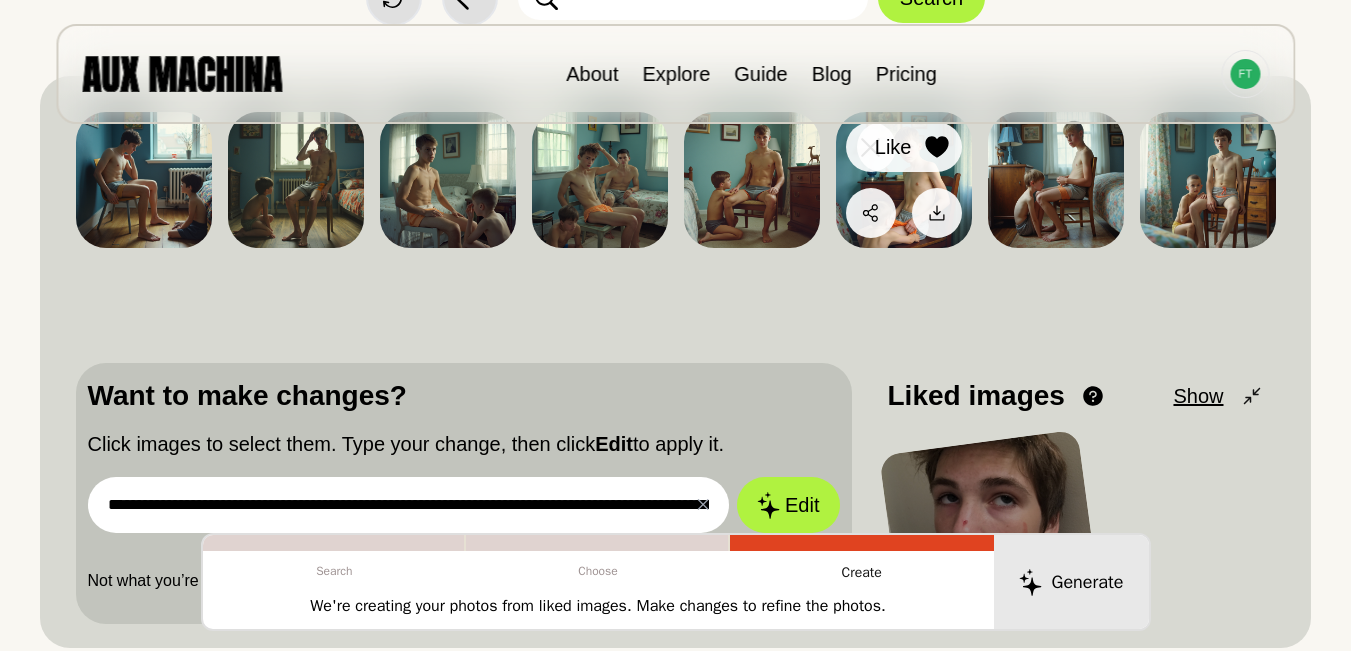 click 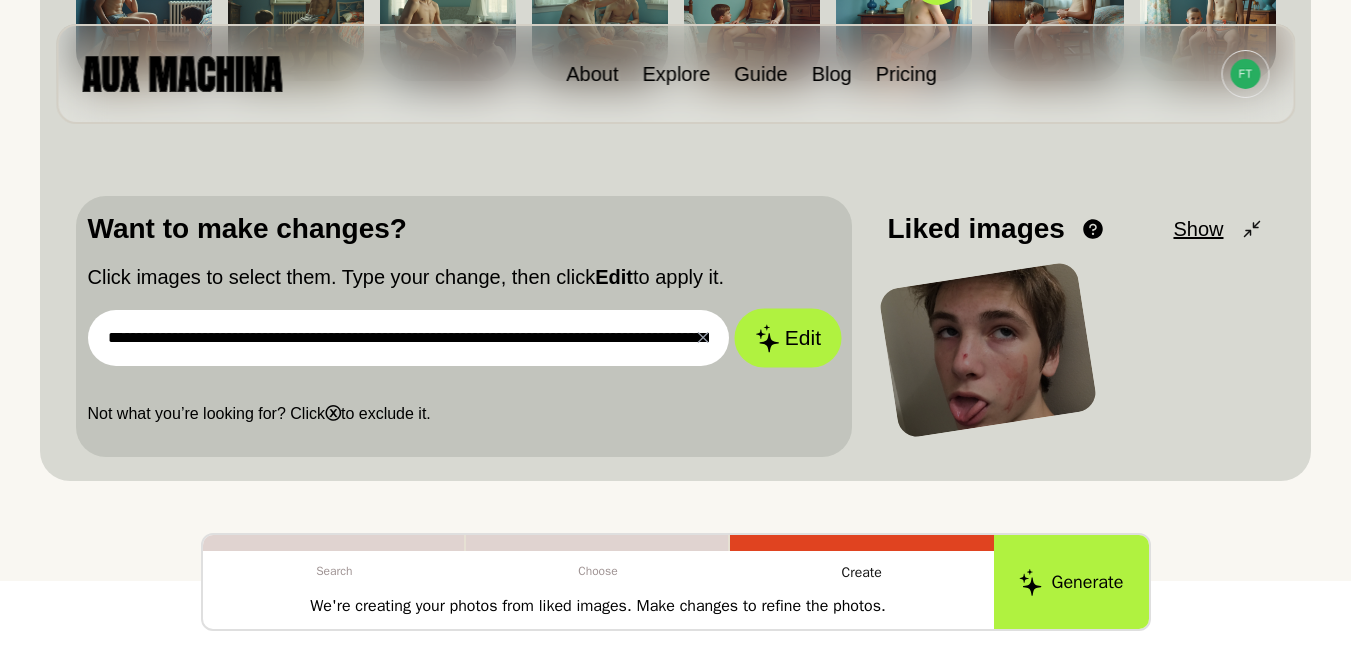 scroll, scrollTop: 500, scrollLeft: 0, axis: vertical 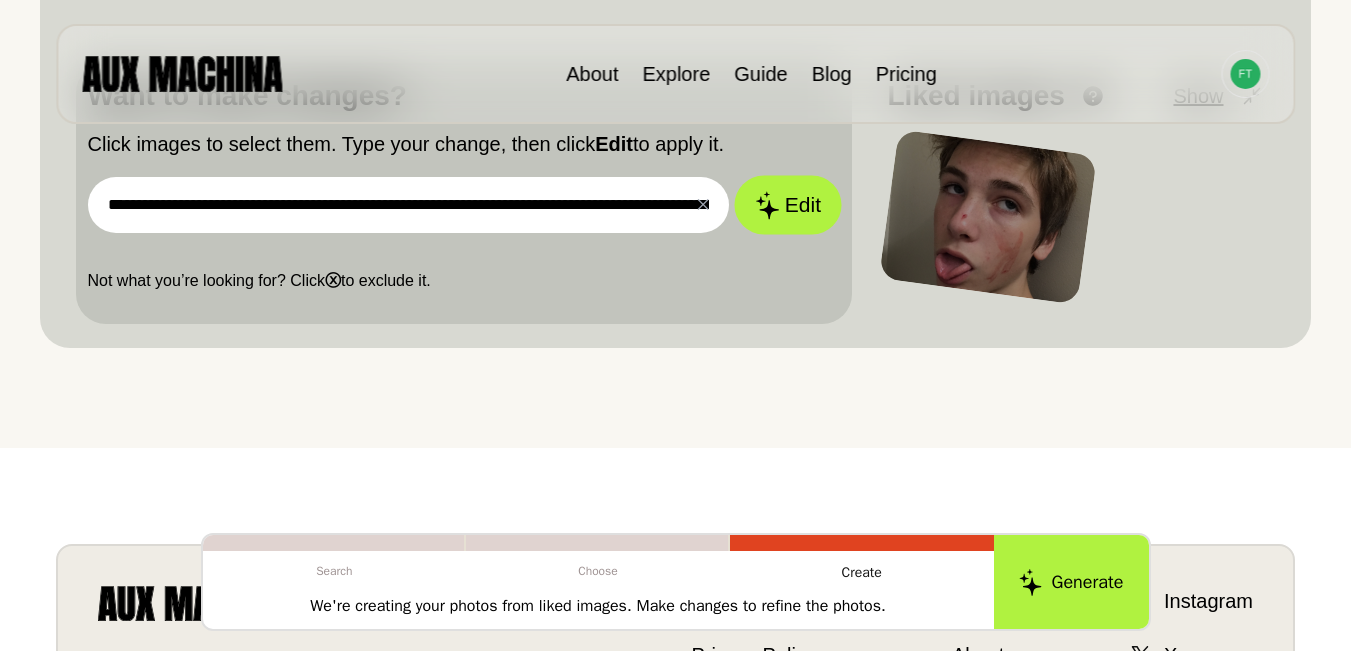 click on "Edit" at bounding box center (788, 205) 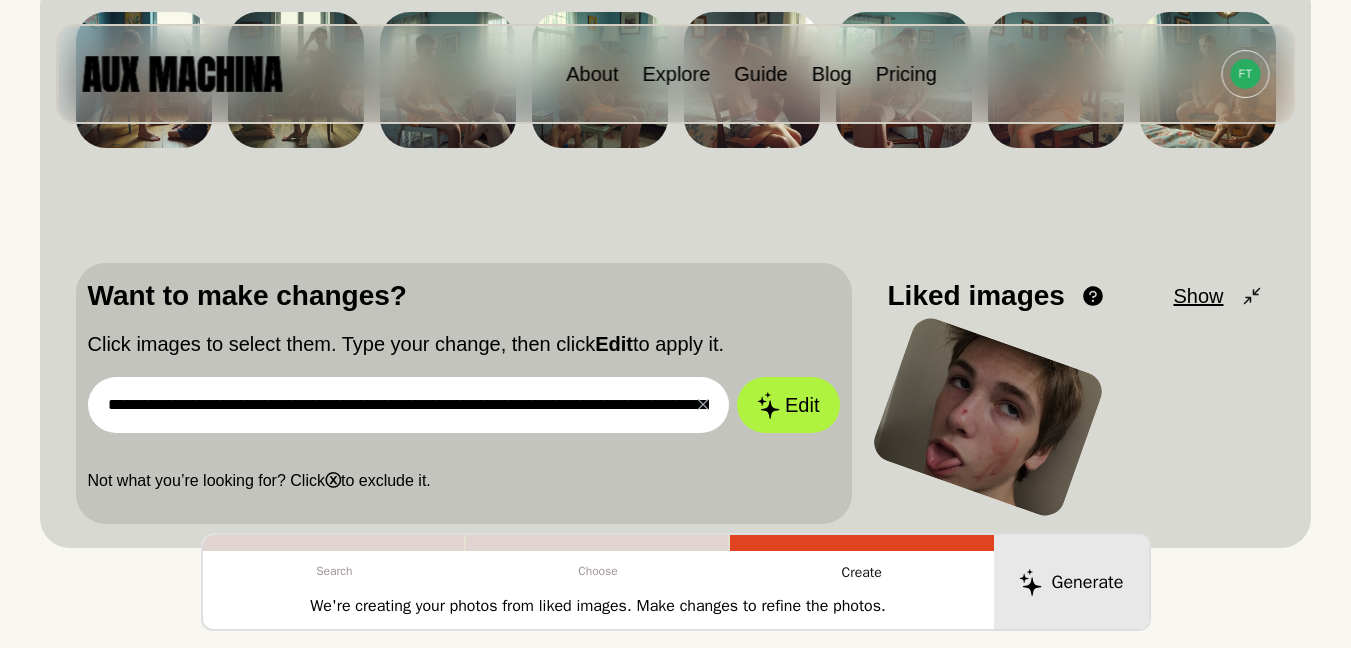 scroll, scrollTop: 200, scrollLeft: 0, axis: vertical 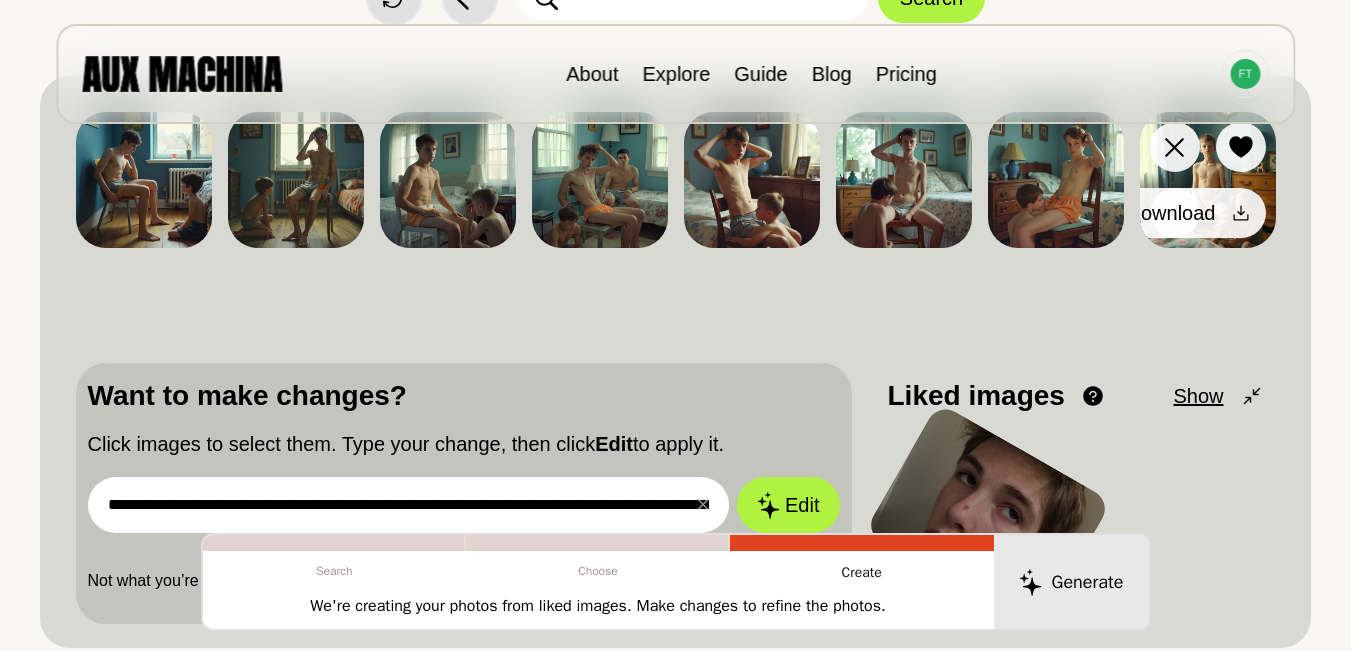 click 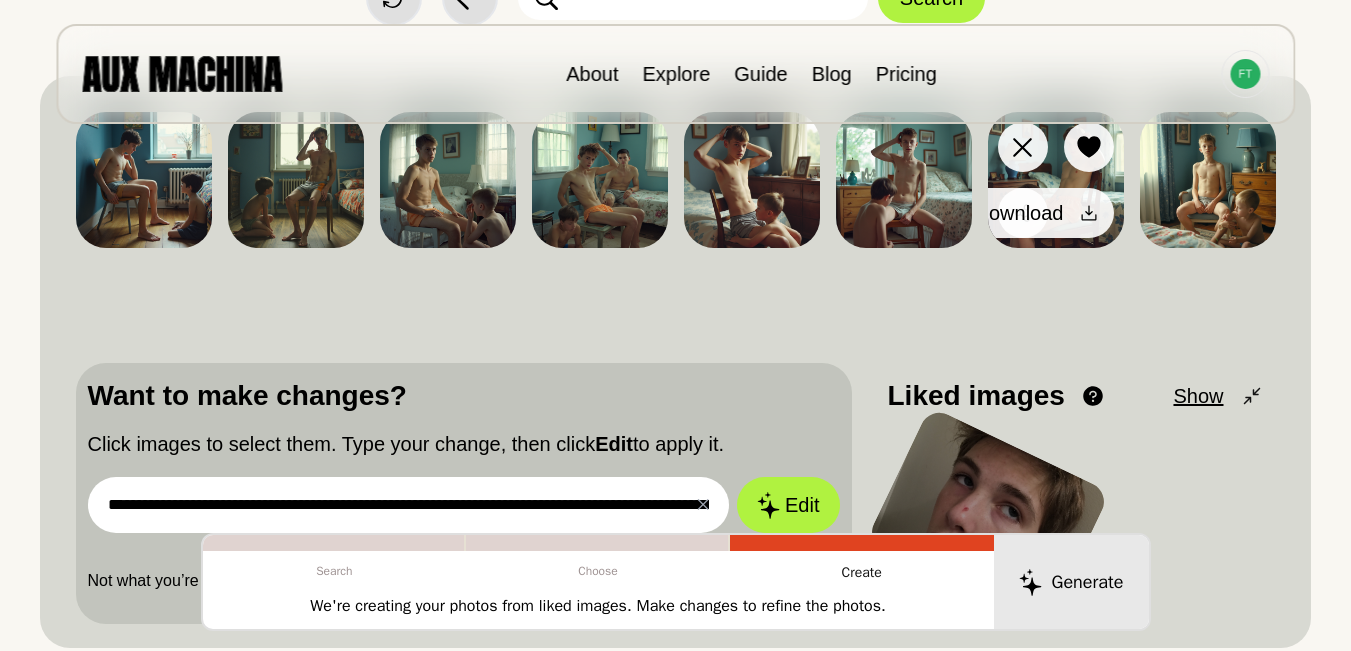 click on "Download" at bounding box center (1034, 213) 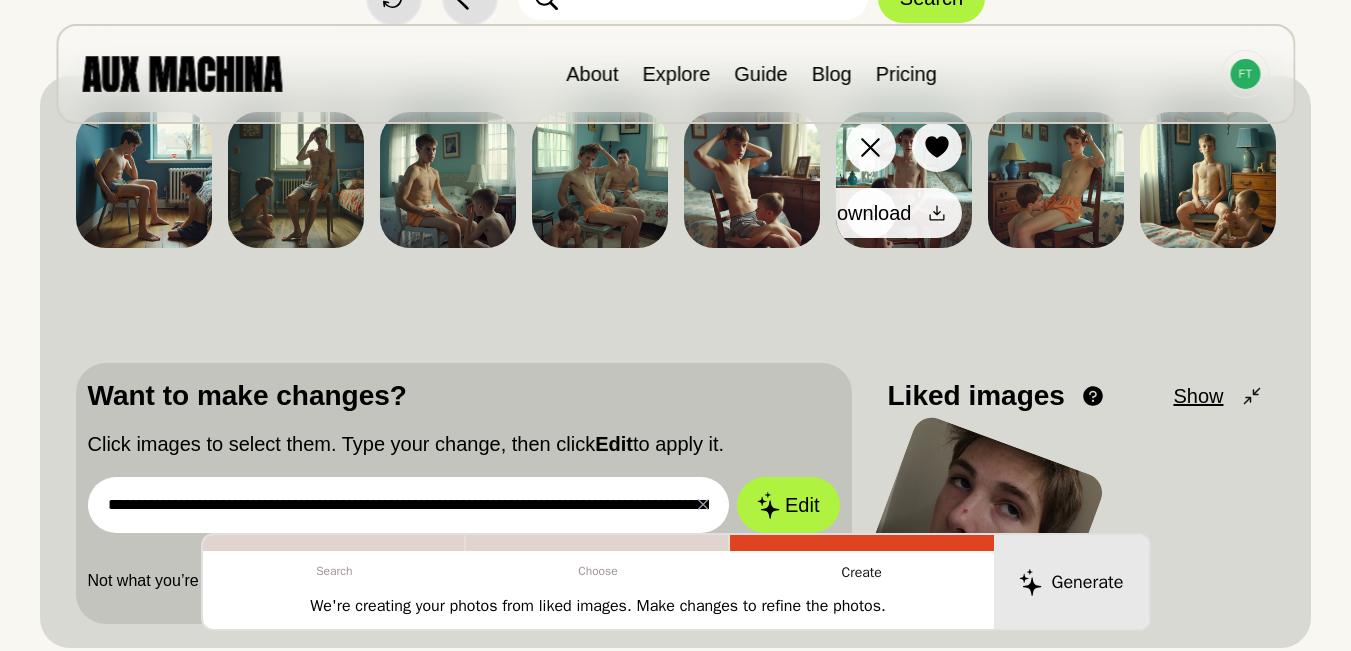 click 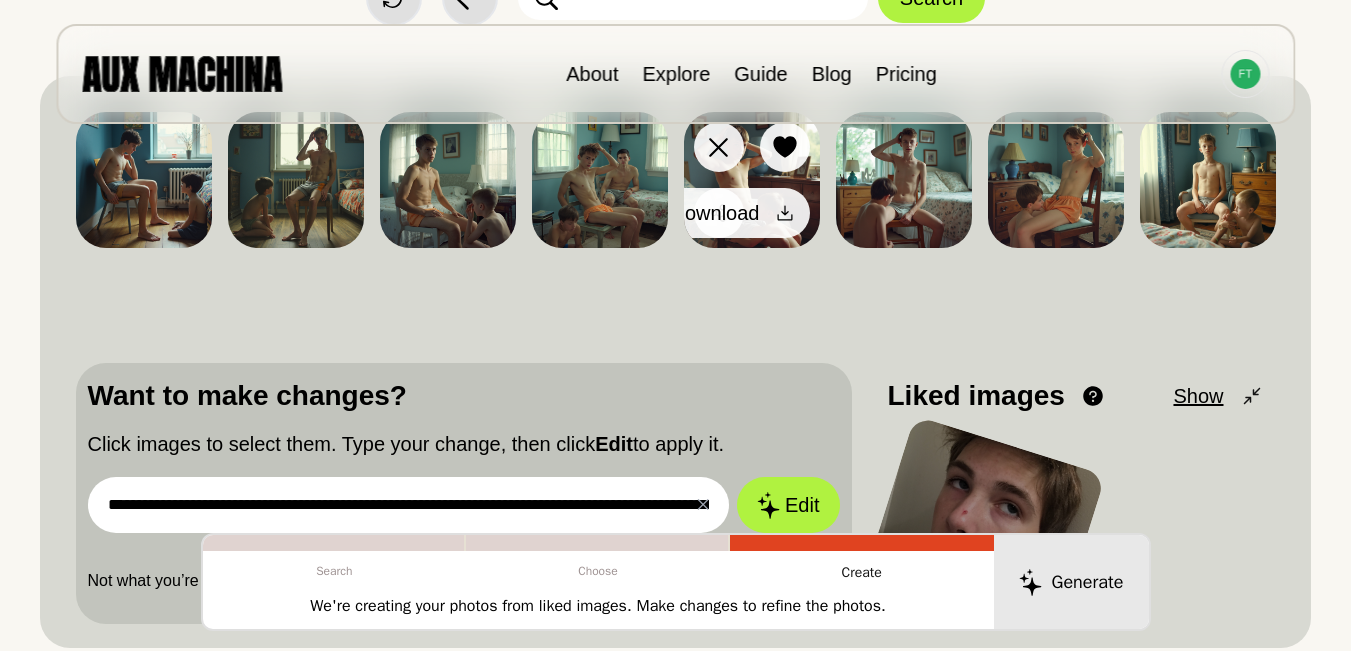 click 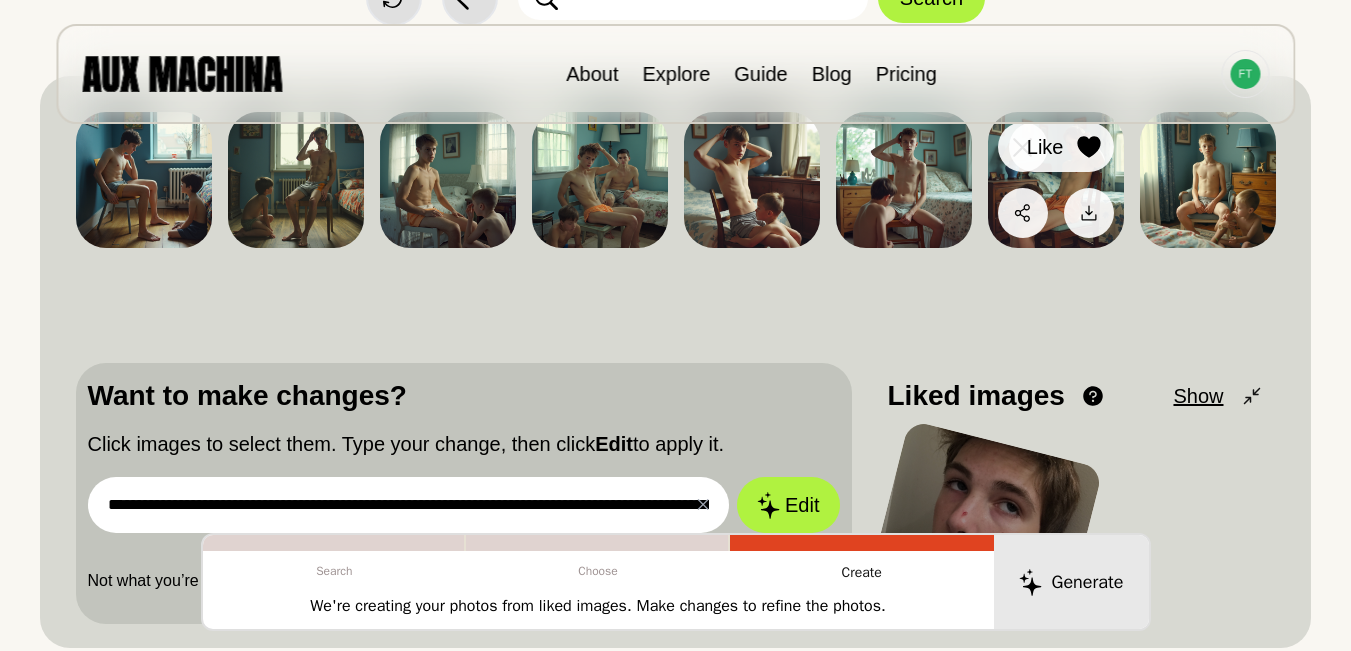 click 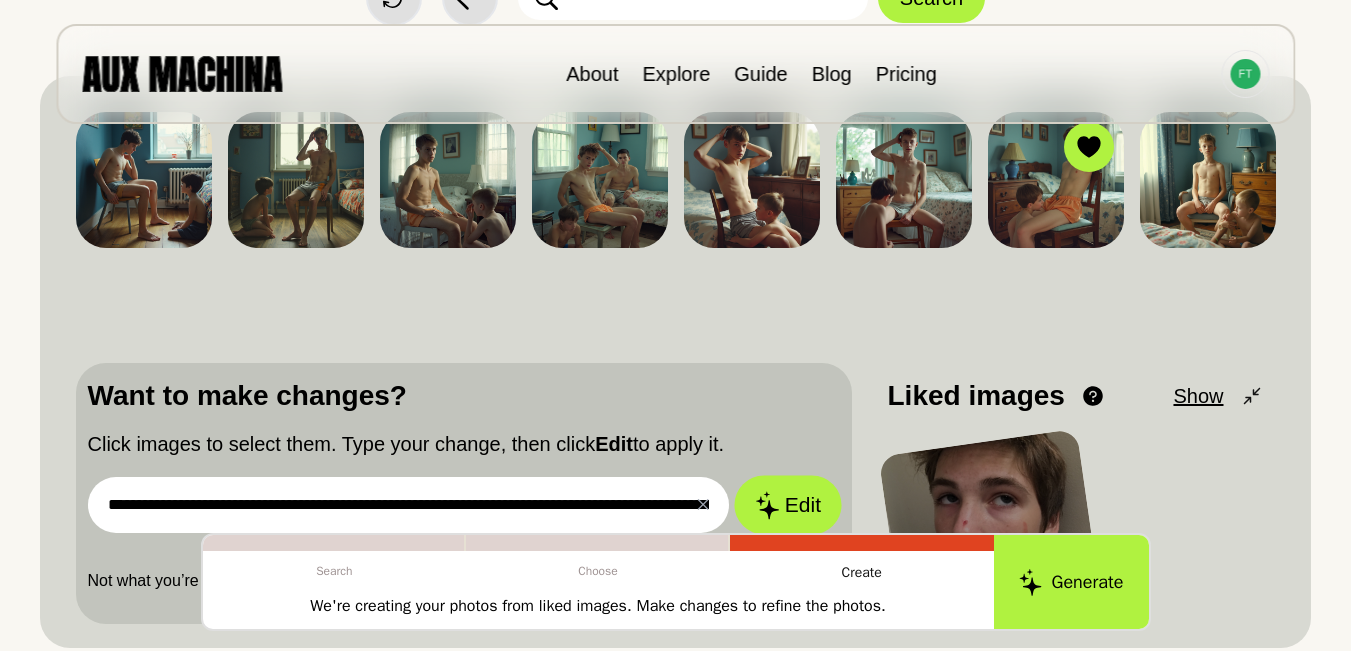 click 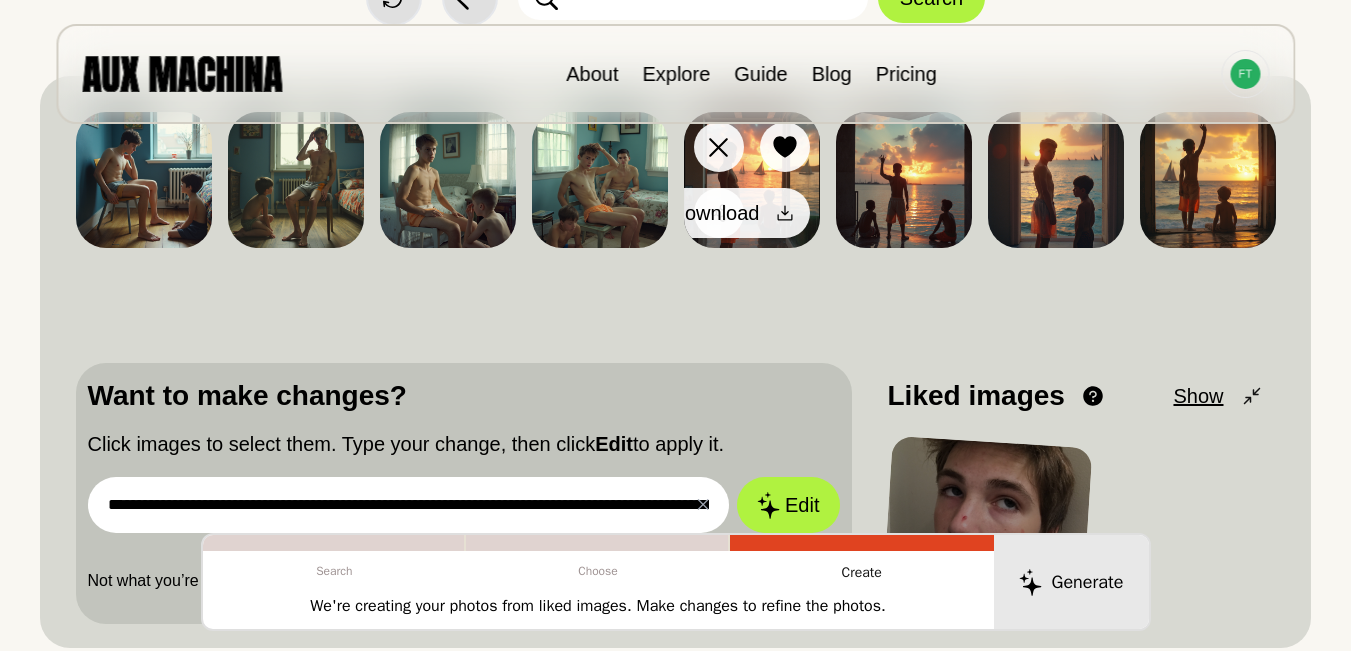 click 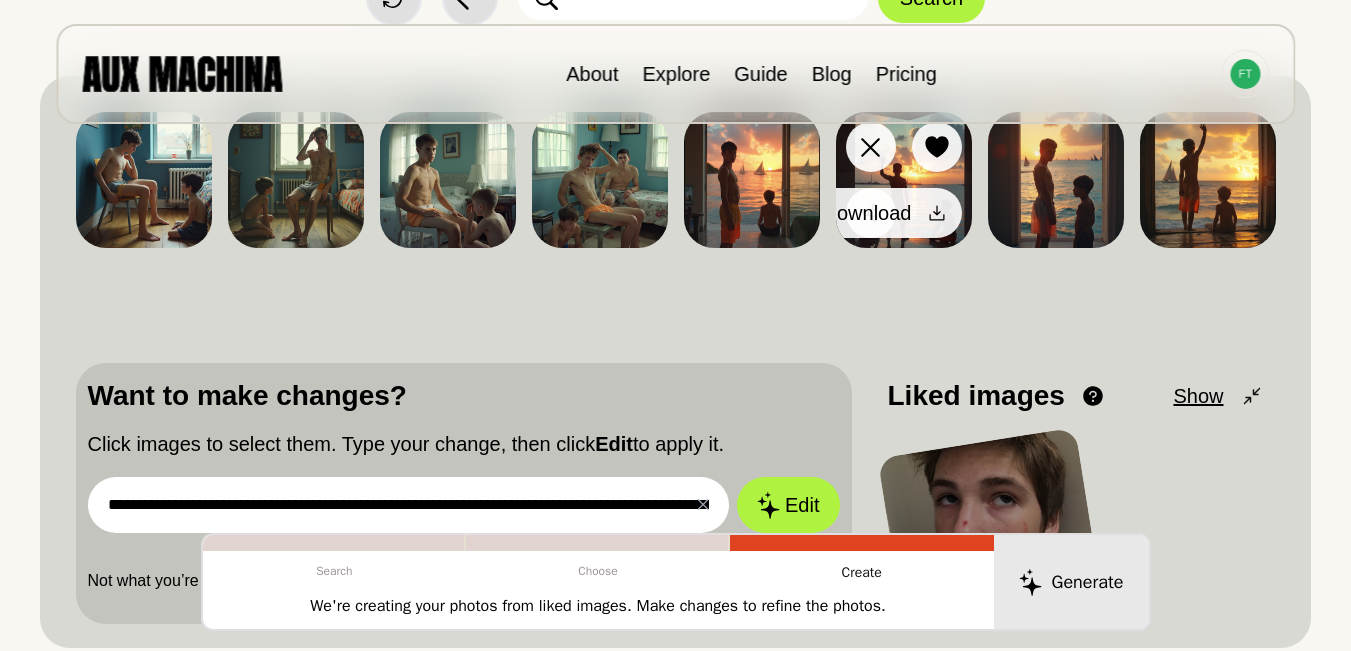 click 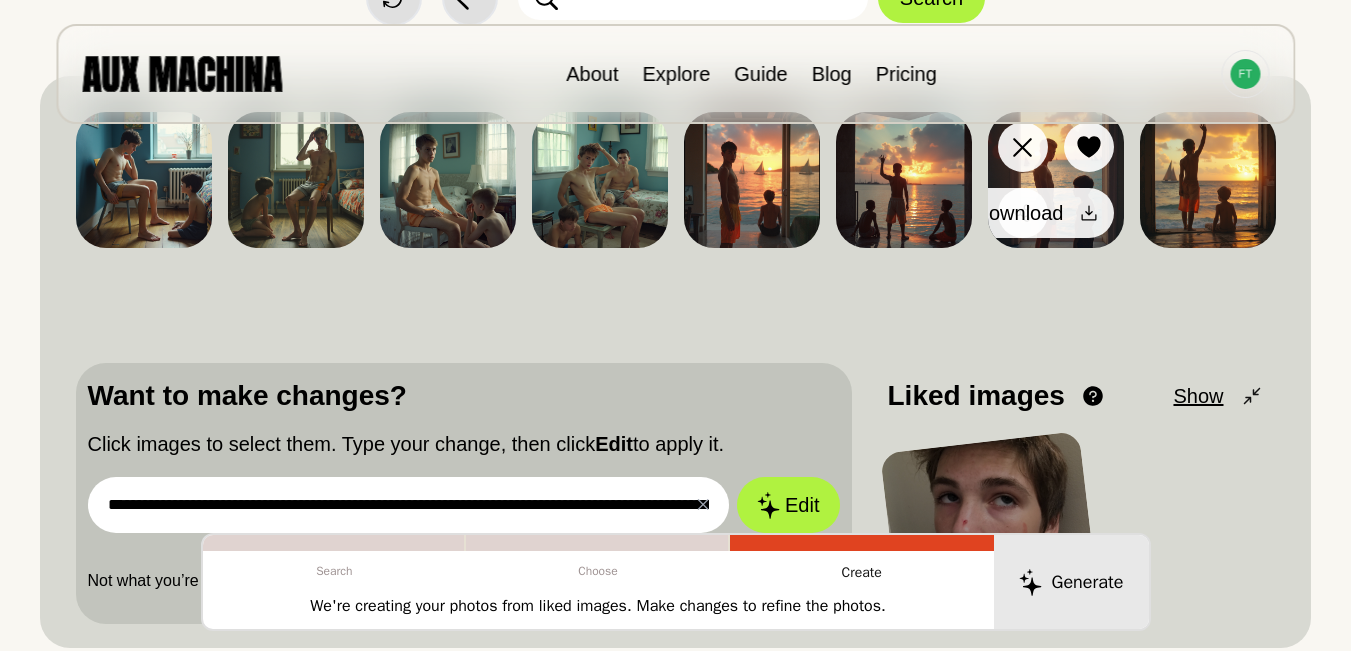 click 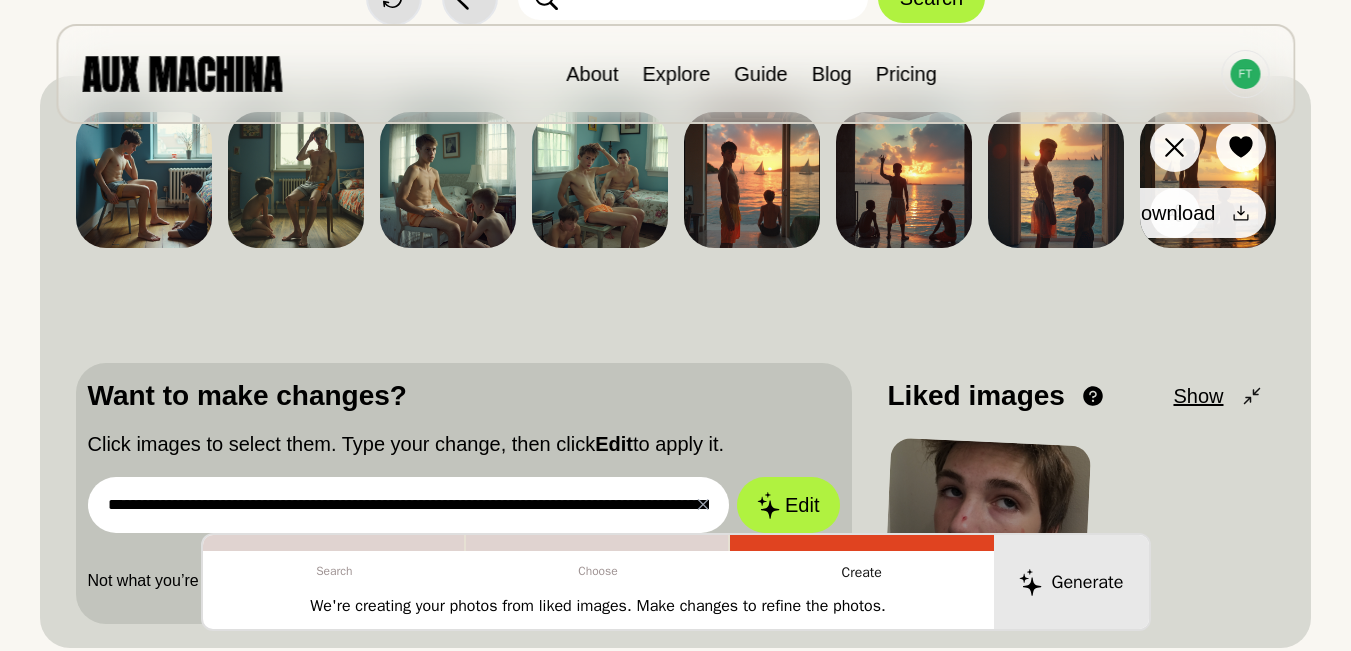 click 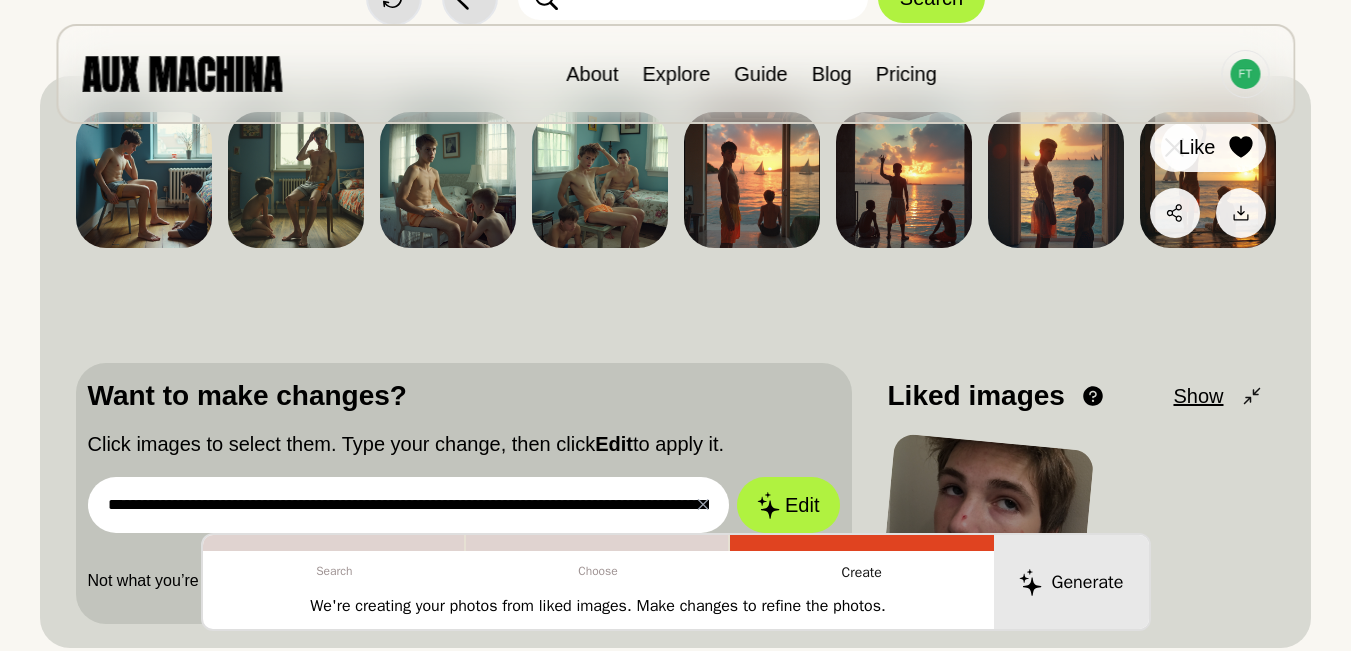 click 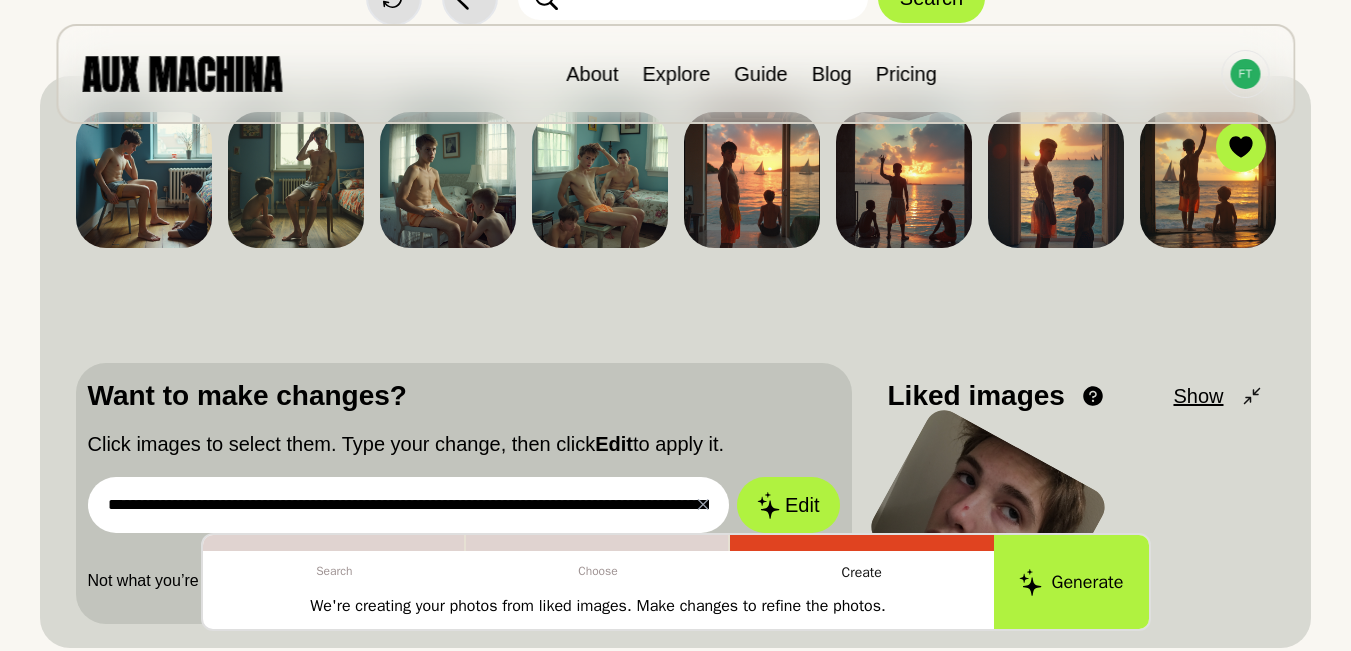 scroll, scrollTop: 233, scrollLeft: 0, axis: vertical 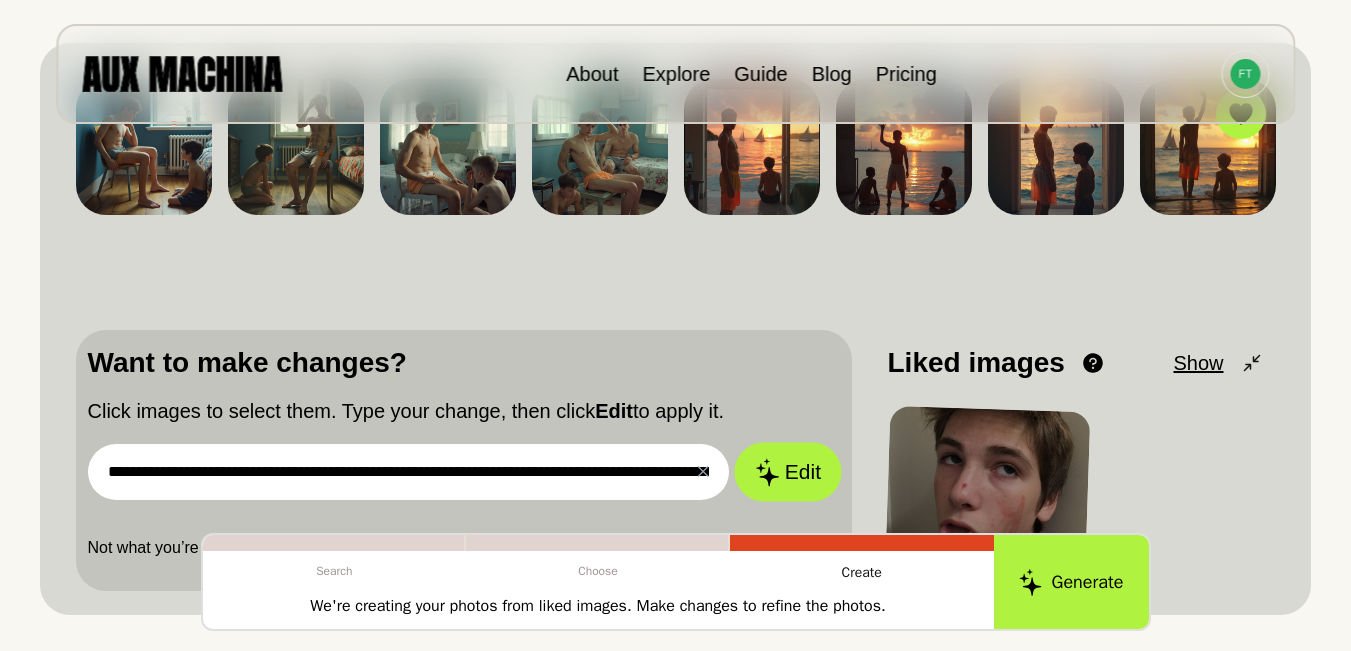click on "Edit" at bounding box center (788, 472) 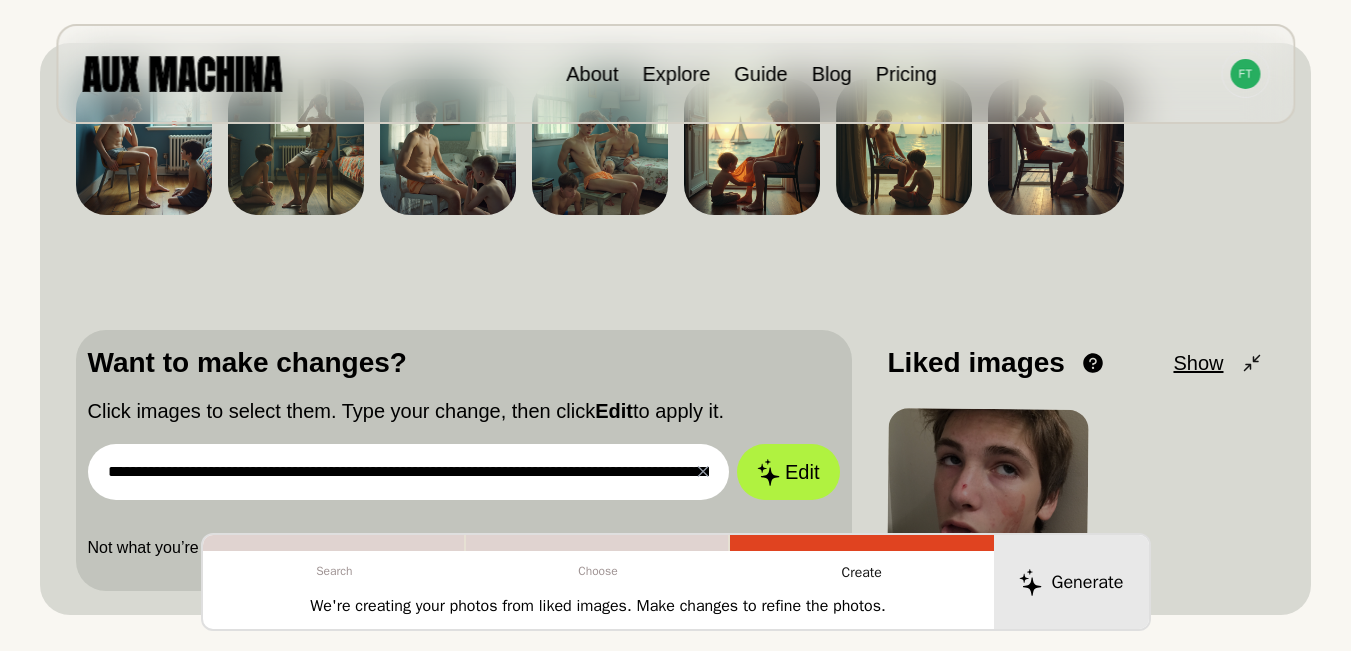 scroll, scrollTop: 200, scrollLeft: 0, axis: vertical 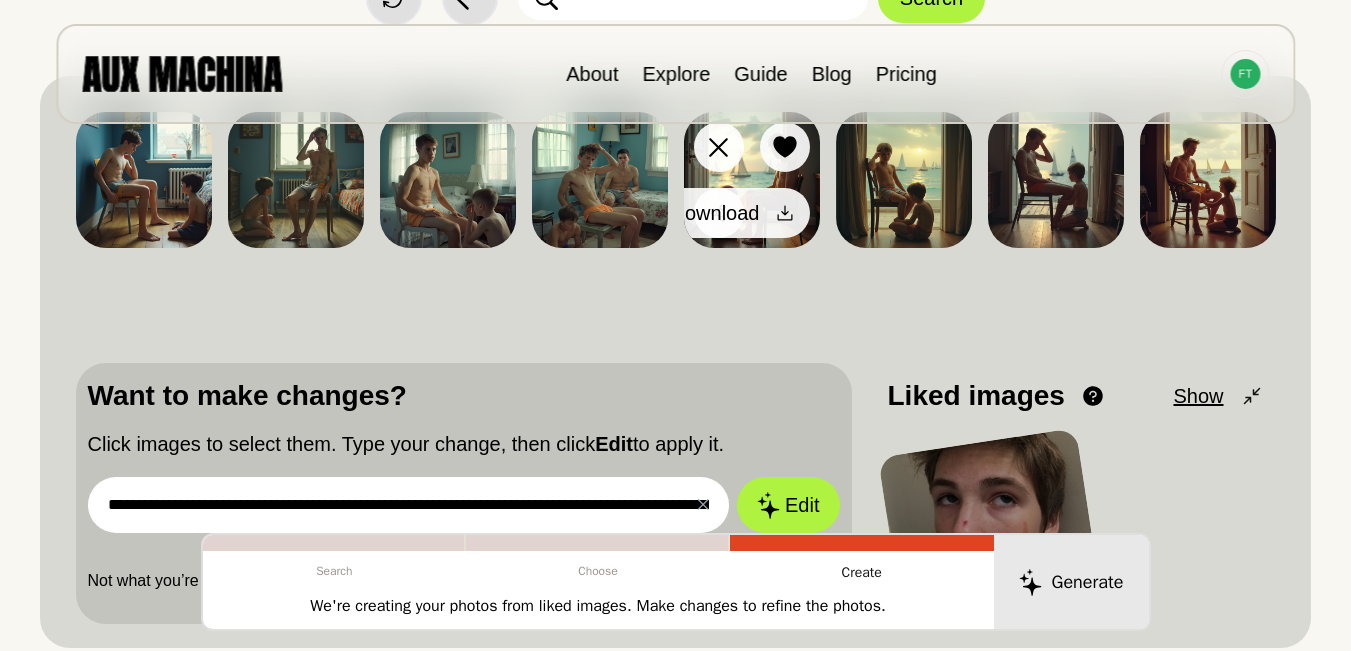 click 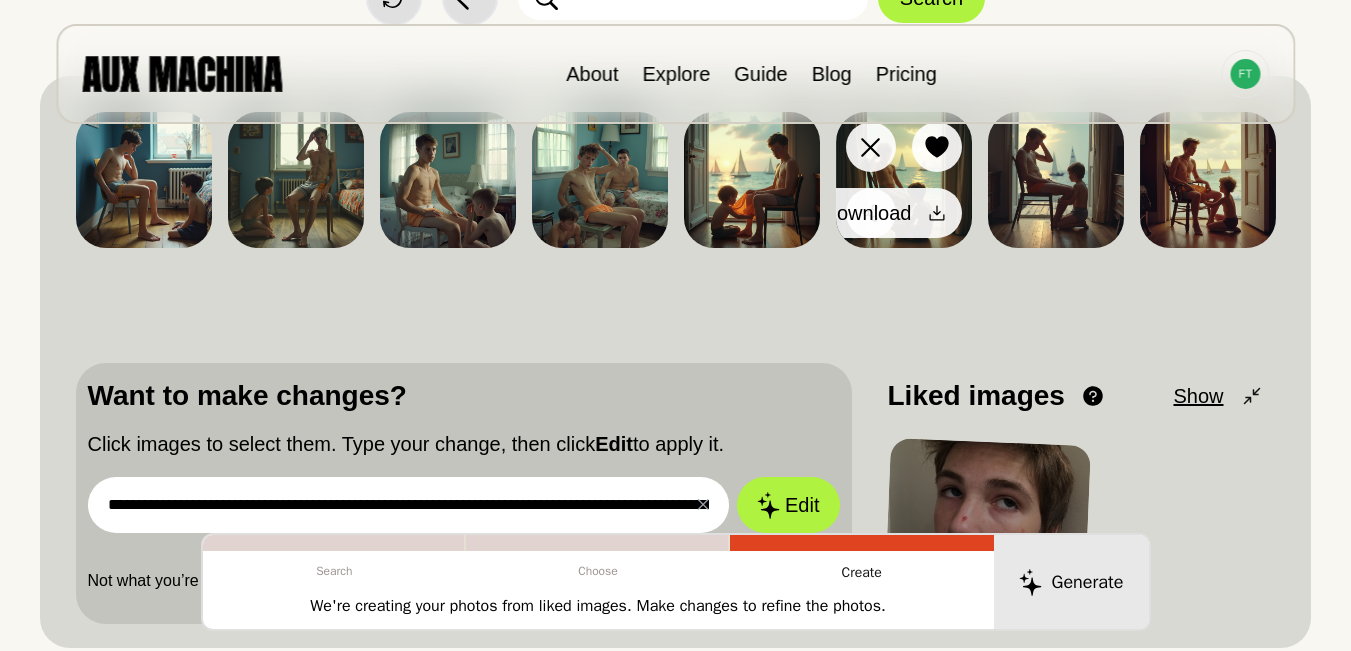 click 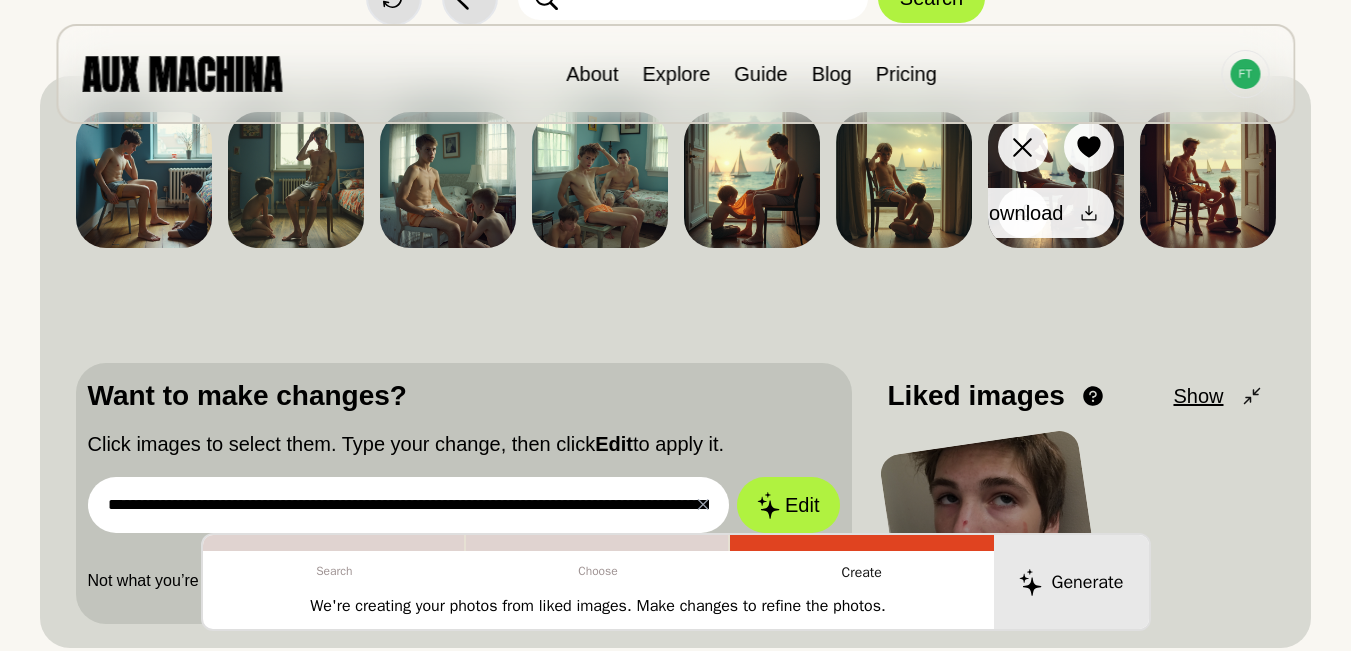 click 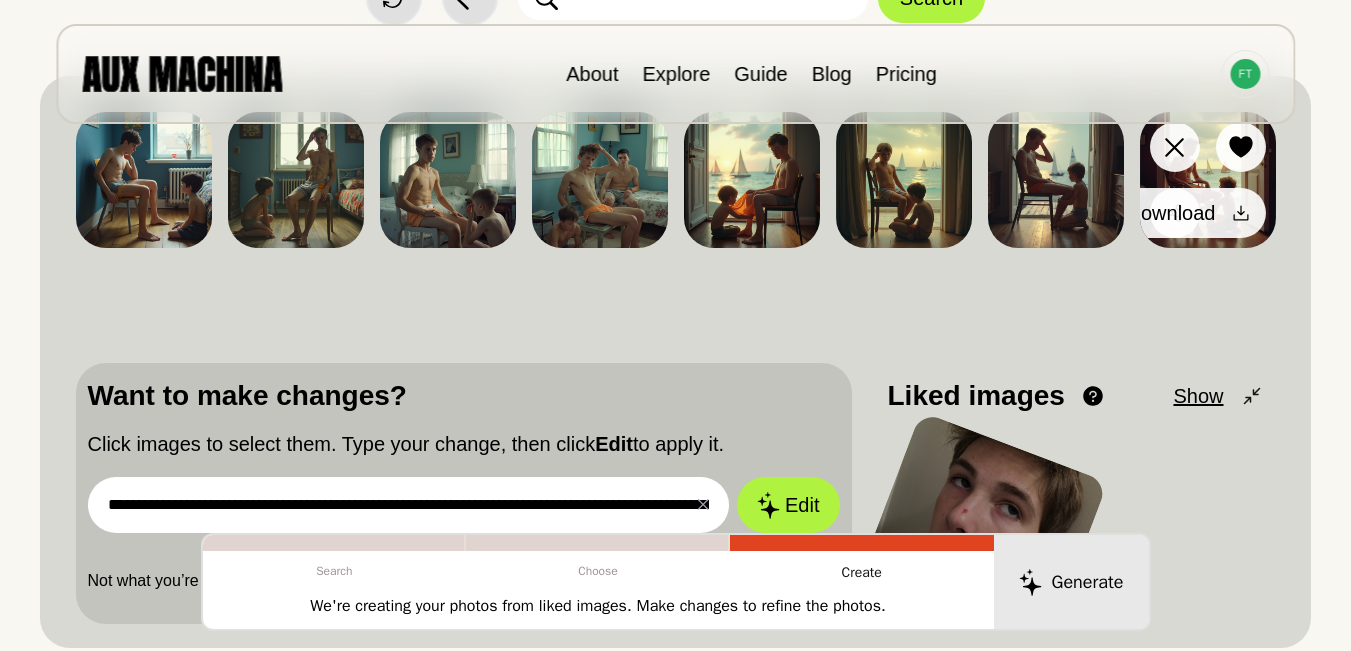 click 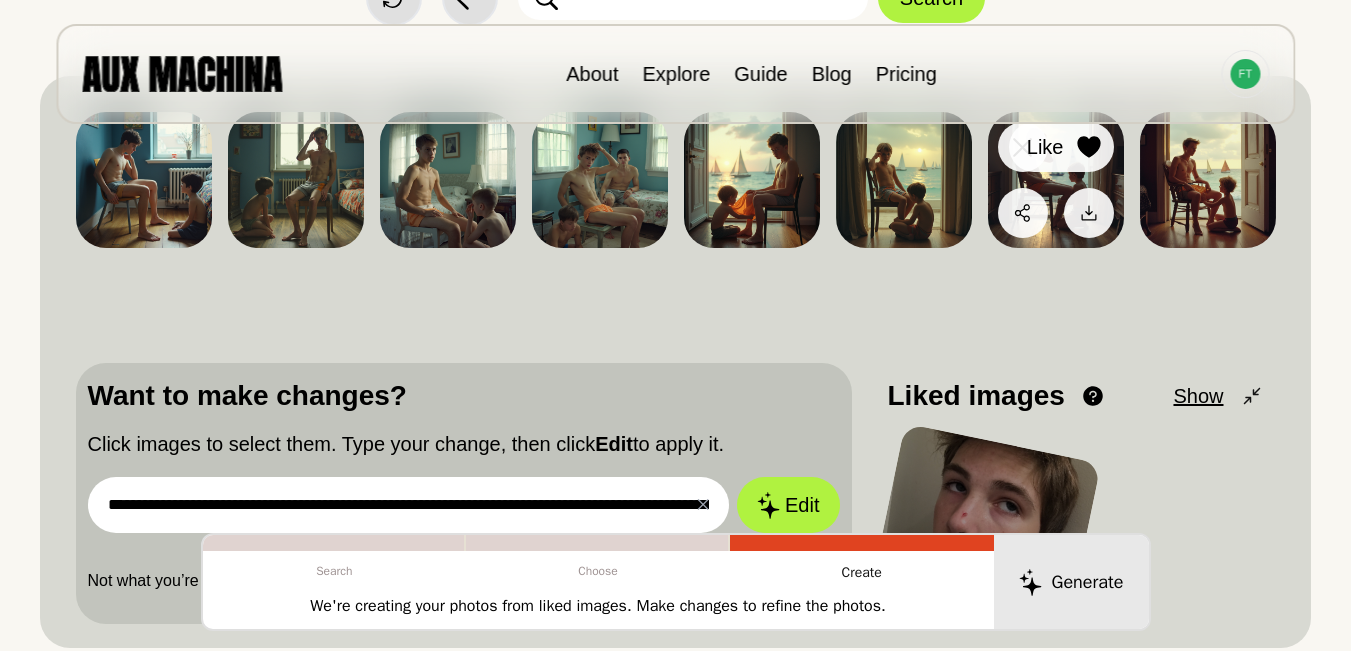 click 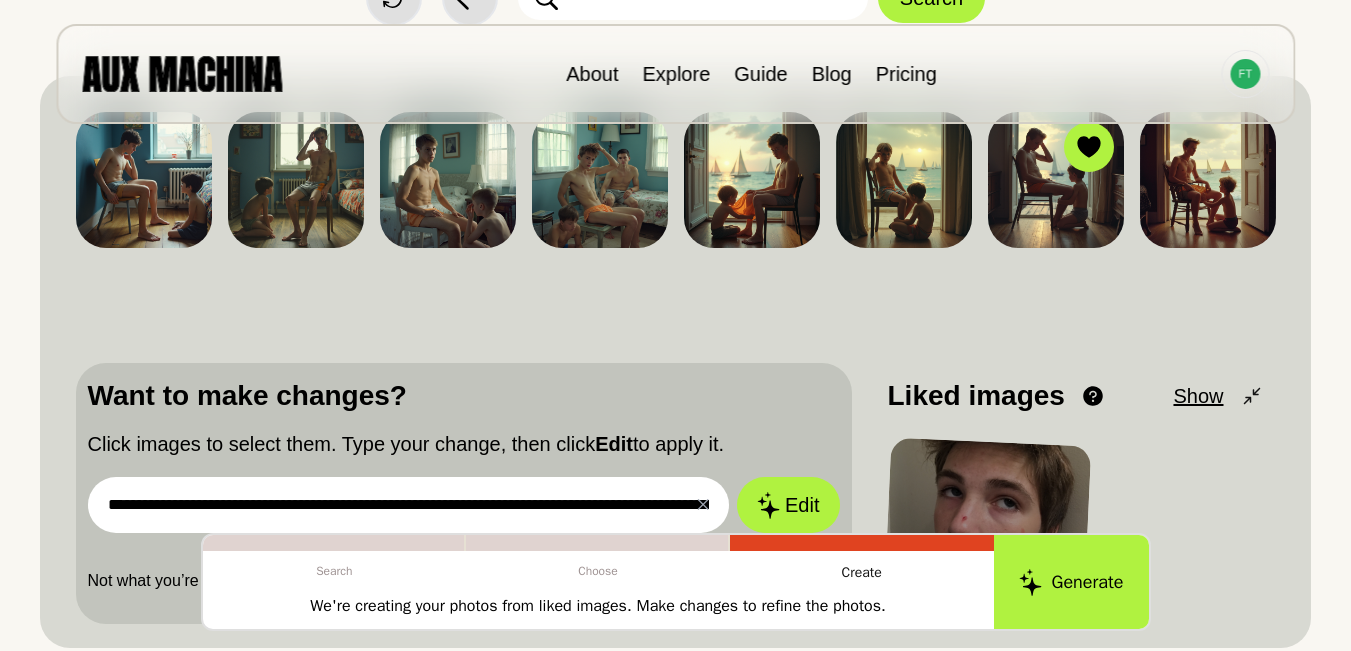scroll, scrollTop: 267, scrollLeft: 0, axis: vertical 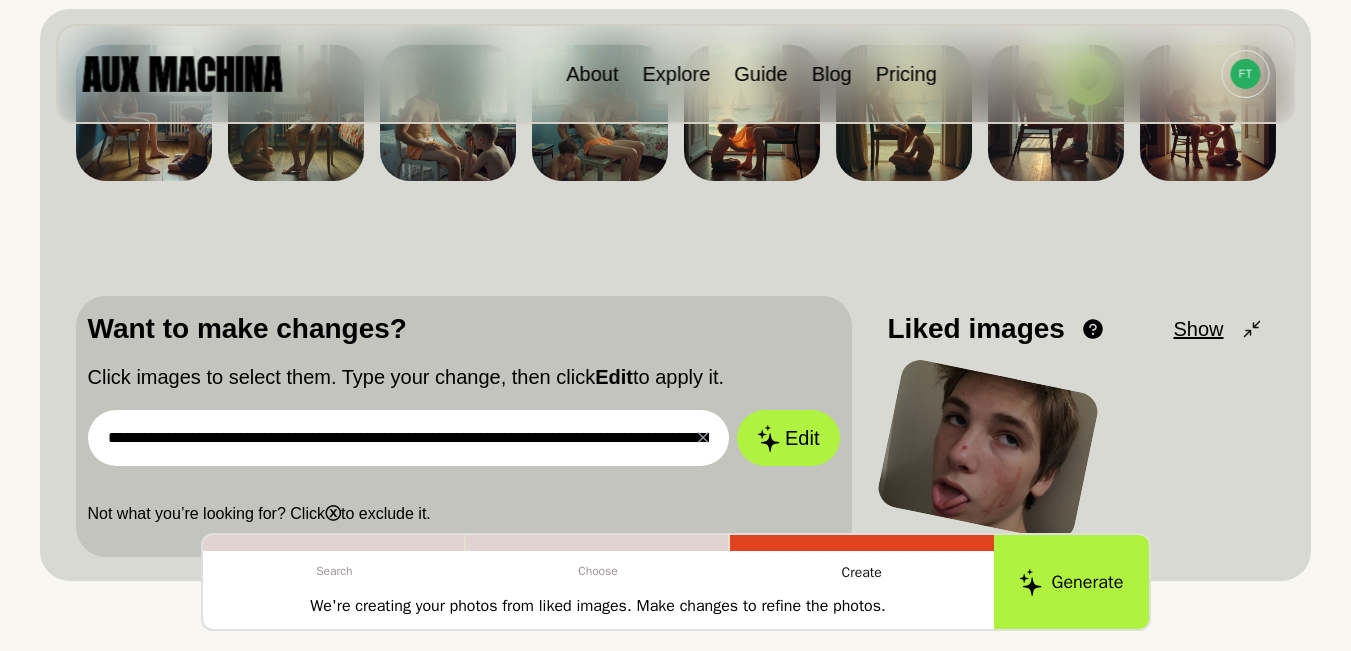click on "Start Over Back Search Dislike Like Share Download Dislike Like Share Download Dislike Like Share Download Dislike Like Share Download Dislike Like Share Download Dislike Like Share Download Dislike Like Share Download Dislike Like Share Download Want to make changes? Click images to select them. Type your change, then click  Edit  to apply it. ✕ Clear Edit Not what you’re looking for? Click  ⓧ  to exclude it. Liked images View and reorder your liked images. Drag and drop to rearrange them. Show
To pick up a draggable item, press the space bar.
While dragging, use the arrow keys to move the item.
Press space again to drop the item in its new position, or press escape to cancel." at bounding box center [675, 207] 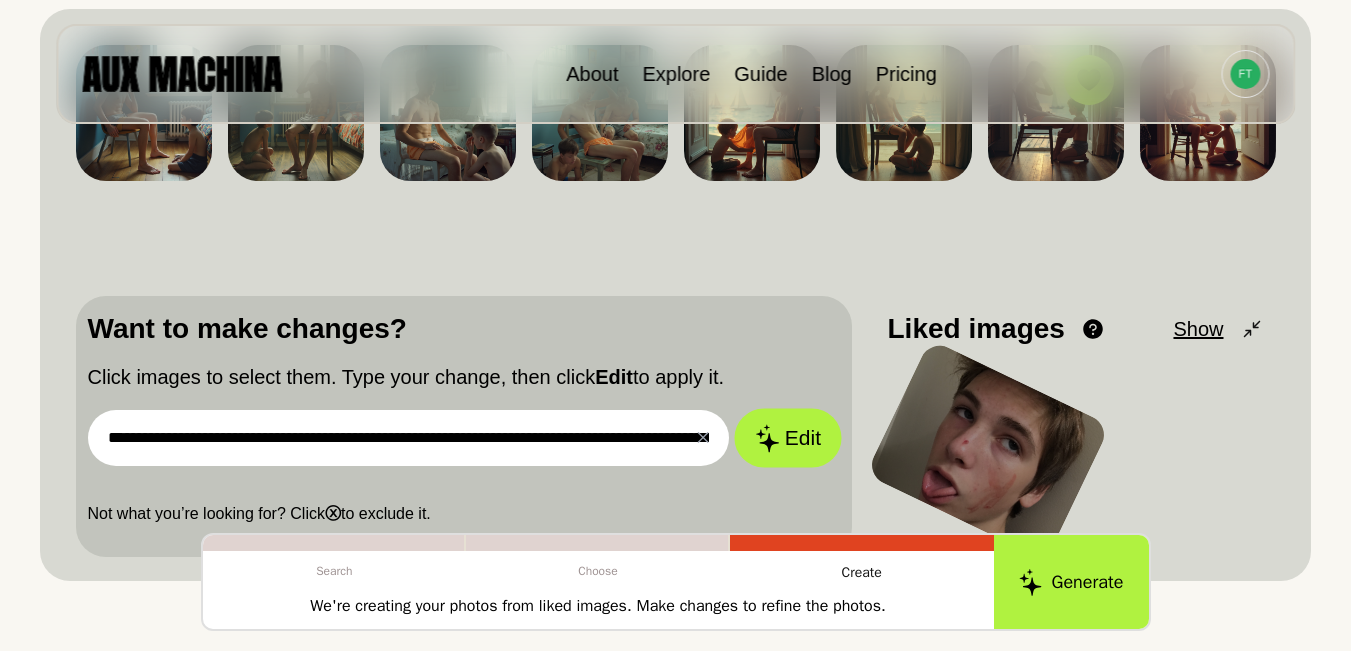 click 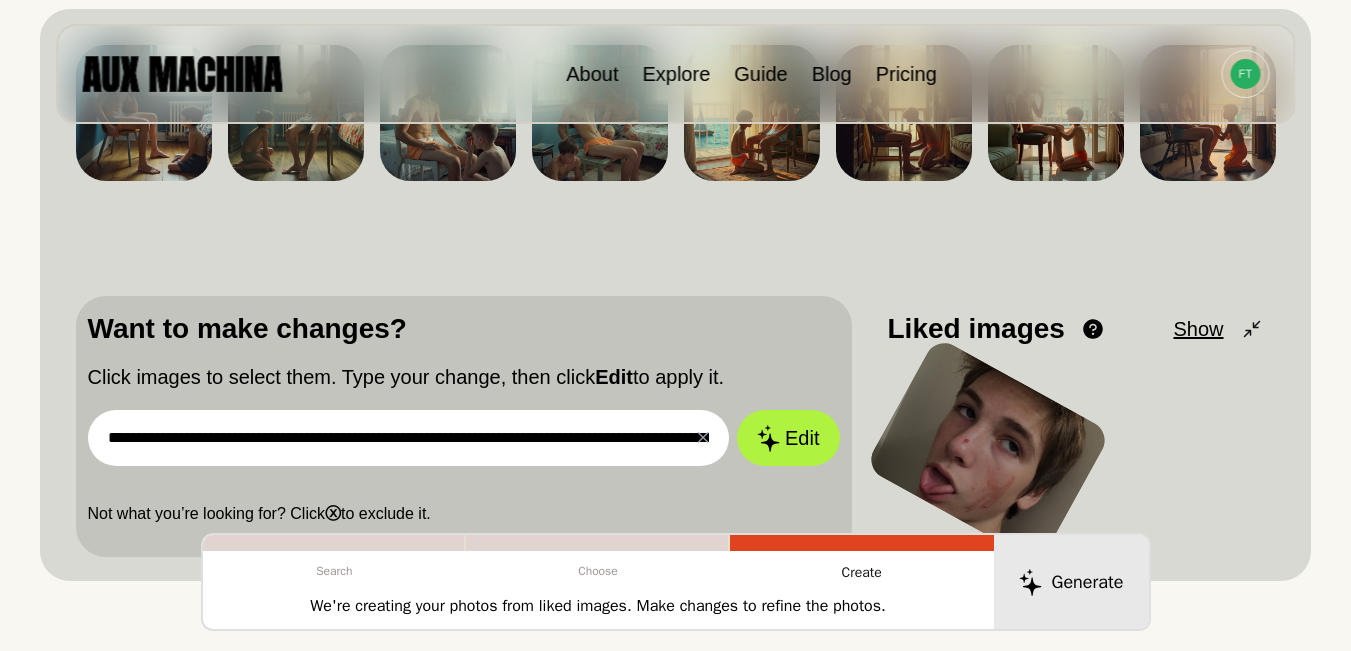 scroll, scrollTop: 167, scrollLeft: 0, axis: vertical 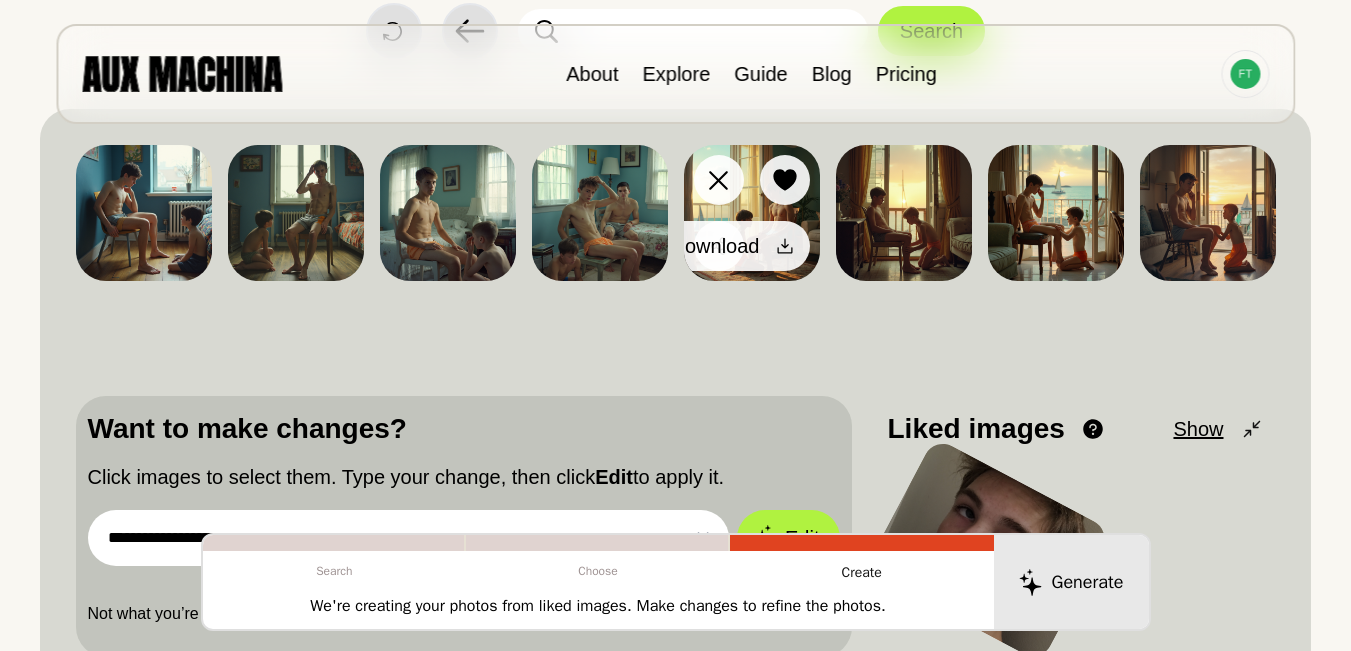click 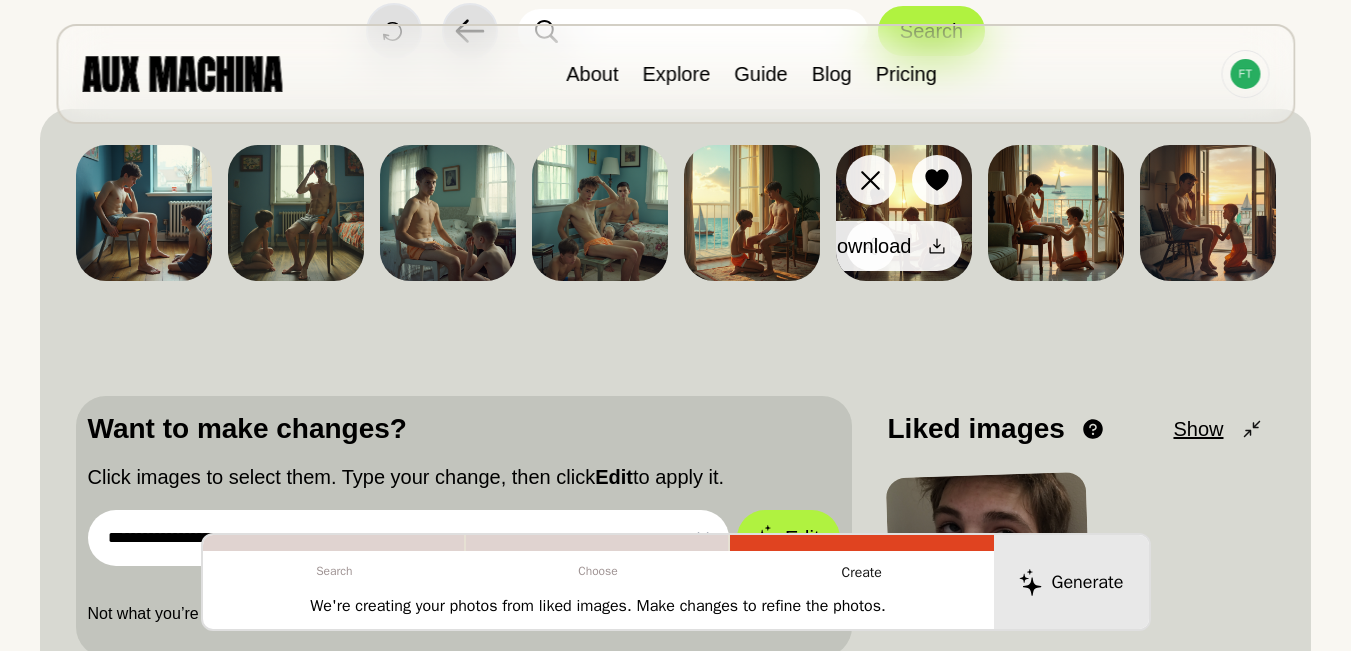 click 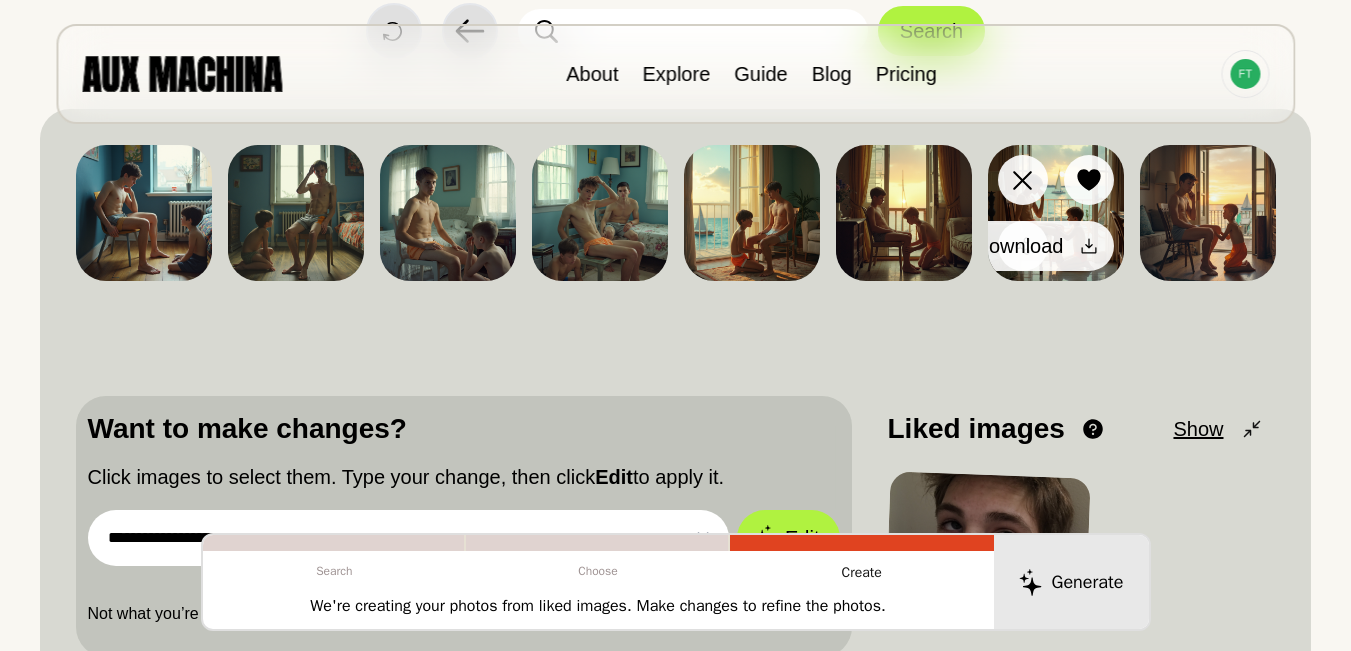 click 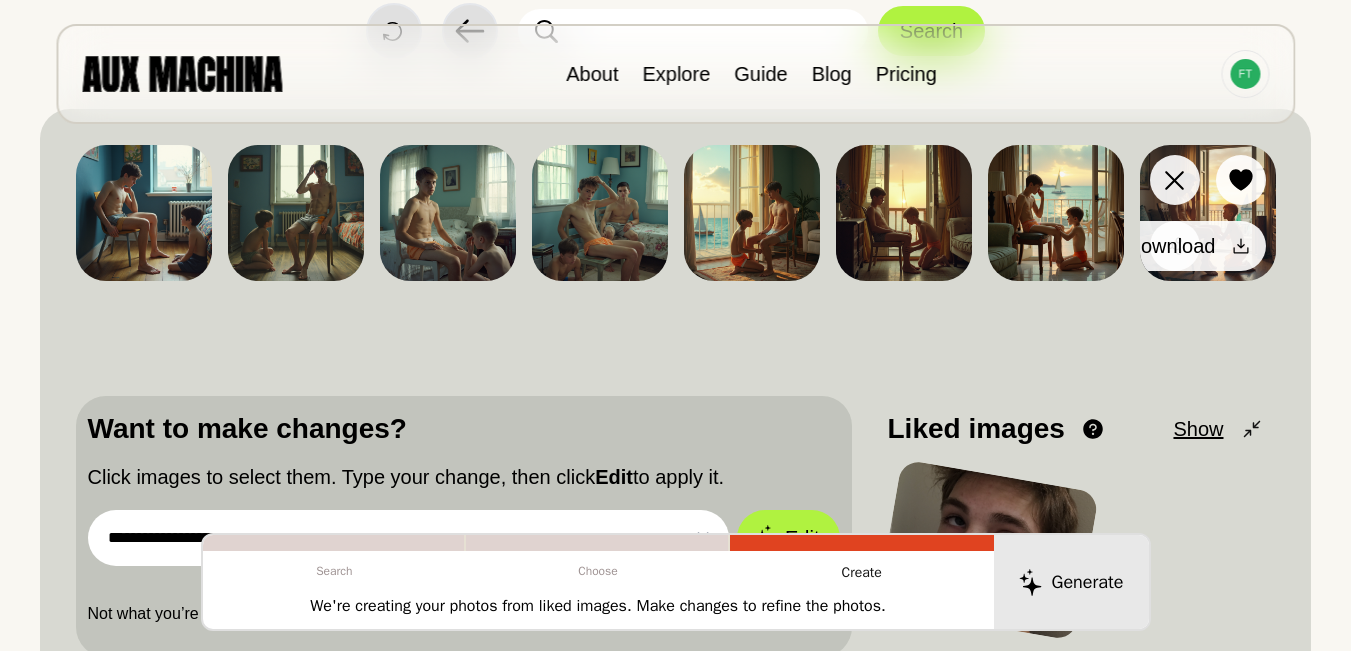 click 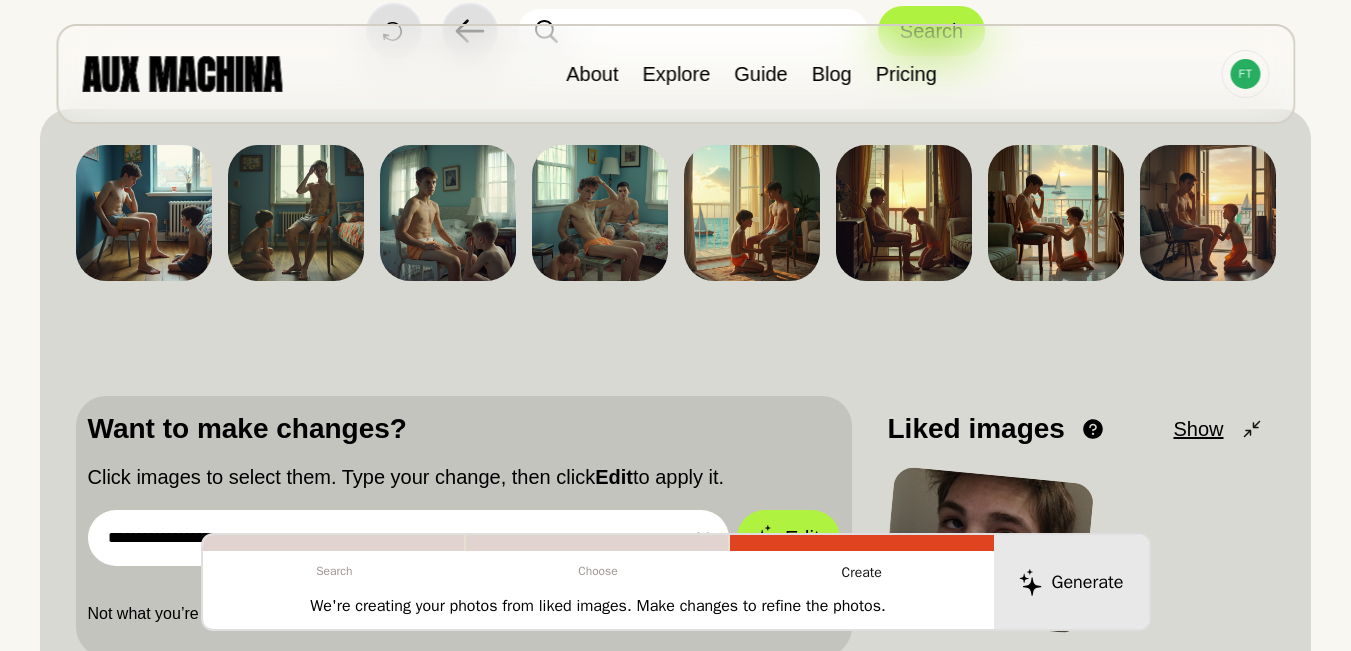 click on "**********" at bounding box center (409, 538) 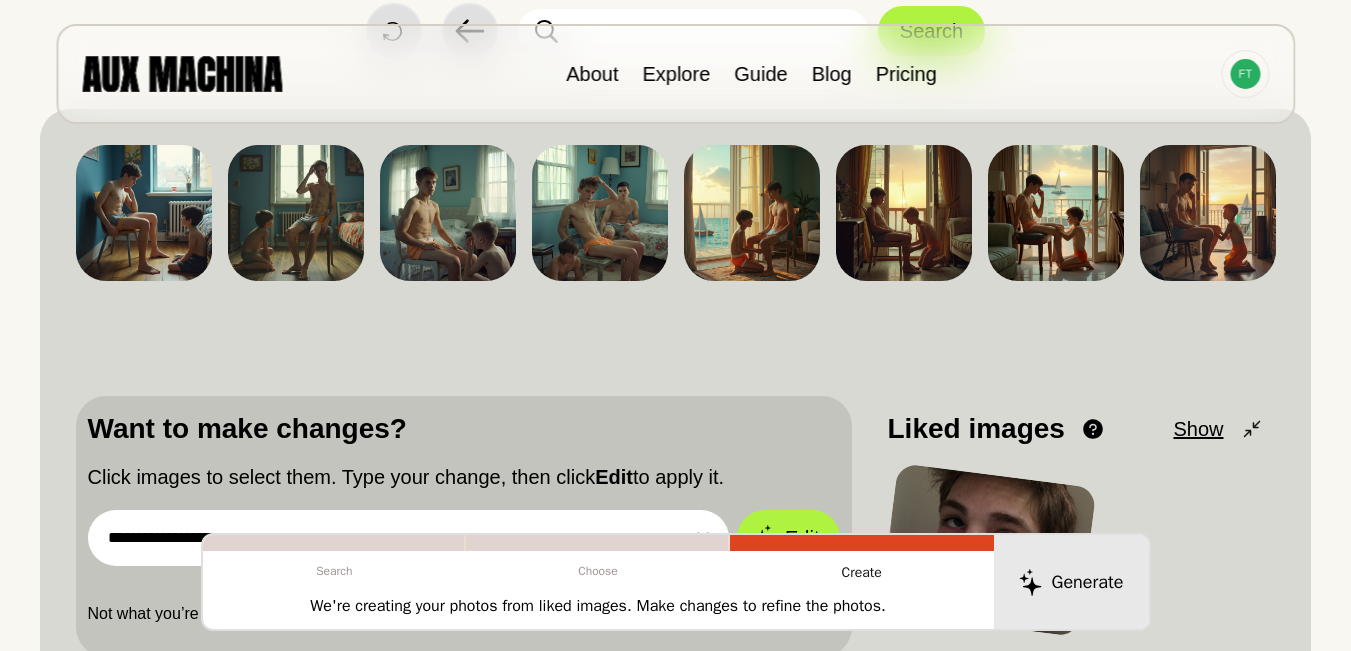 paste on "********" 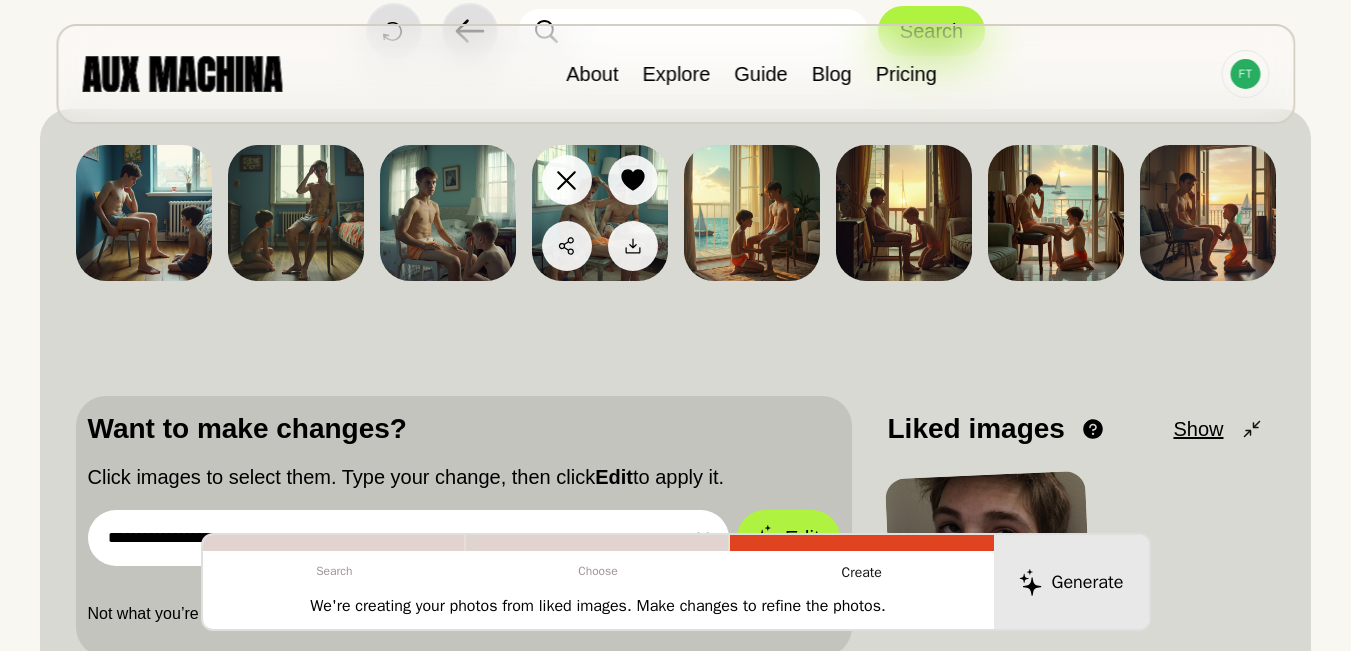 scroll, scrollTop: 0, scrollLeft: 4383, axis: horizontal 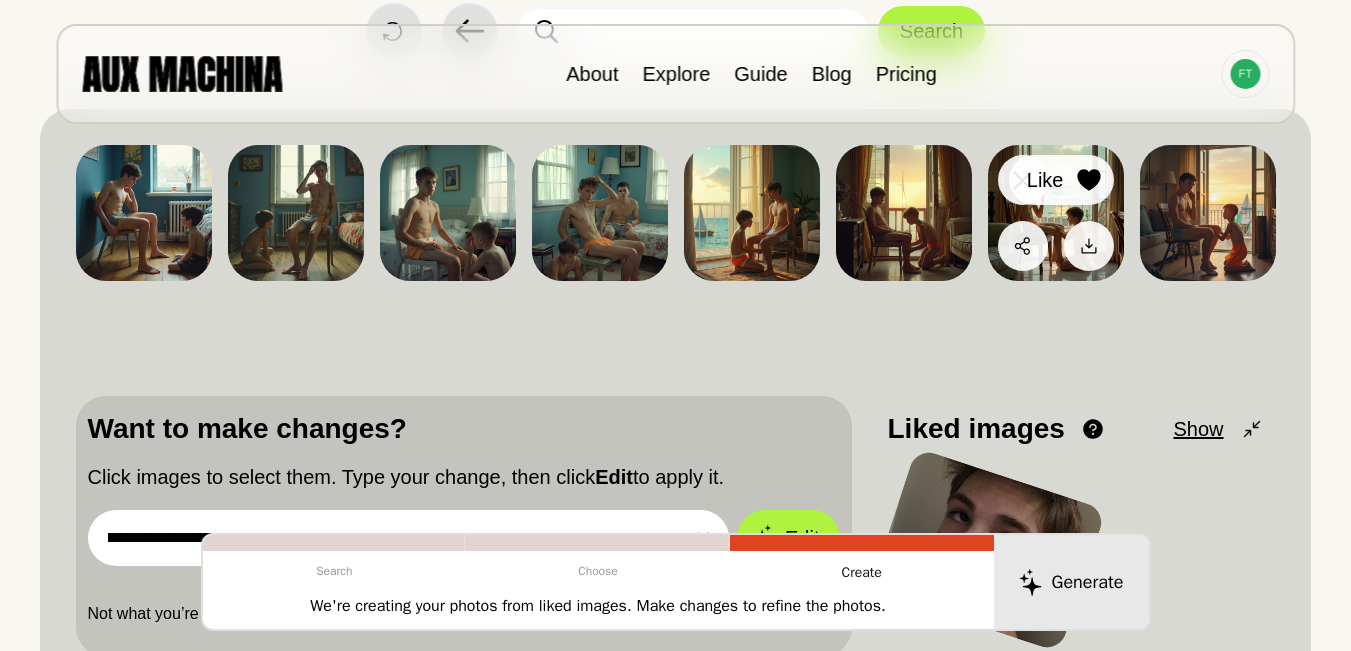 type on "**********" 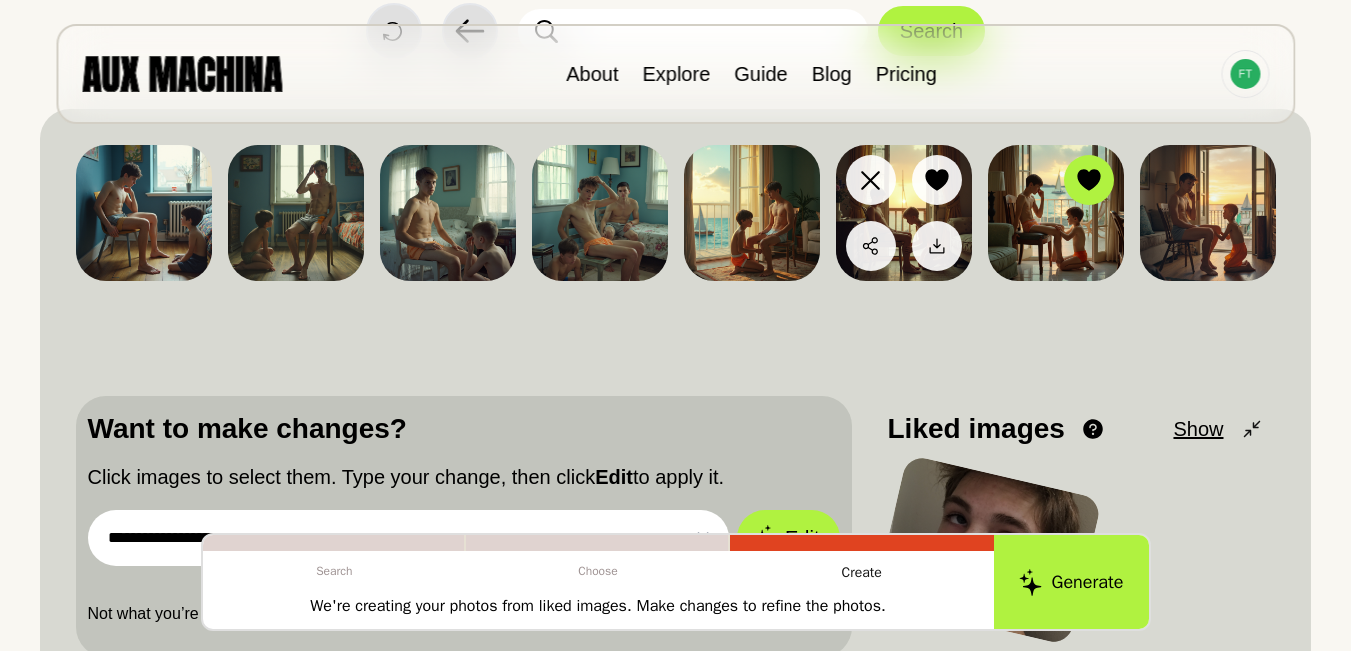scroll, scrollTop: 267, scrollLeft: 0, axis: vertical 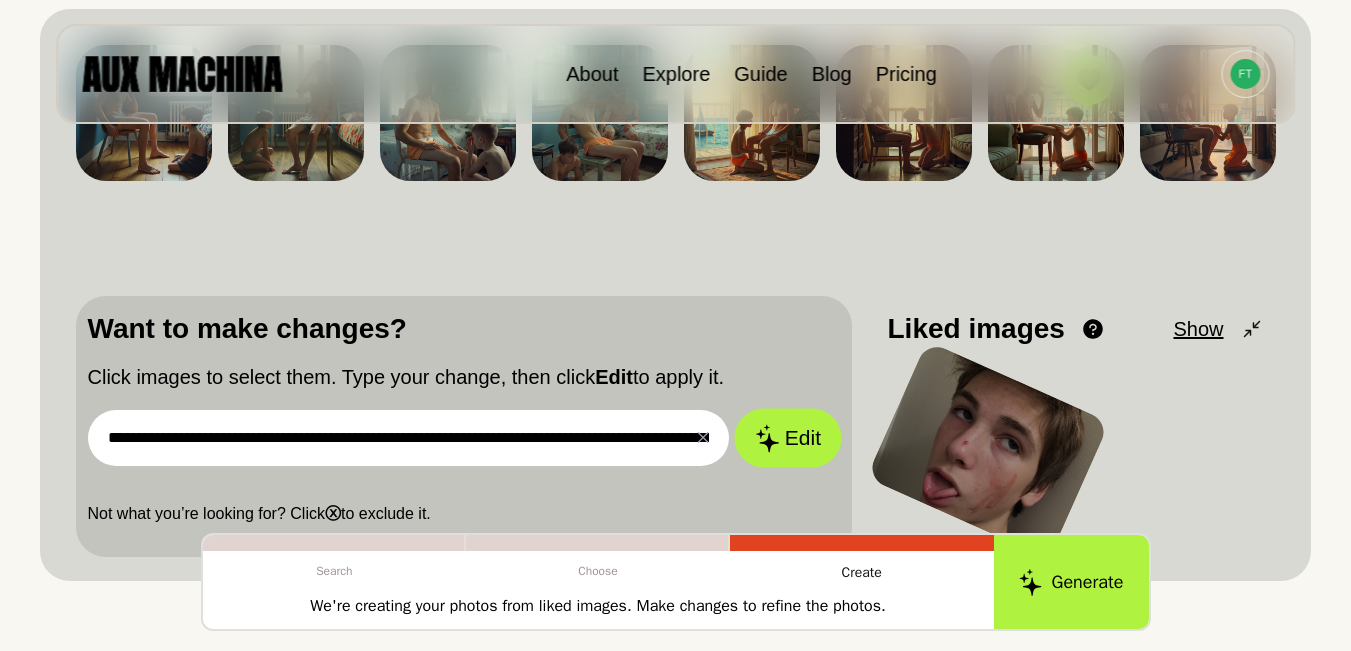 click on "Edit" at bounding box center [788, 438] 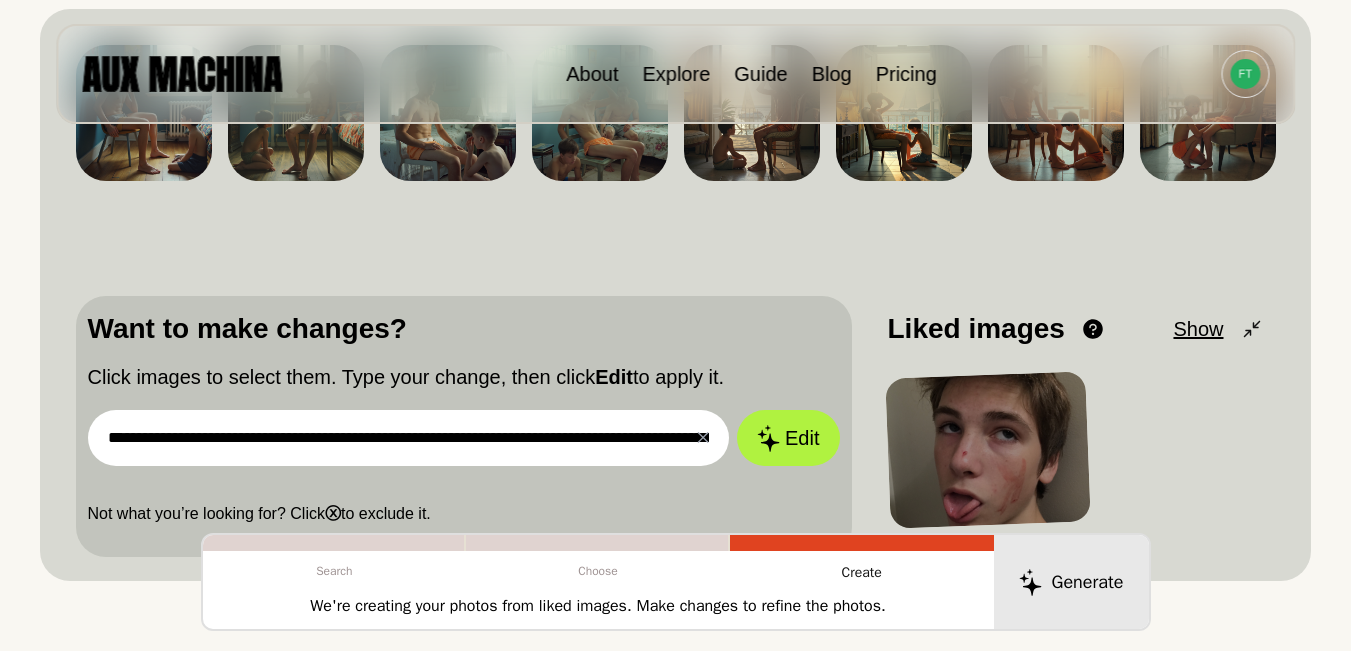 scroll, scrollTop: 200, scrollLeft: 0, axis: vertical 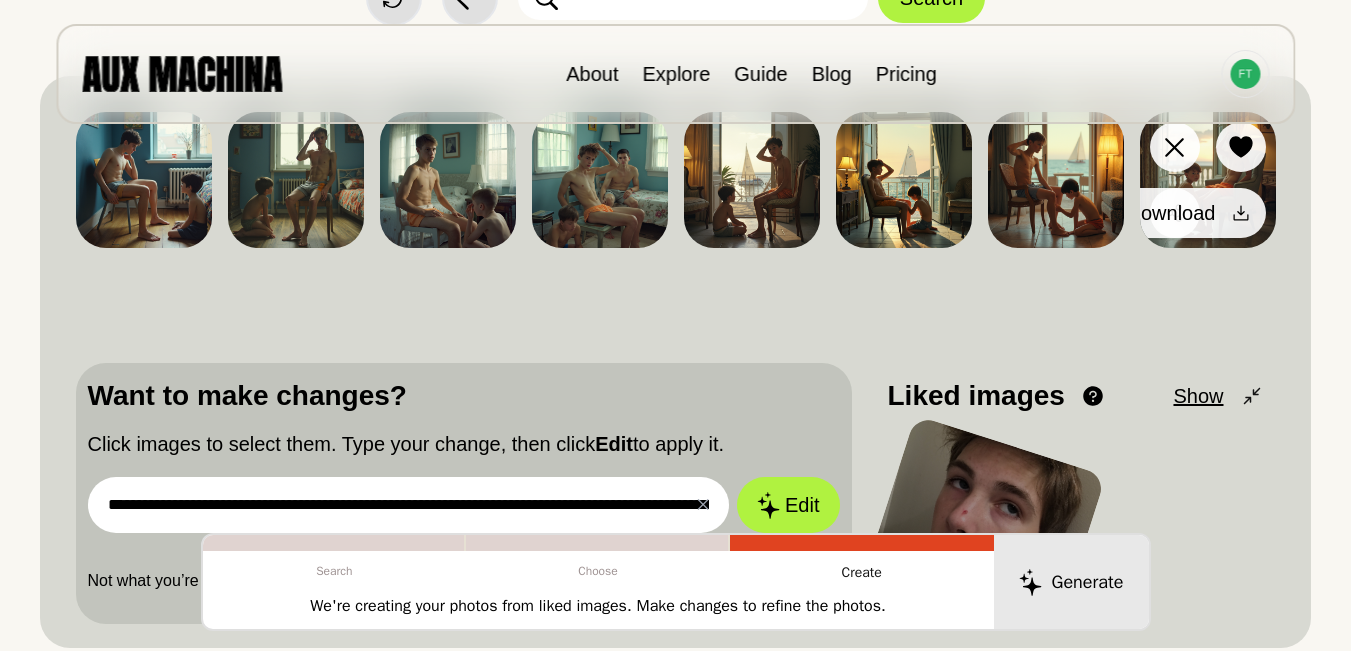 click 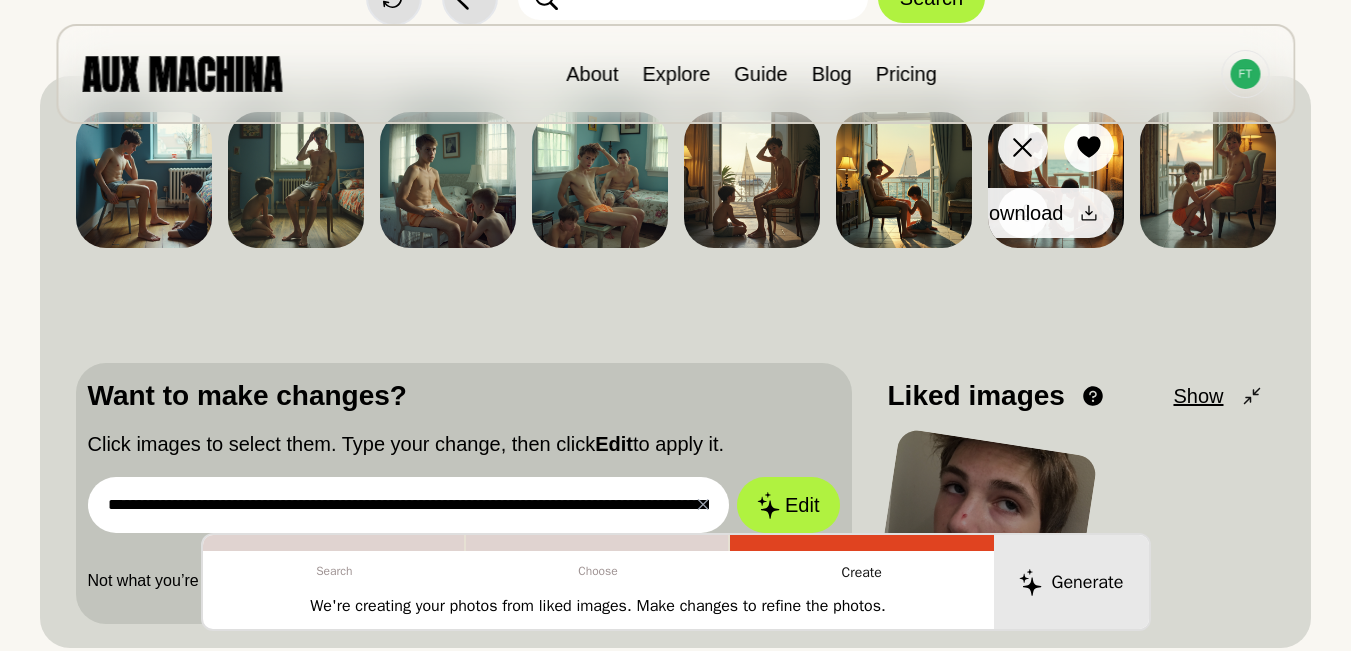 click 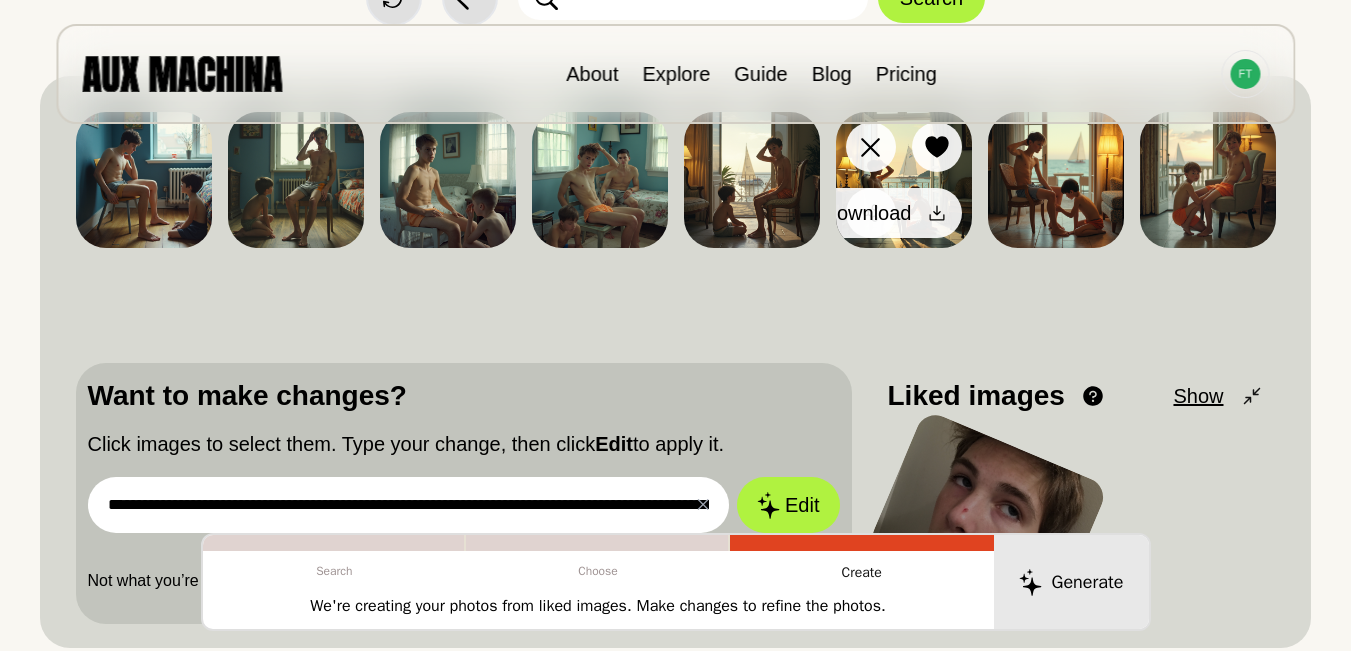 click on "Download" at bounding box center (882, 213) 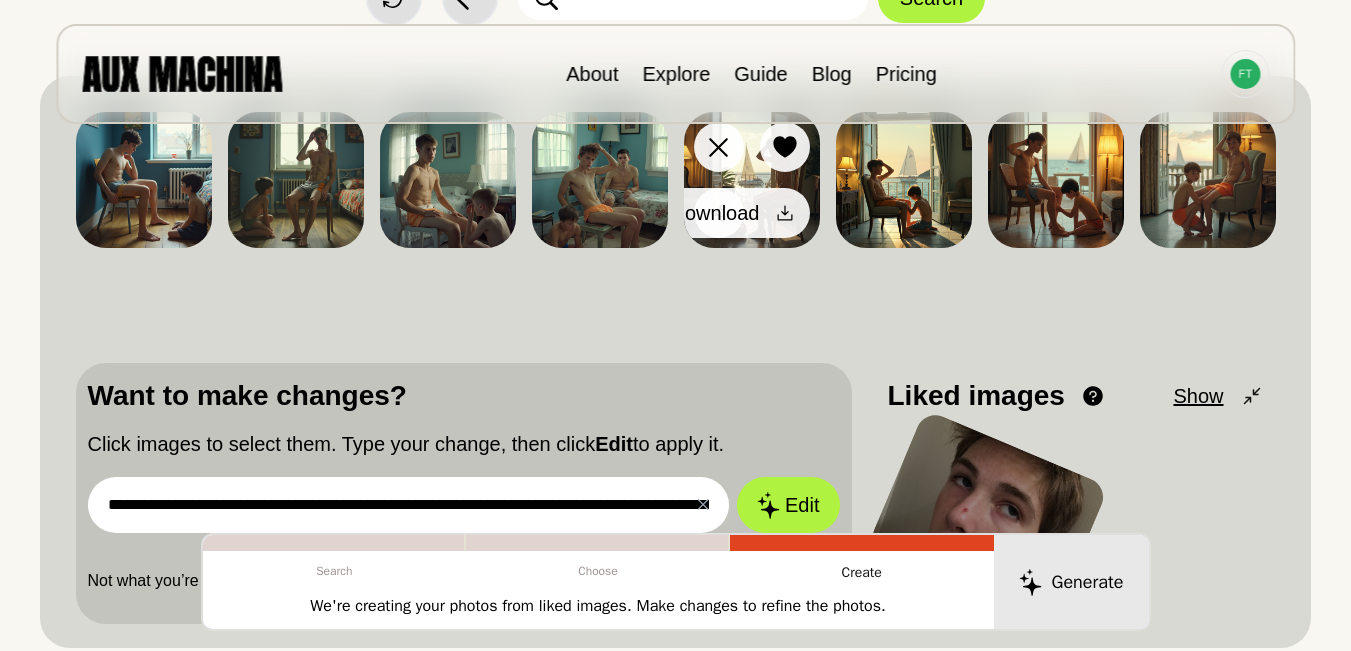 click 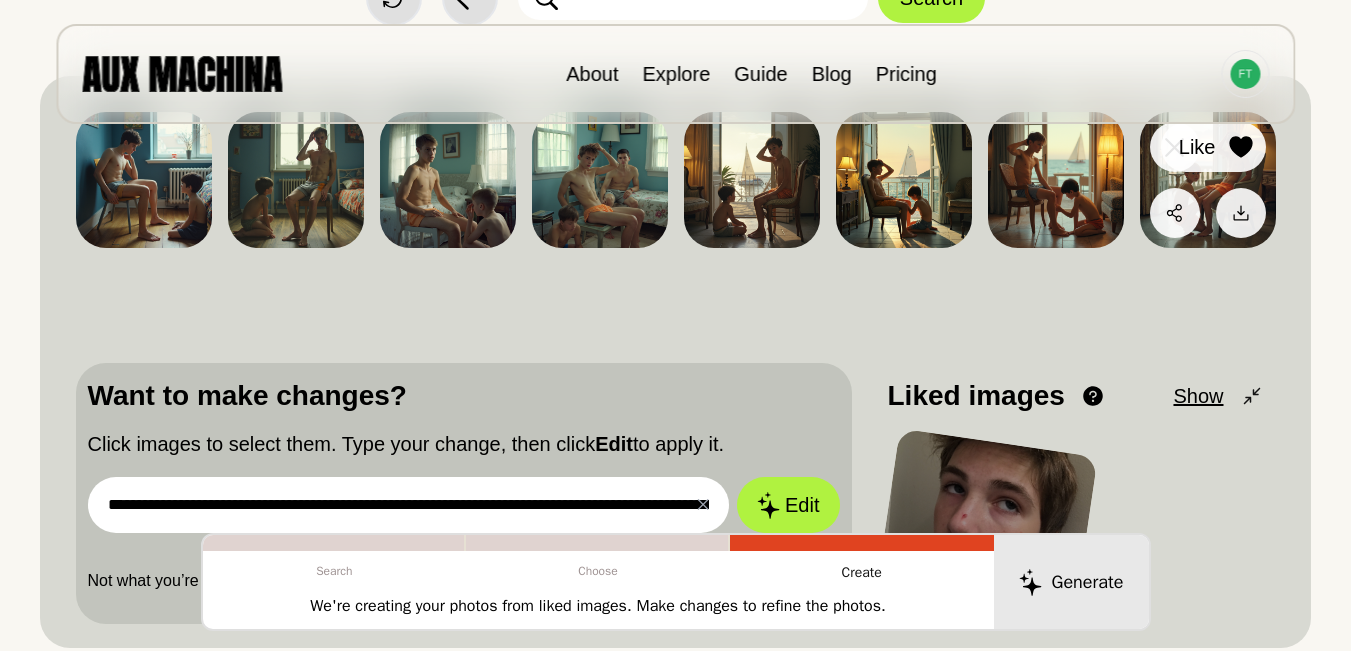 click 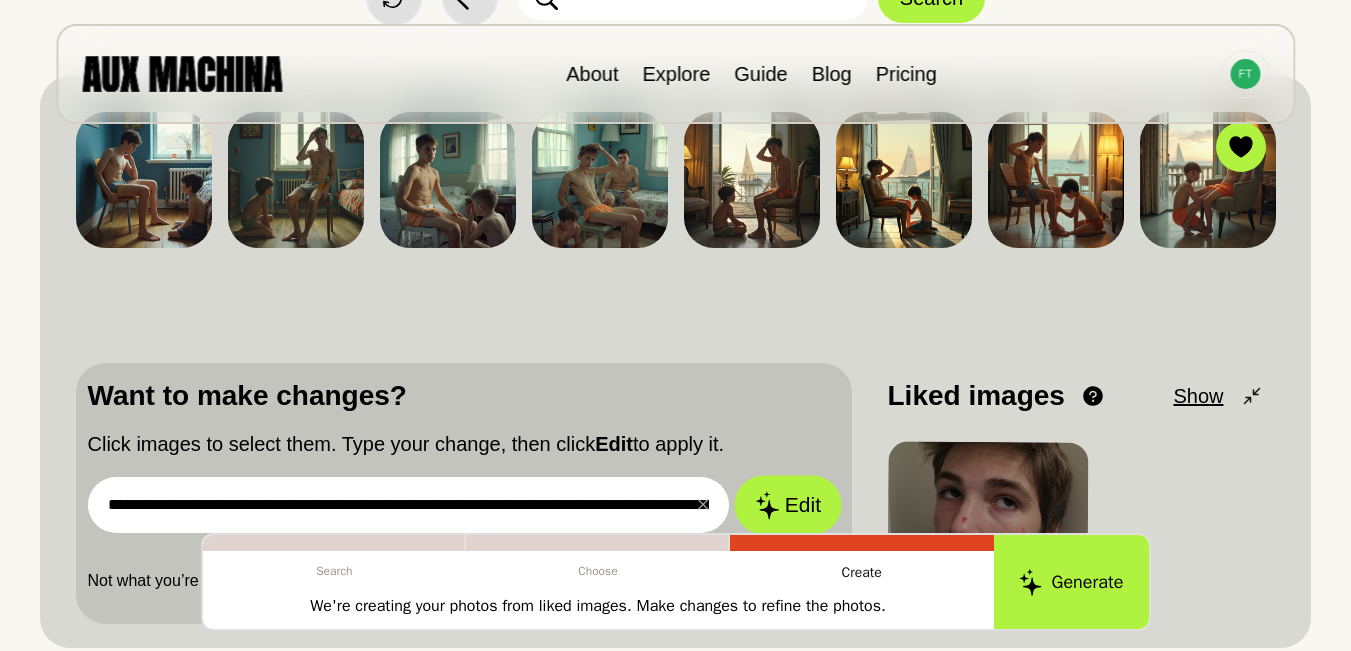 click 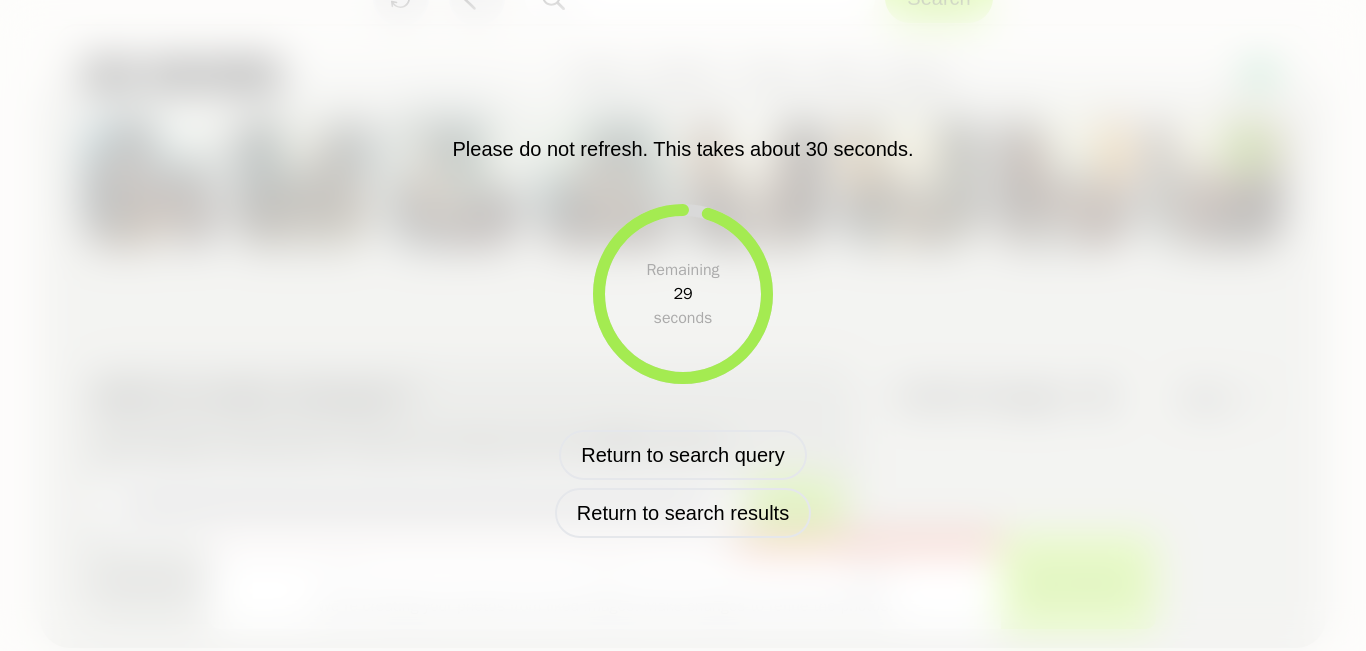 click on "Please do not refresh. This takes about 30 seconds. Remaining 29 seconds Return to search query Return to search results" at bounding box center [683, 325] 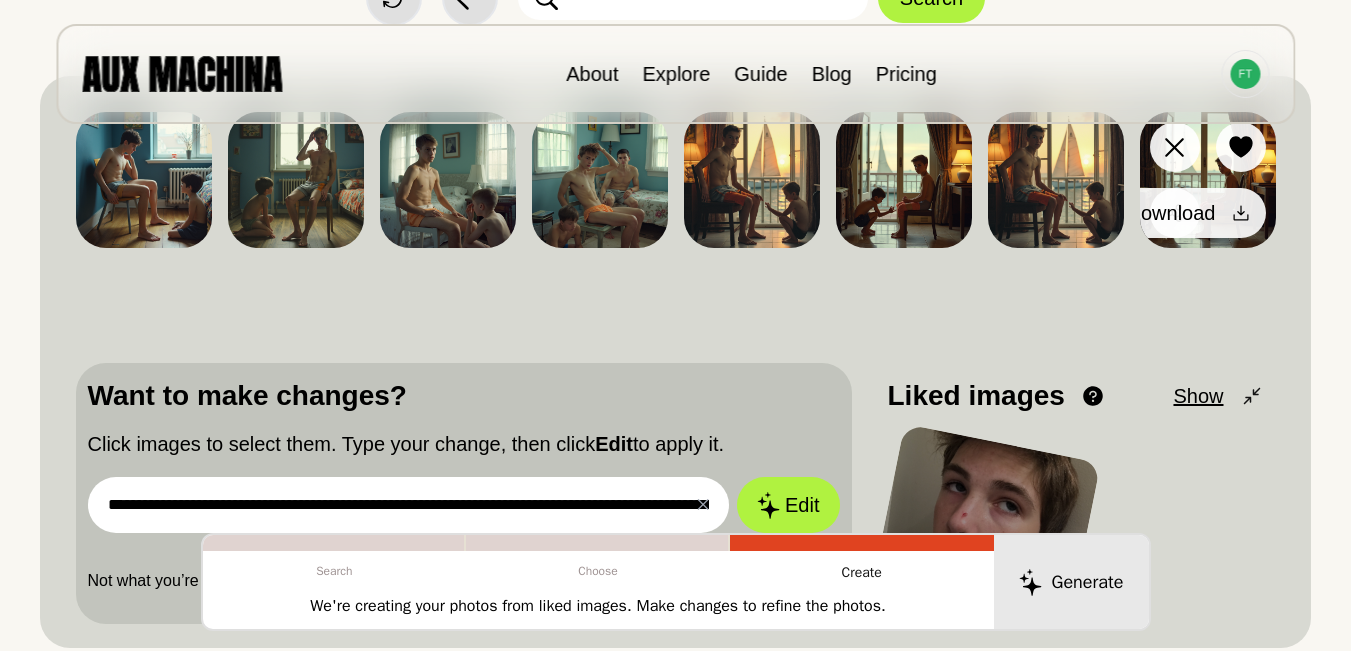 click 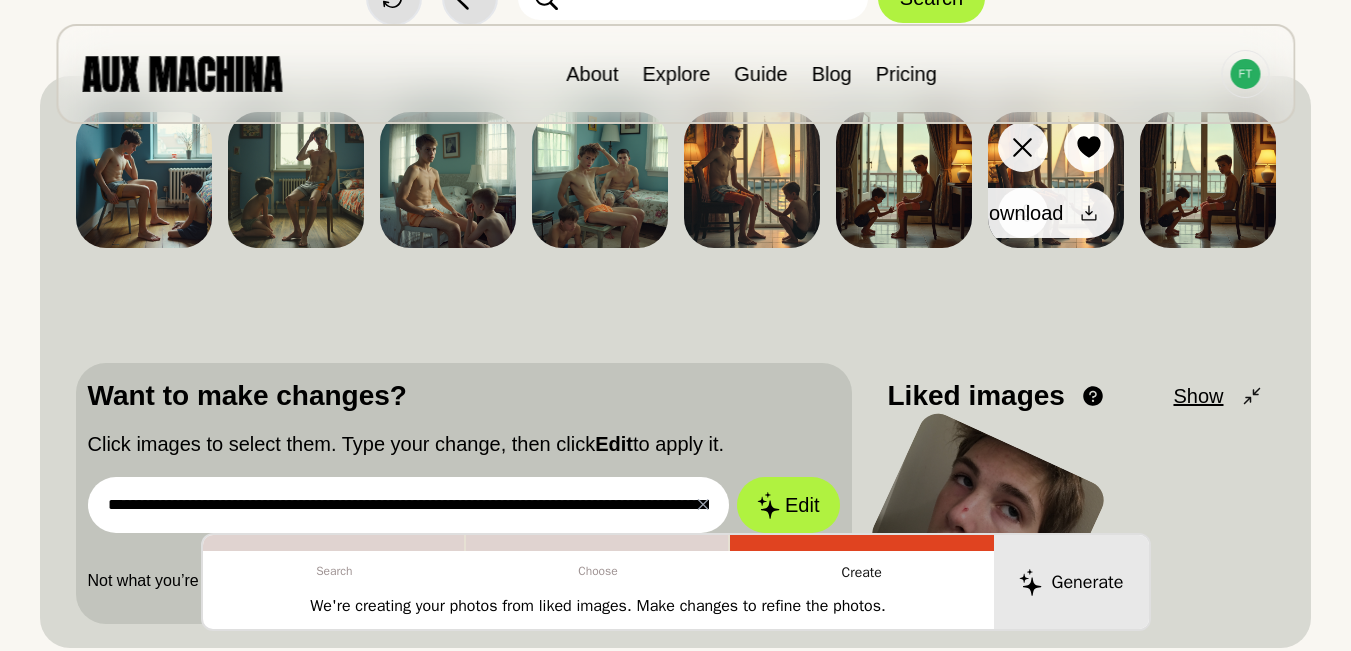 click 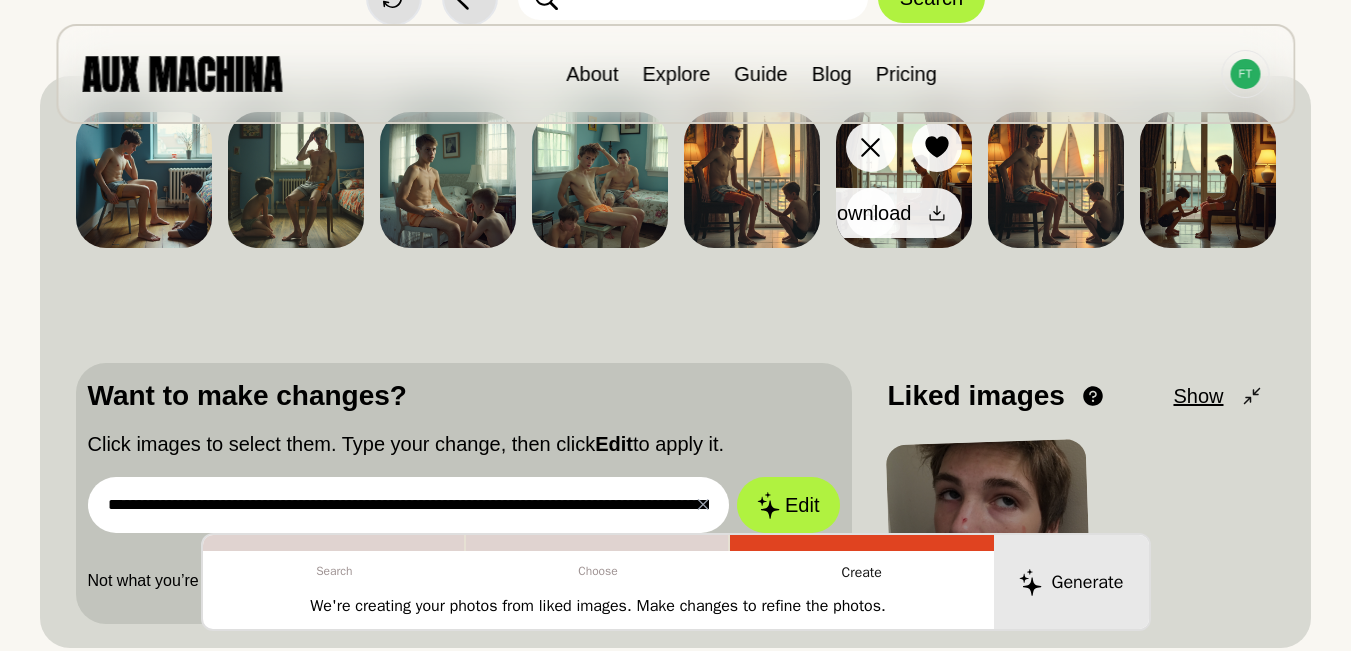 click 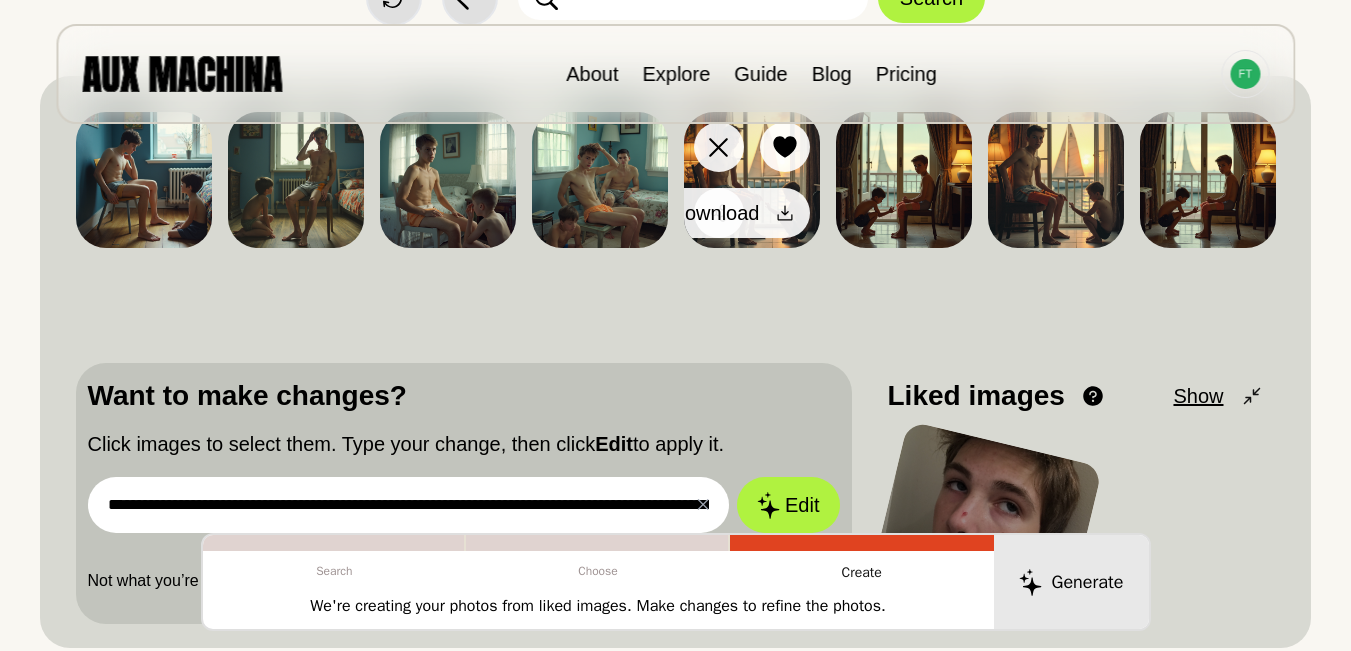 click 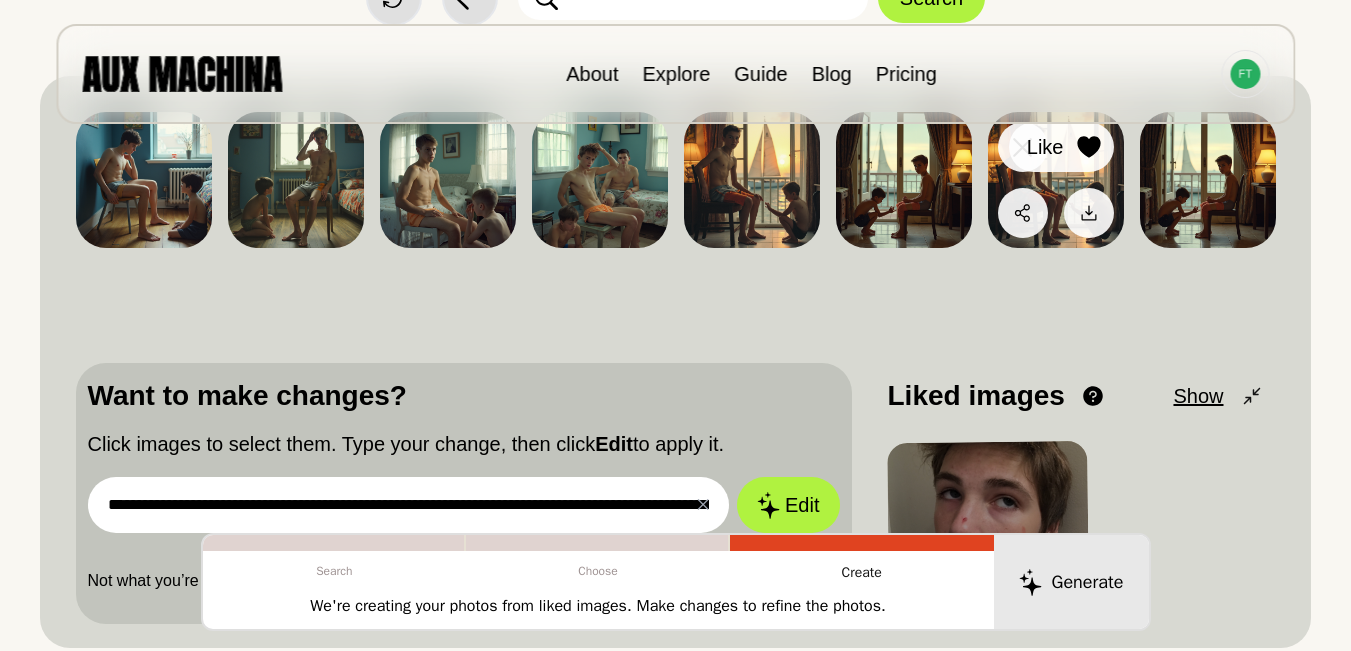 click 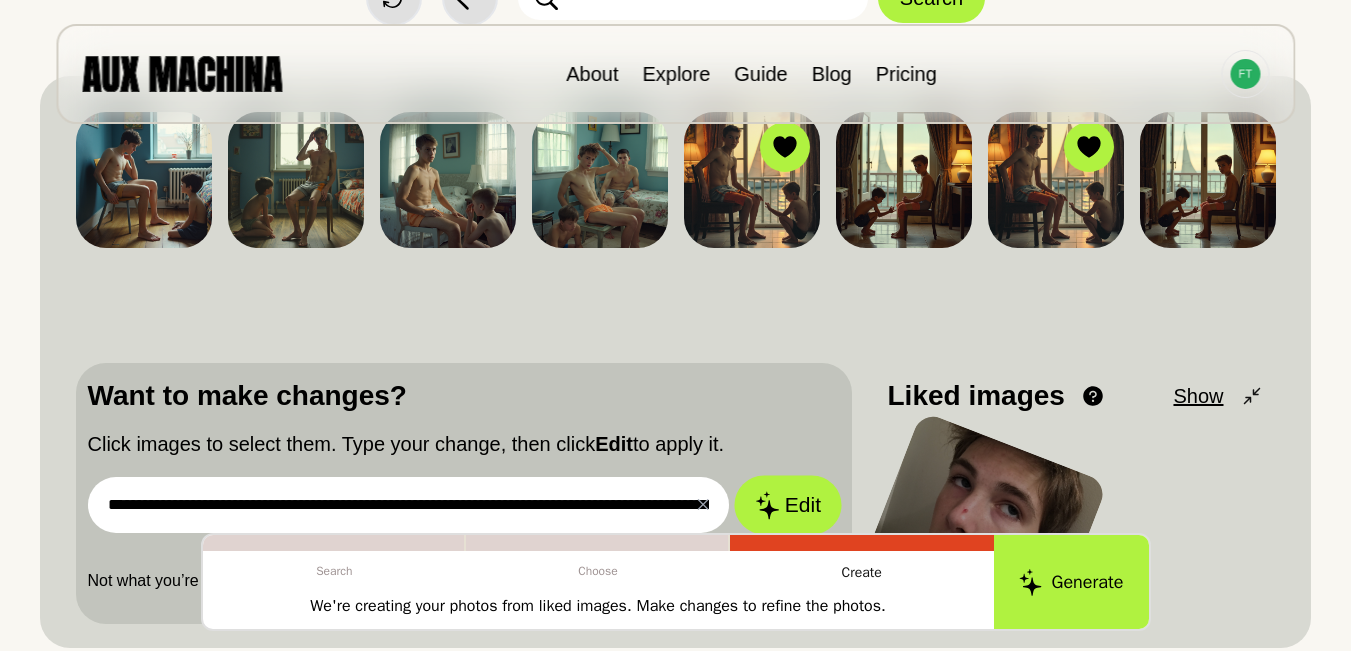 click on "Edit" at bounding box center [788, 505] 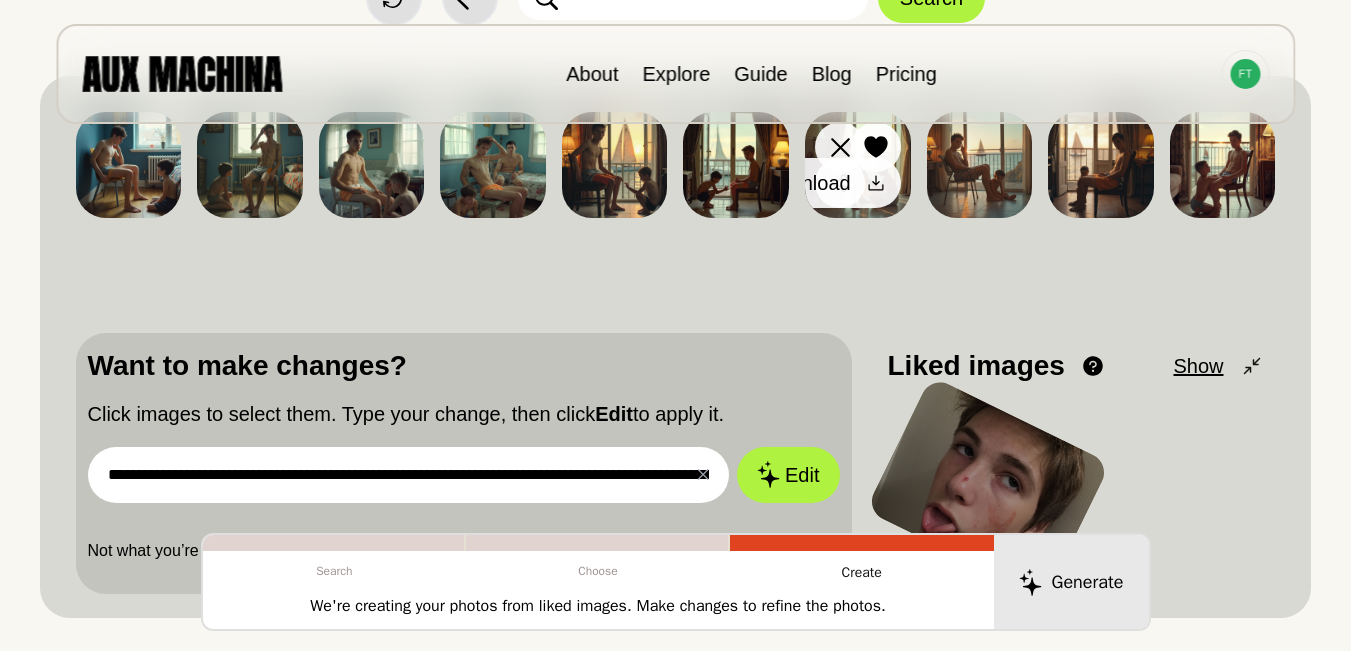 click at bounding box center [876, 183] 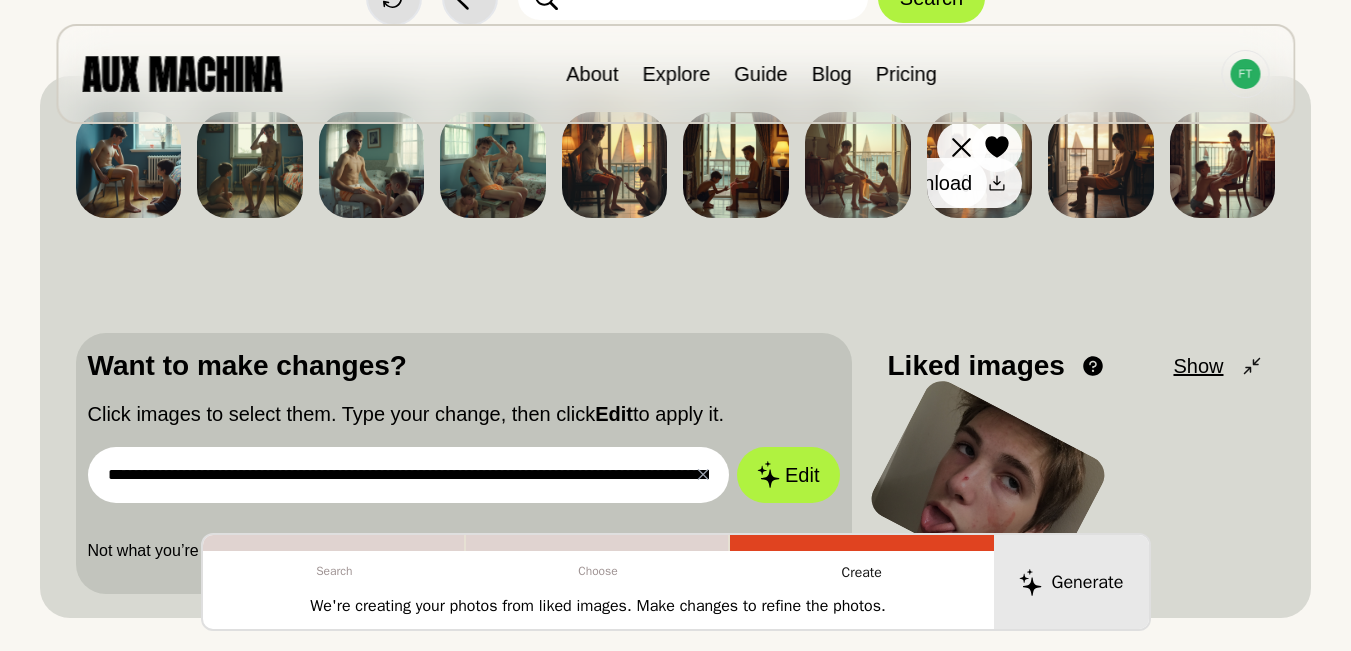 click at bounding box center (997, 183) 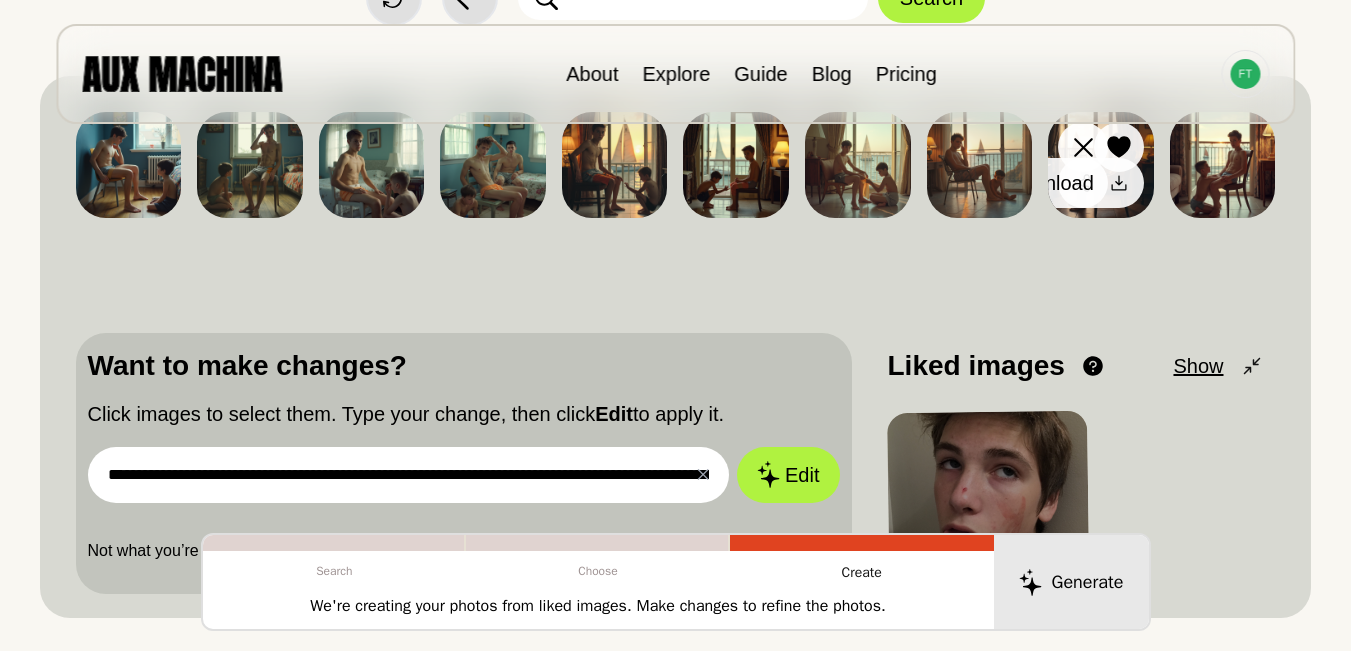 click 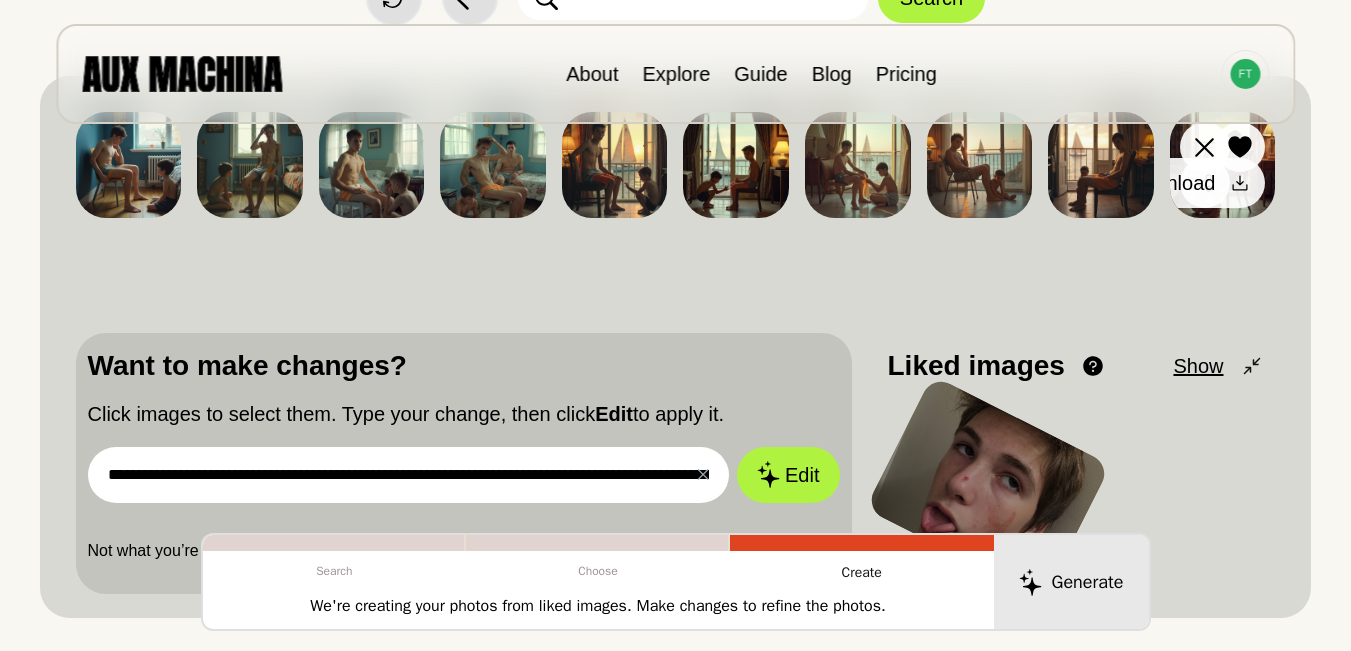 click 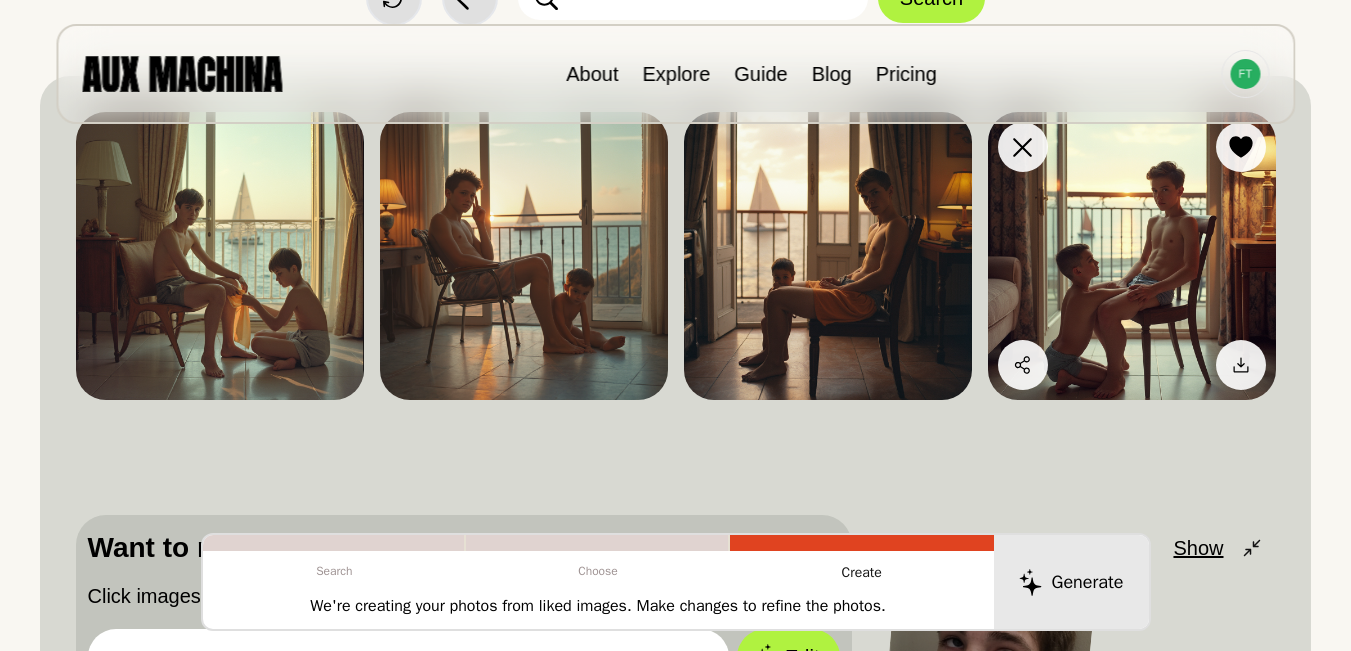 click at bounding box center [1132, 256] 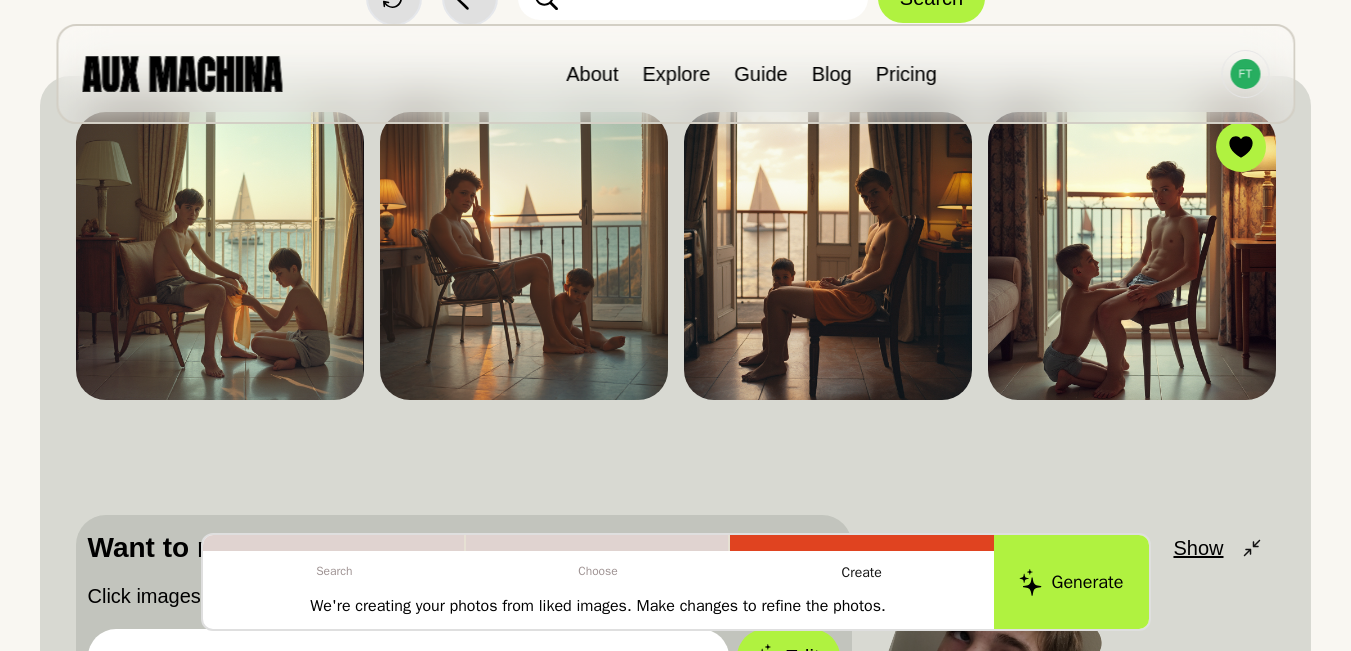 scroll, scrollTop: 333, scrollLeft: 0, axis: vertical 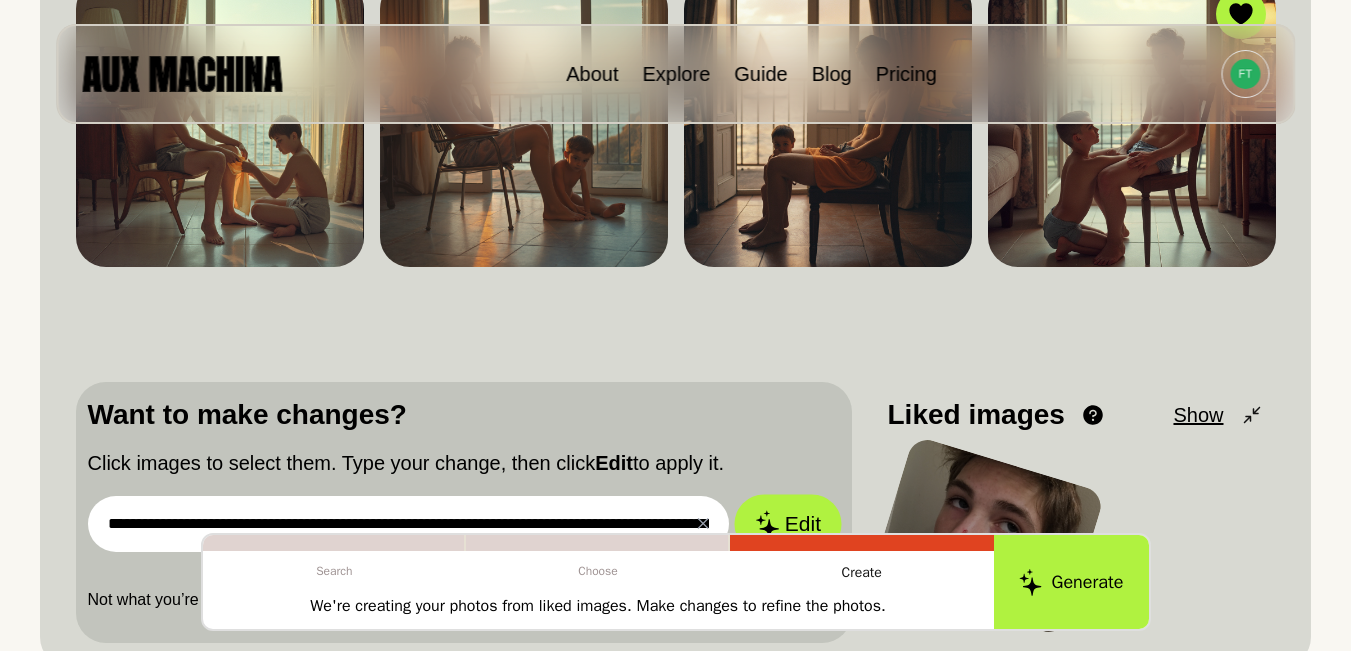 click 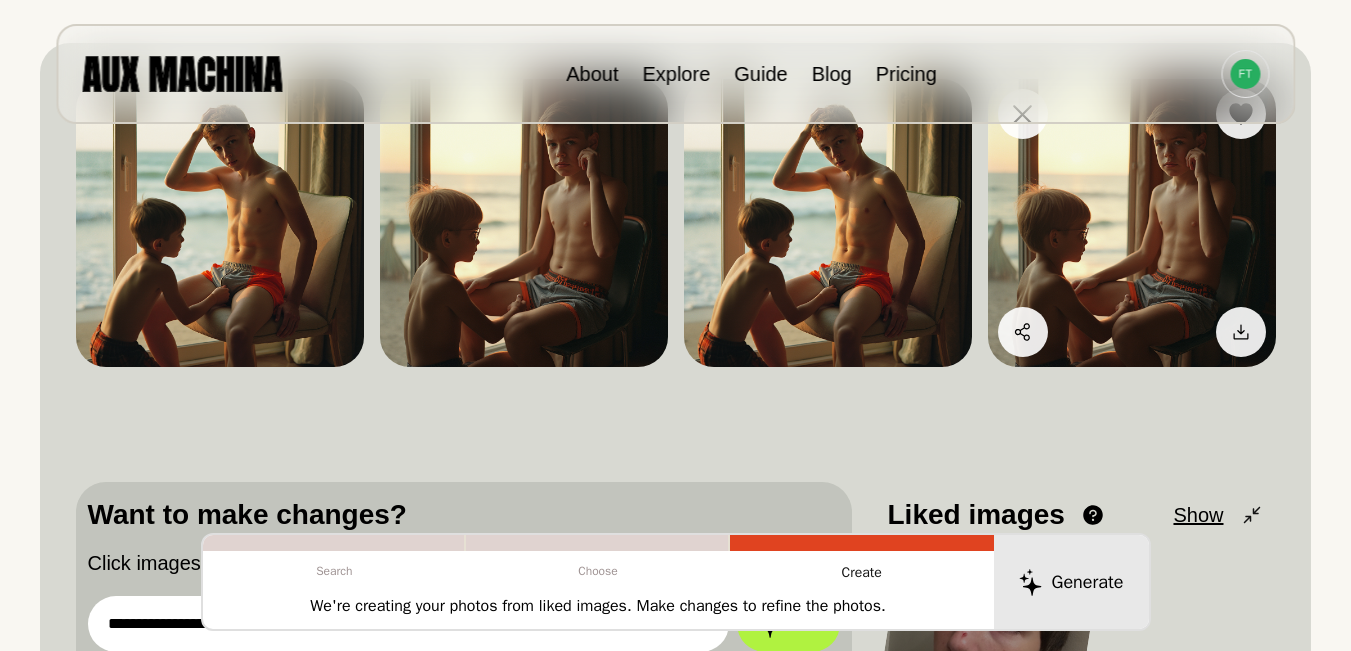 scroll, scrollTop: 167, scrollLeft: 0, axis: vertical 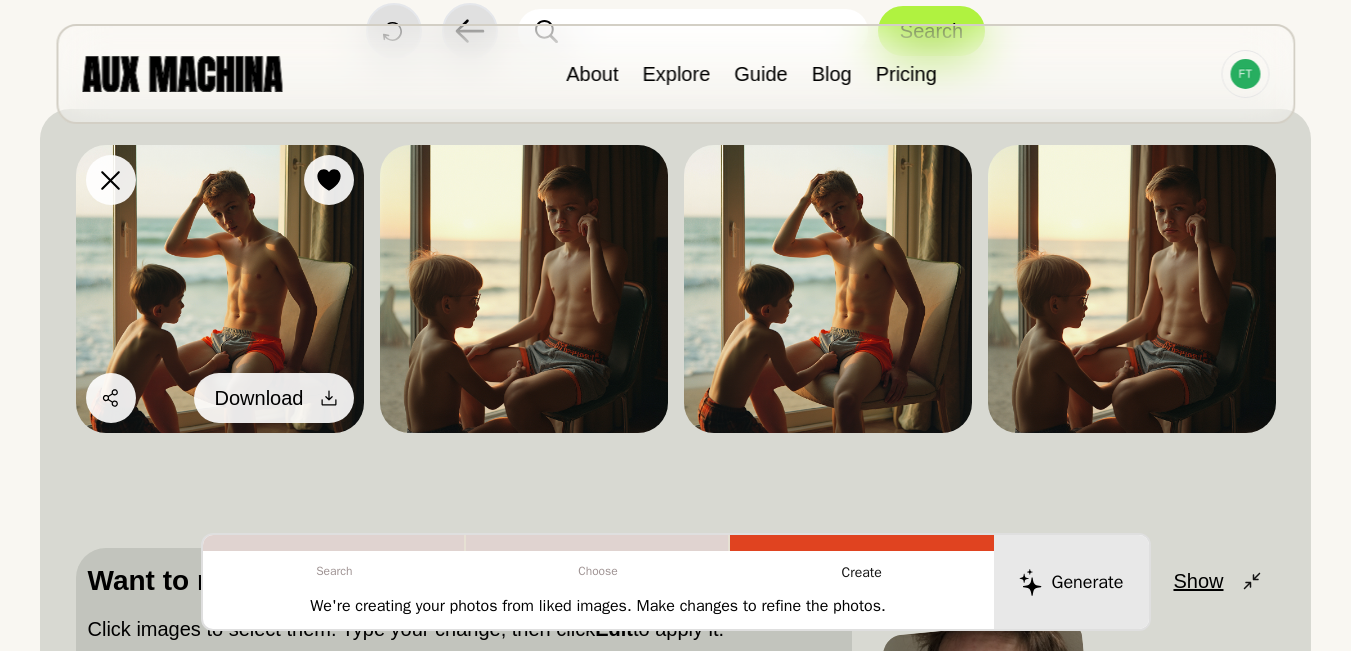 click 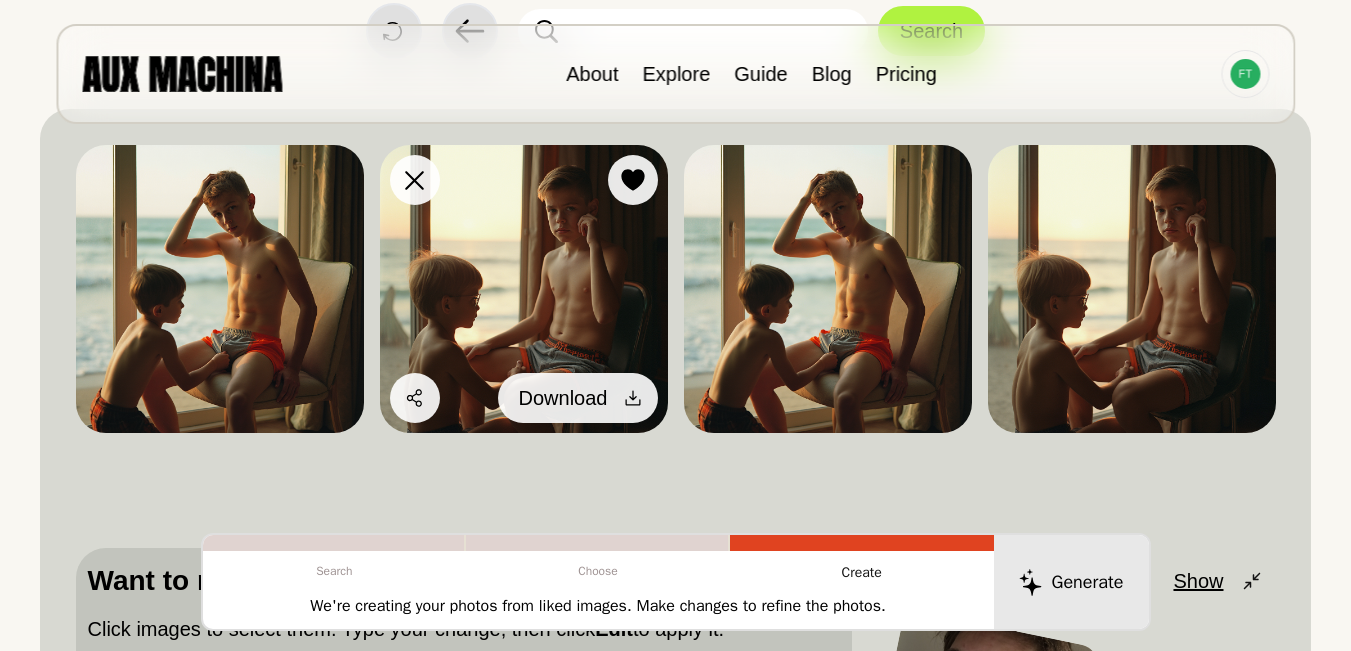 click 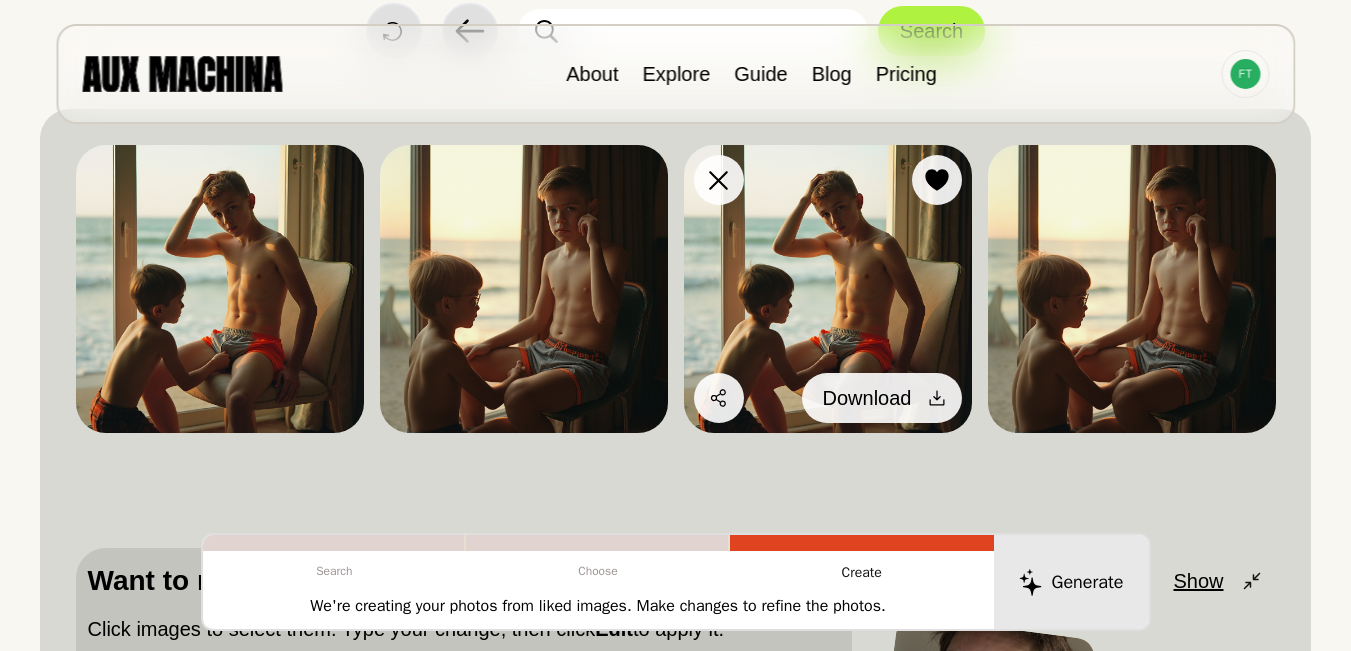 click 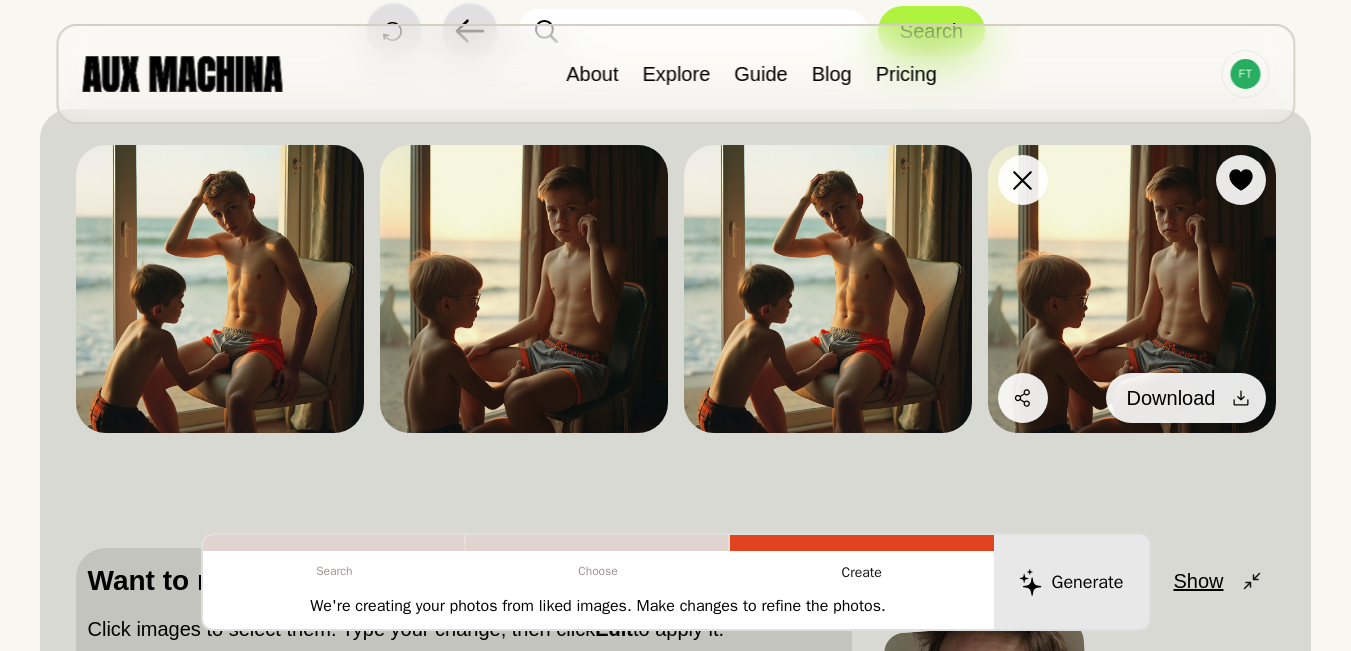 click on "Download" at bounding box center [1186, 398] 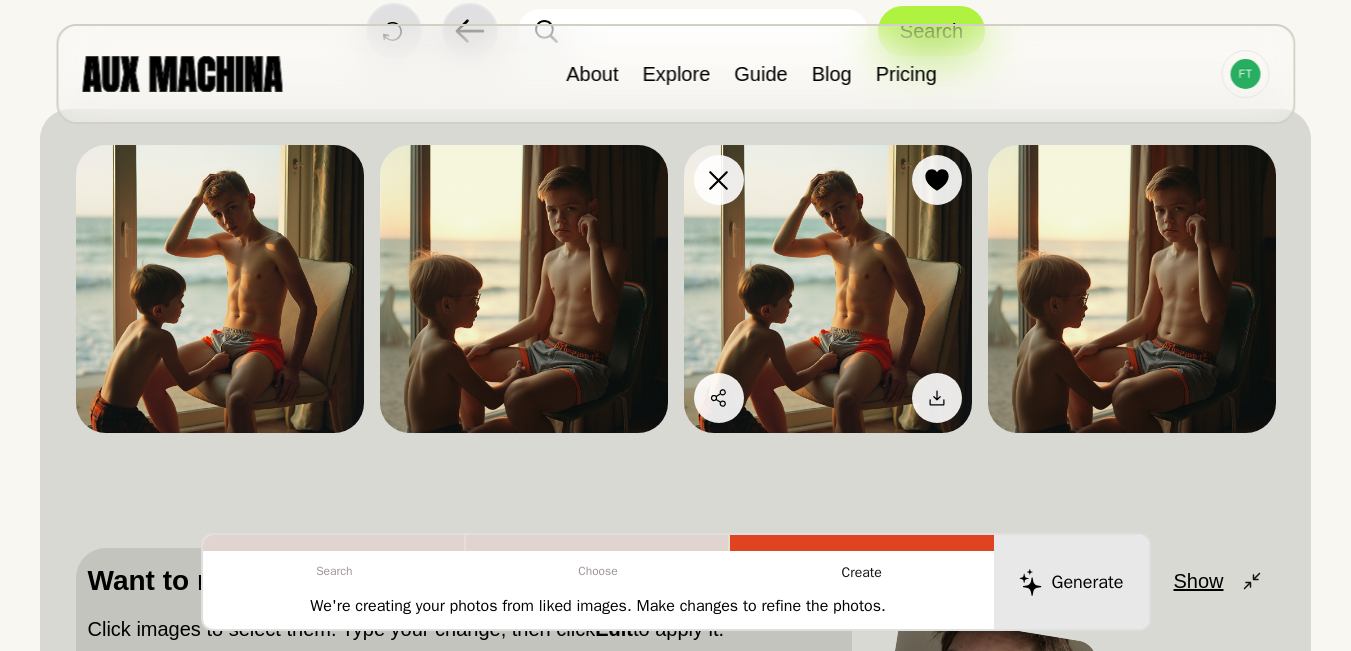 click at bounding box center (828, 289) 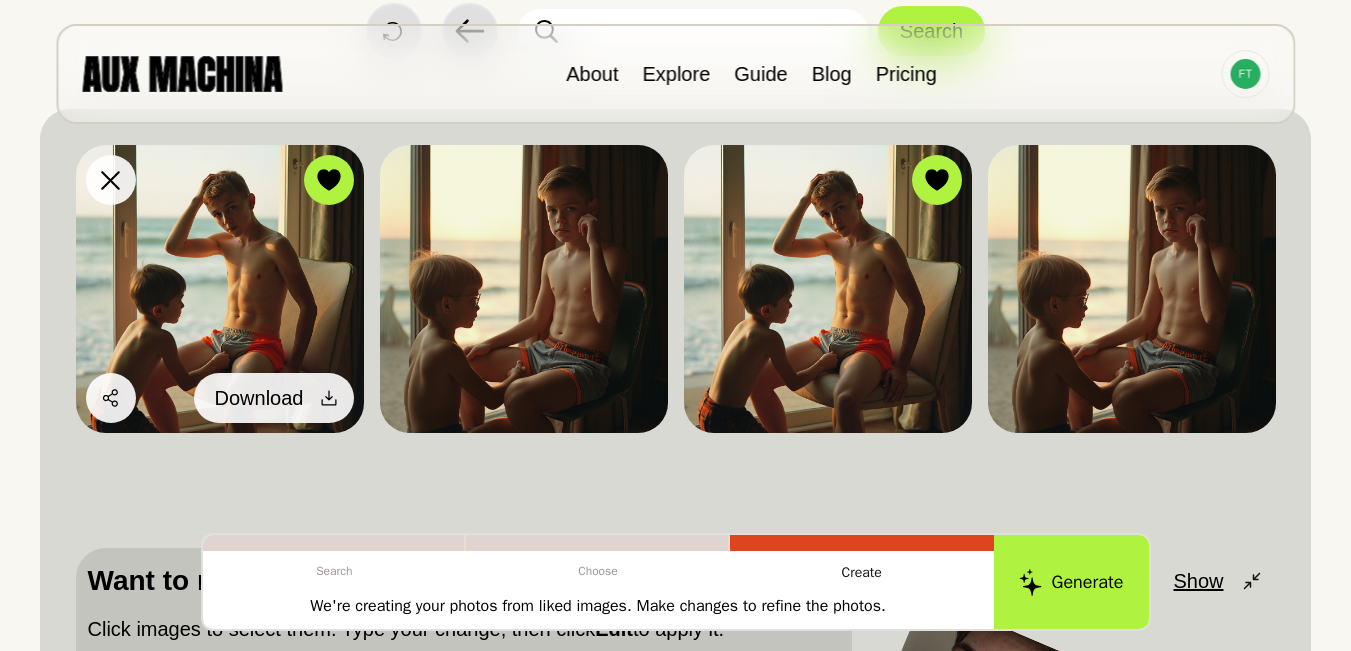 click 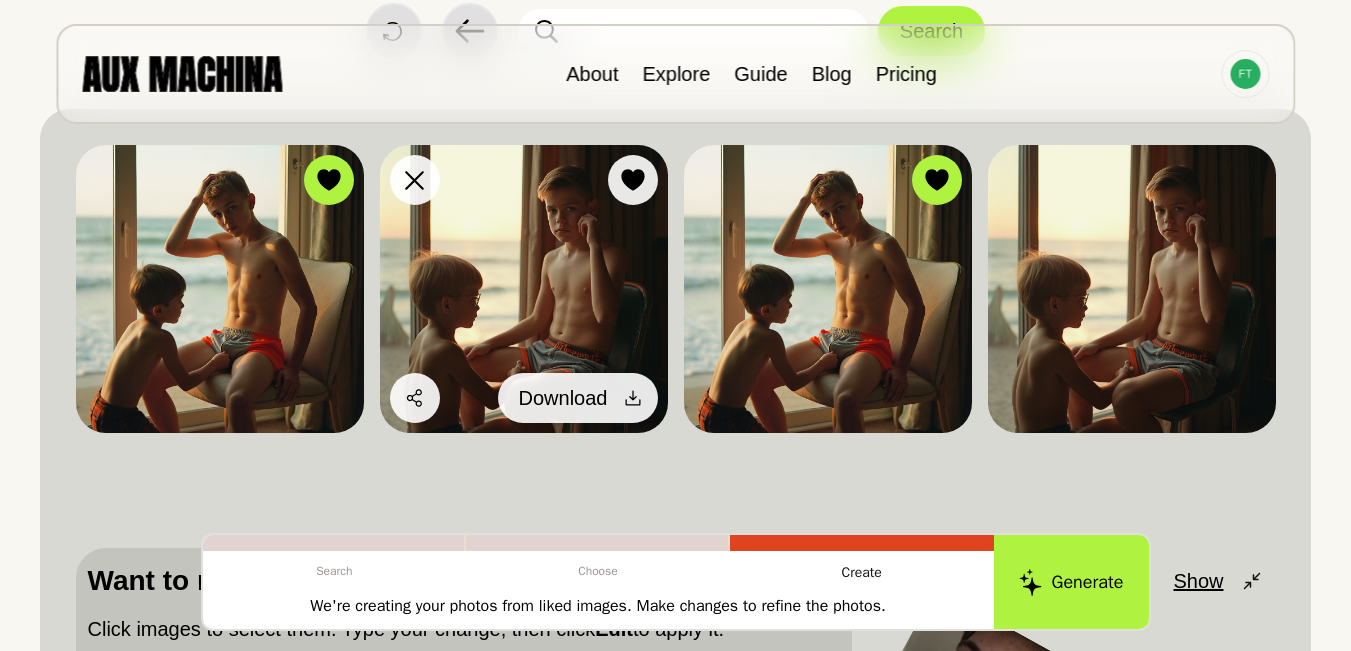 click 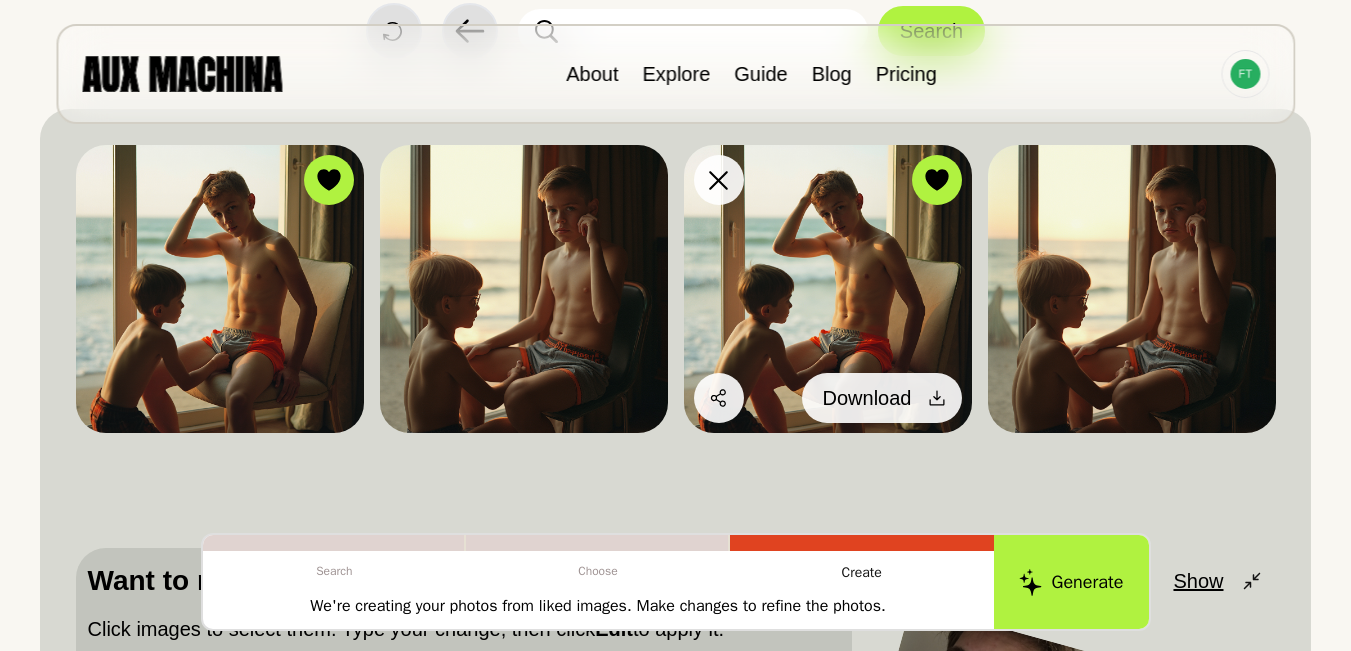 click 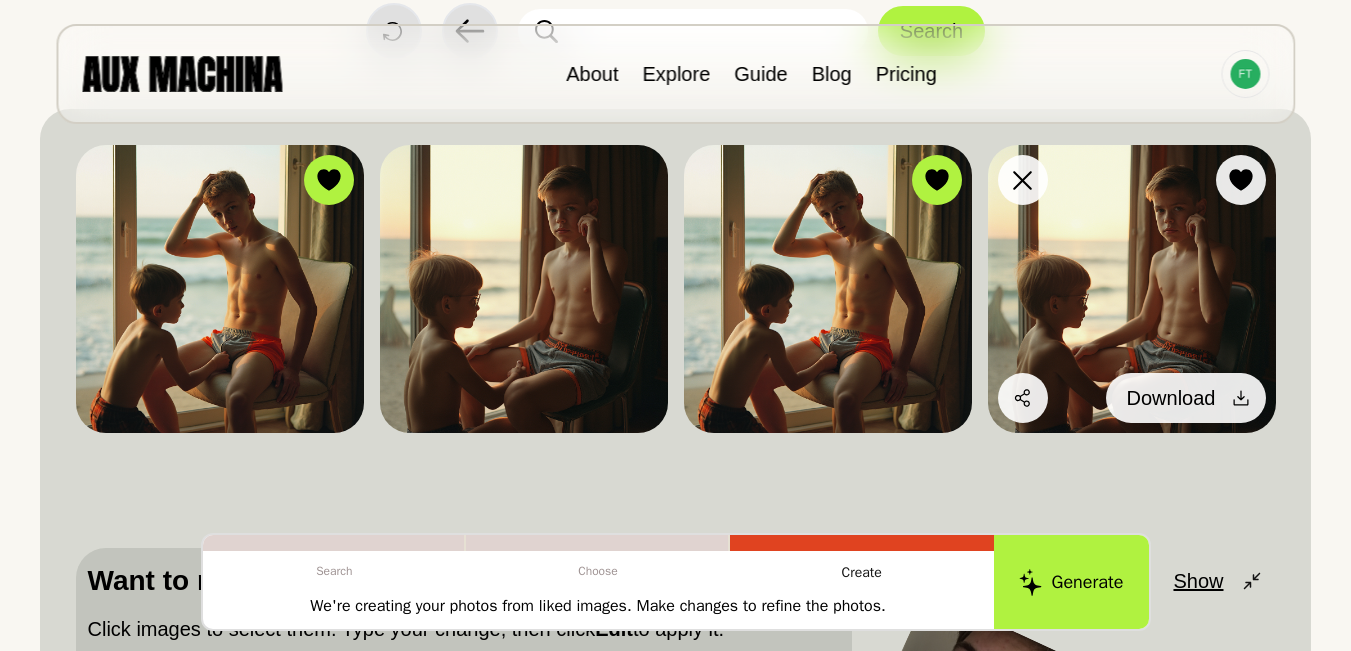 click at bounding box center [1241, 398] 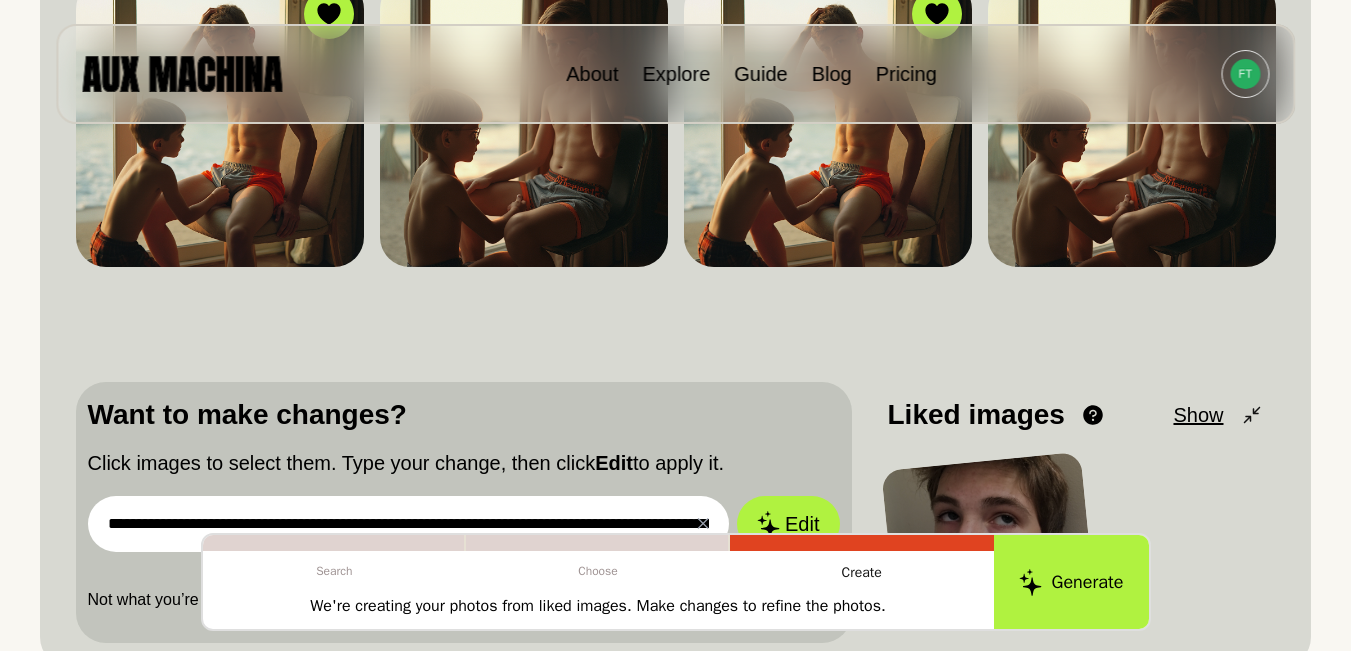 scroll, scrollTop: 367, scrollLeft: 0, axis: vertical 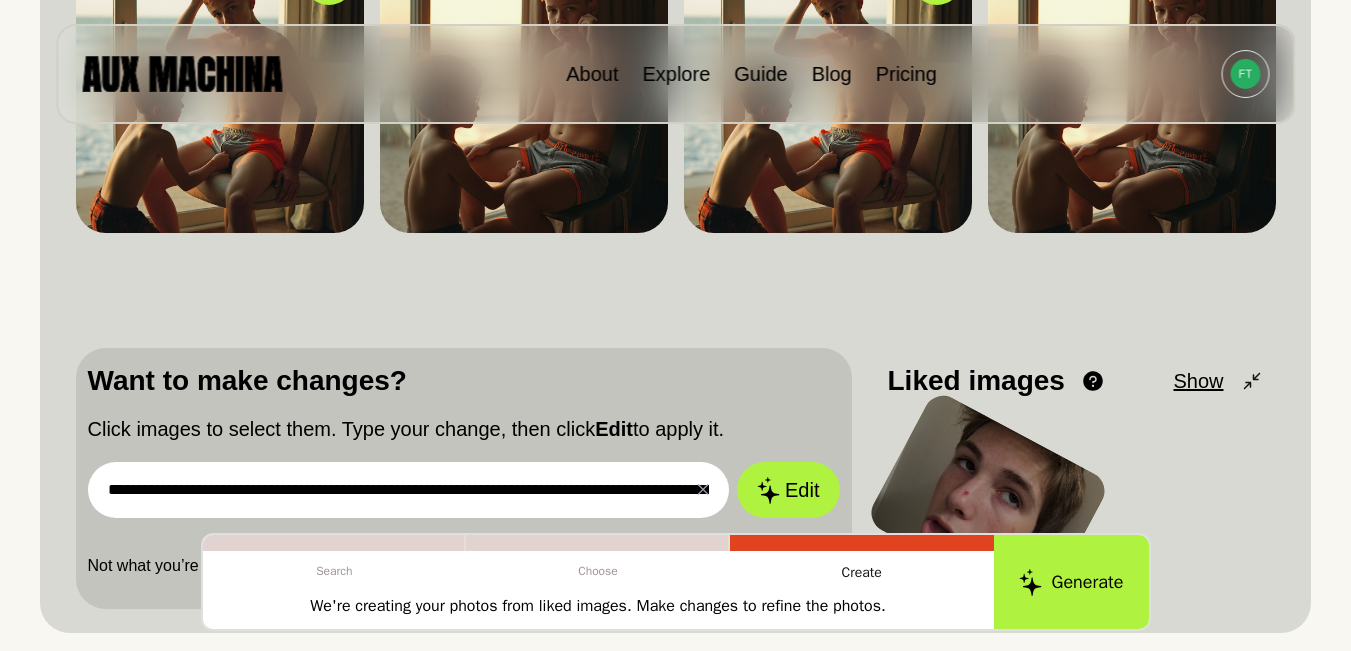 click on "**********" at bounding box center [409, 490] 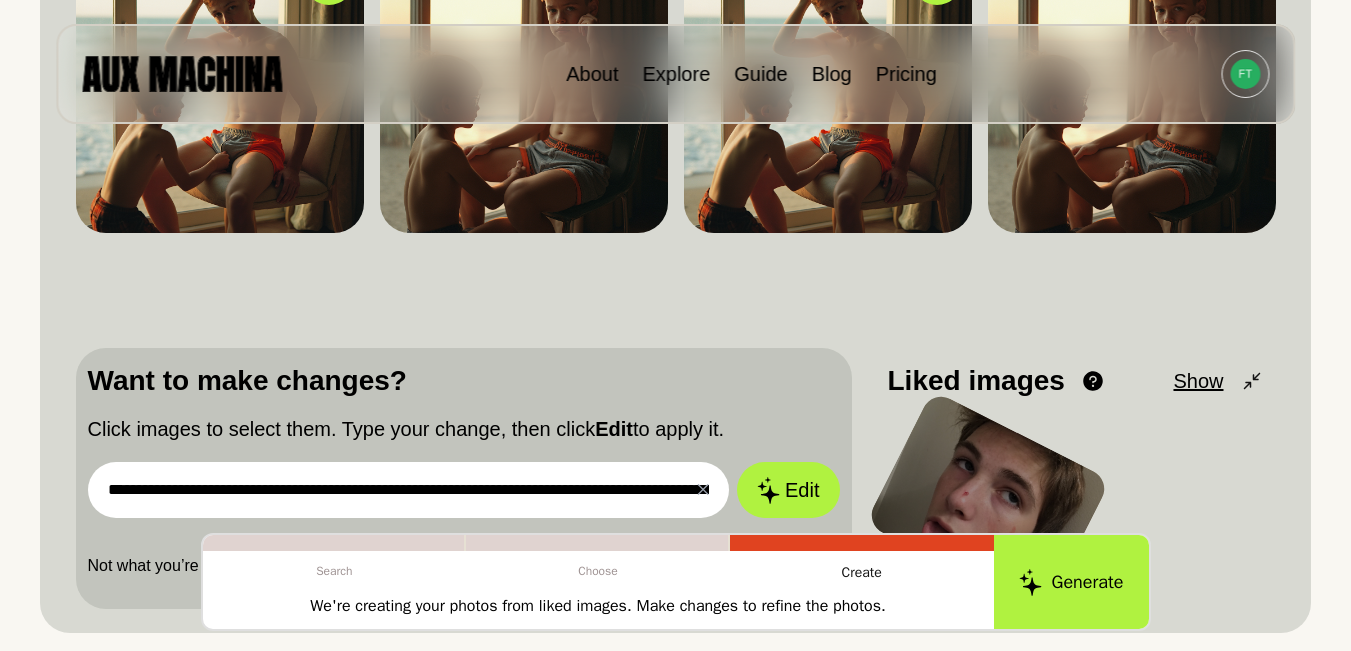 click on "**********" at bounding box center [409, 490] 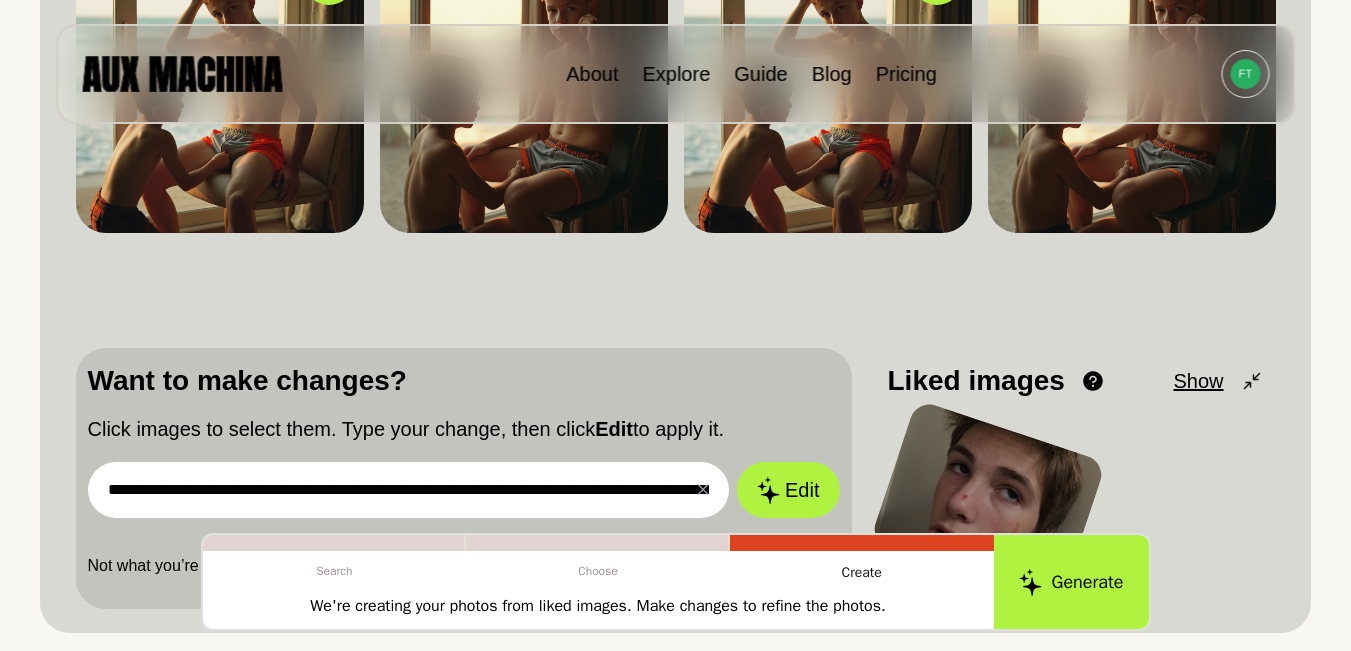 paste 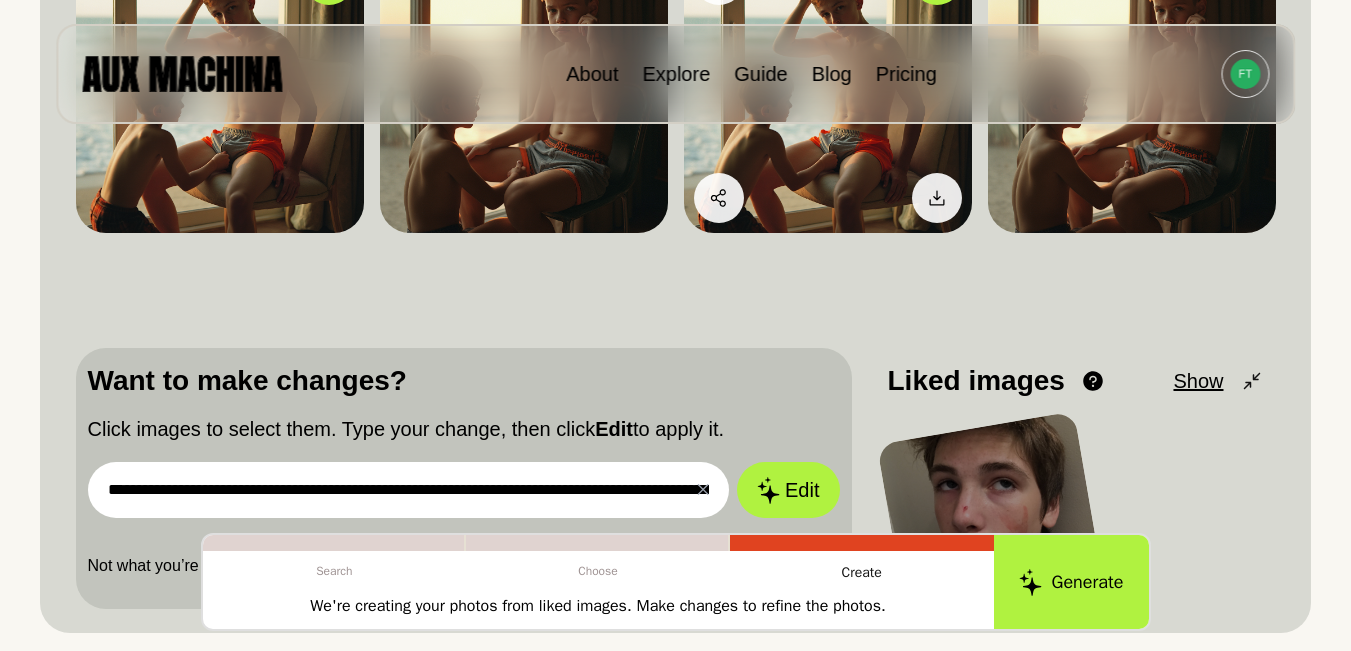 scroll, scrollTop: 0, scrollLeft: 4362, axis: horizontal 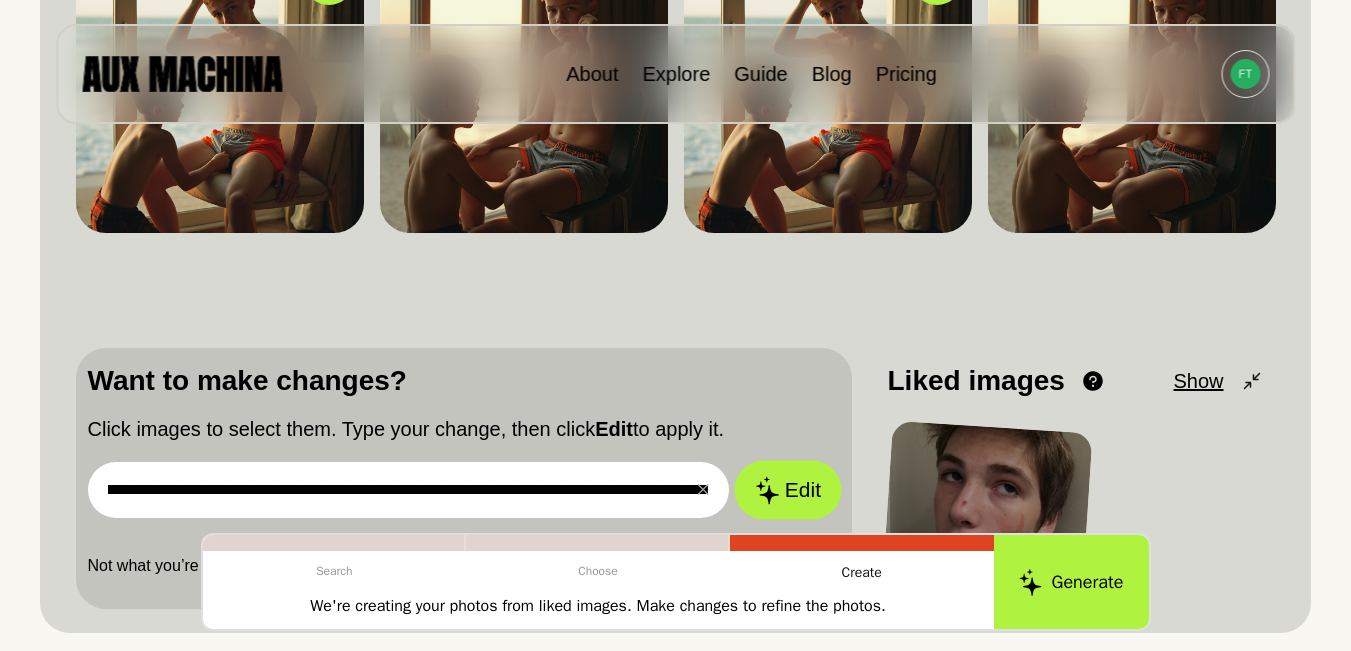 type on "**********" 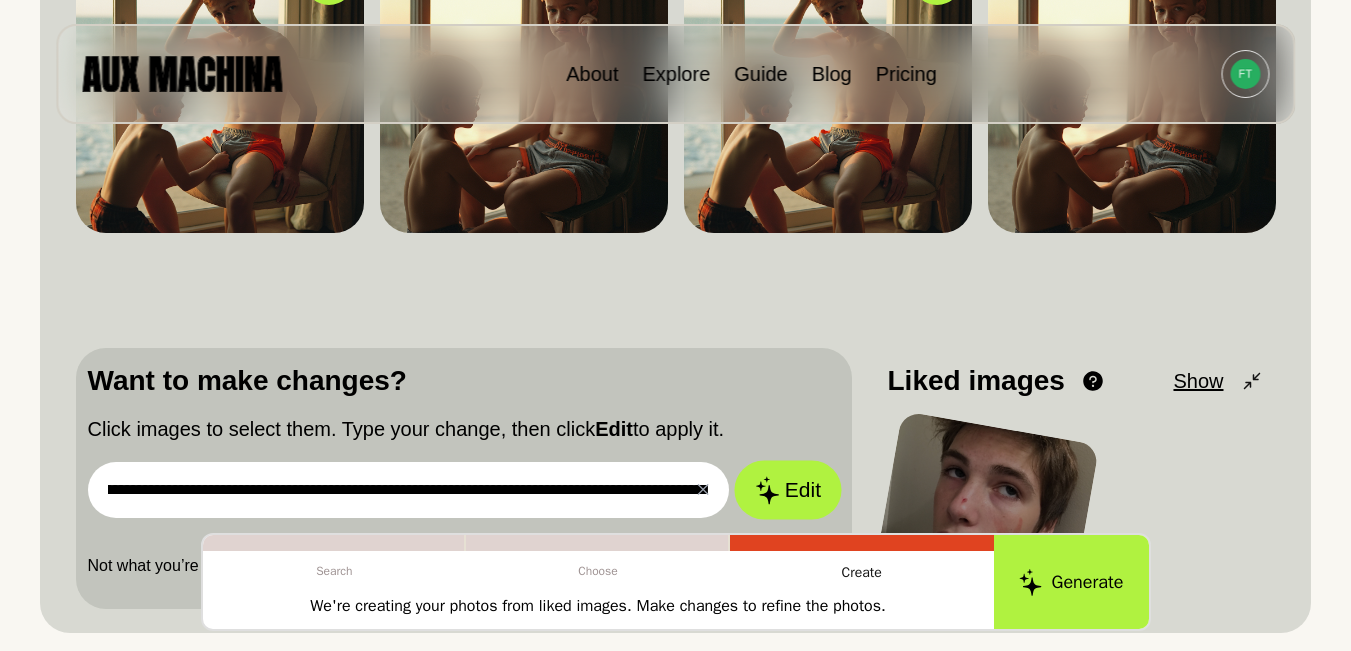click 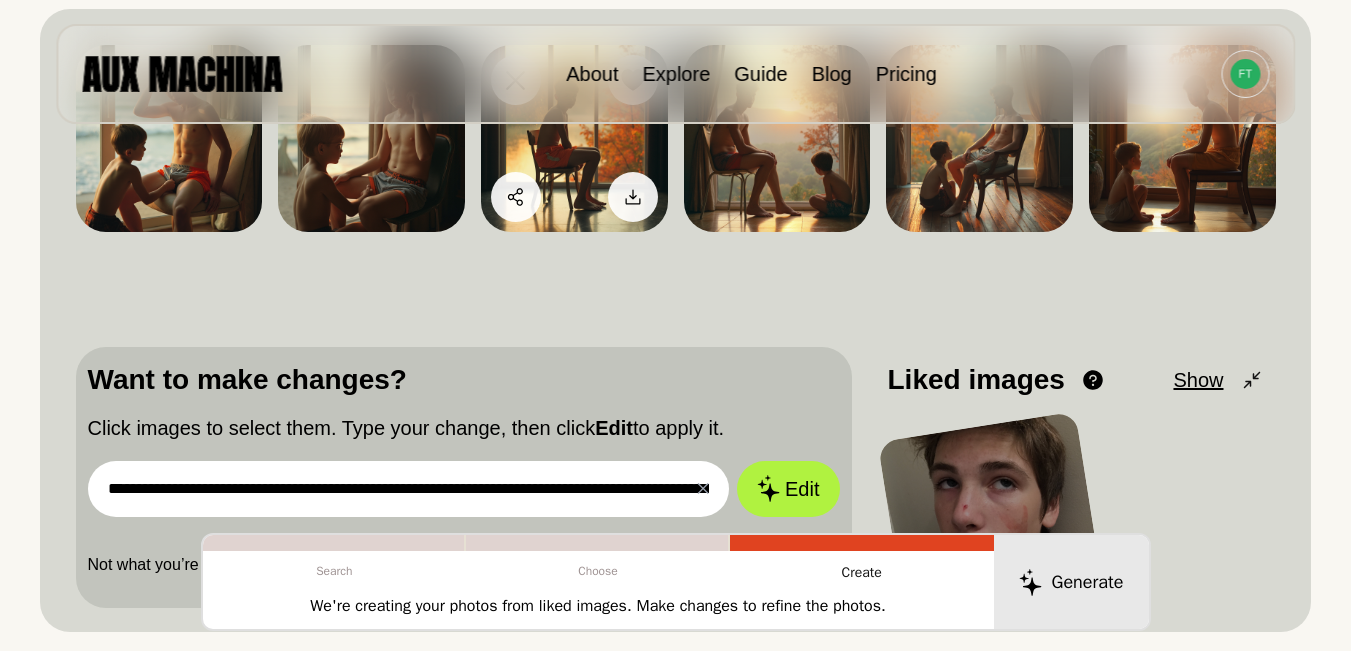 scroll, scrollTop: 200, scrollLeft: 0, axis: vertical 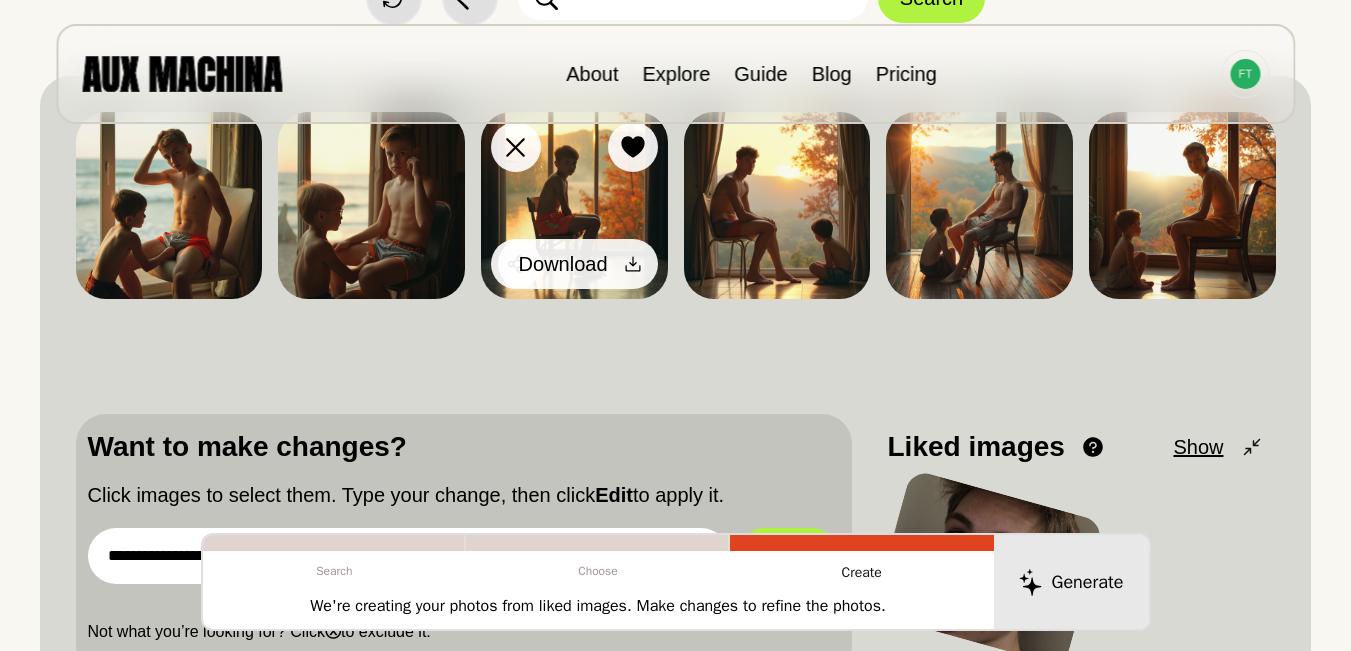 click 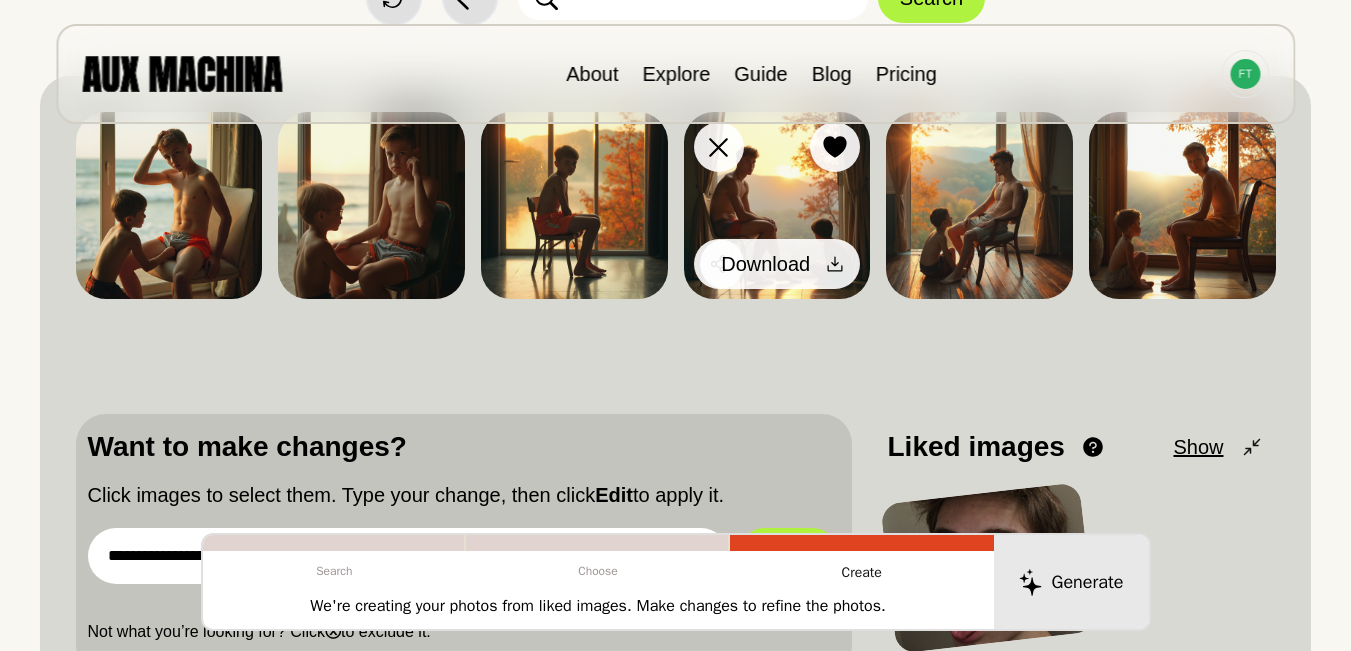 click 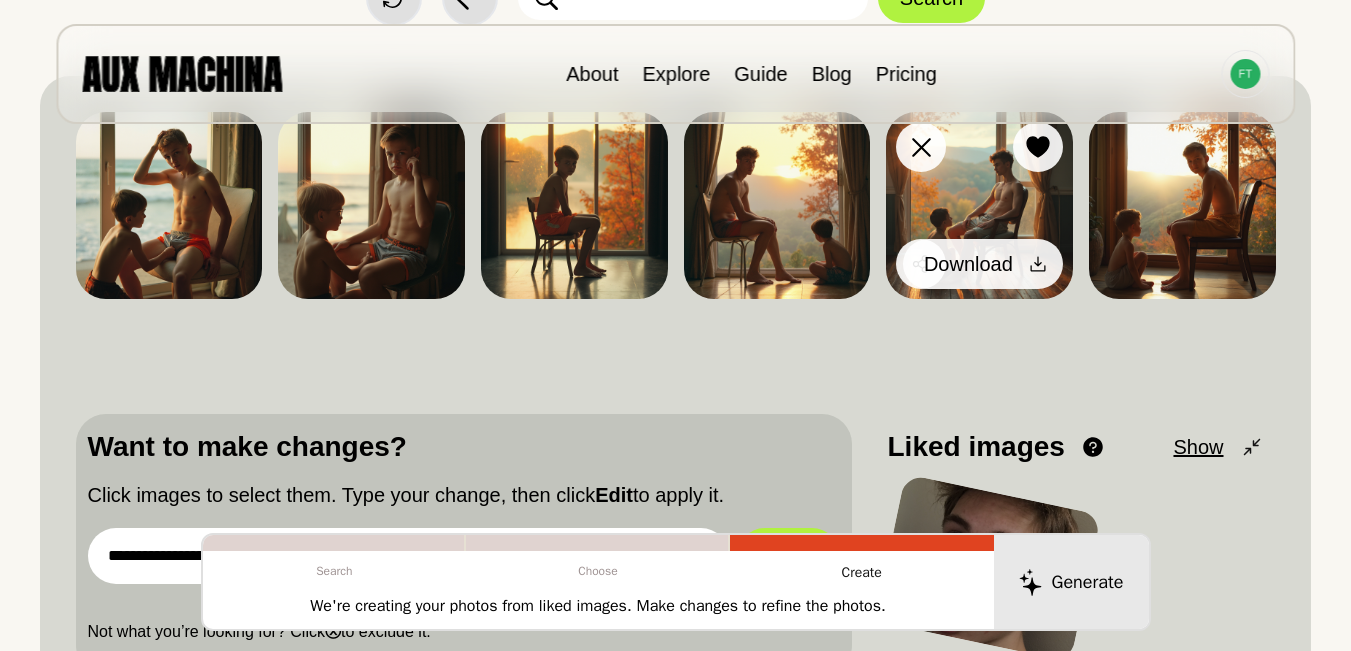 click 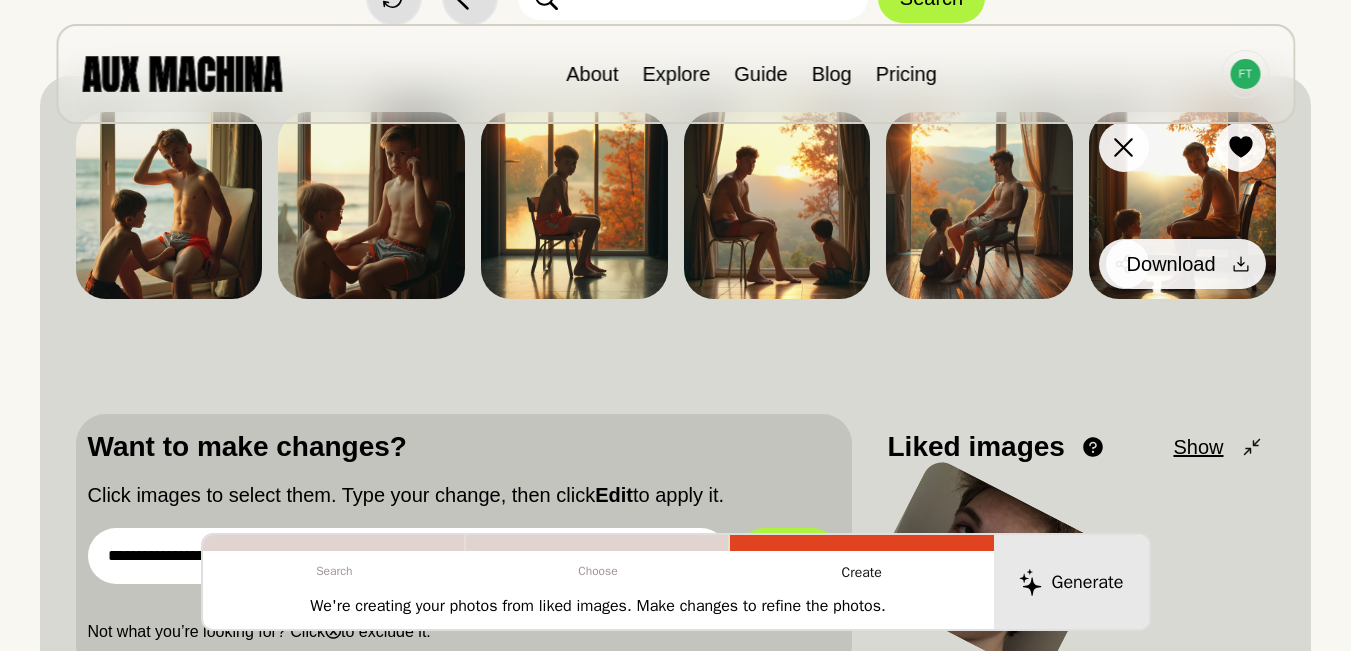 click 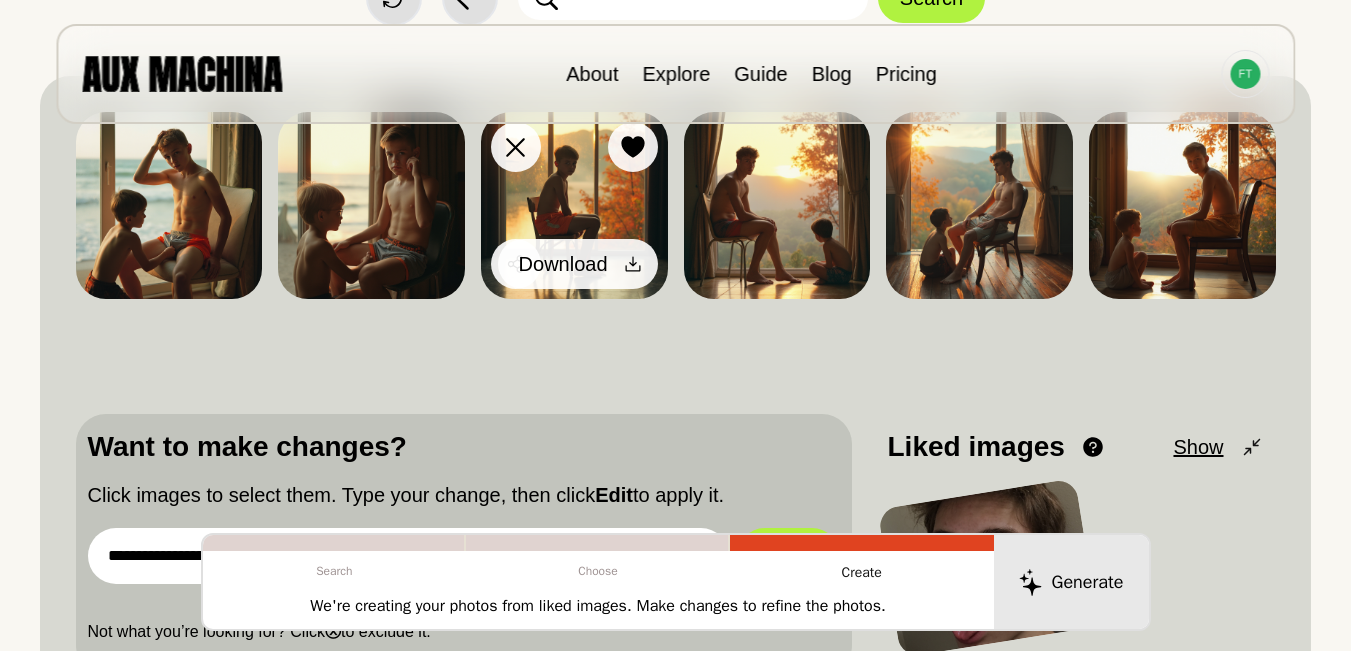 click at bounding box center (633, 264) 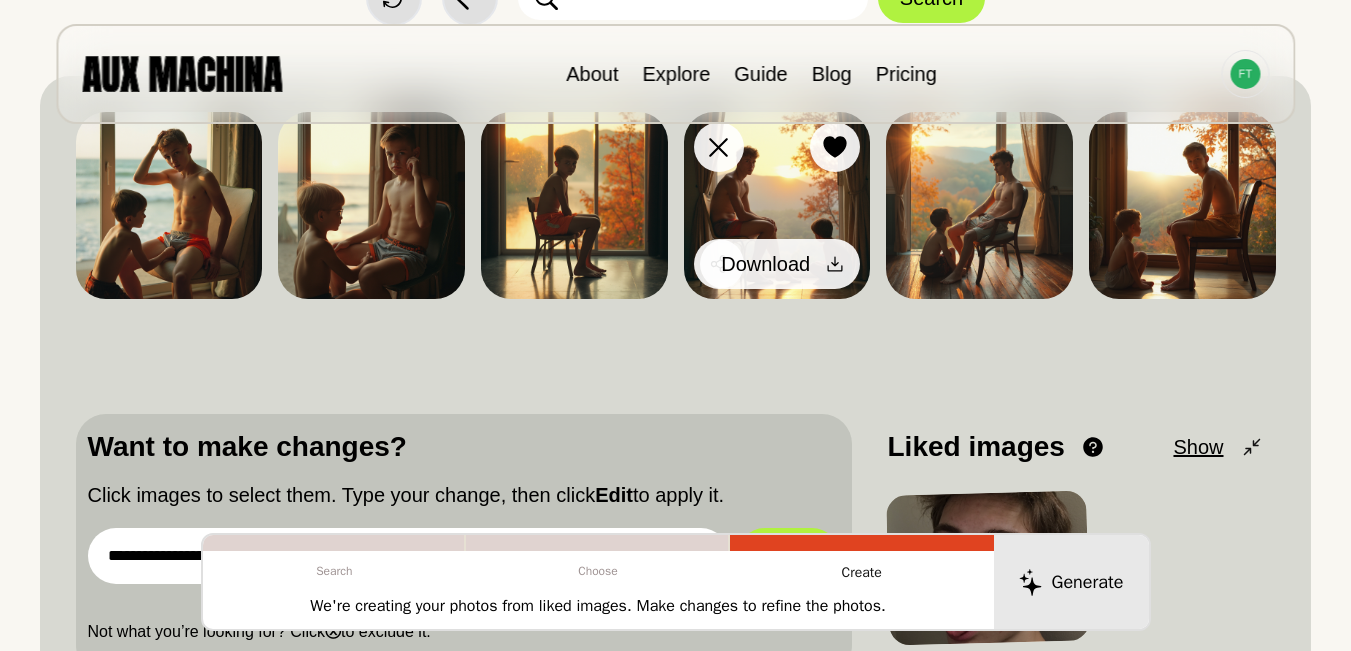 click 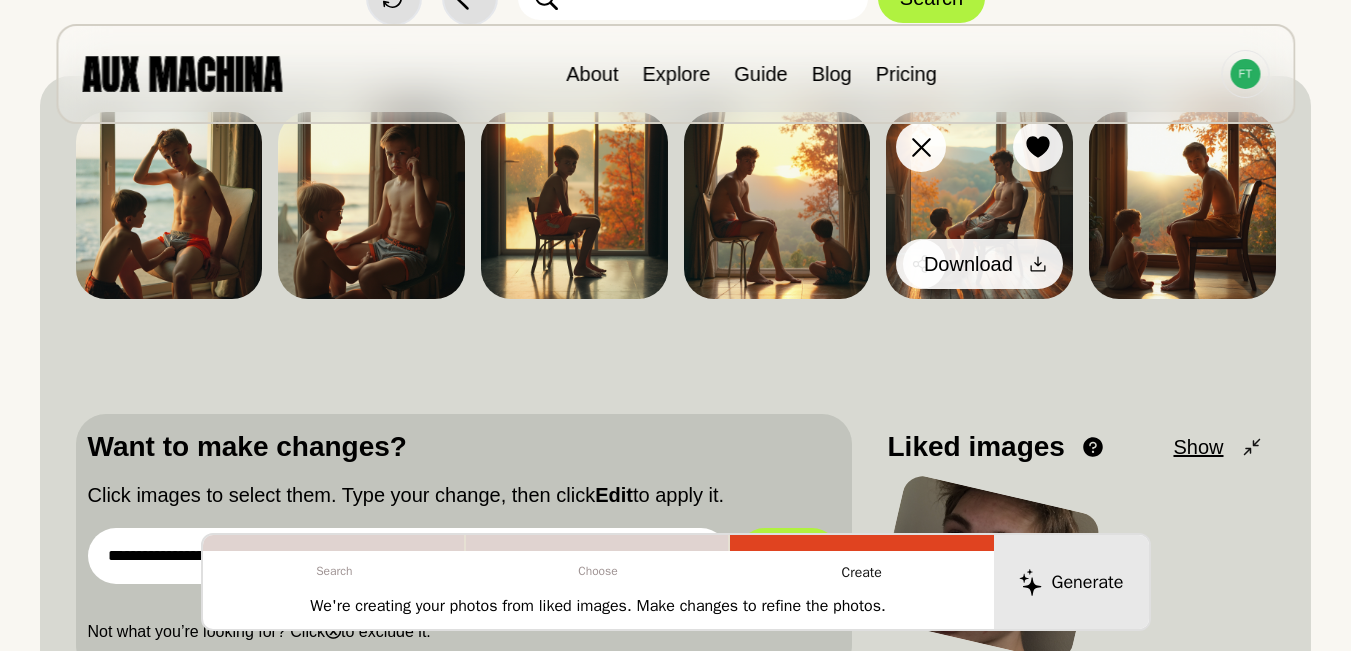 click 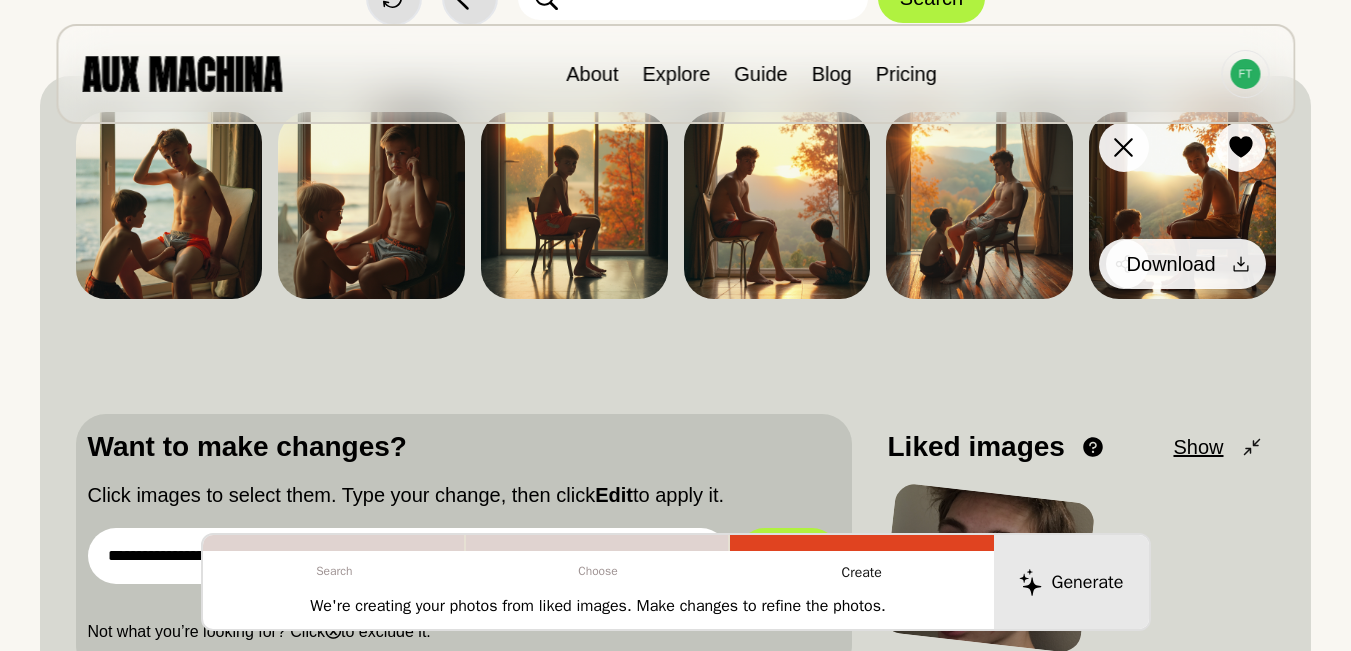 click at bounding box center (1241, 264) 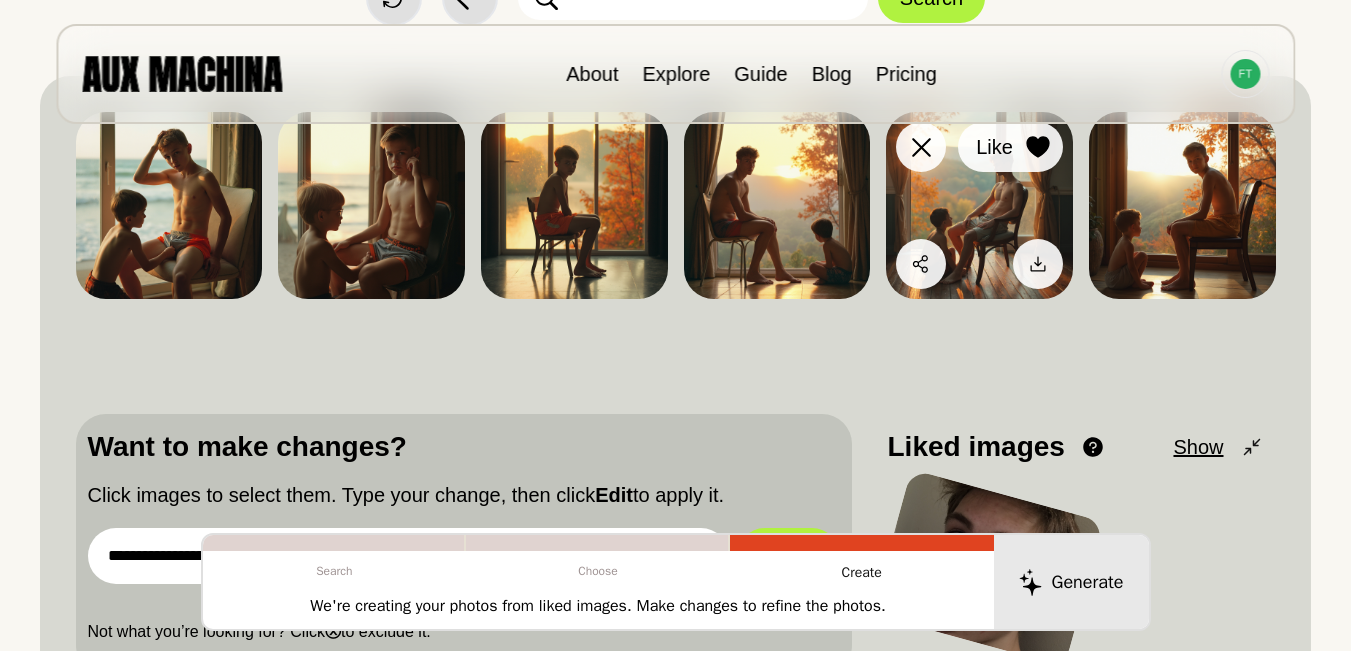 click at bounding box center (1038, 147) 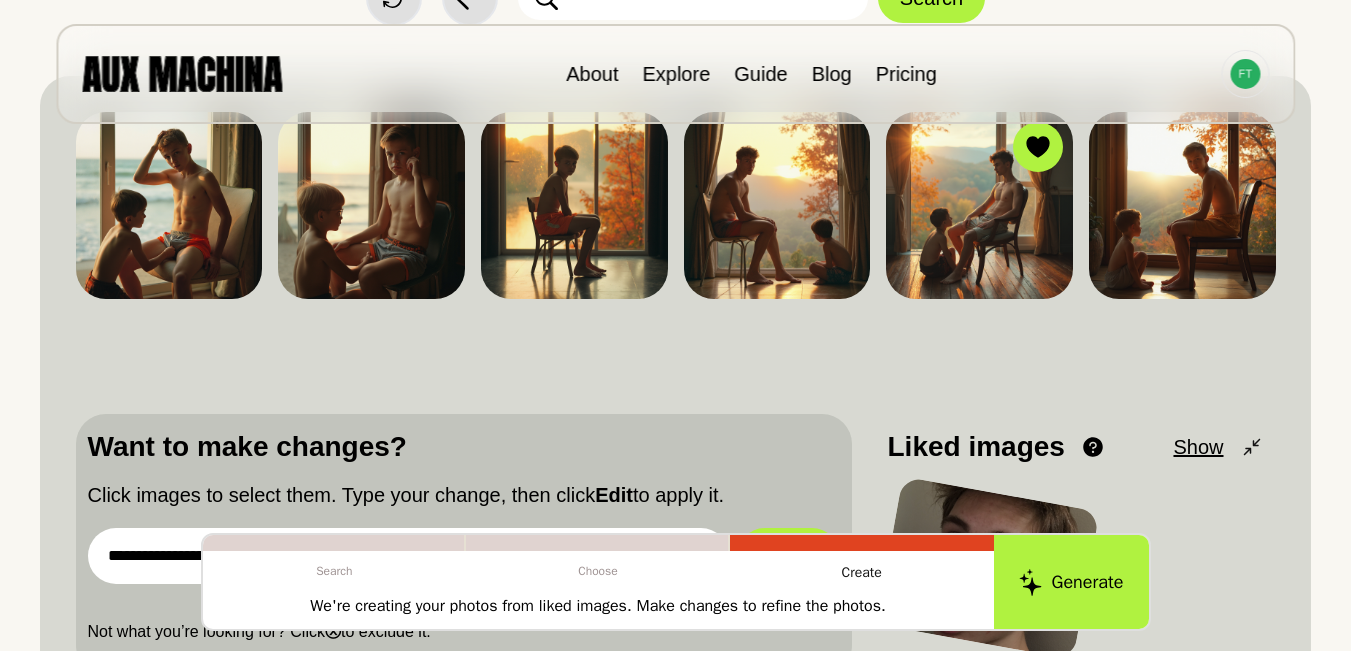 scroll, scrollTop: 333, scrollLeft: 0, axis: vertical 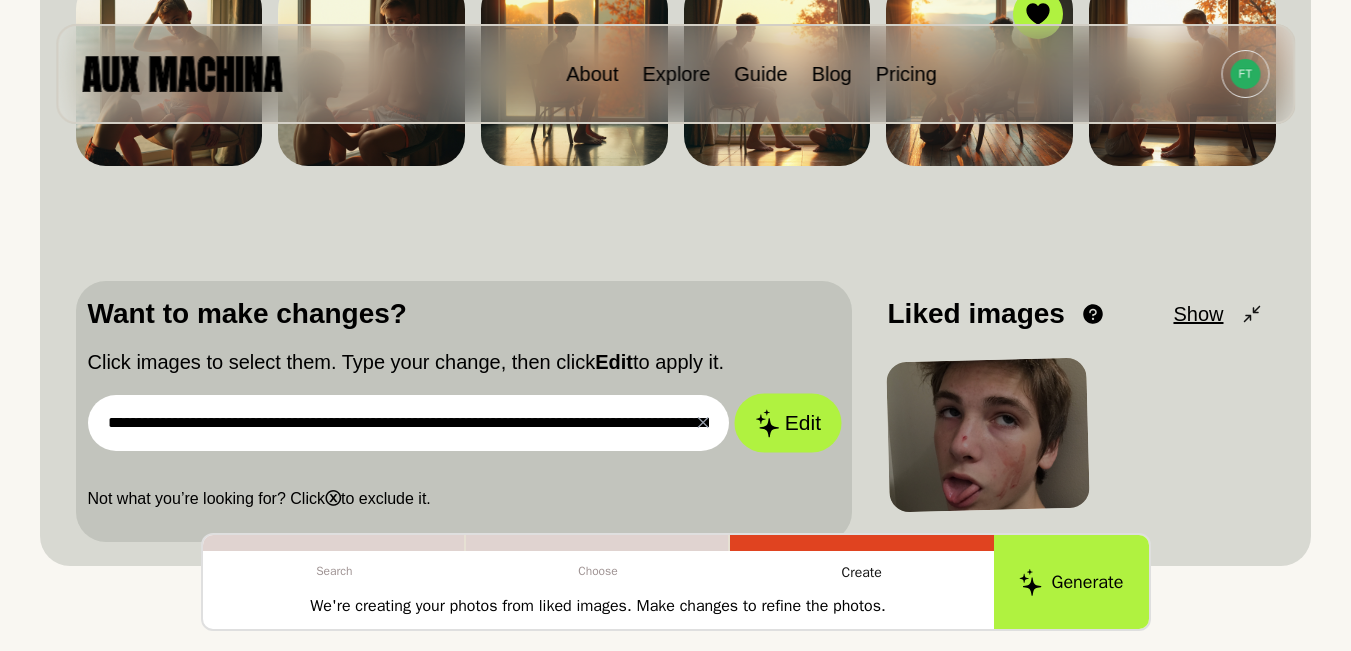 click on "Edit" at bounding box center [788, 422] 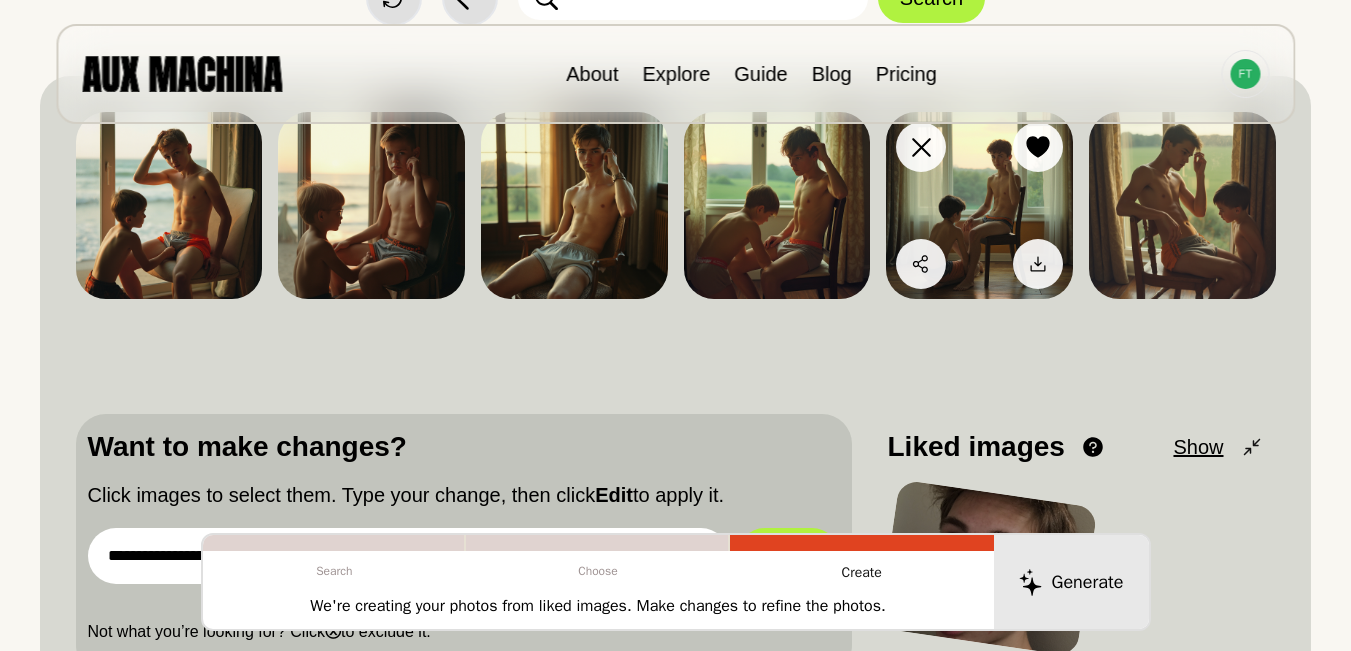 scroll, scrollTop: 167, scrollLeft: 0, axis: vertical 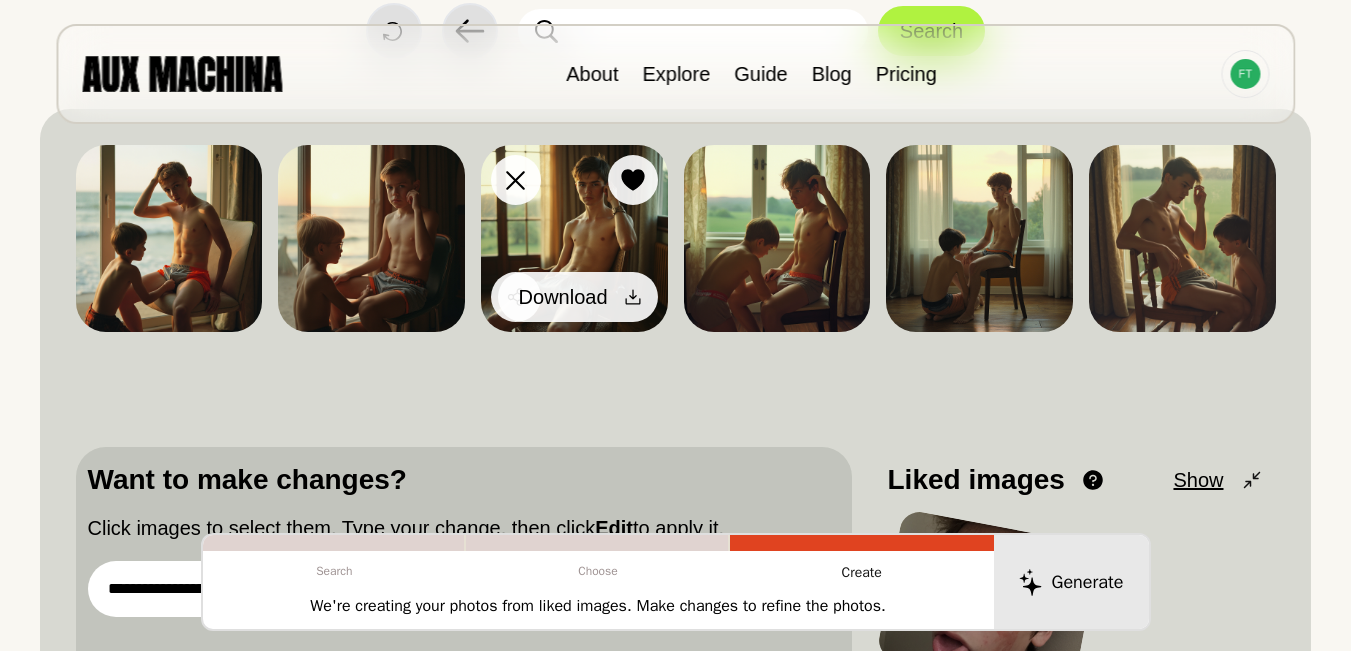 click 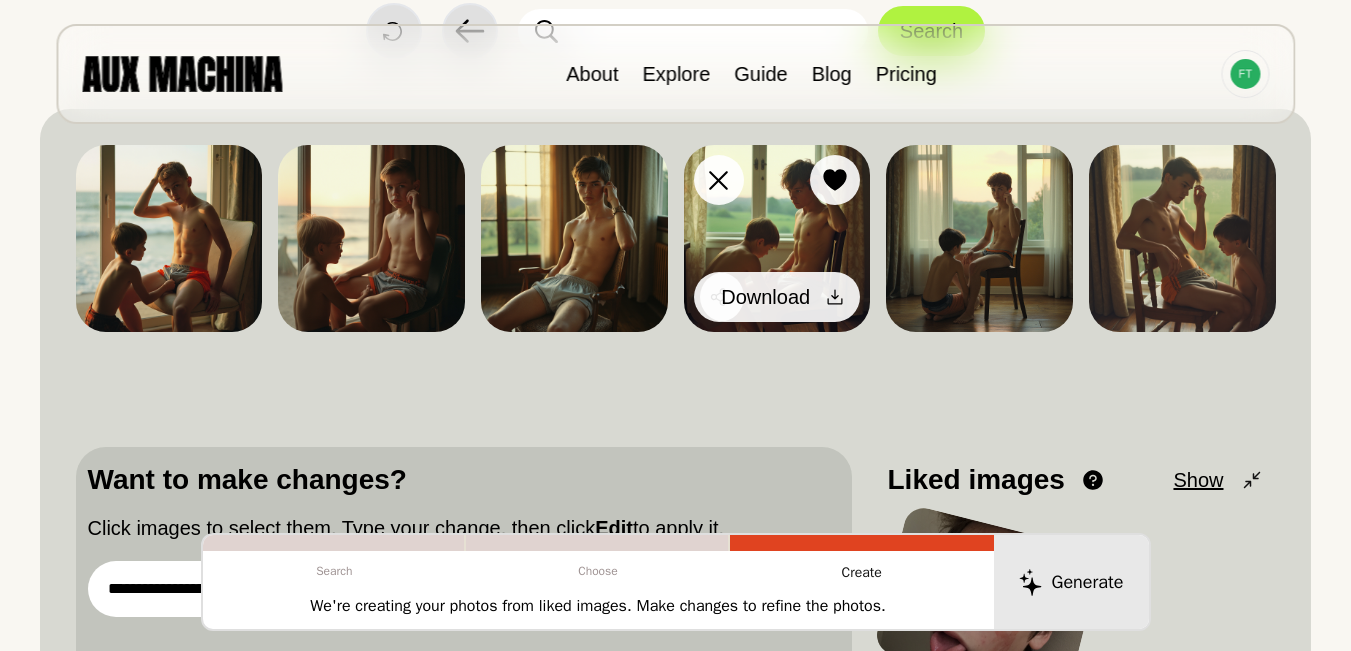 click 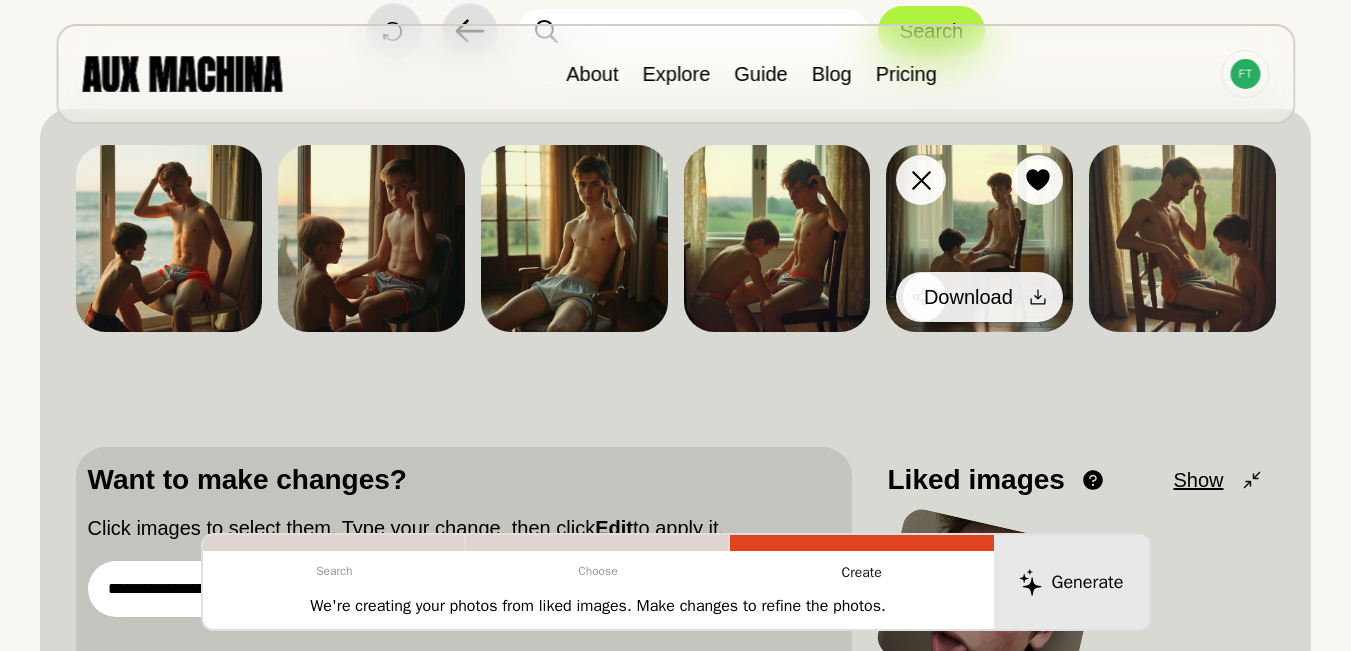 click 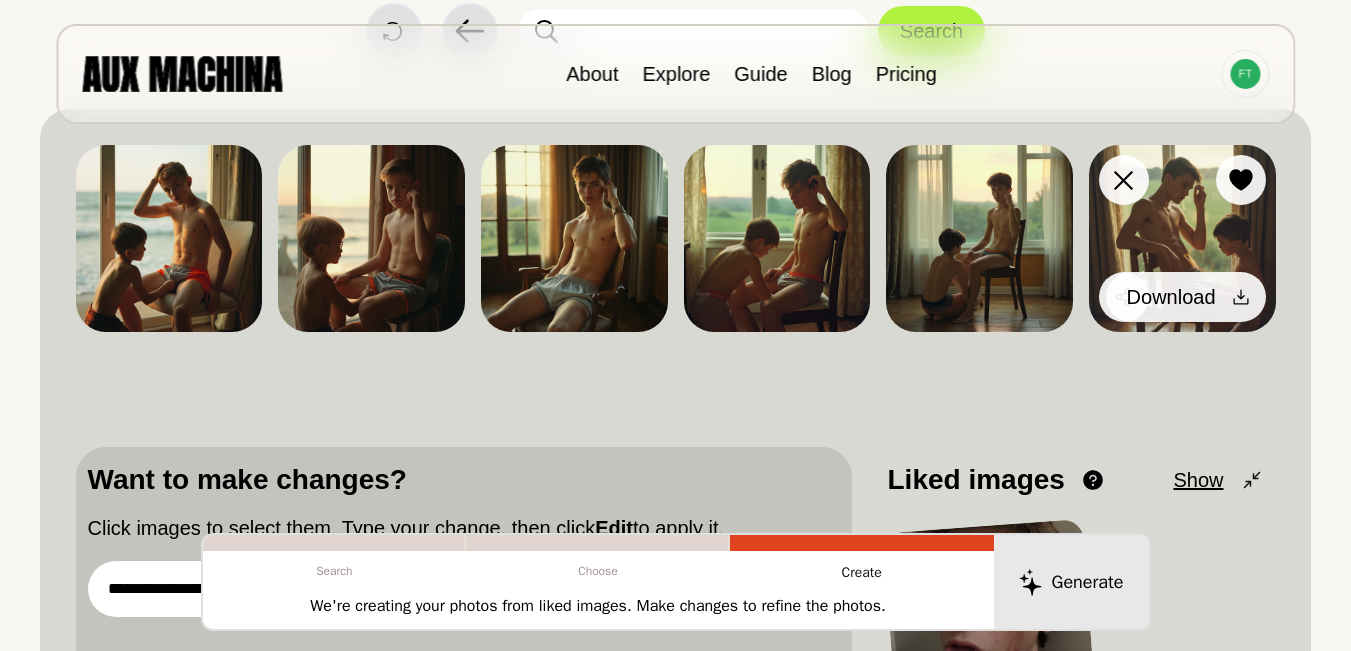 click 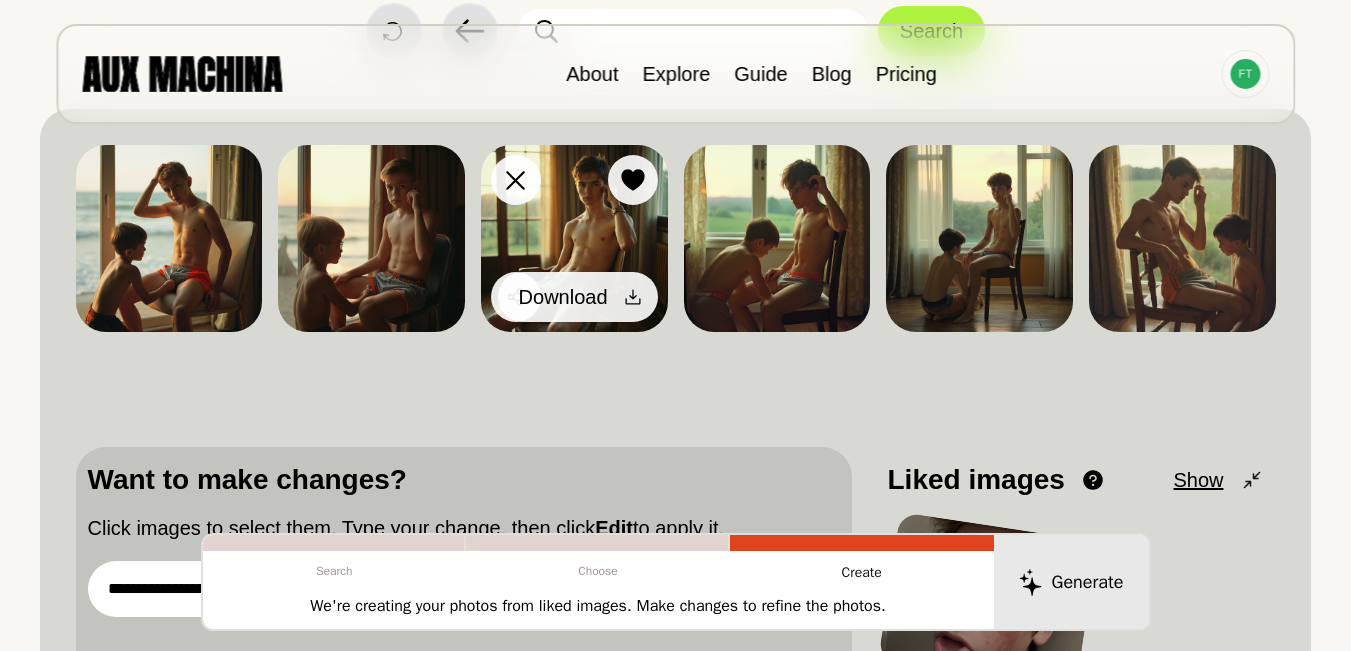 click 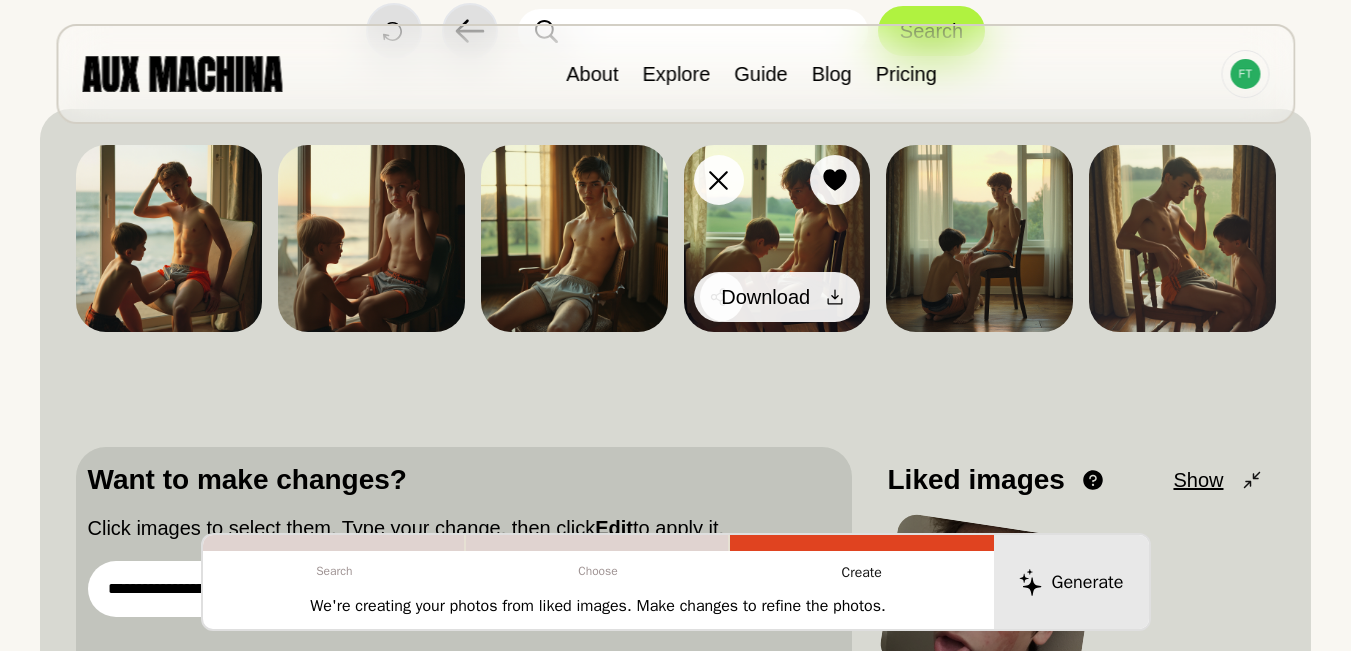 click at bounding box center [835, 297] 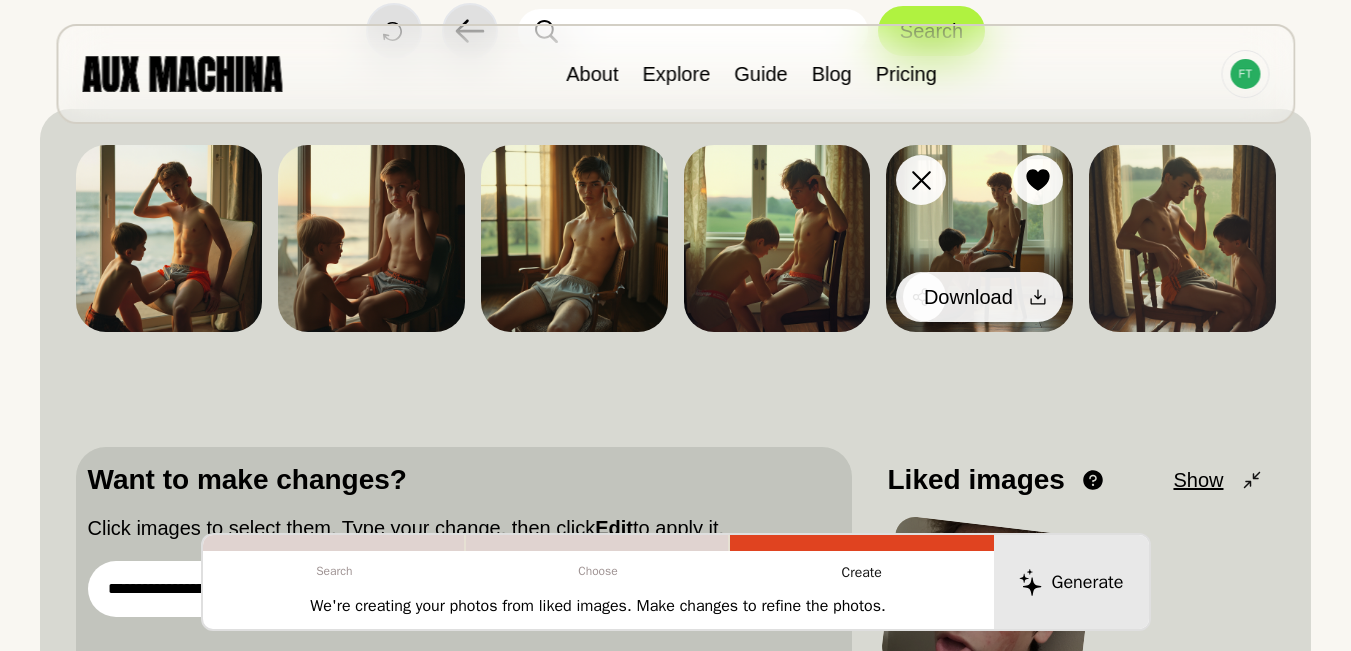click 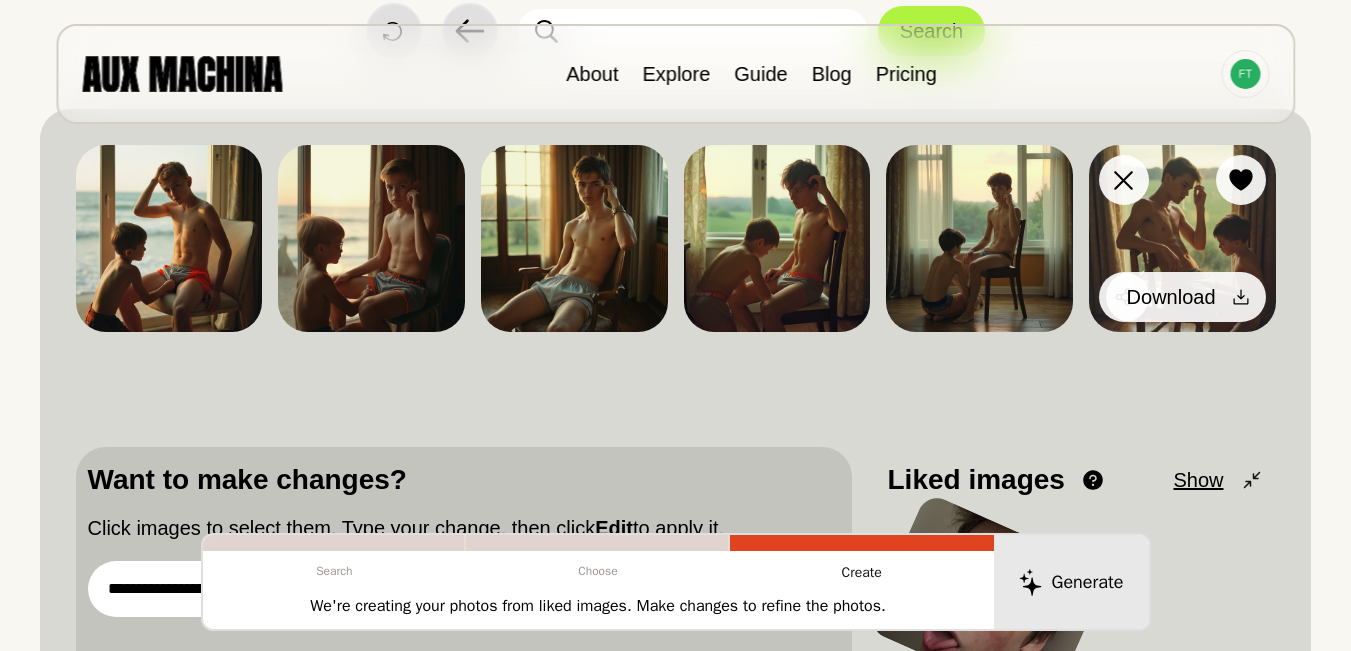 click 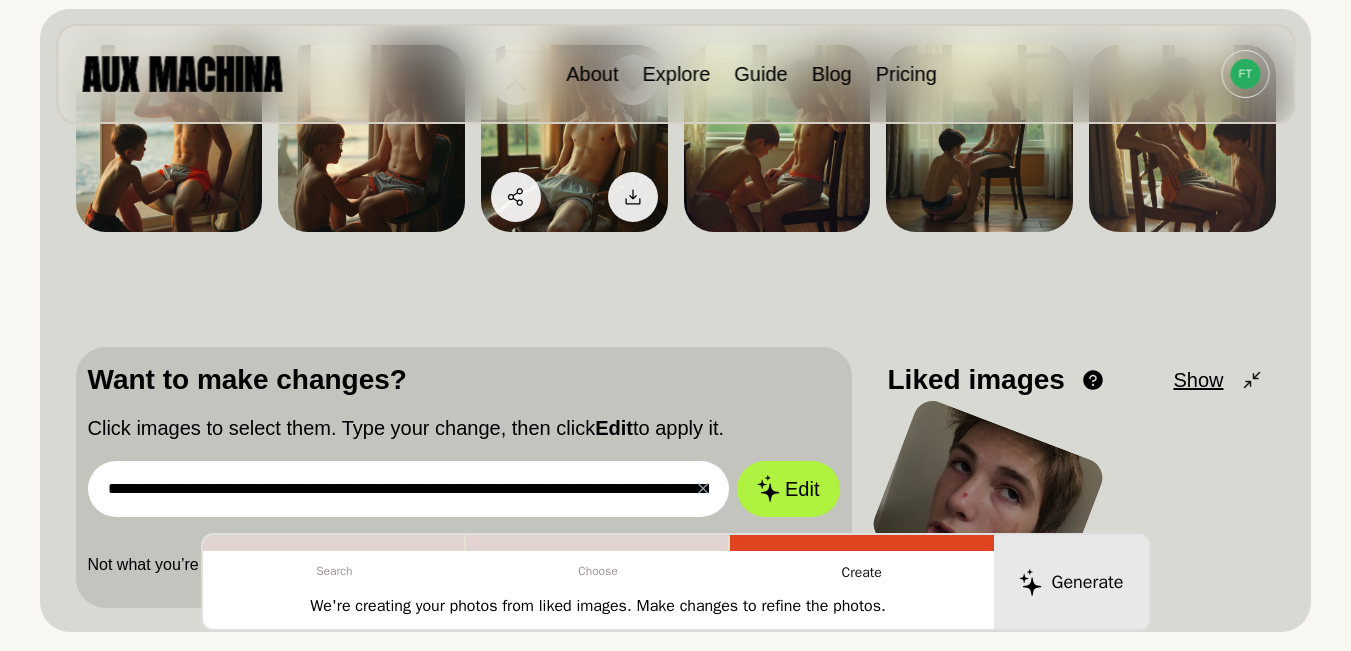 scroll, scrollTop: 200, scrollLeft: 0, axis: vertical 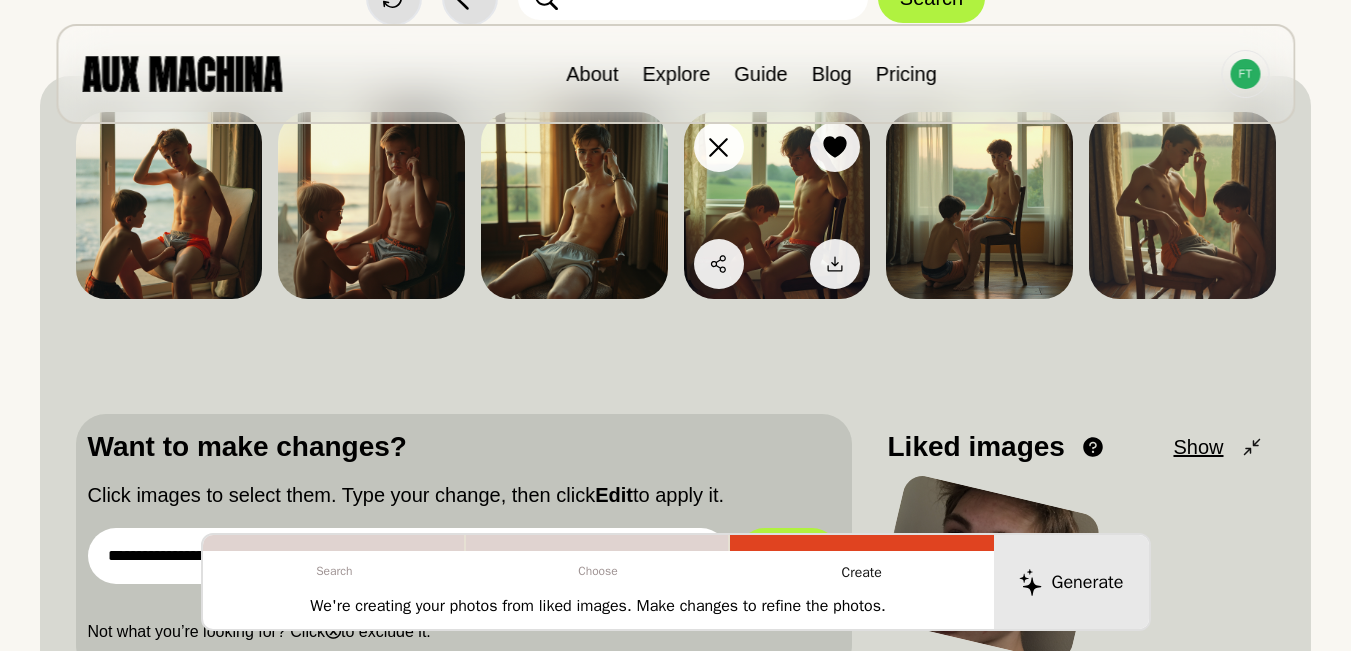 click at bounding box center (777, 205) 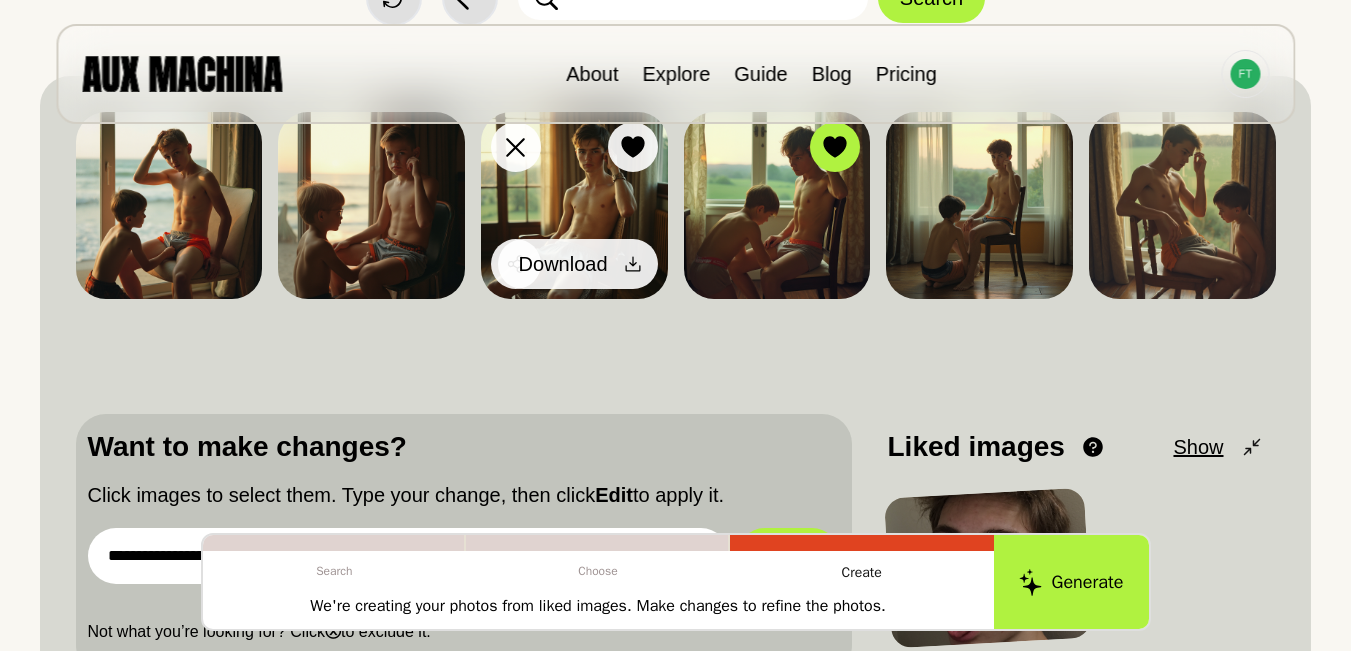 click 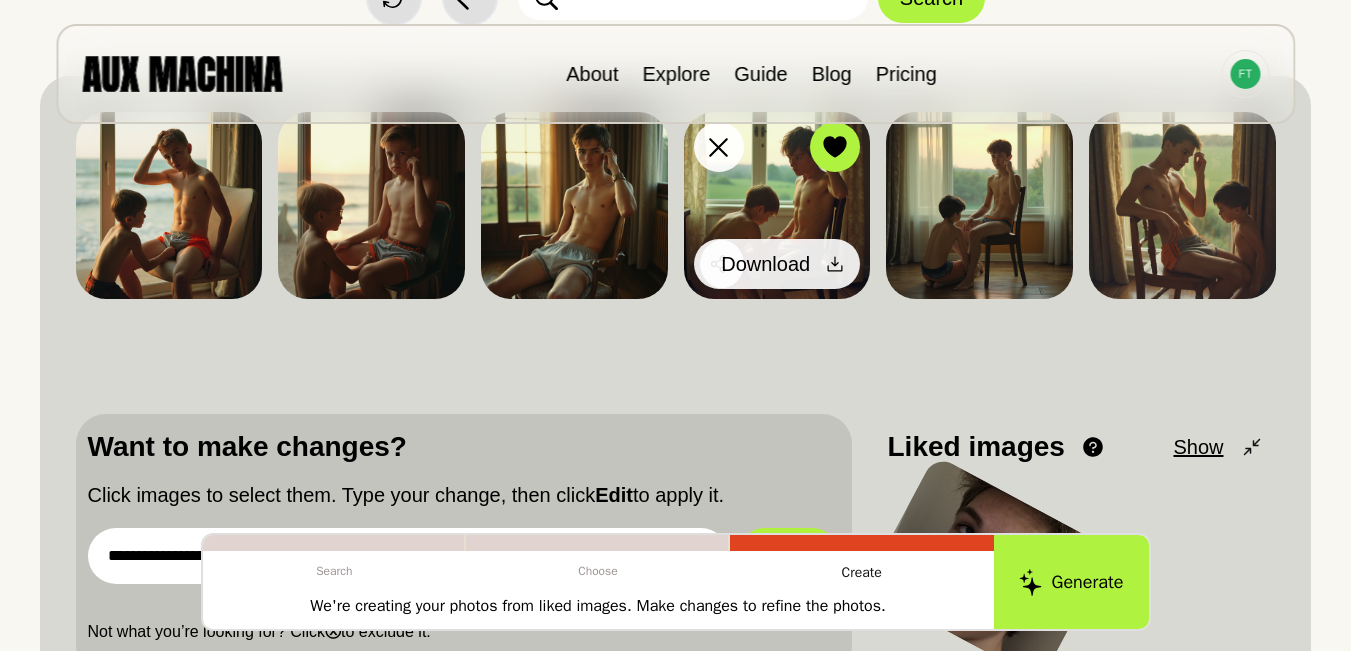 click at bounding box center (835, 264) 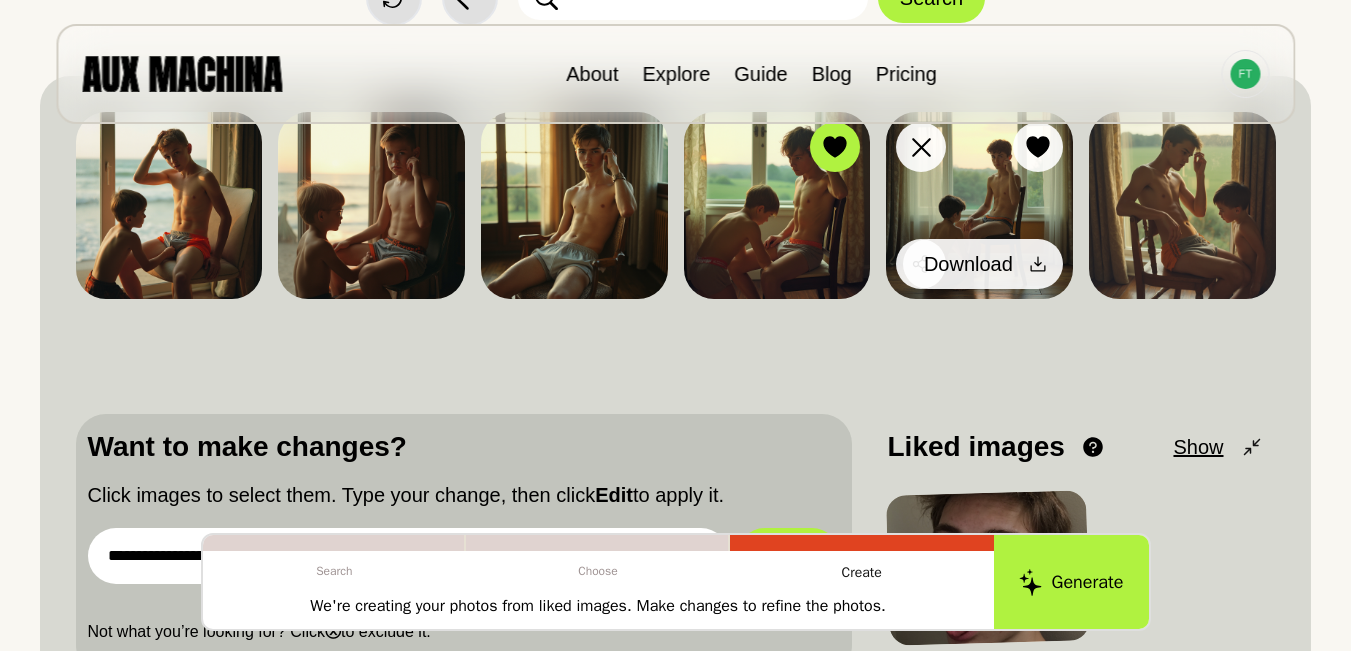 click 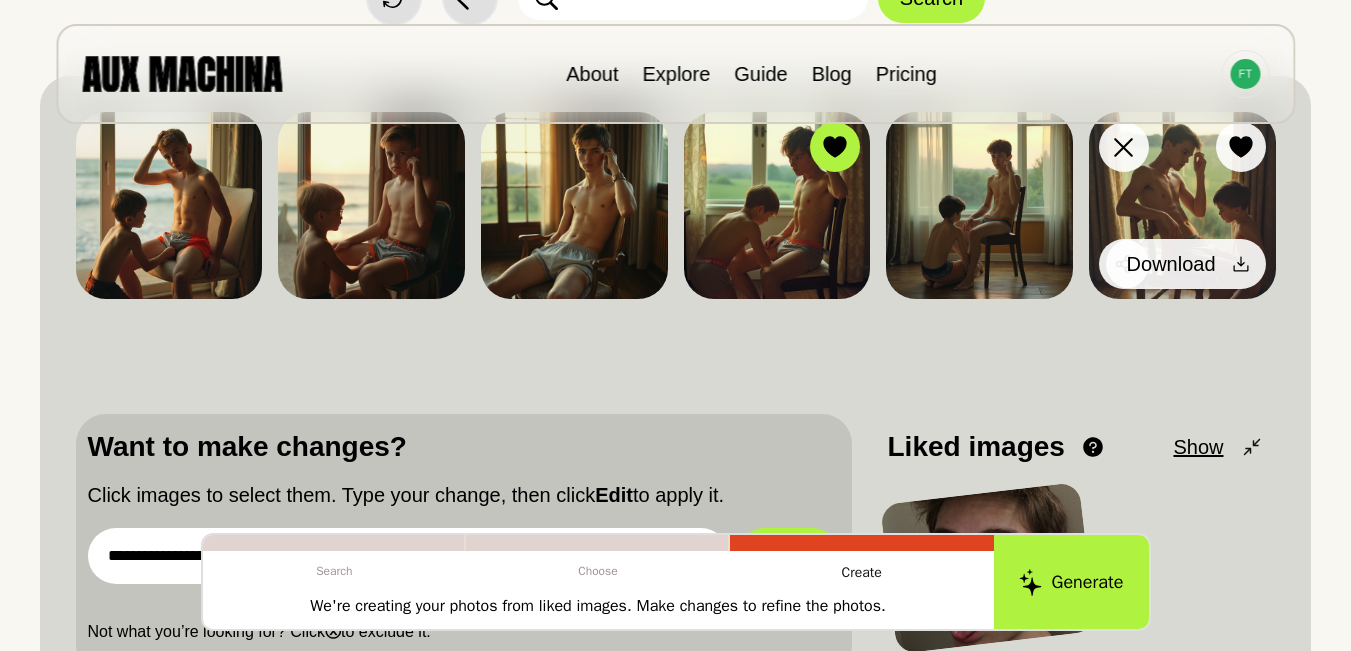 click on "Download" at bounding box center [1186, 264] 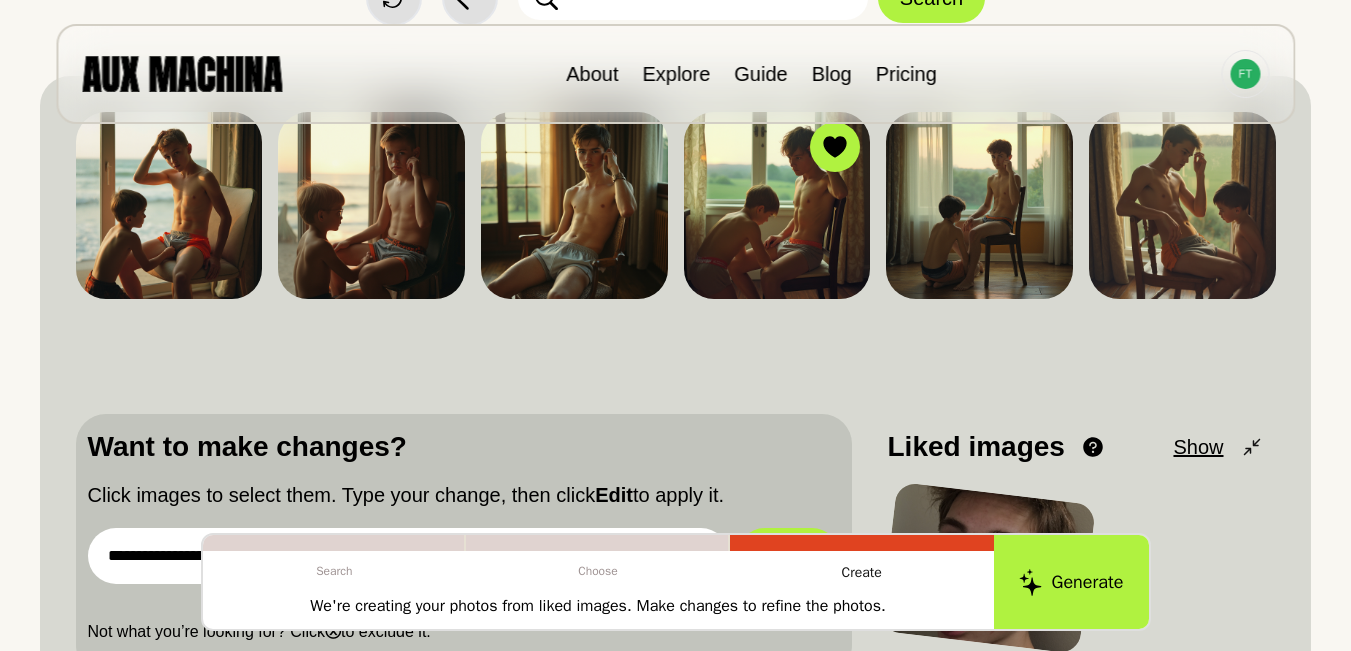 scroll, scrollTop: 267, scrollLeft: 0, axis: vertical 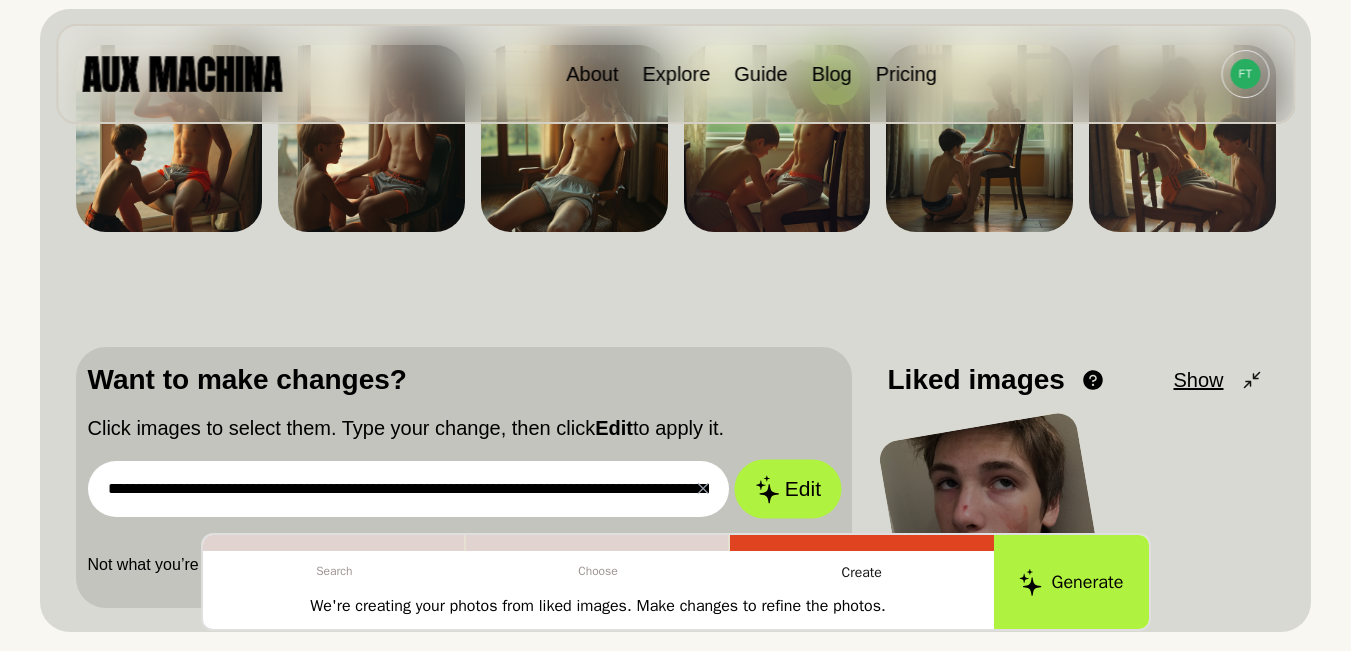 click on "Edit" at bounding box center (788, 488) 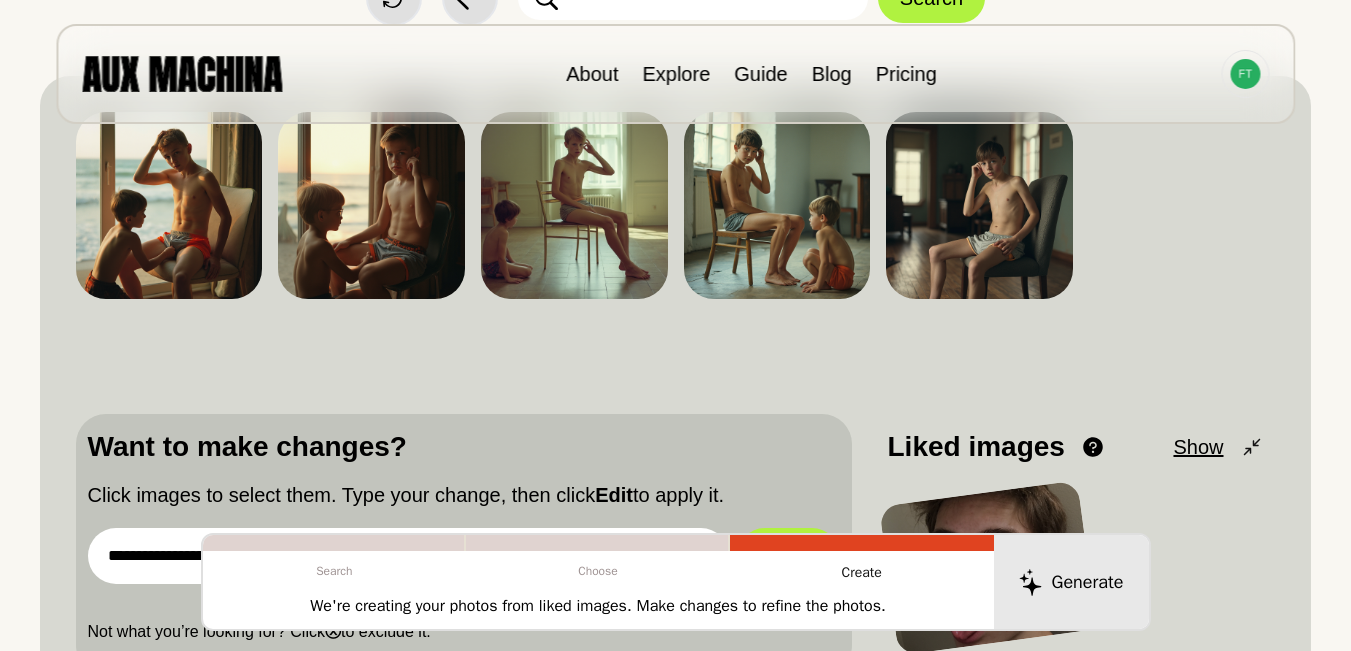 scroll, scrollTop: 167, scrollLeft: 0, axis: vertical 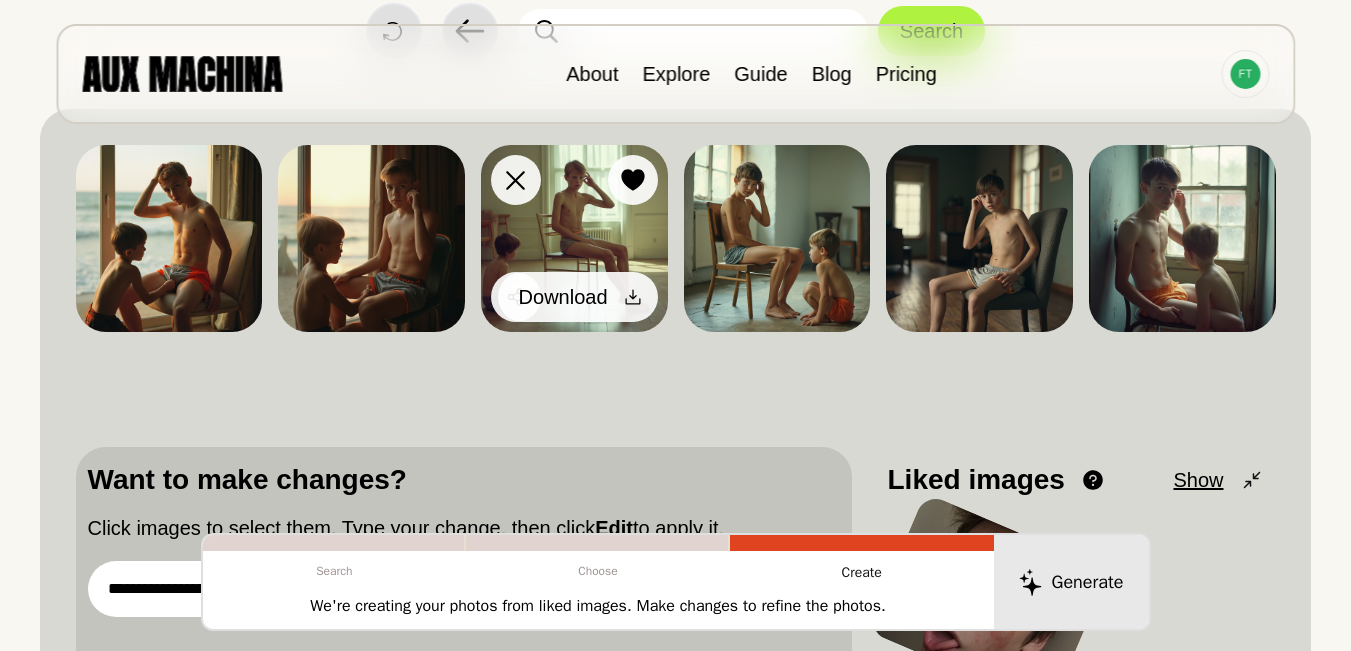 click at bounding box center [633, 297] 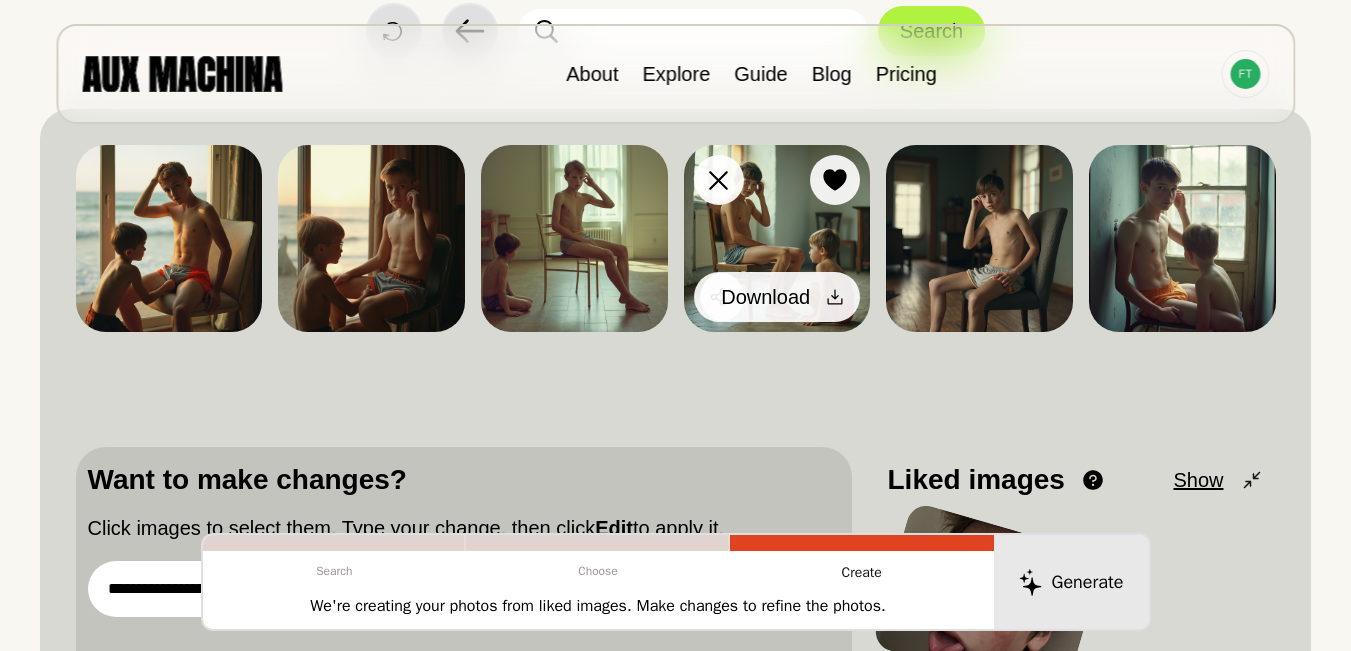 click 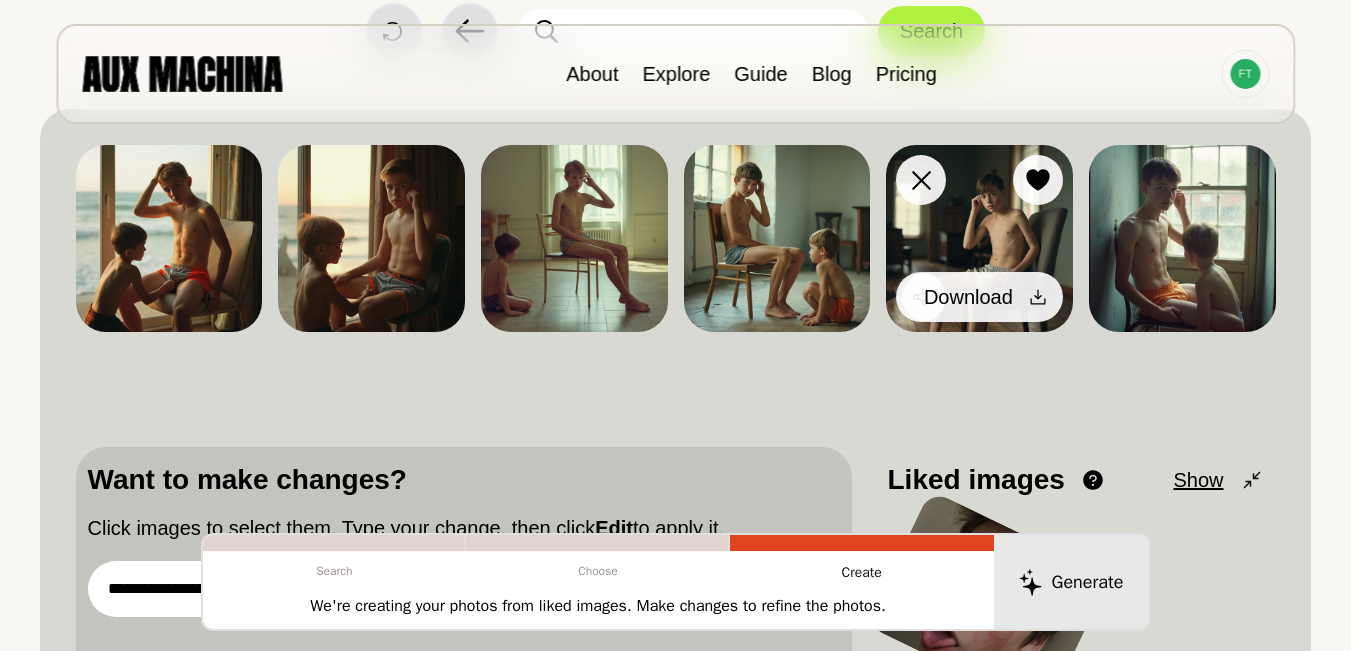 click 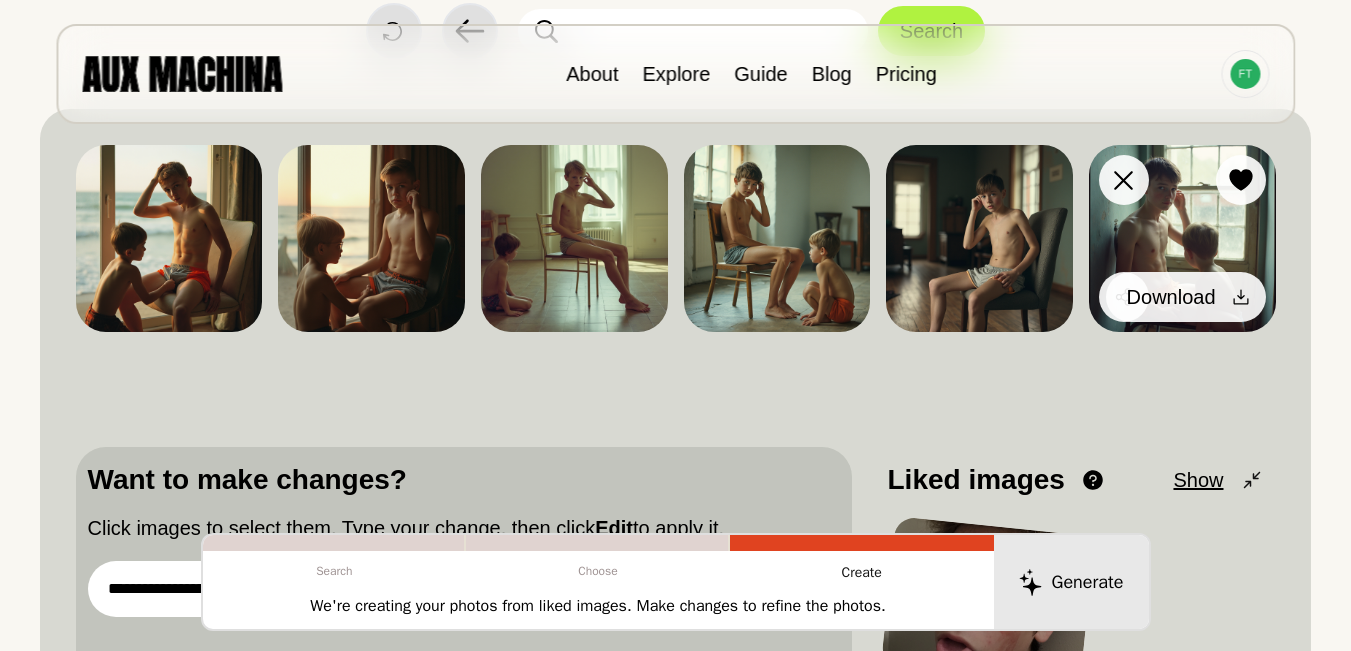 click 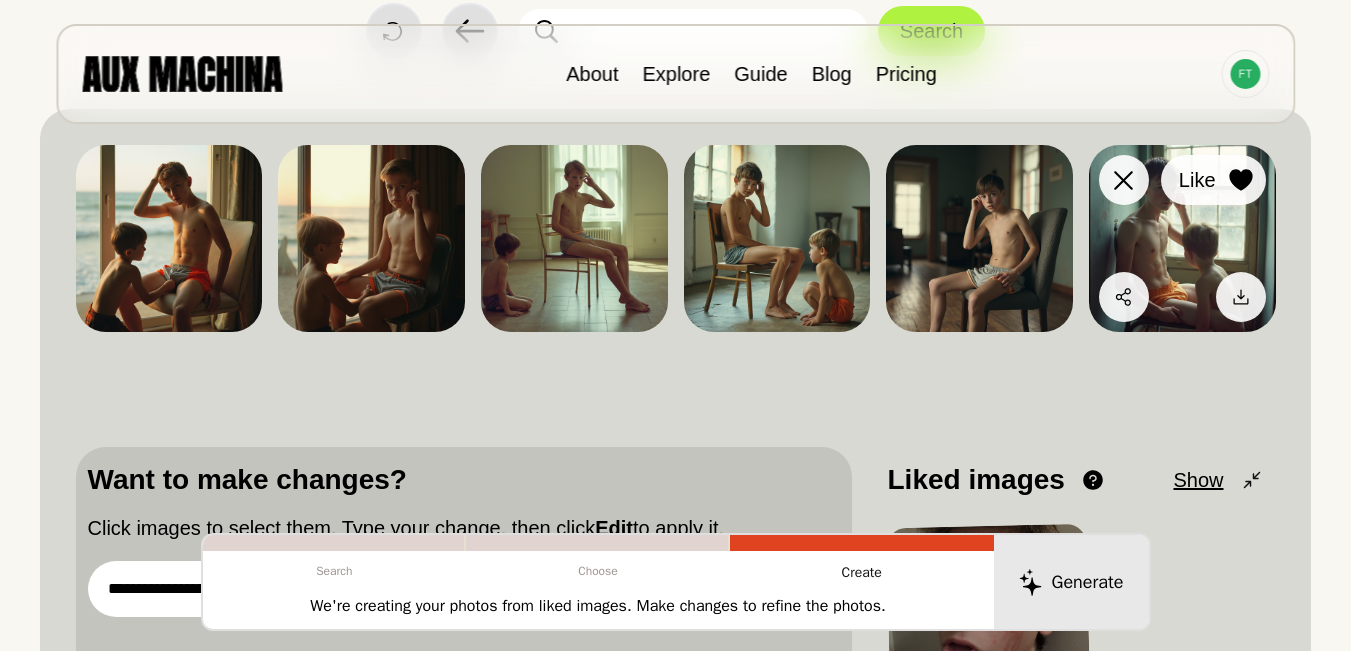 click at bounding box center (1241, 180) 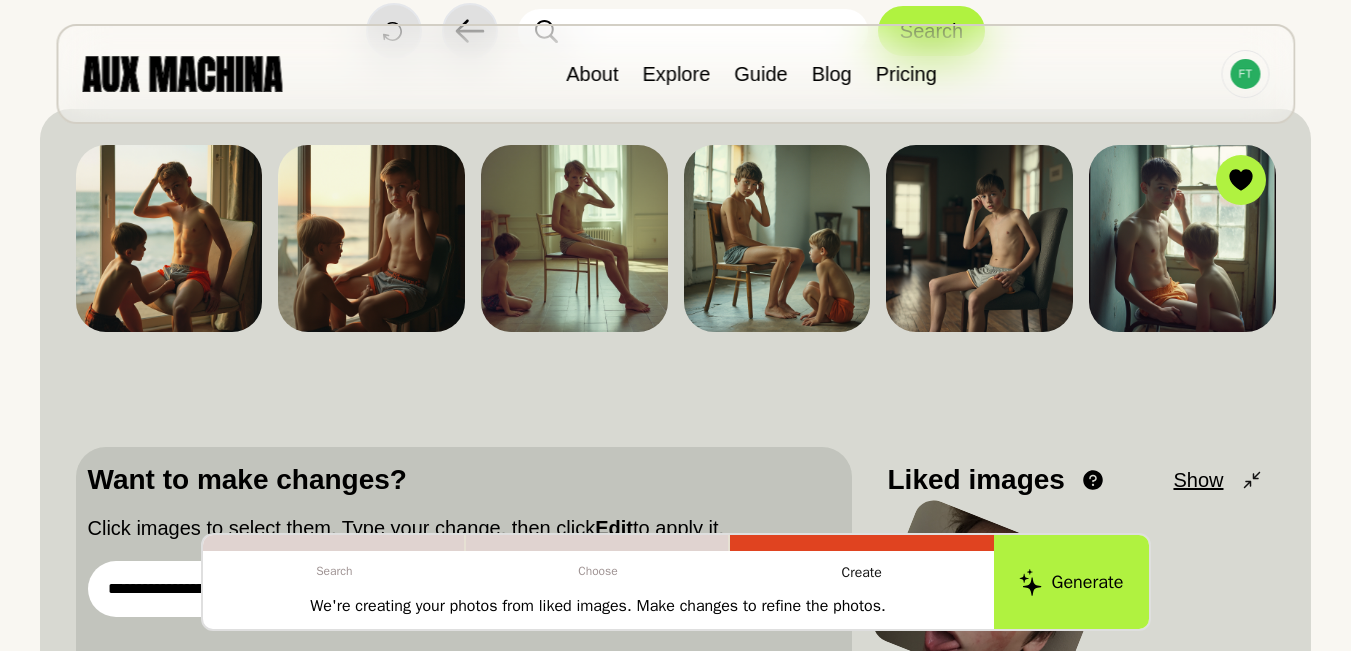 scroll, scrollTop: 367, scrollLeft: 0, axis: vertical 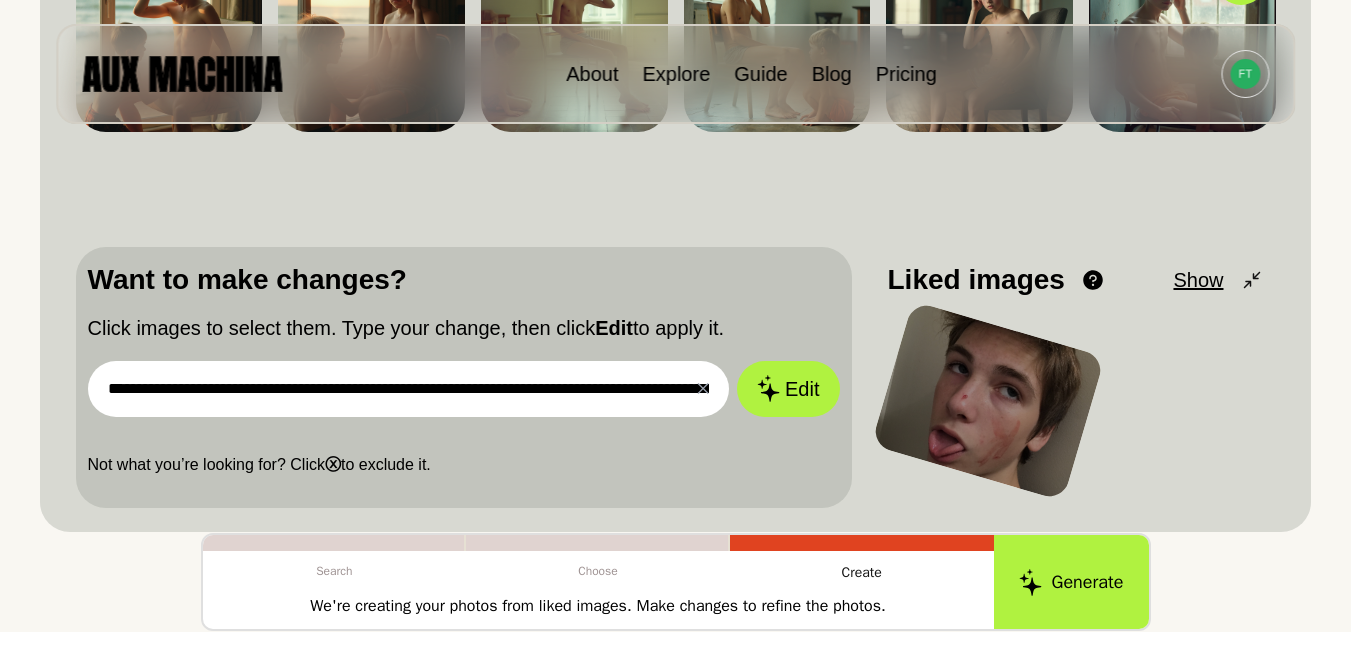 click on "**********" at bounding box center [409, 389] 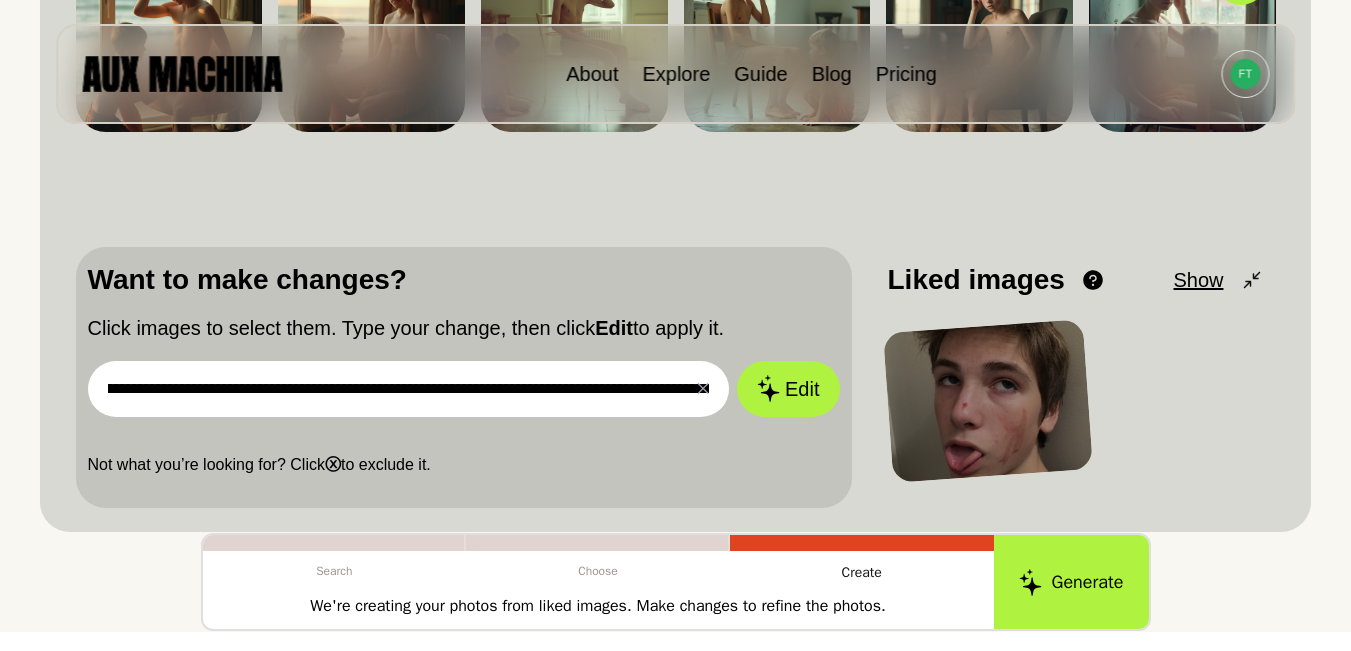 scroll, scrollTop: 0, scrollLeft: 3105, axis: horizontal 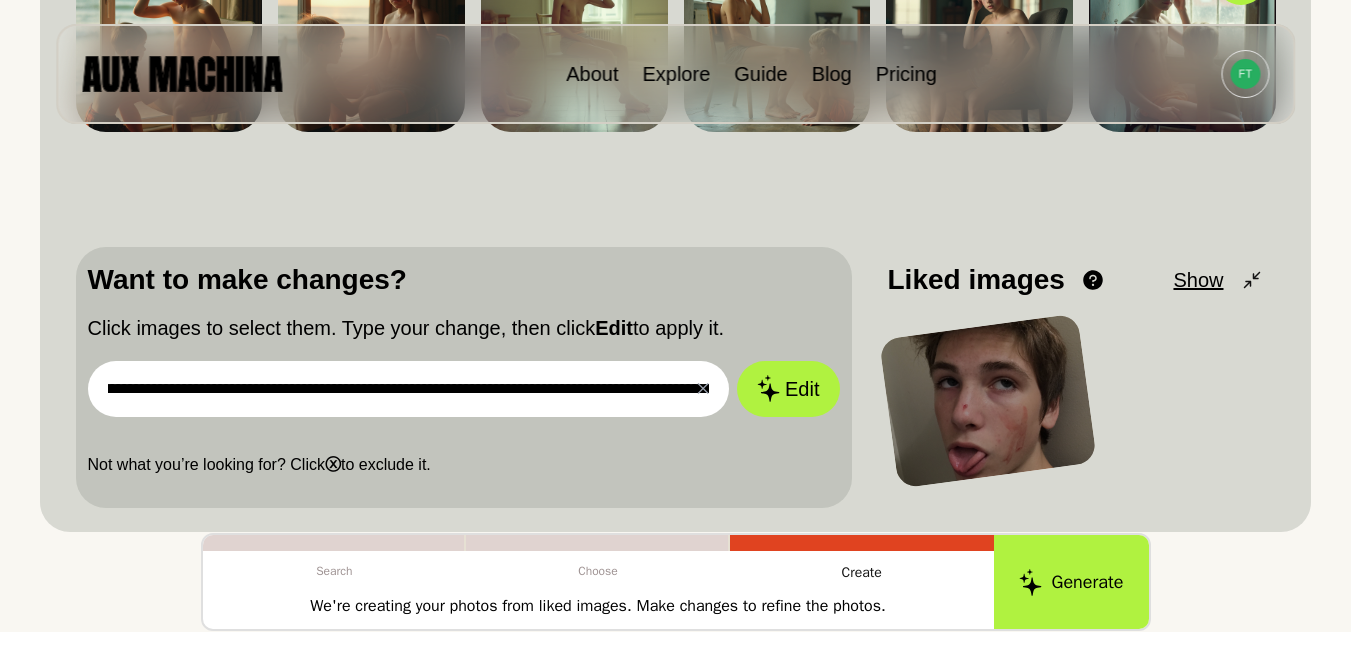 drag, startPoint x: 545, startPoint y: 389, endPoint x: 655, endPoint y: 449, distance: 125.299644 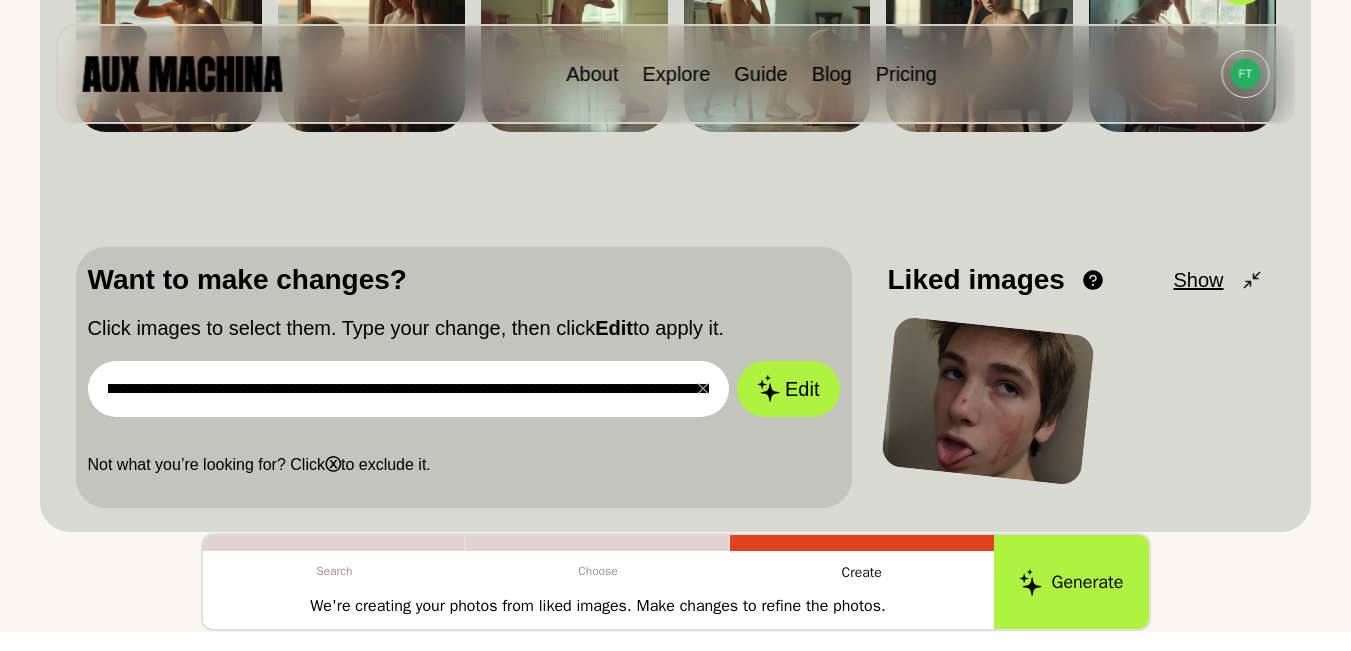 click on "**********" at bounding box center [409, 389] 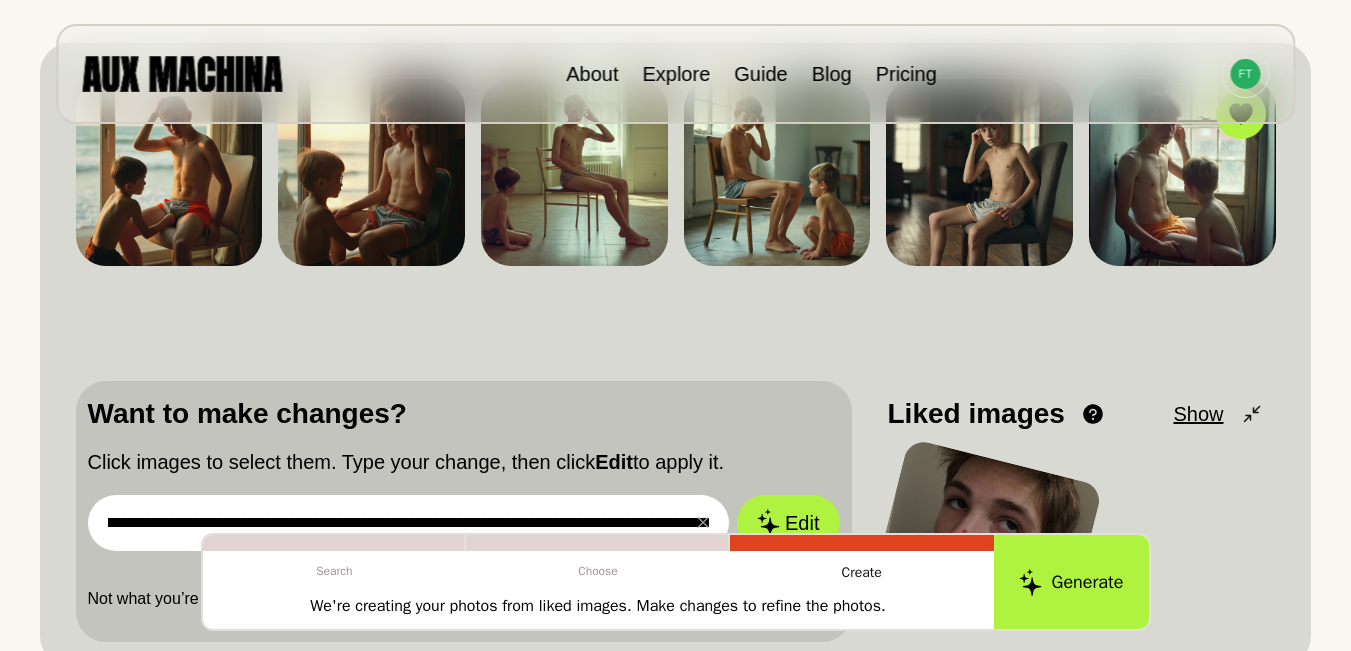 scroll, scrollTop: 267, scrollLeft: 0, axis: vertical 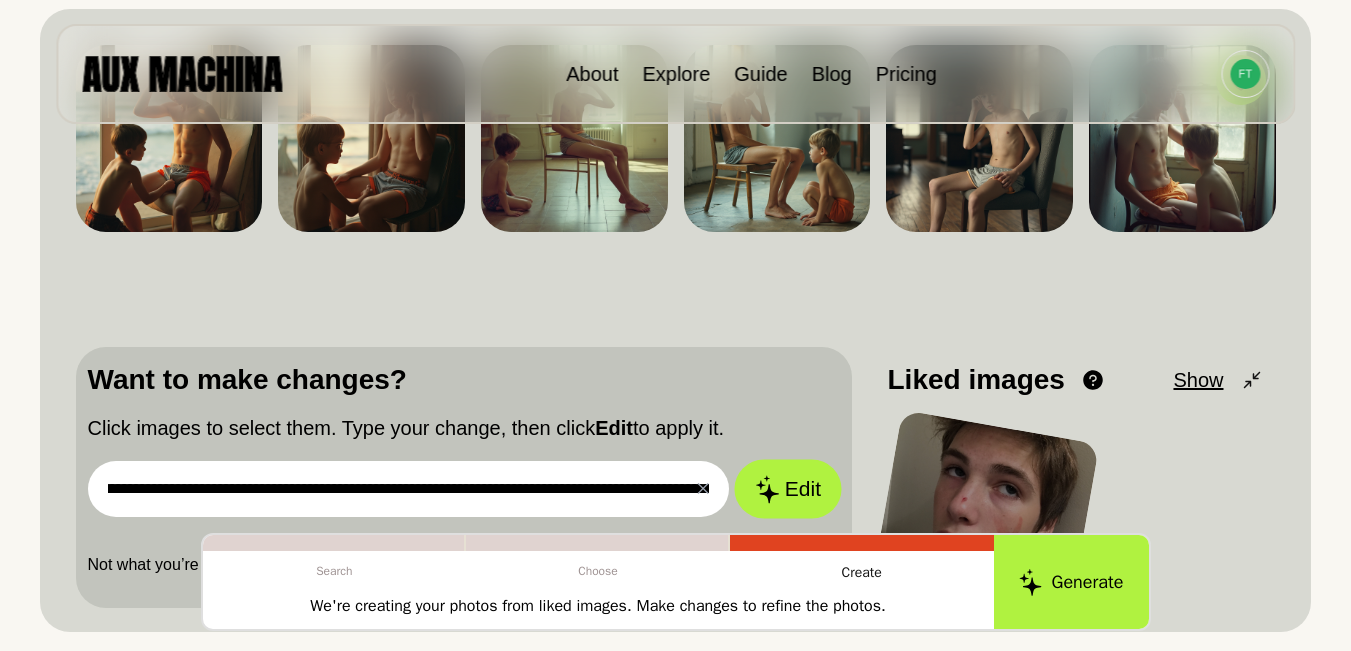 click 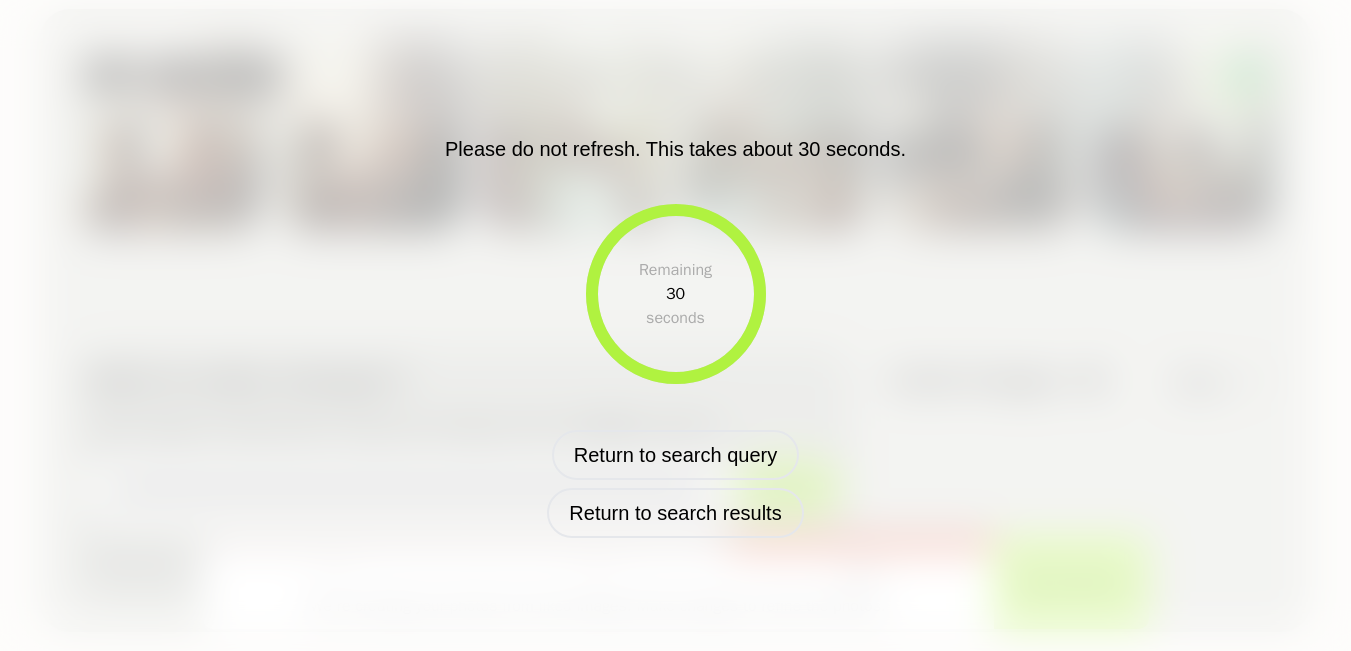 scroll, scrollTop: 0, scrollLeft: 0, axis: both 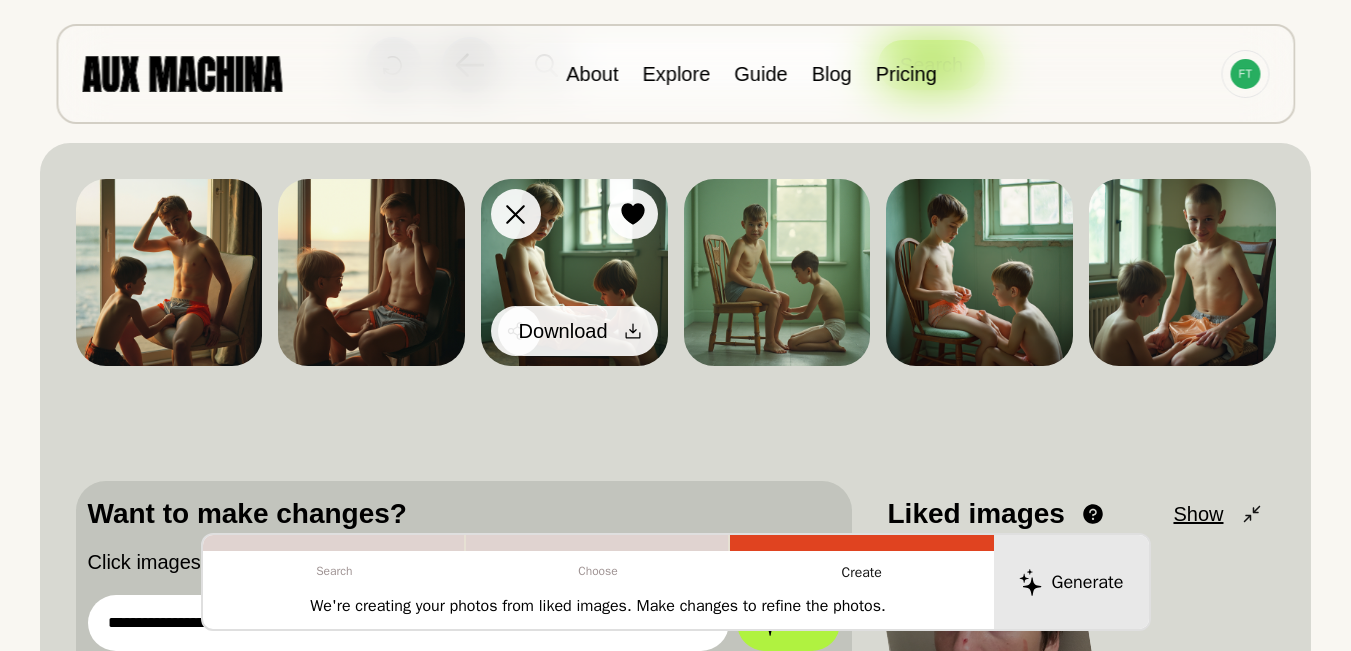 click 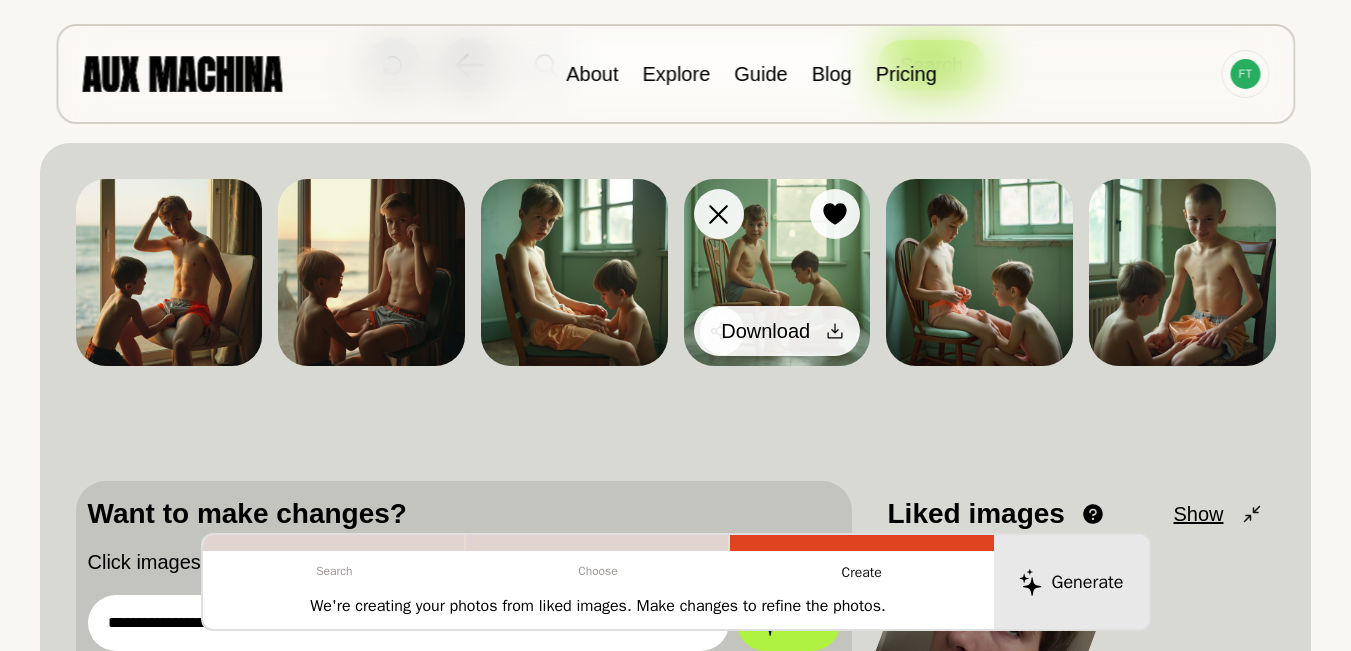 click at bounding box center (835, 331) 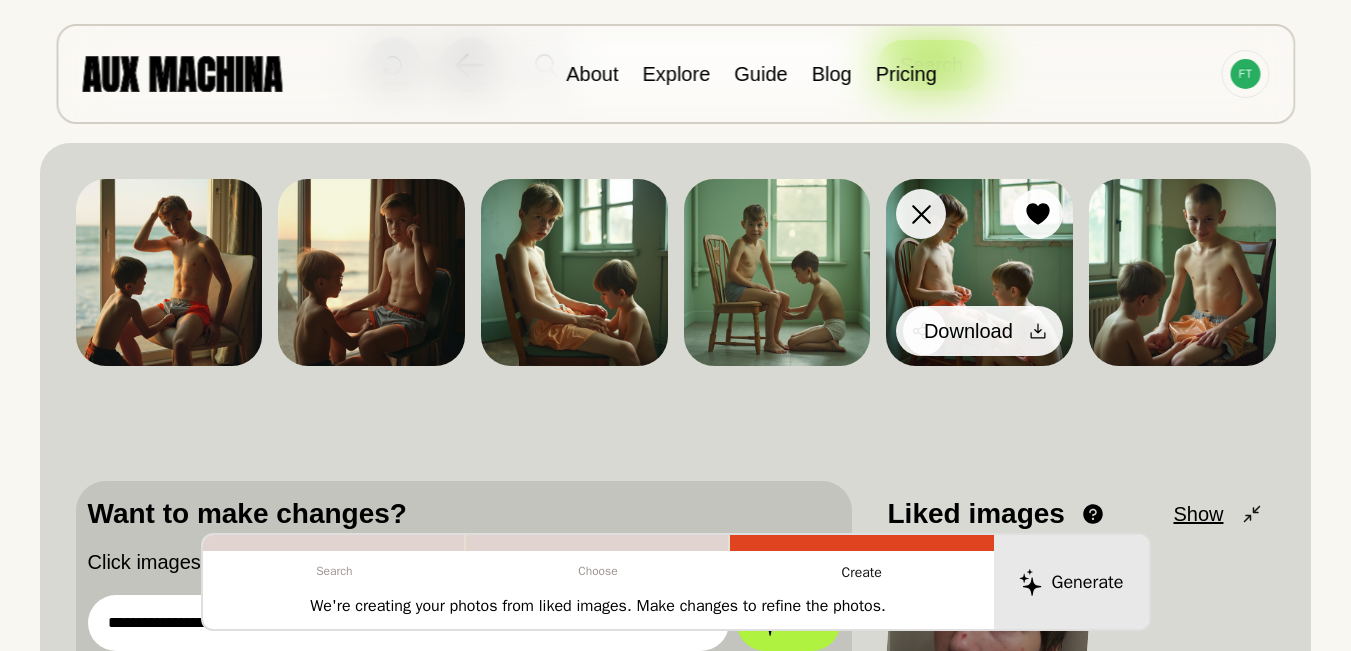 click 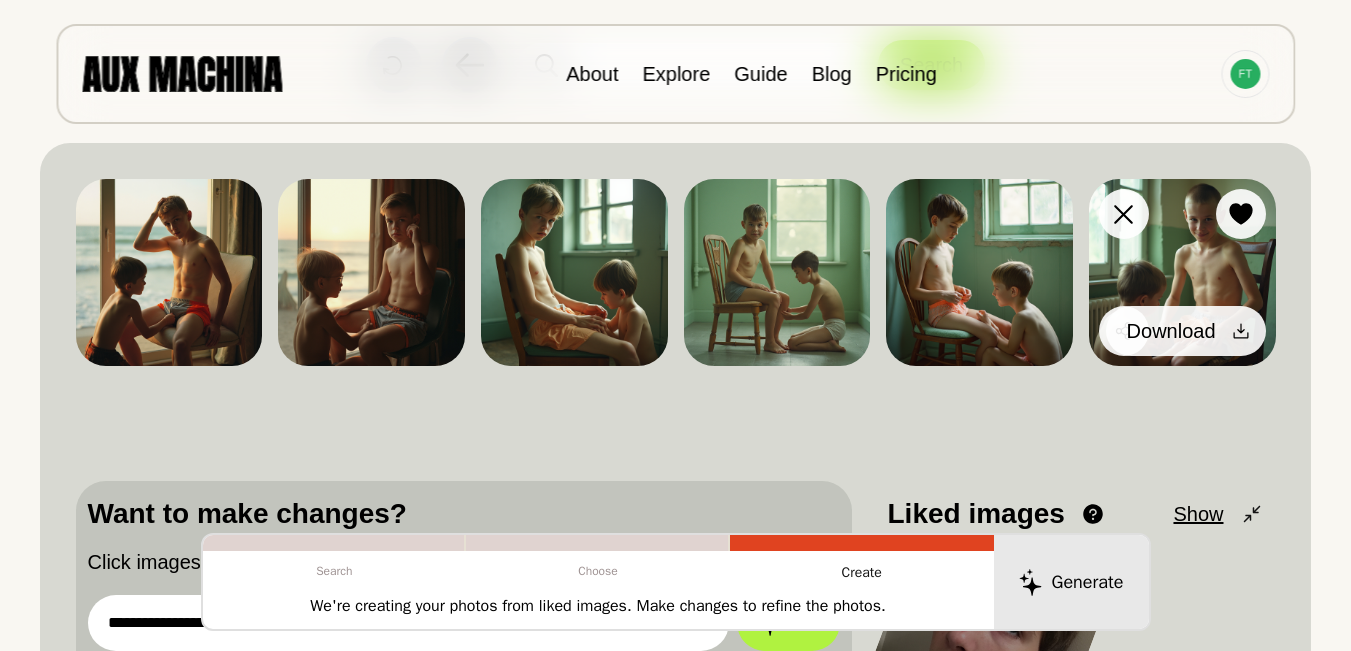 click at bounding box center [1241, 331] 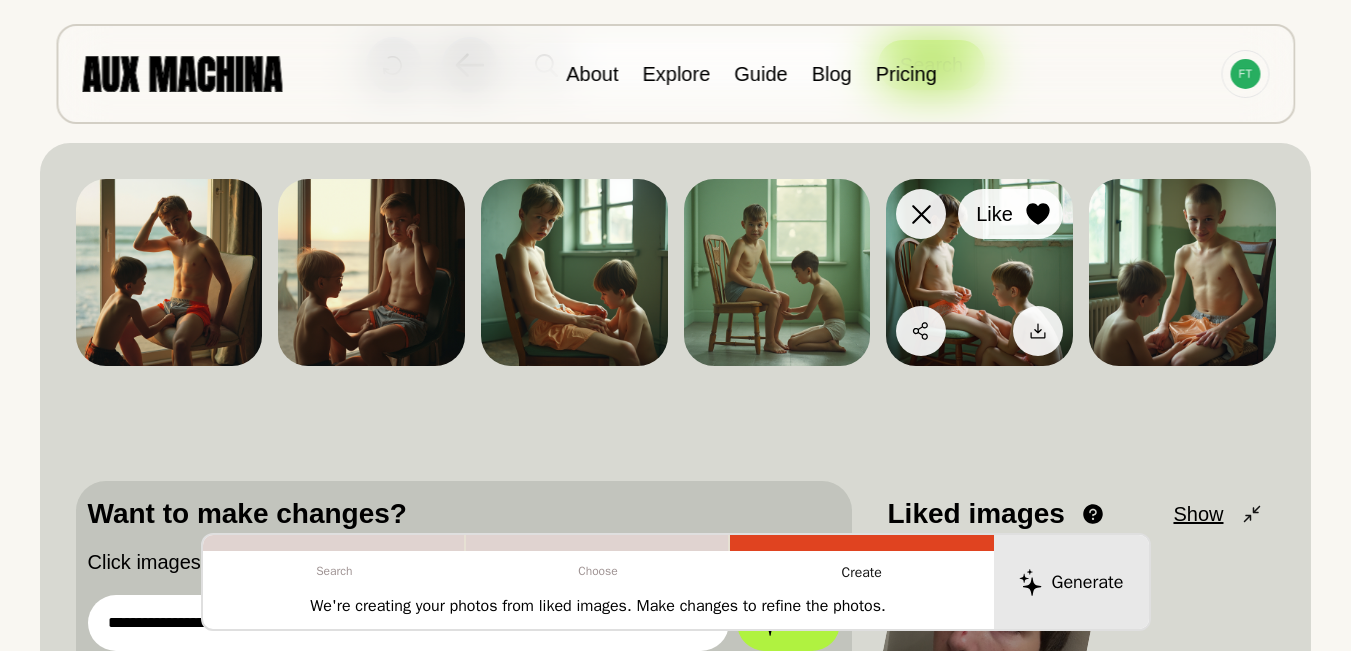click on "Like" at bounding box center (1010, 214) 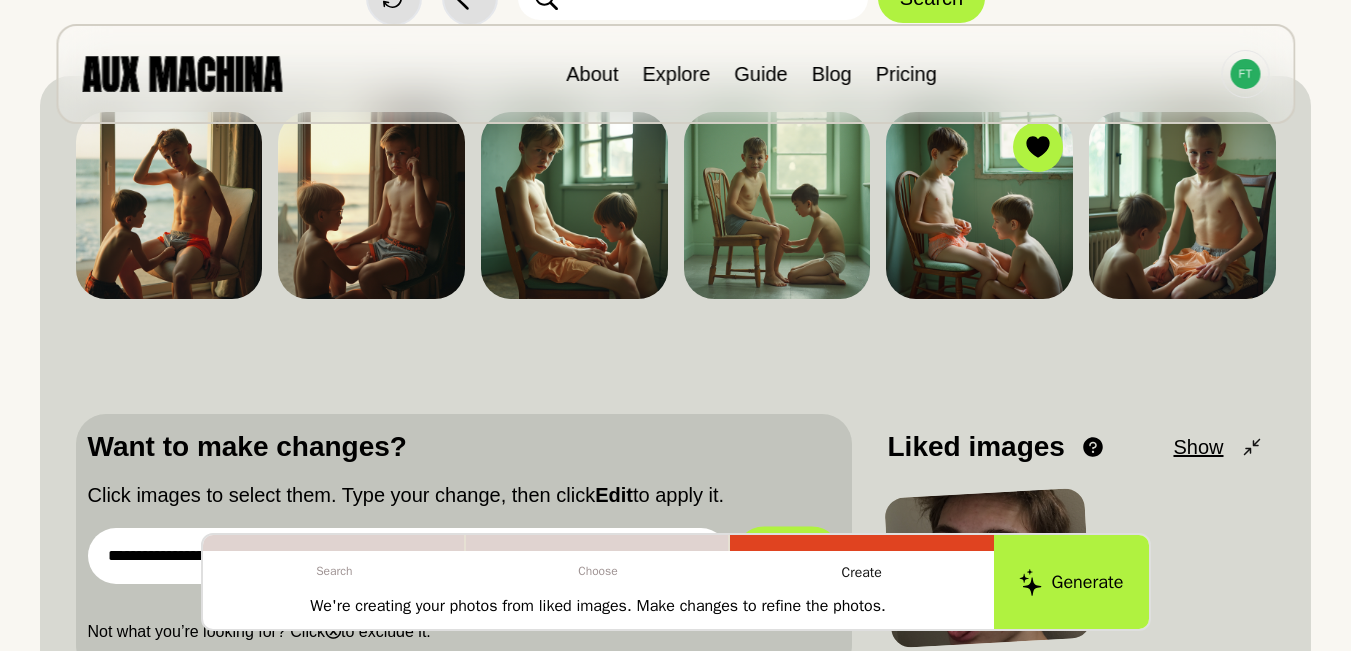 scroll, scrollTop: 233, scrollLeft: 0, axis: vertical 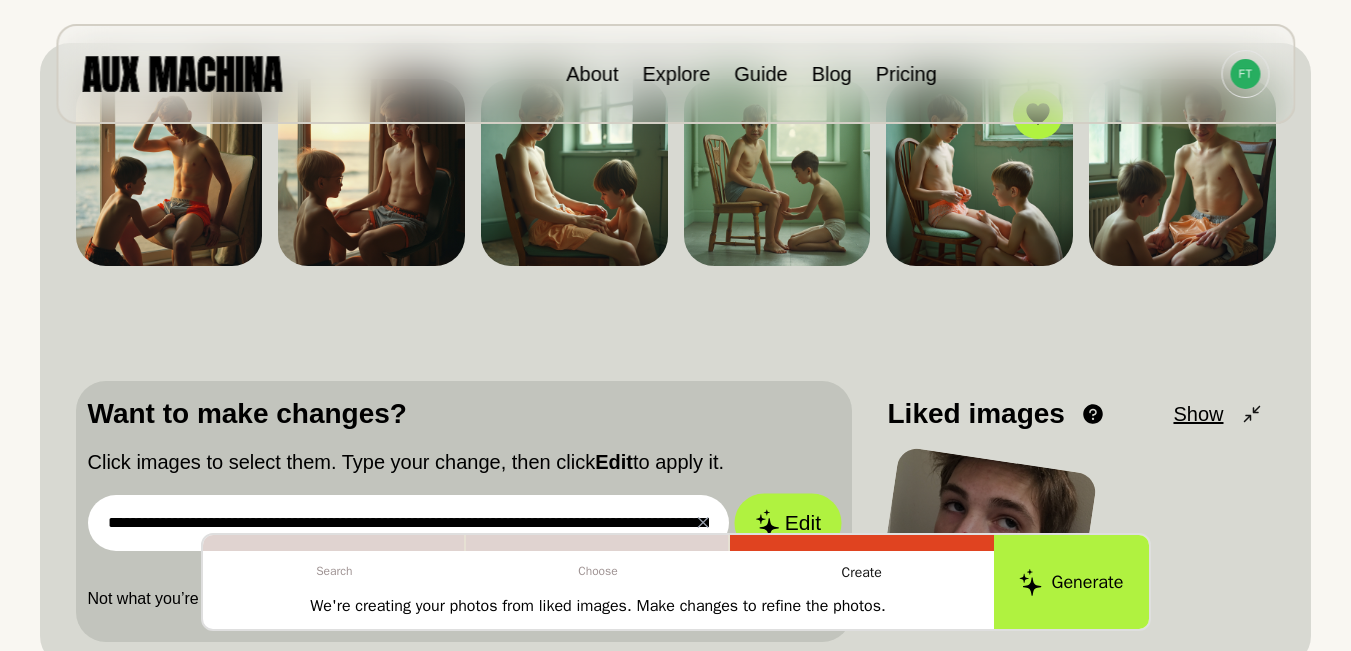 click on "Edit" at bounding box center [788, 522] 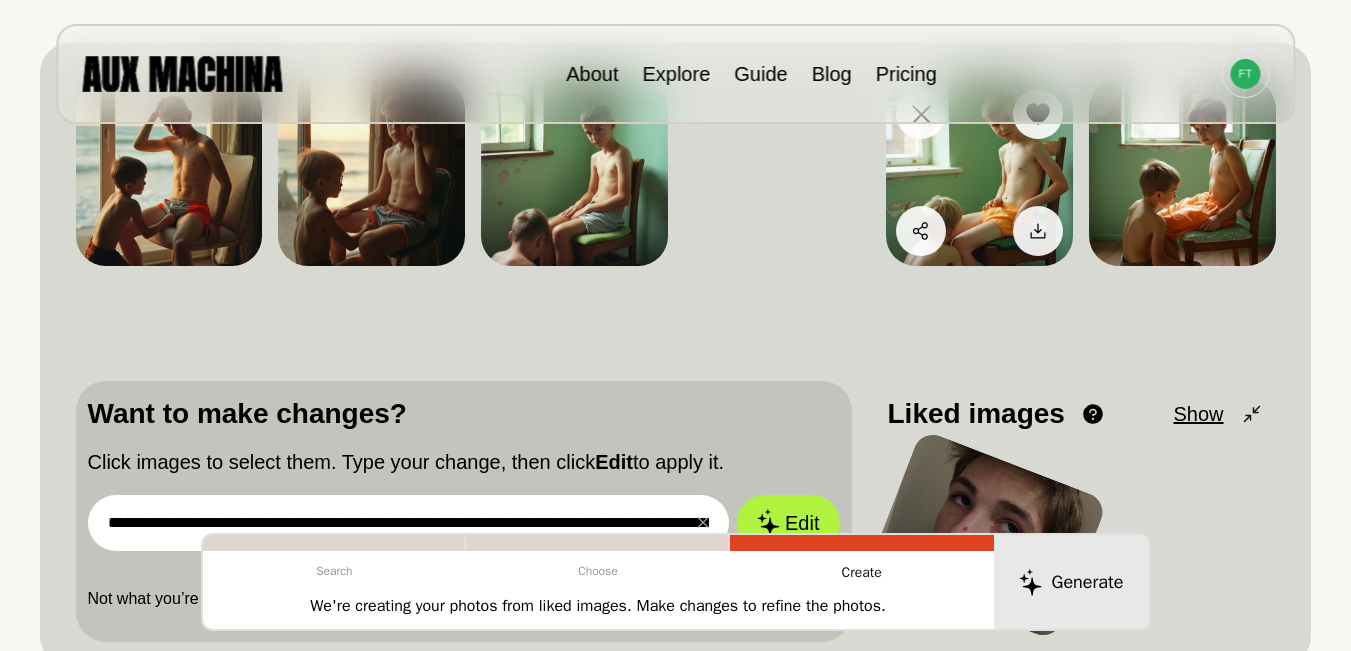 scroll, scrollTop: 133, scrollLeft: 0, axis: vertical 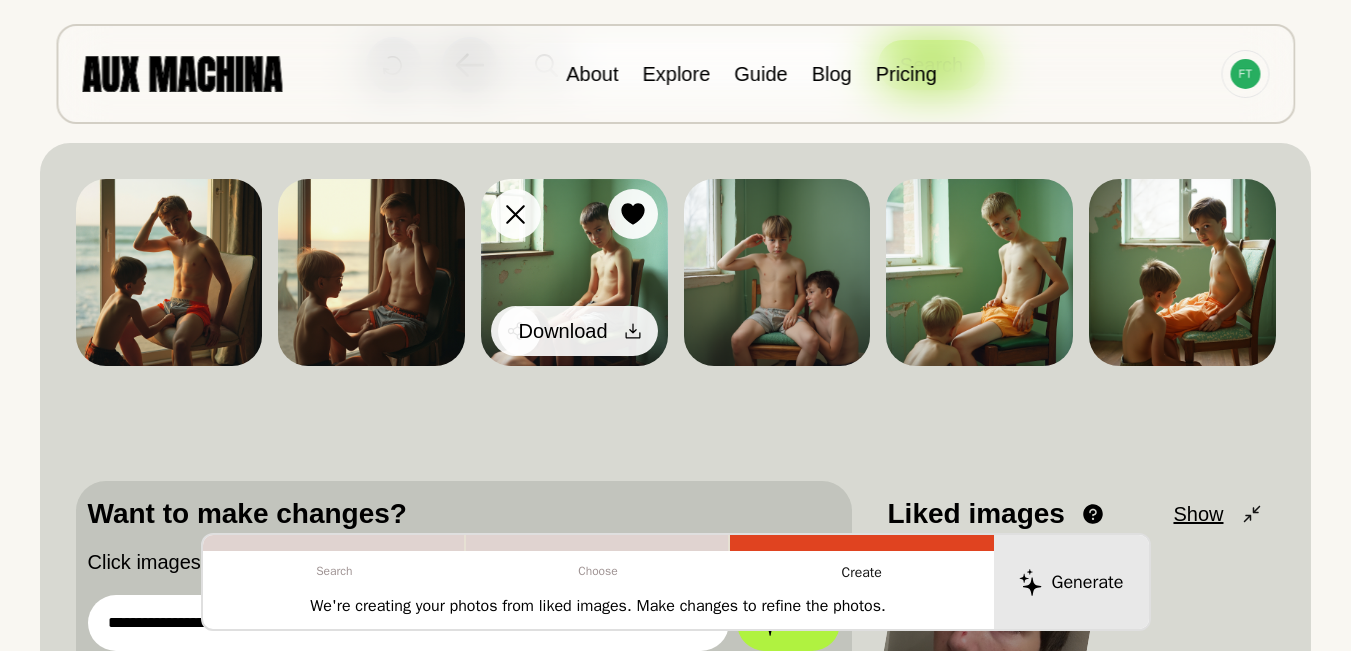 click 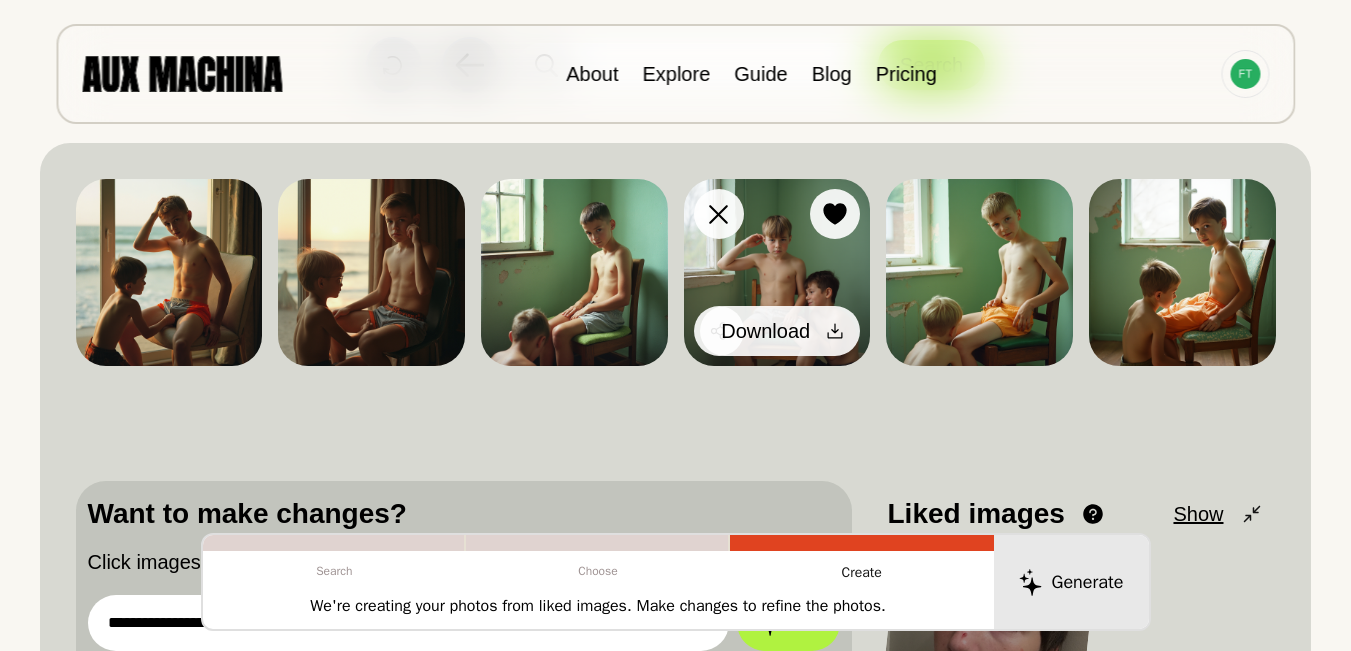 click 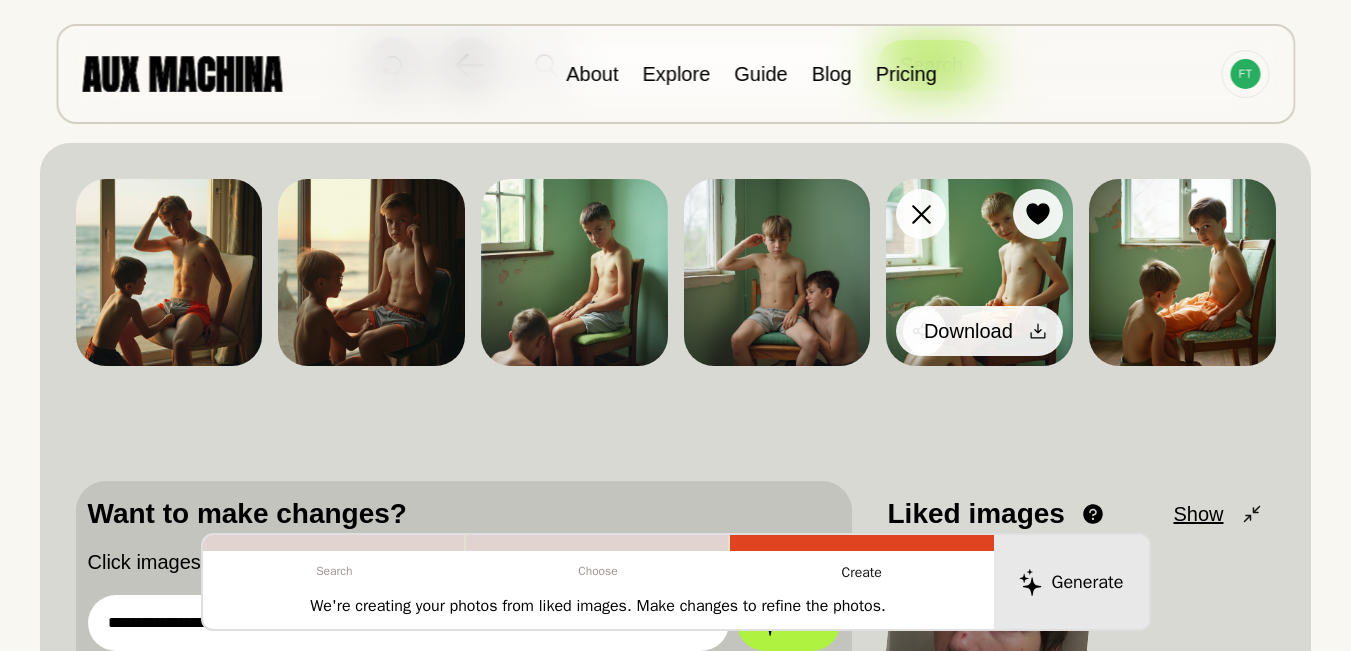 click at bounding box center (1038, 331) 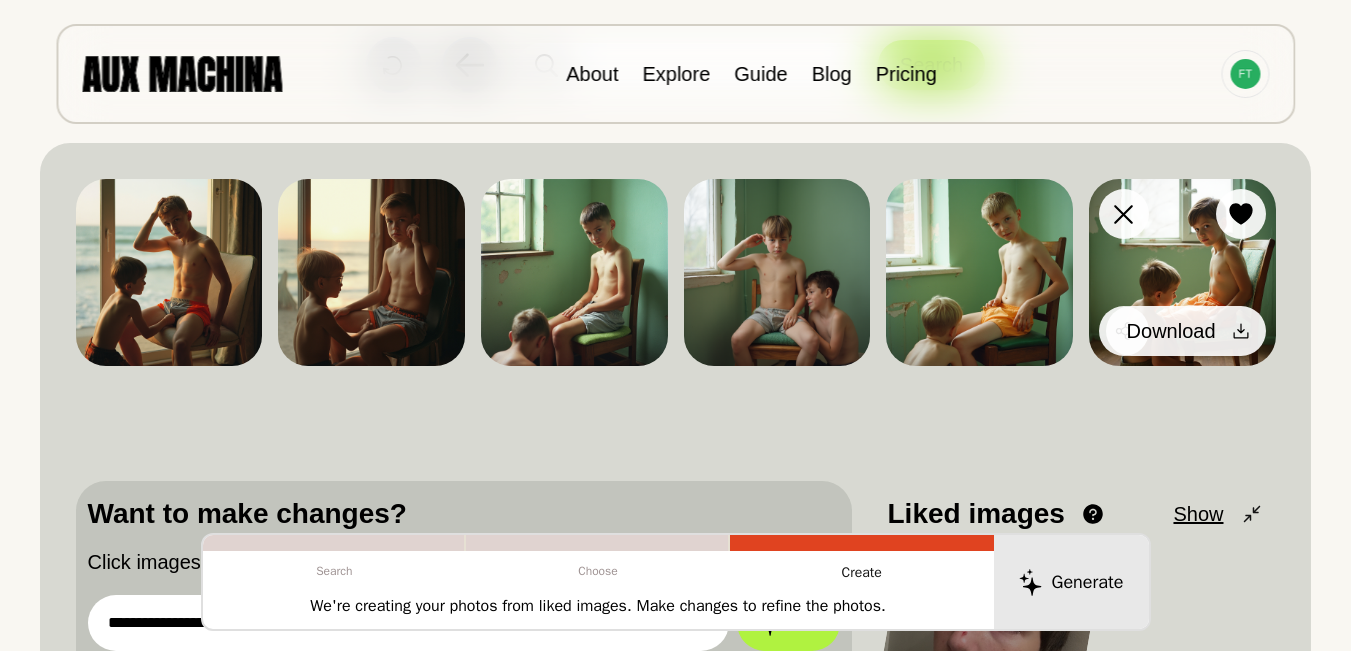 click on "Download" at bounding box center [1186, 331] 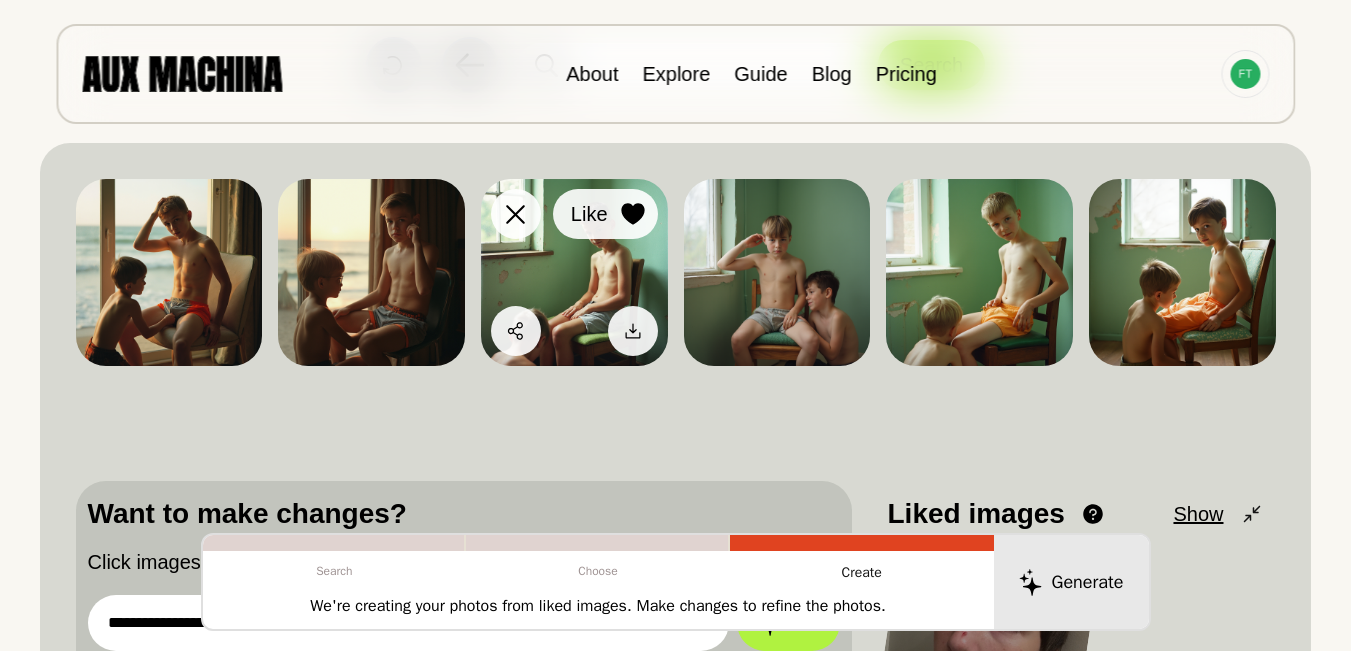 click at bounding box center [633, 214] 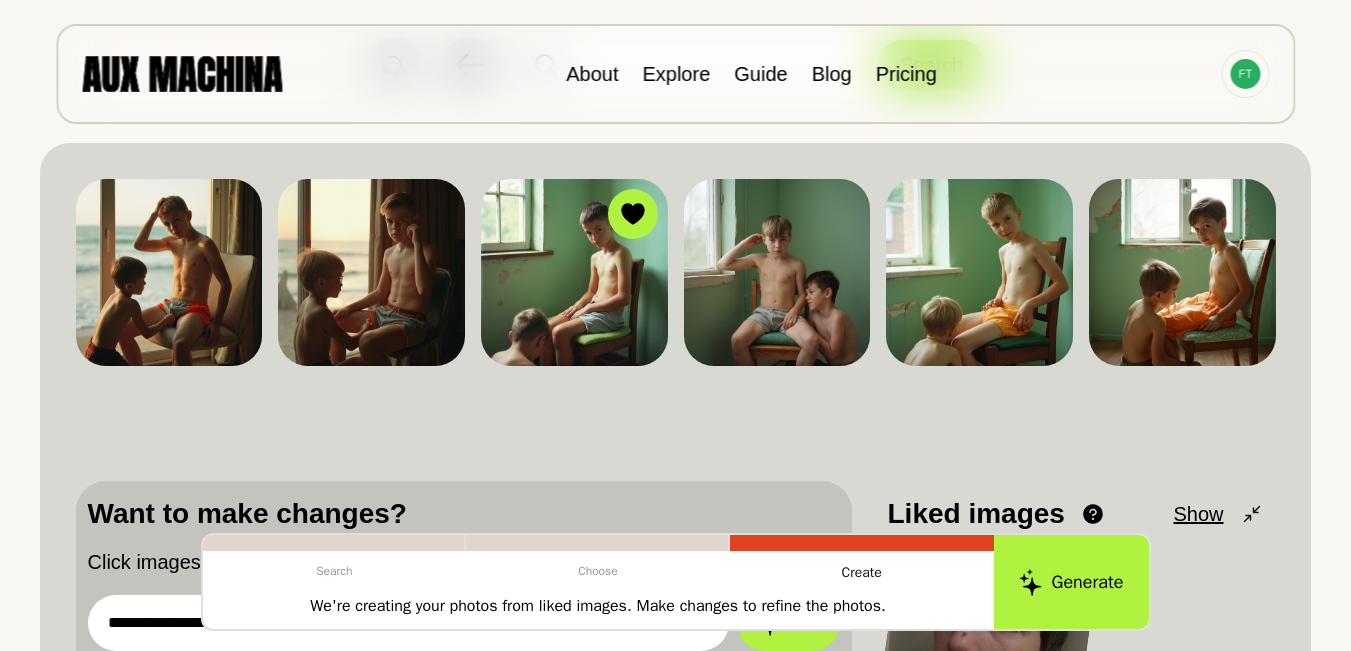 scroll, scrollTop: 267, scrollLeft: 0, axis: vertical 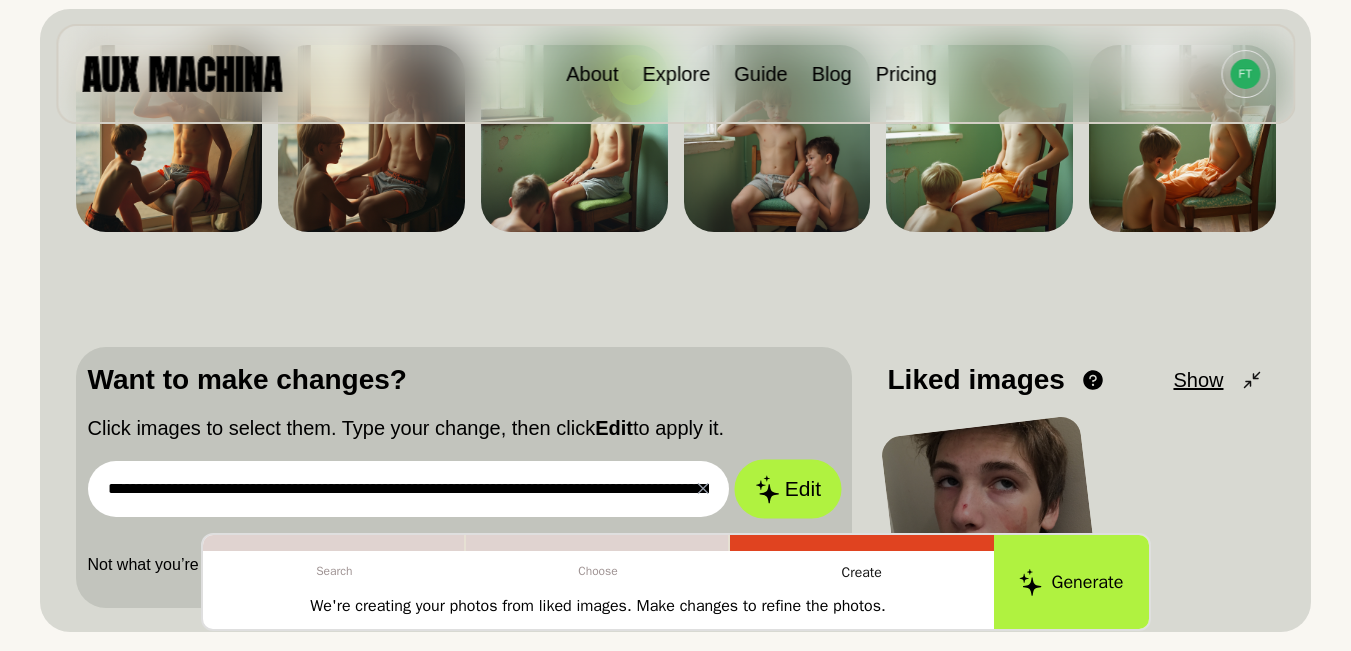 click on "Edit" at bounding box center (788, 488) 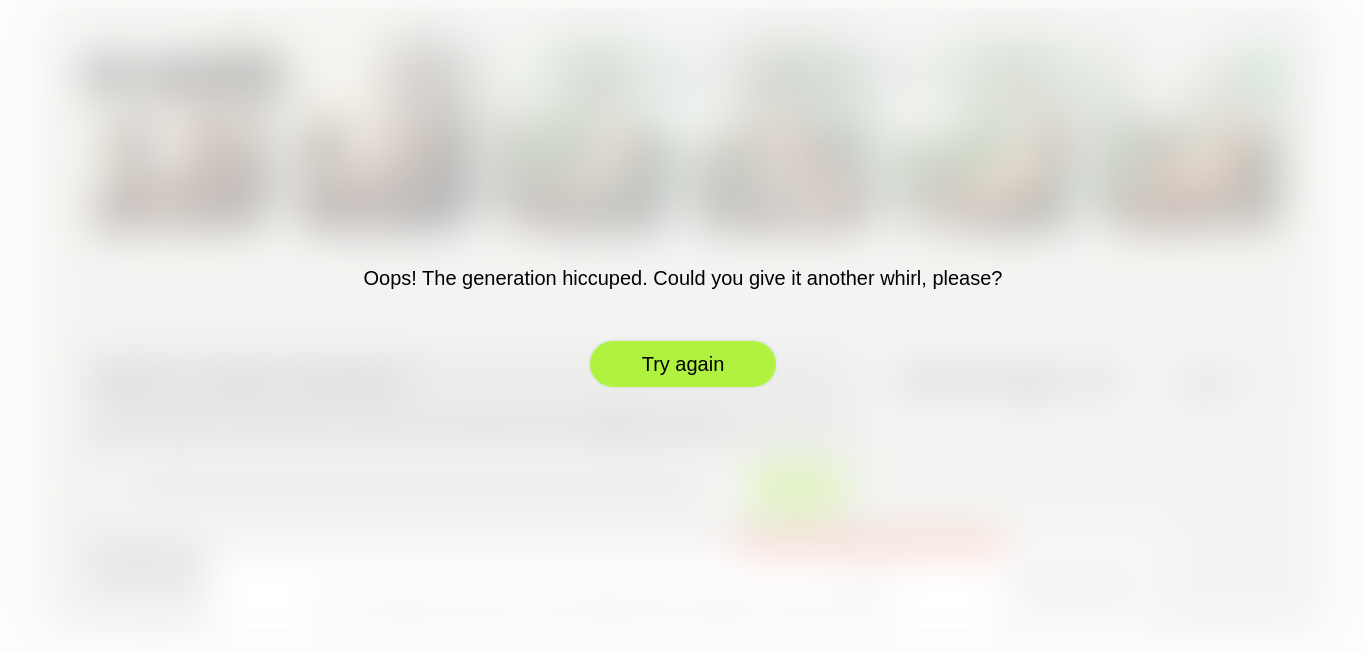 click on "Try again" at bounding box center [683, 364] 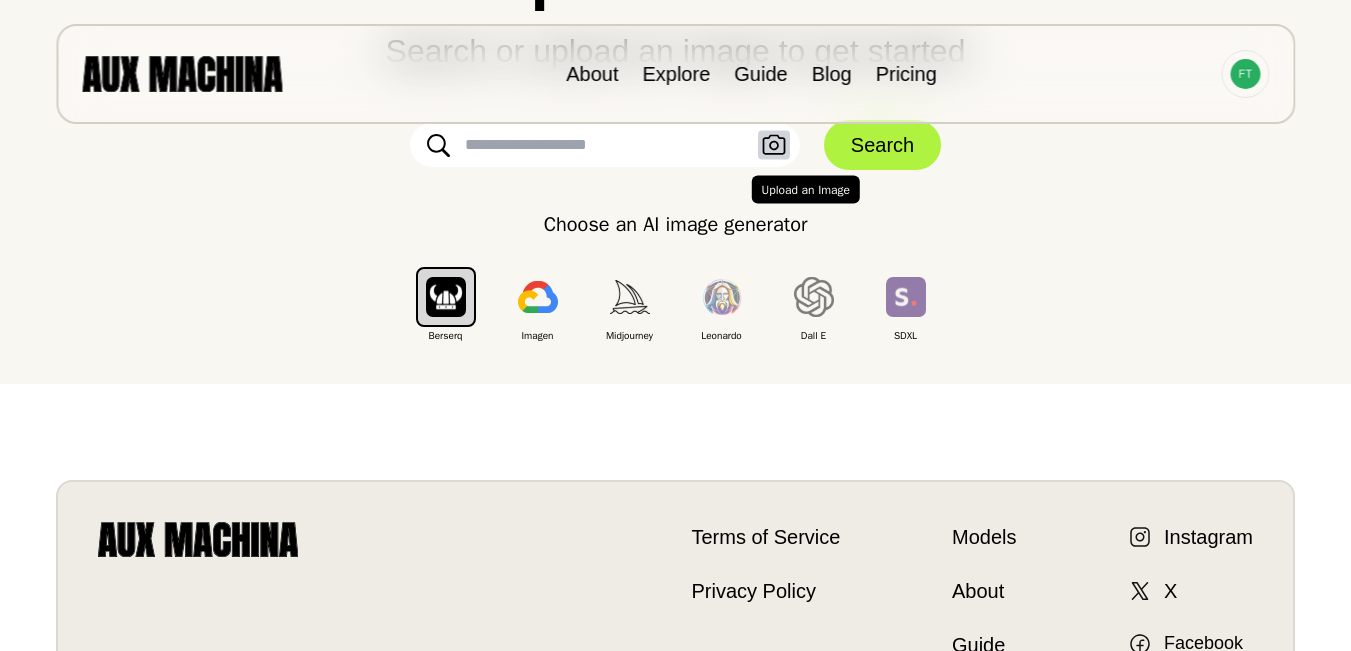 click 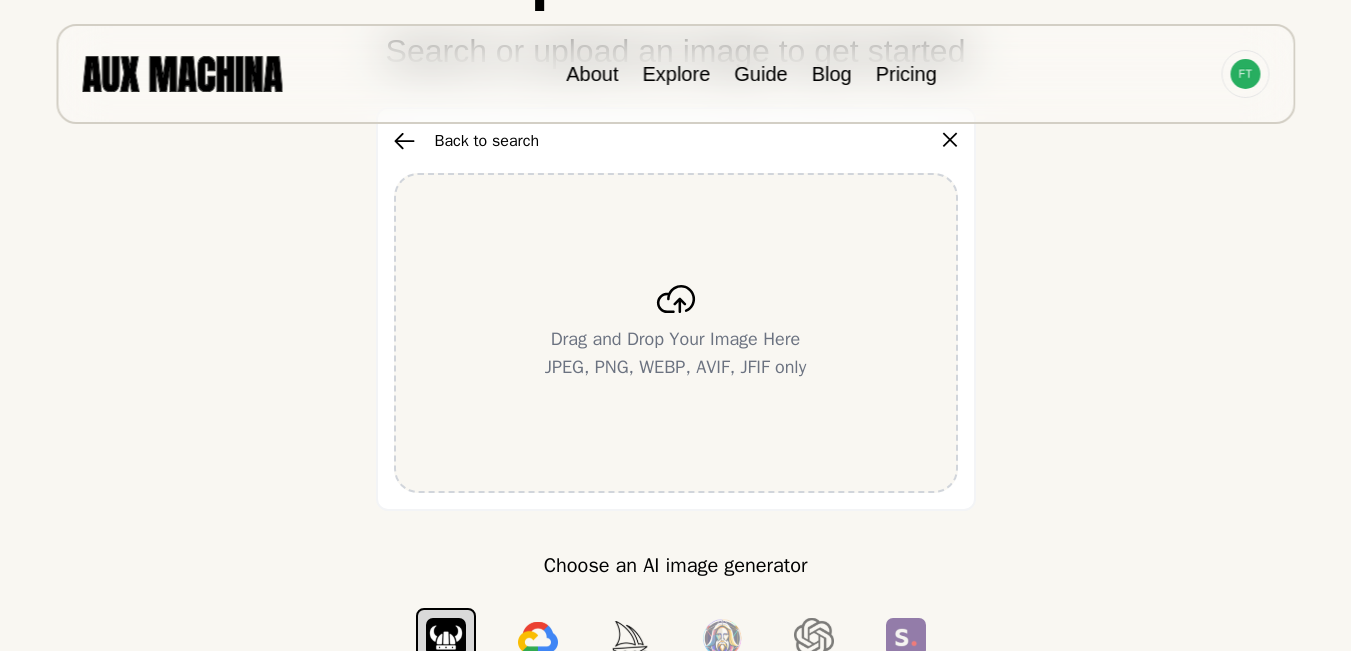 click on "Drag and Drop Your Image Here" at bounding box center [676, 339] 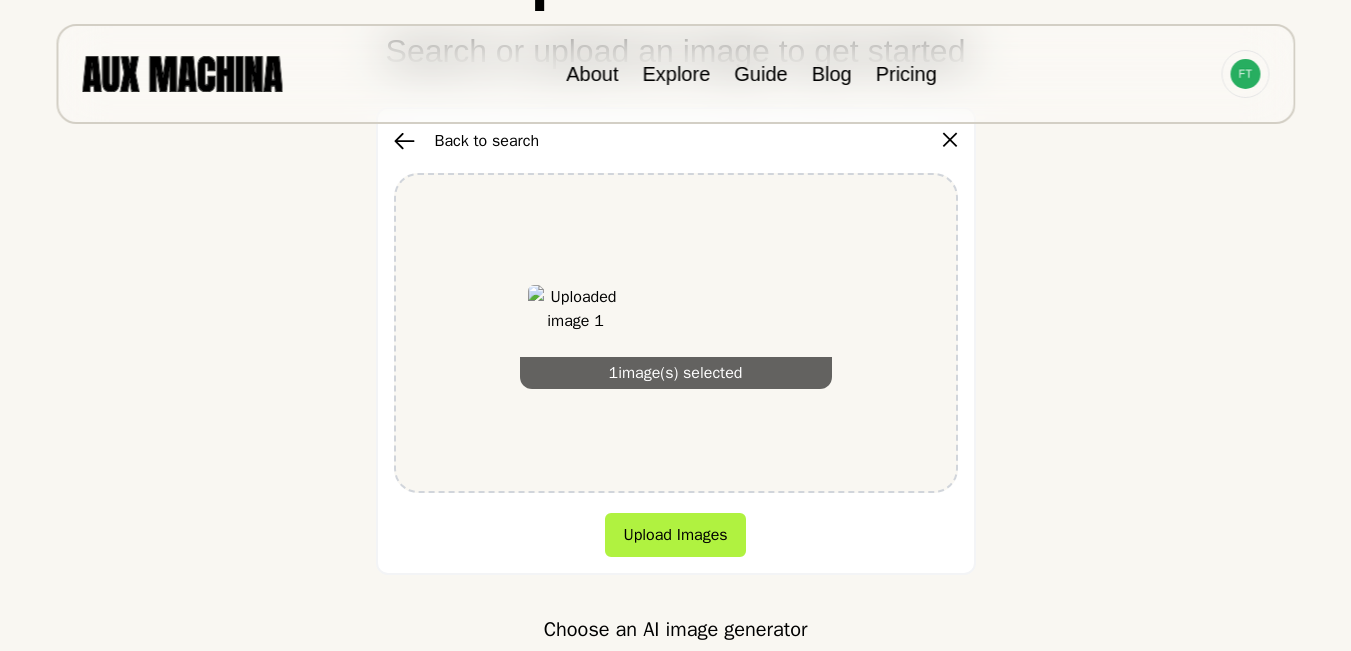 click on "Upload Images" at bounding box center [675, 535] 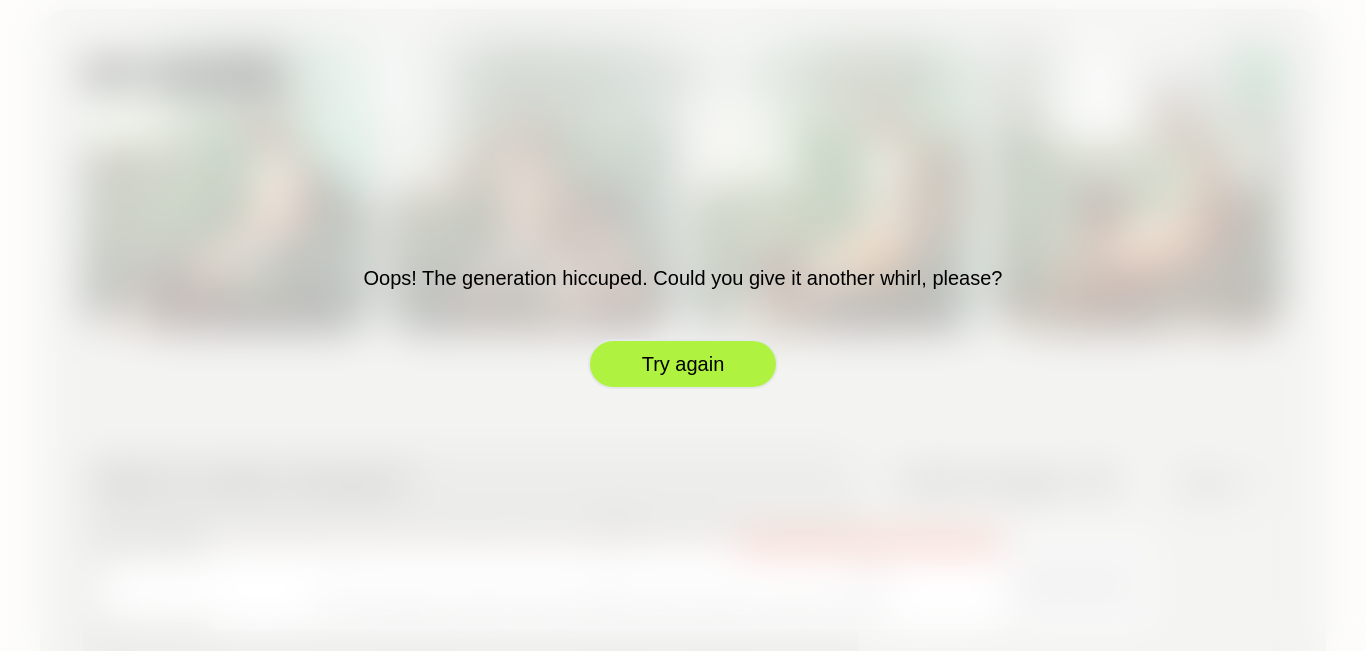 click on "Try again" at bounding box center (683, 364) 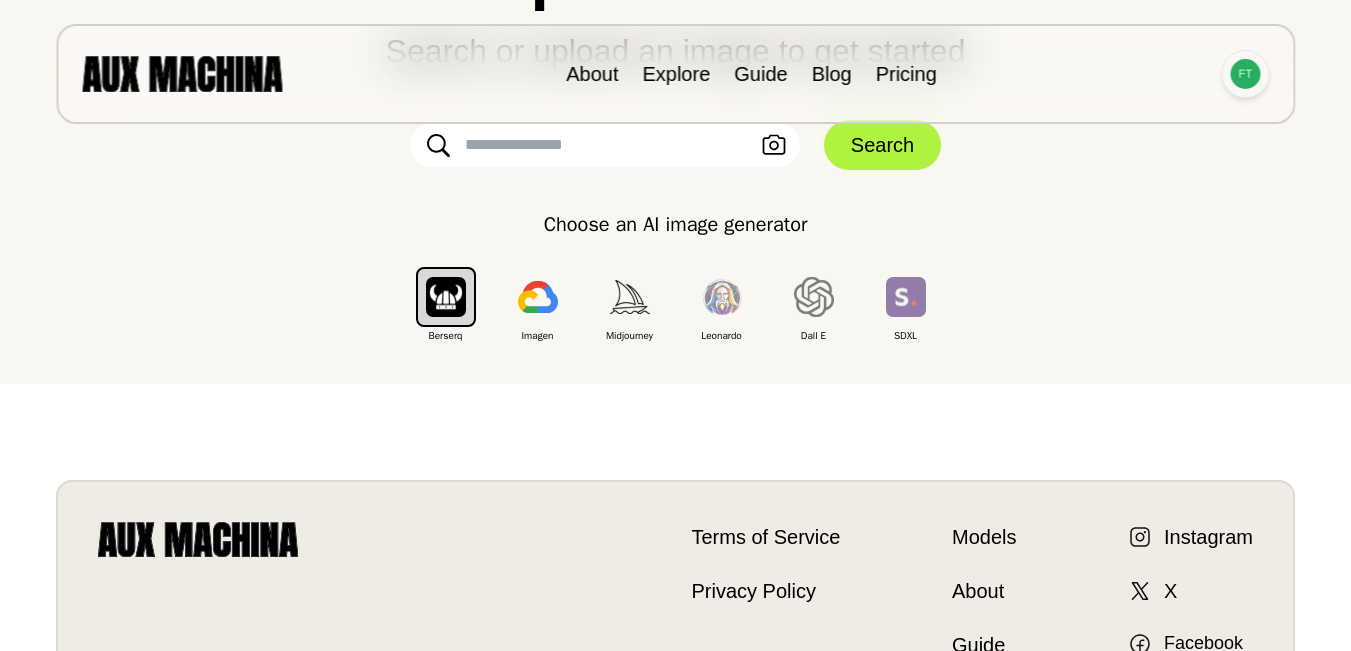 click at bounding box center [1245, 74] 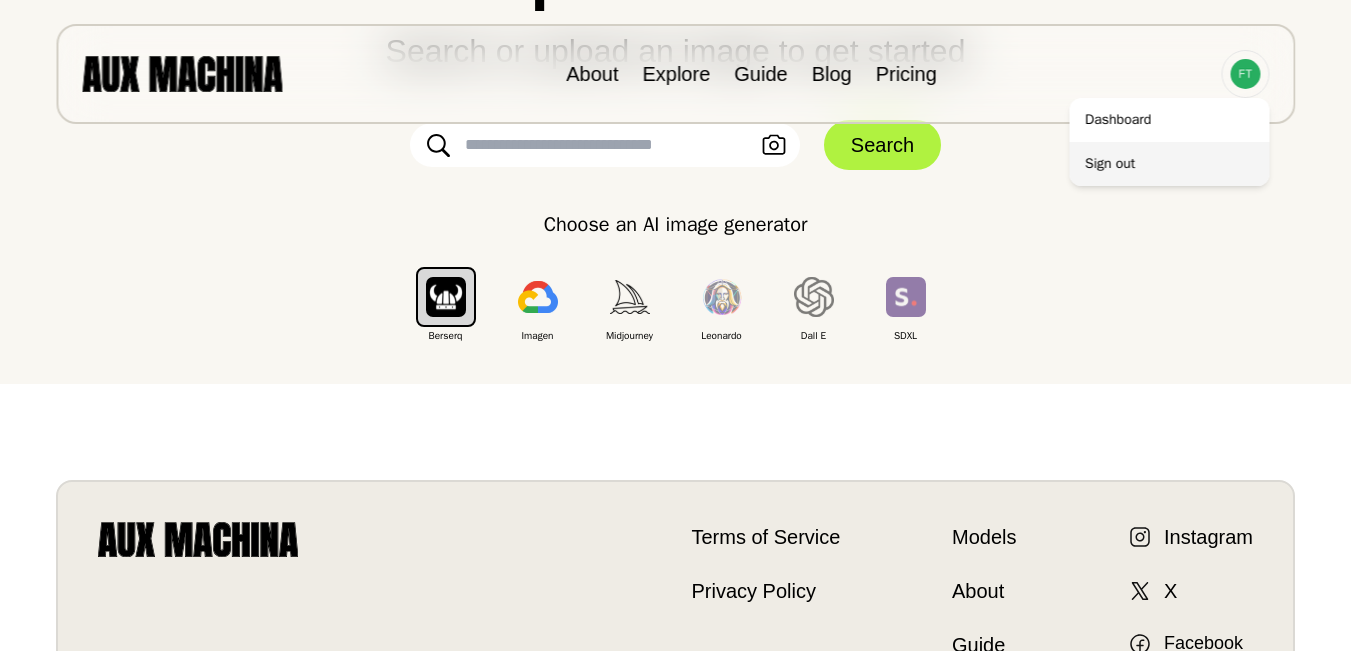 click on "Sign out" at bounding box center [1169, 164] 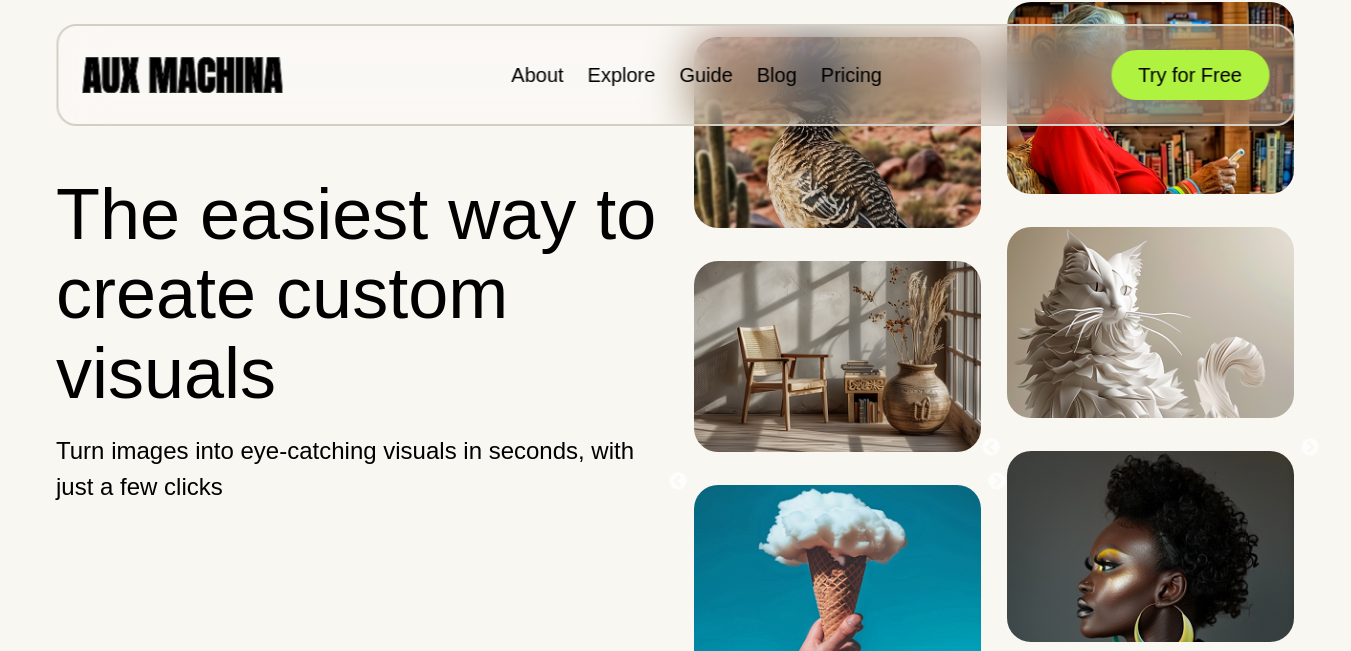 scroll, scrollTop: 0, scrollLeft: 0, axis: both 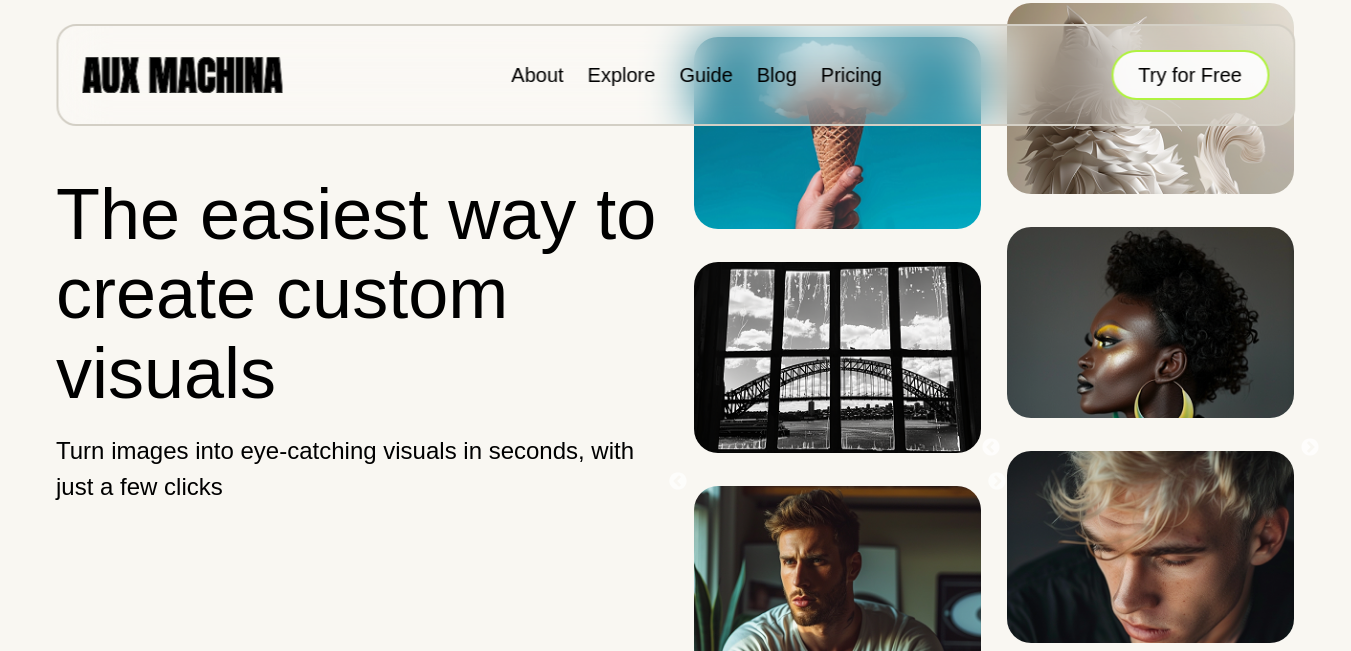 click on "Try for Free" at bounding box center [1190, 75] 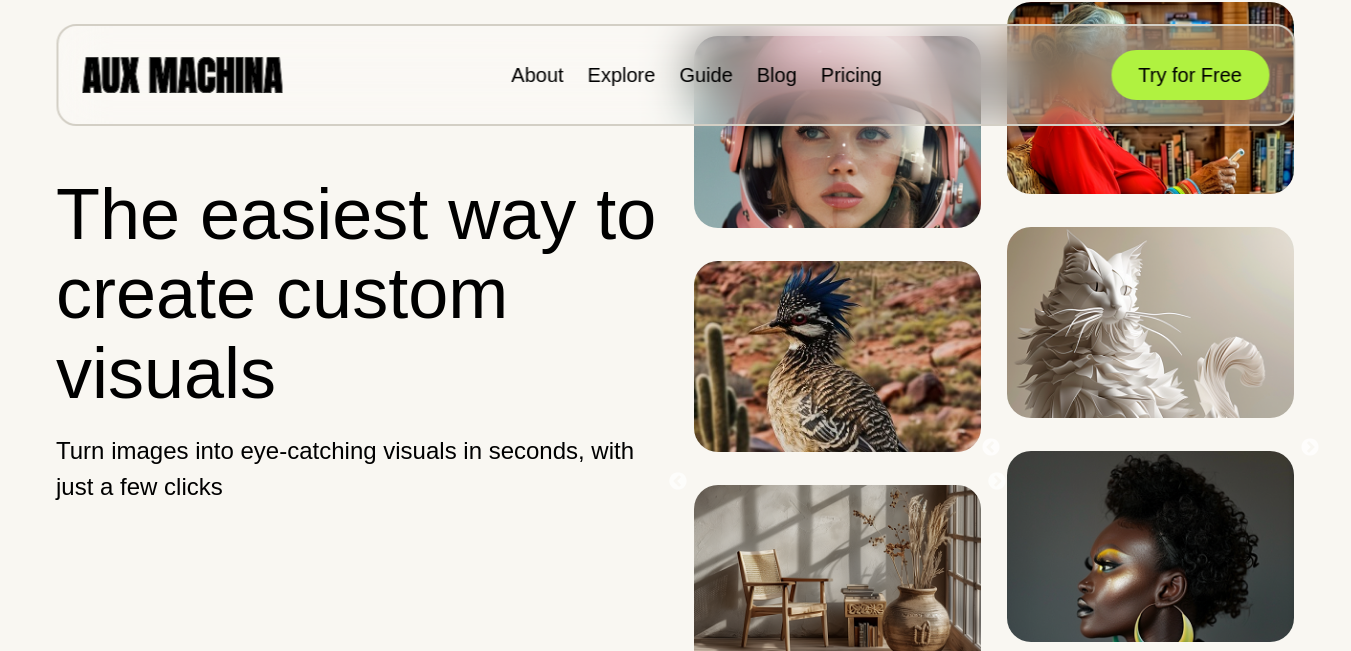 scroll, scrollTop: 0, scrollLeft: 0, axis: both 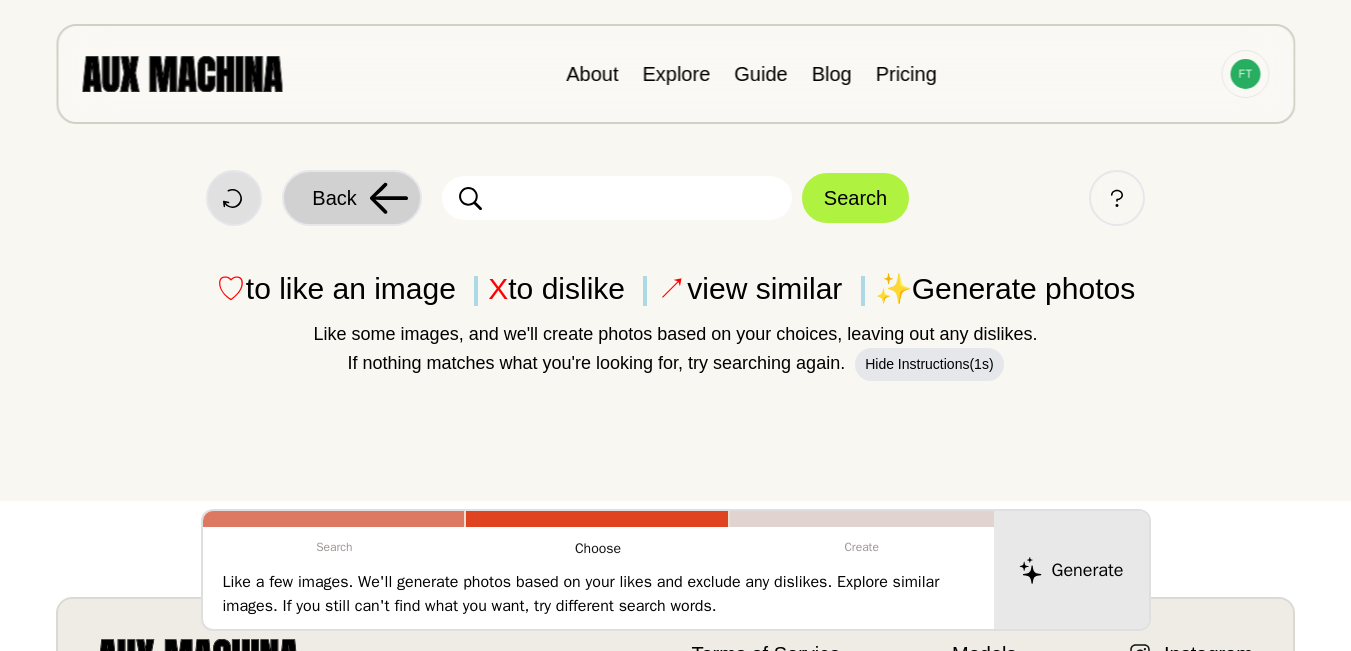 click on "Back" at bounding box center (334, 198) 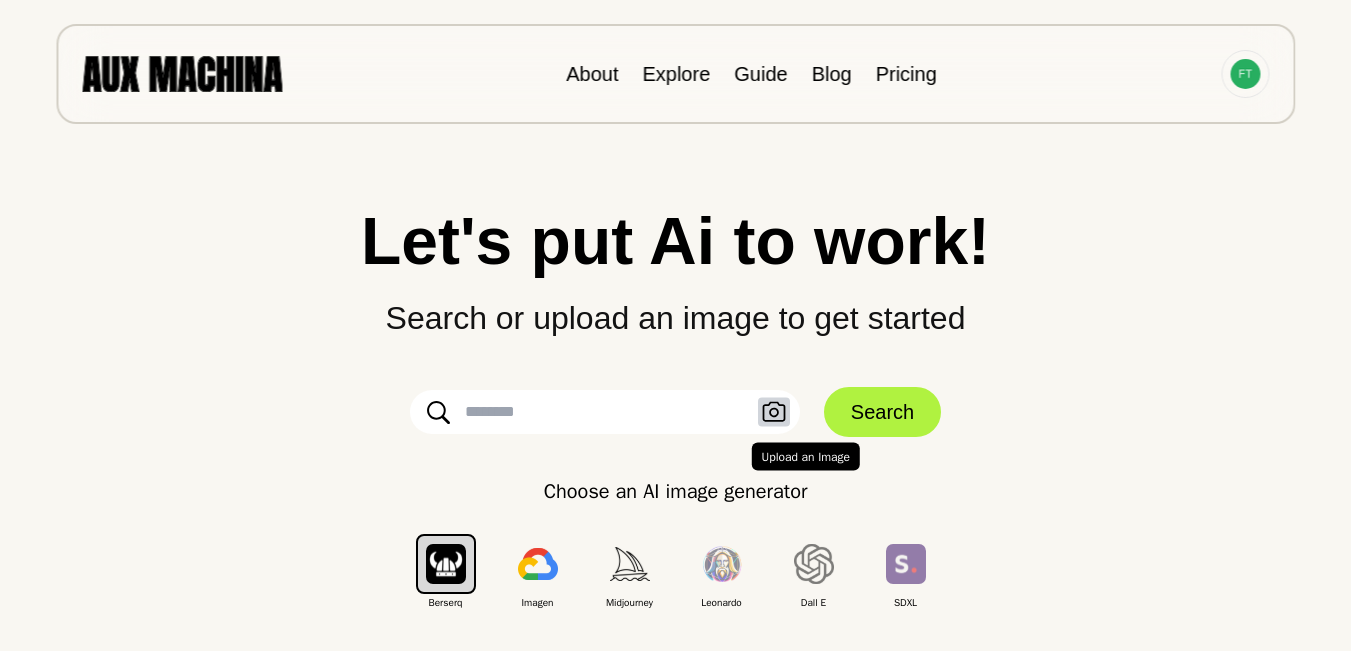 click 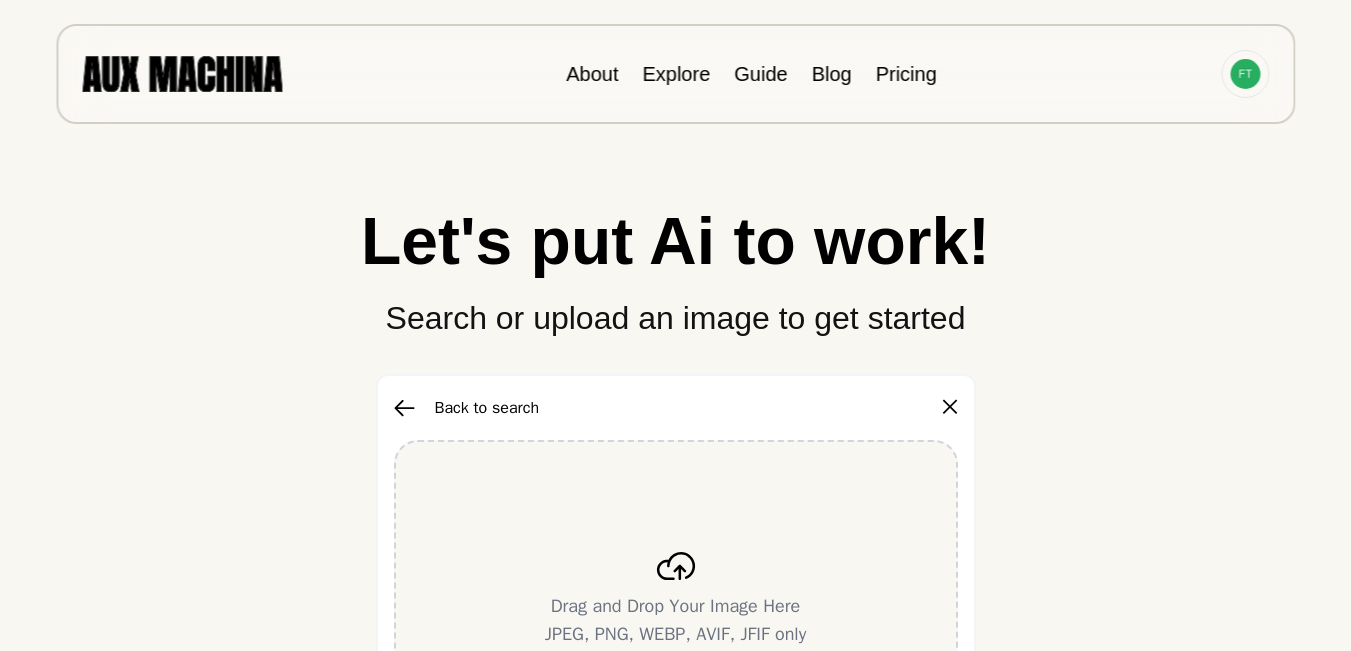 click on "Drag and Drop Your Image Here JPEG, PNG, WEBP, AVIF, JFIF only" at bounding box center (676, 600) 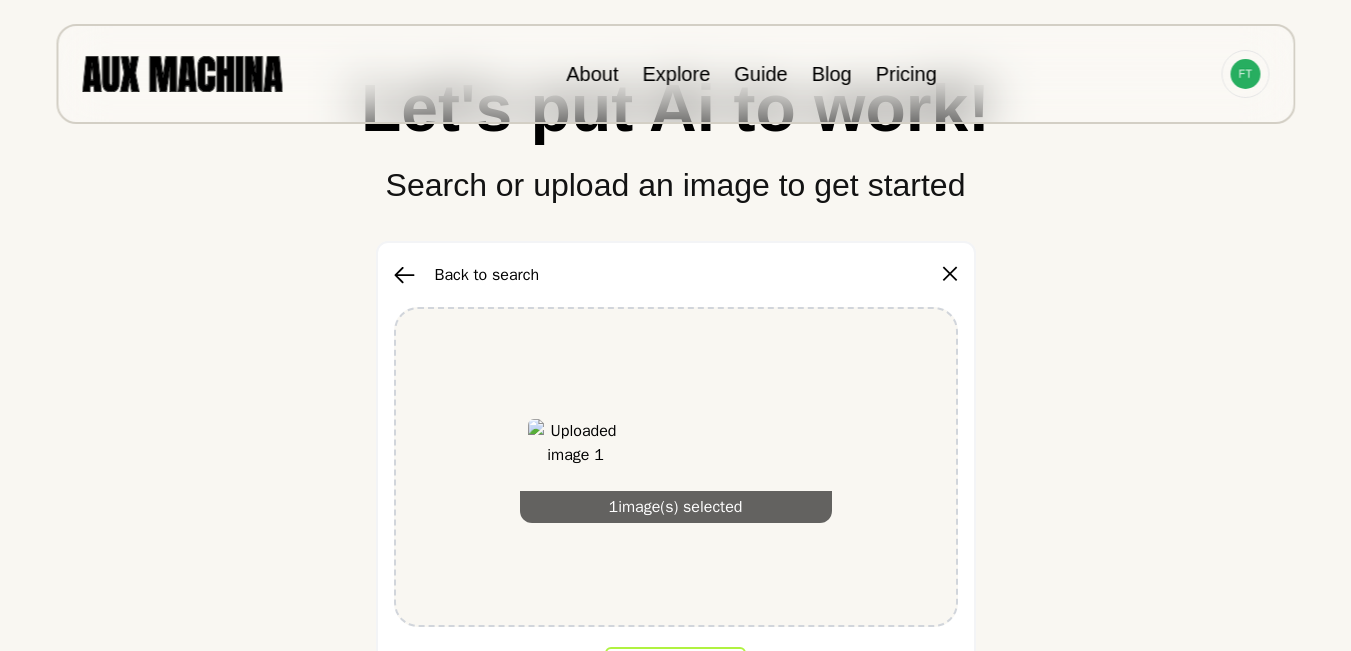 scroll, scrollTop: 300, scrollLeft: 0, axis: vertical 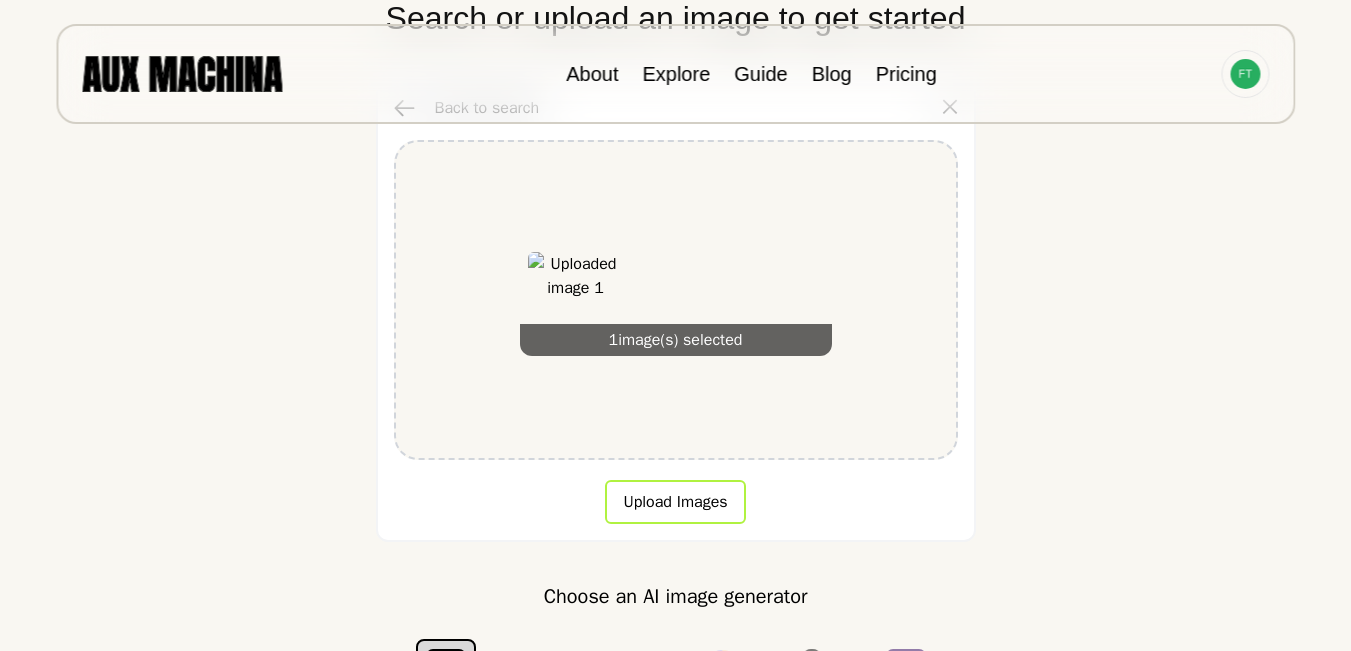 click on "Upload Images" at bounding box center [675, 502] 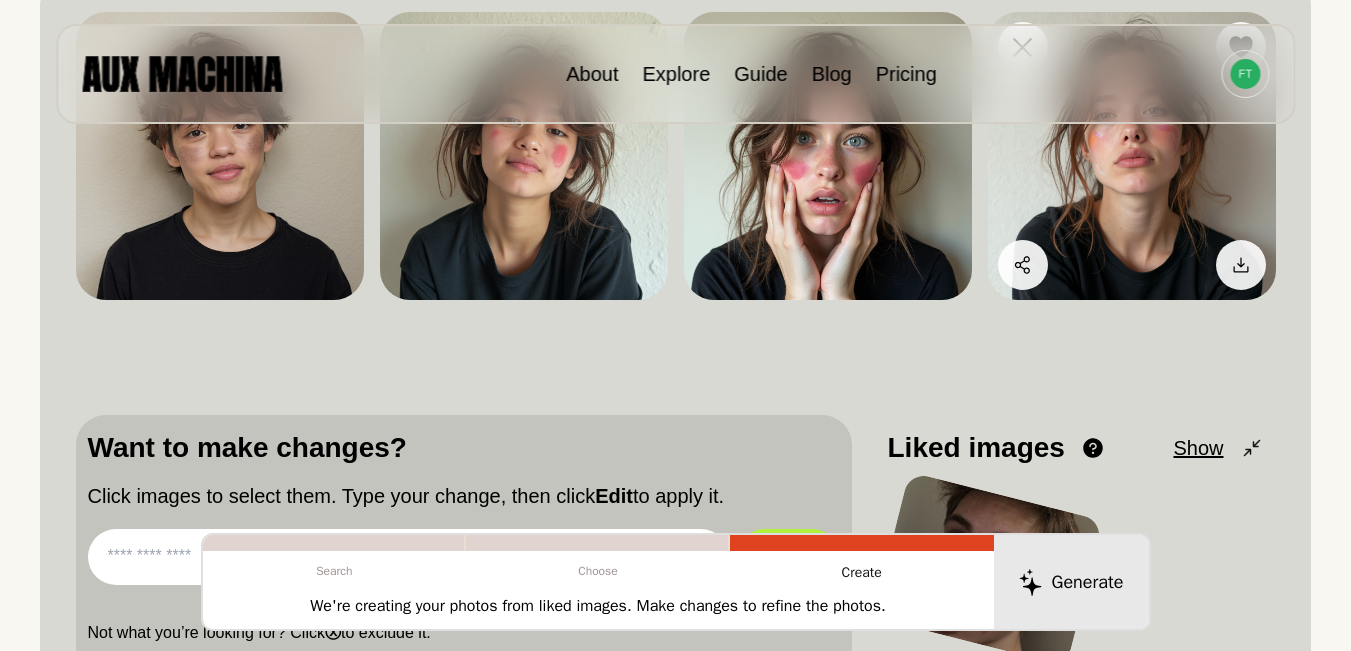 scroll, scrollTop: 133, scrollLeft: 0, axis: vertical 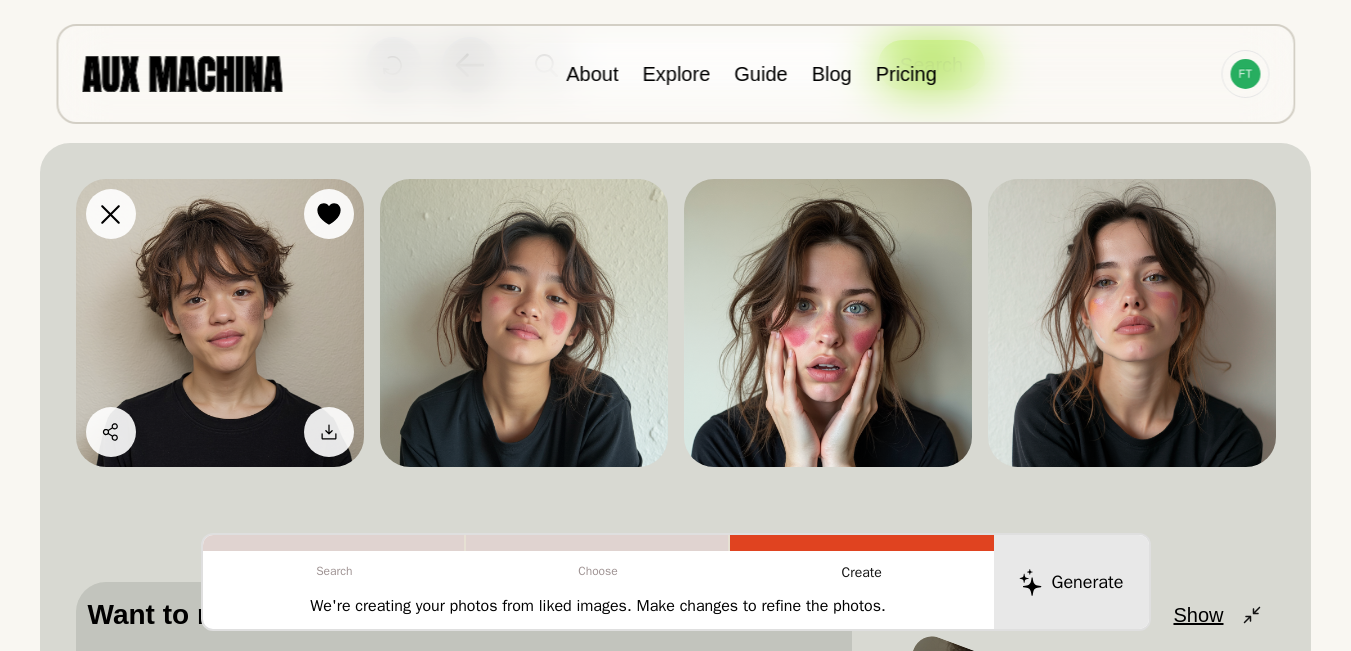 click at bounding box center (220, 323) 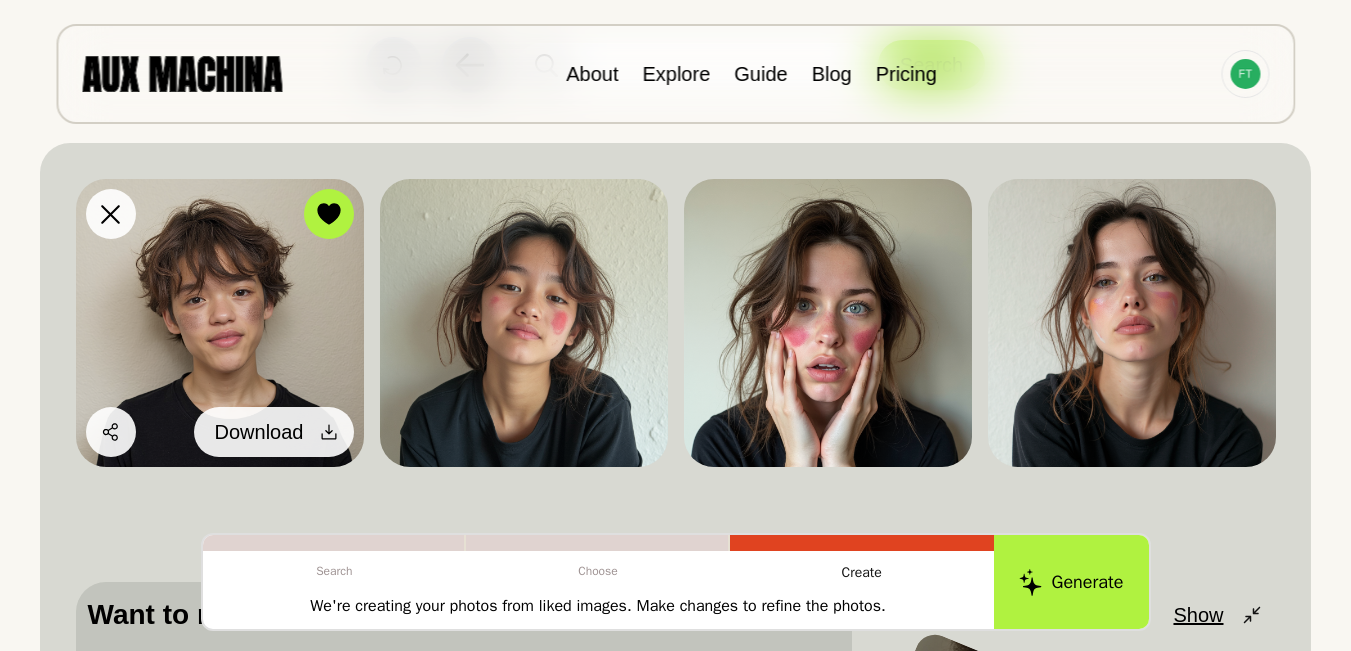 click 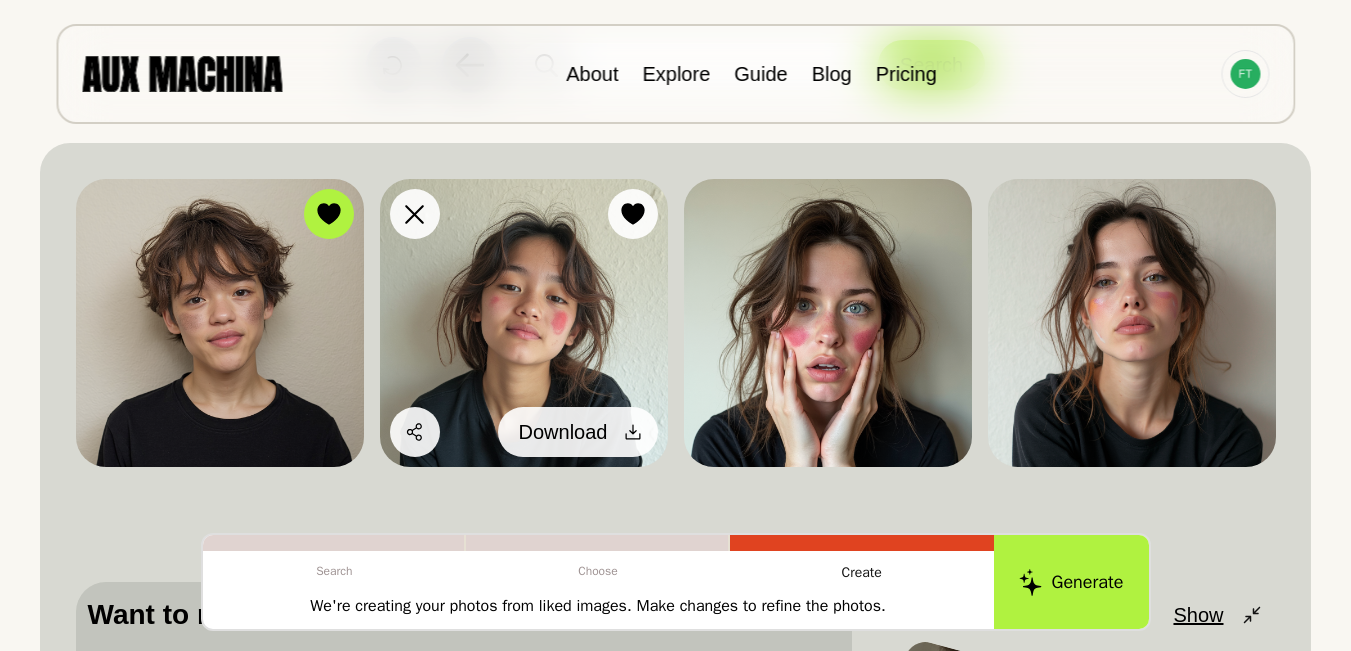click on "Download" at bounding box center [563, 432] 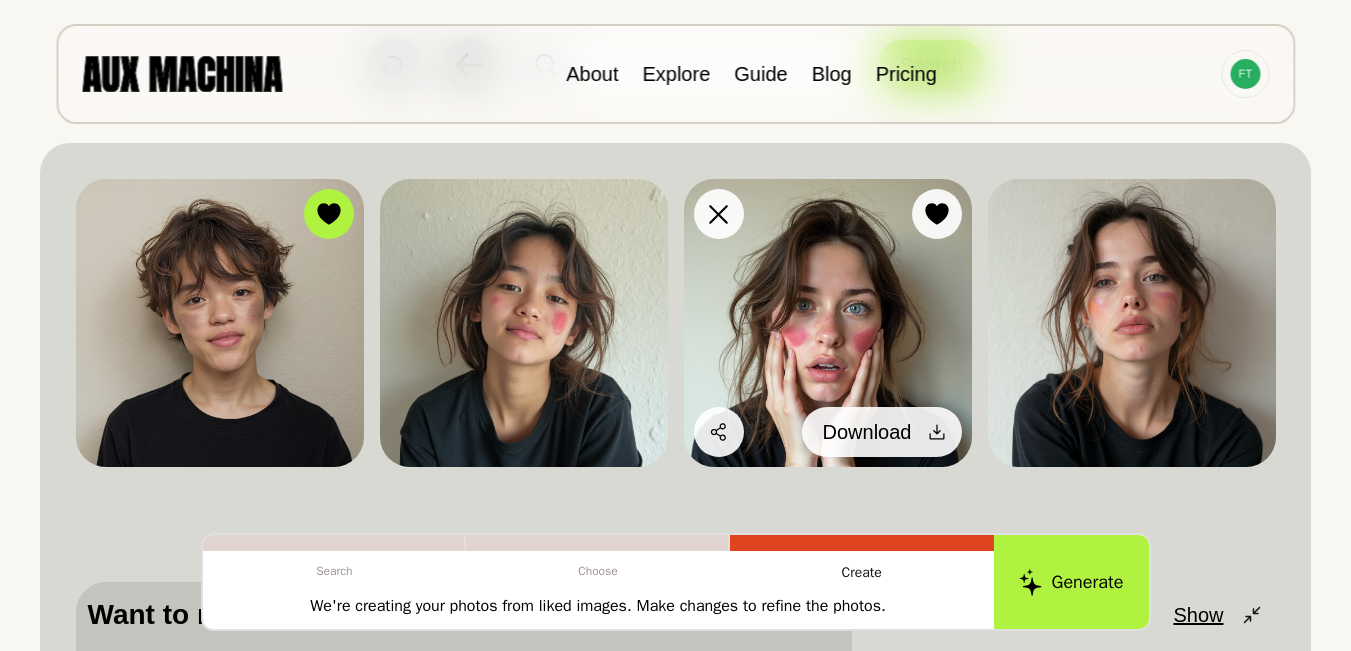 click at bounding box center (937, 432) 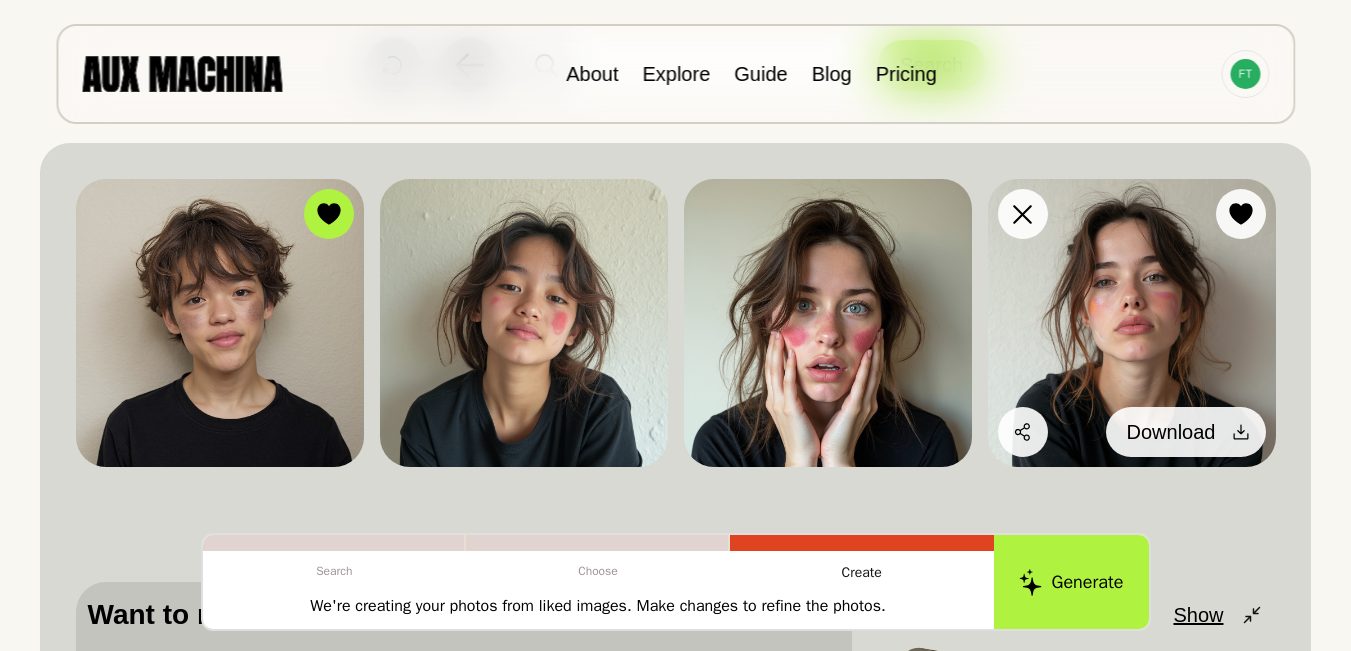 click at bounding box center (1241, 432) 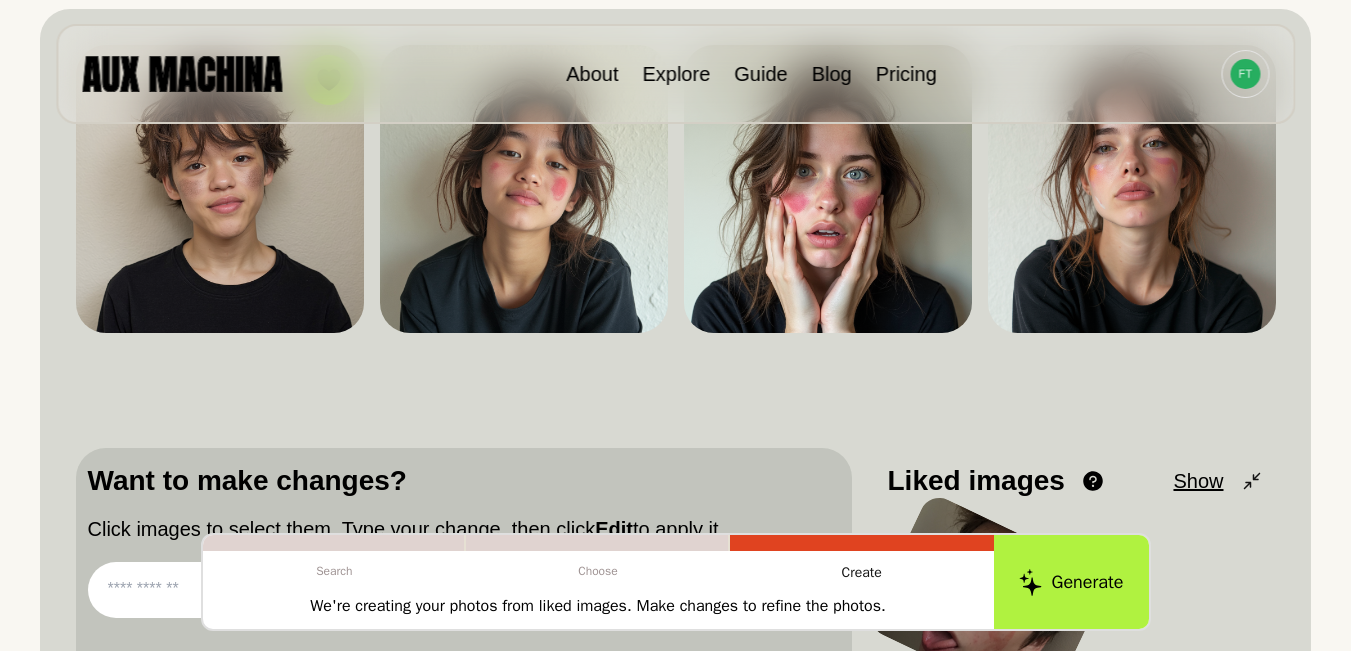 scroll, scrollTop: 367, scrollLeft: 0, axis: vertical 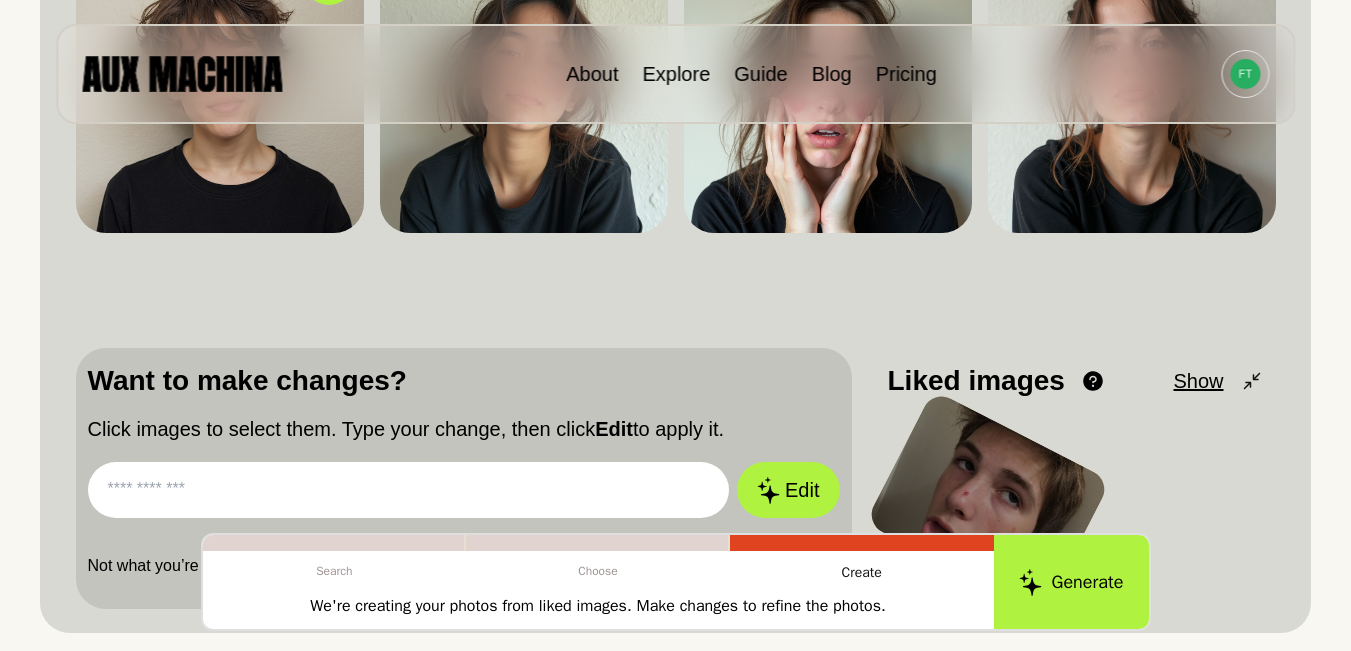 paste on "**********" 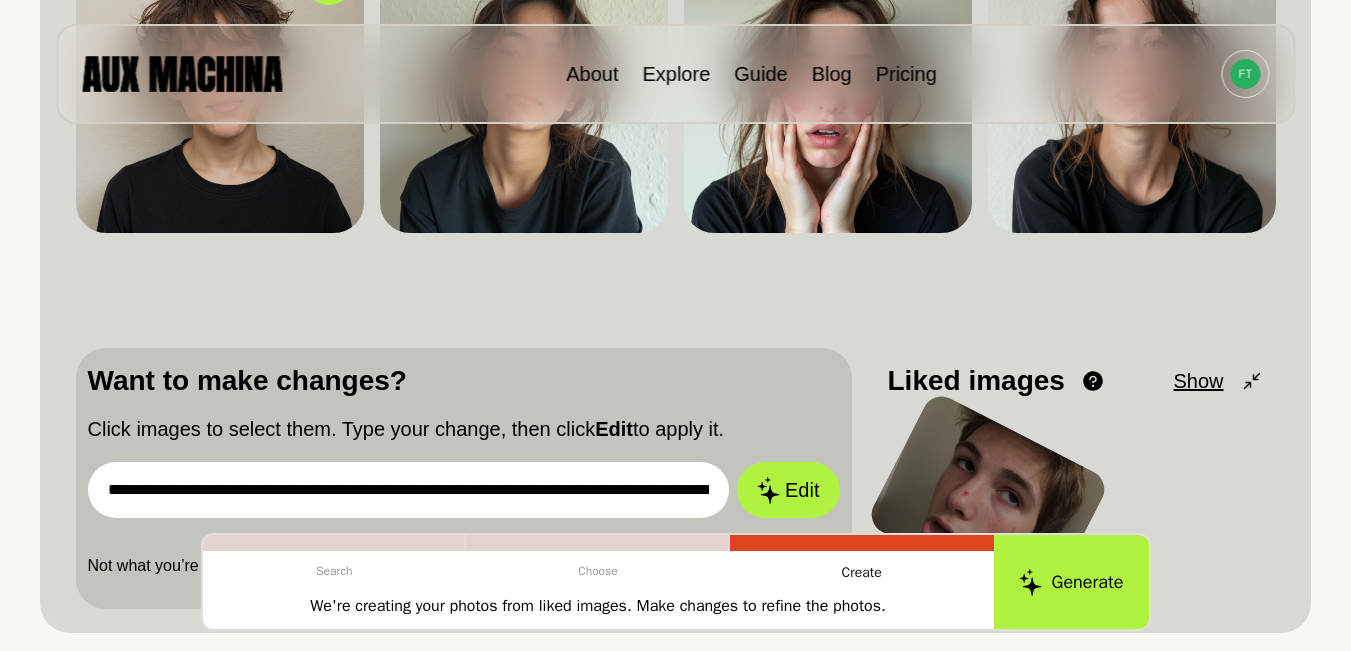 scroll, scrollTop: 0, scrollLeft: 4404, axis: horizontal 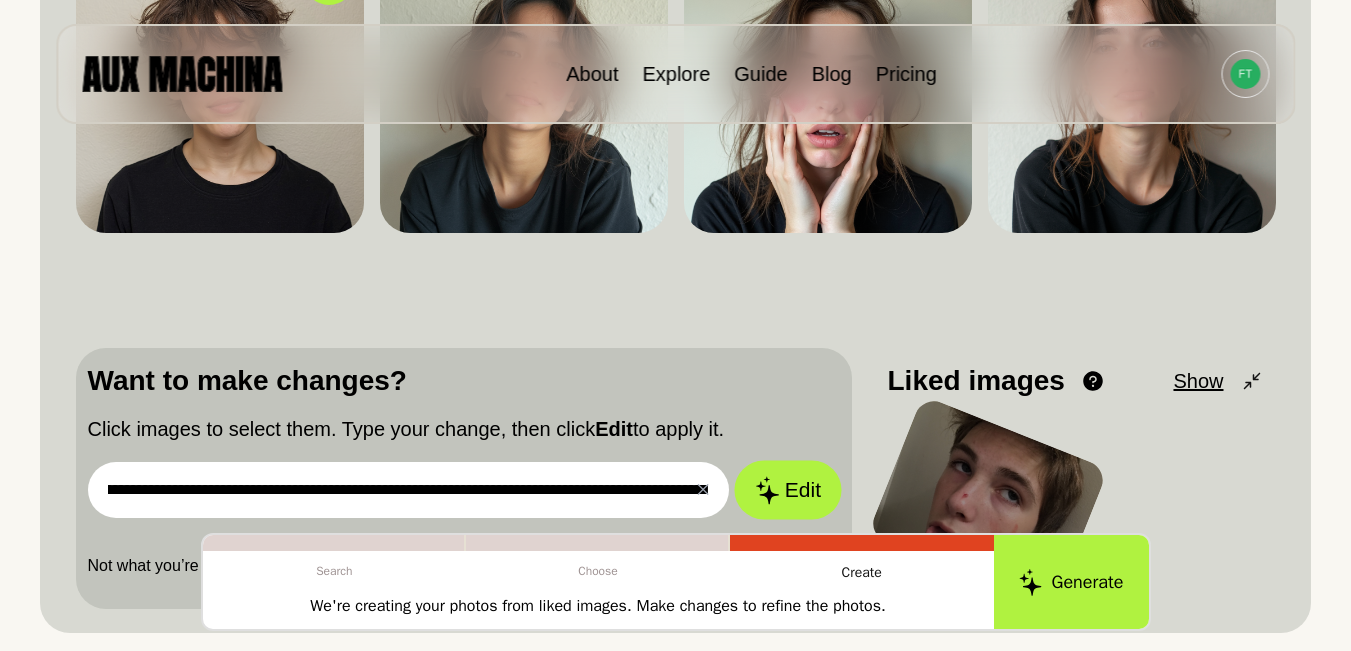 type on "**********" 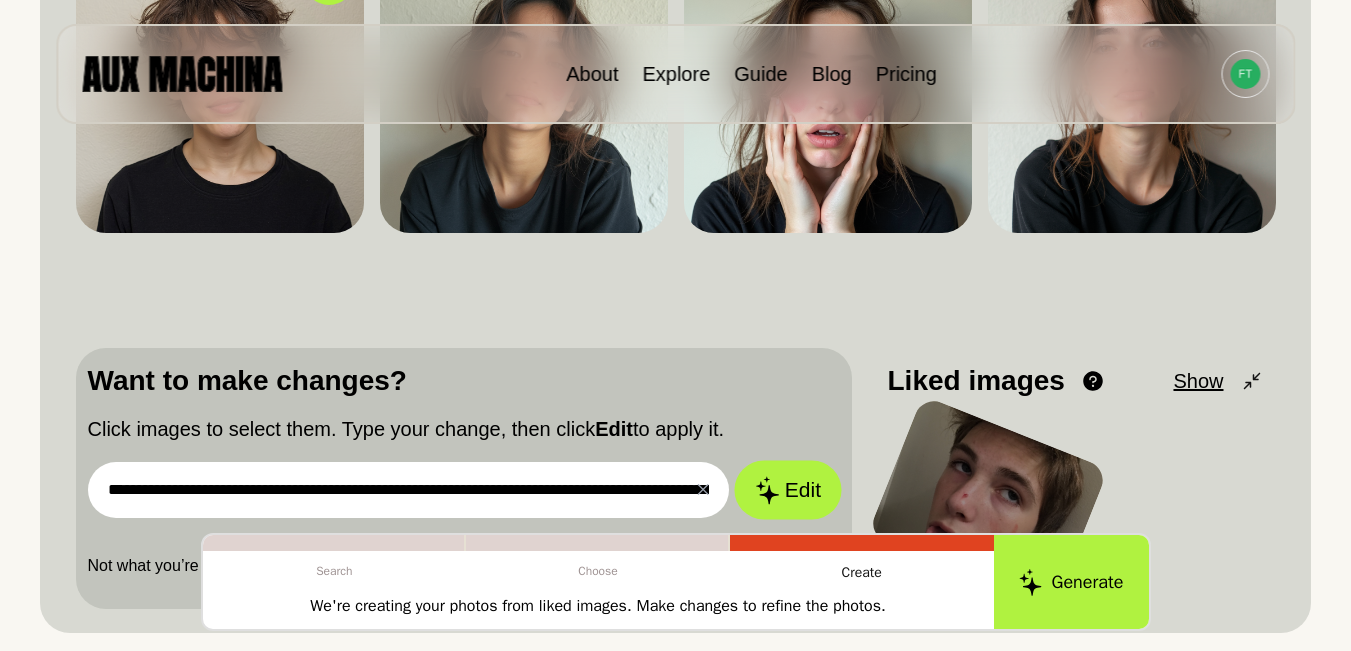 click on "Edit" at bounding box center (788, 490) 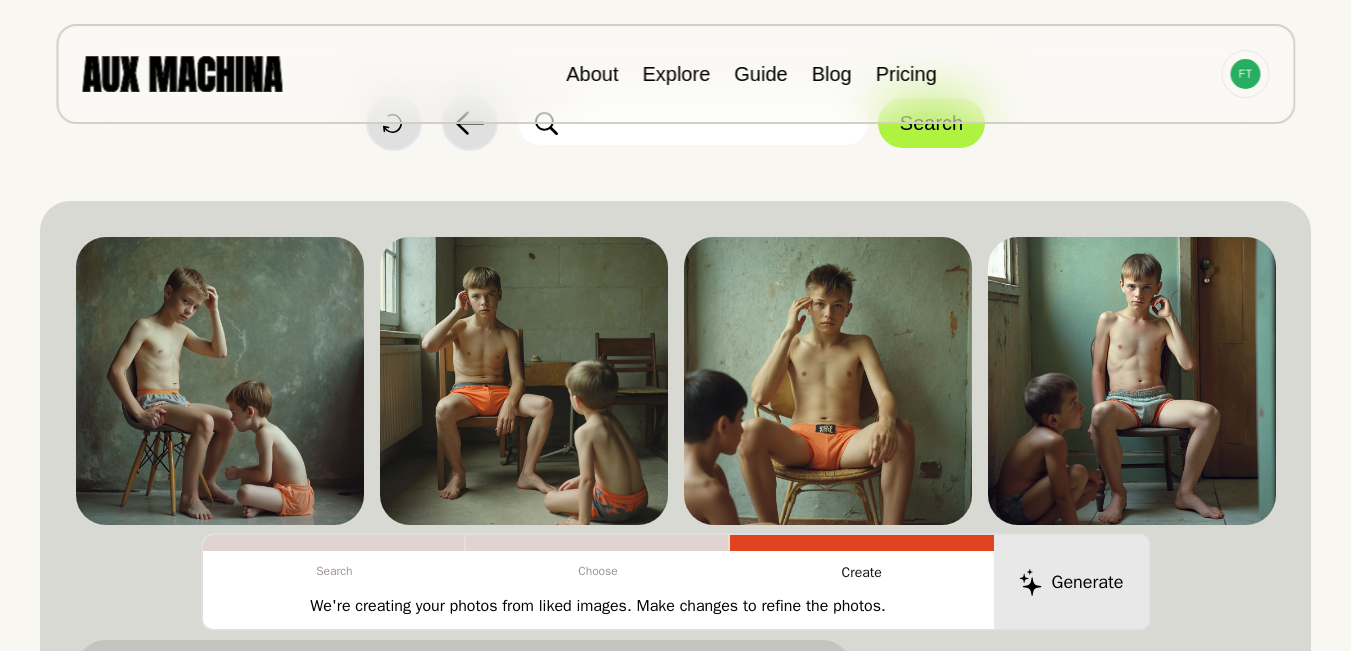 scroll, scrollTop: 125, scrollLeft: 0, axis: vertical 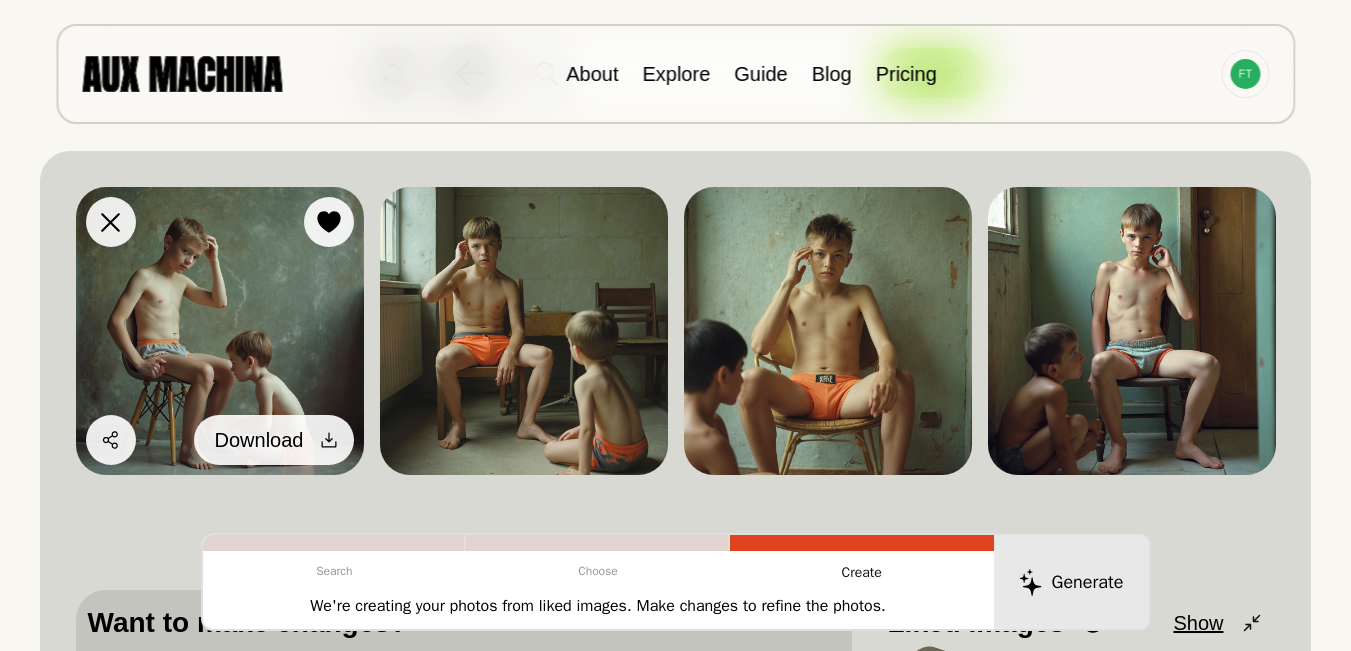 click 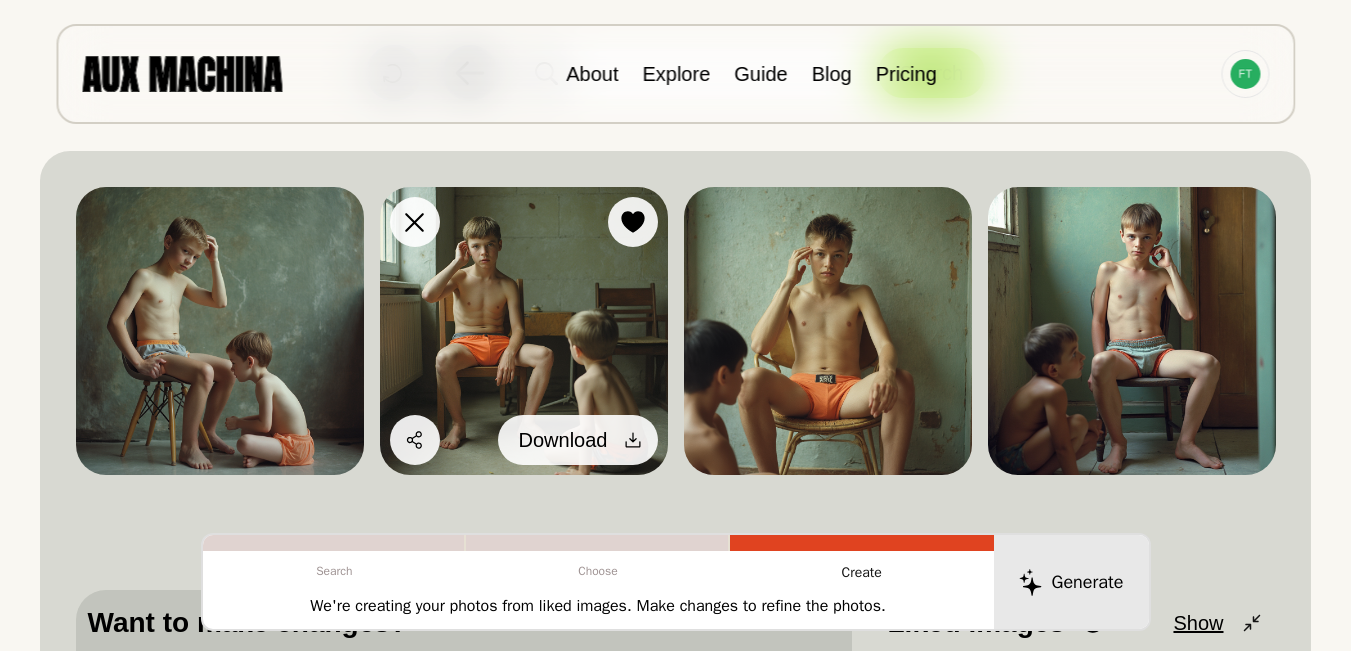 click 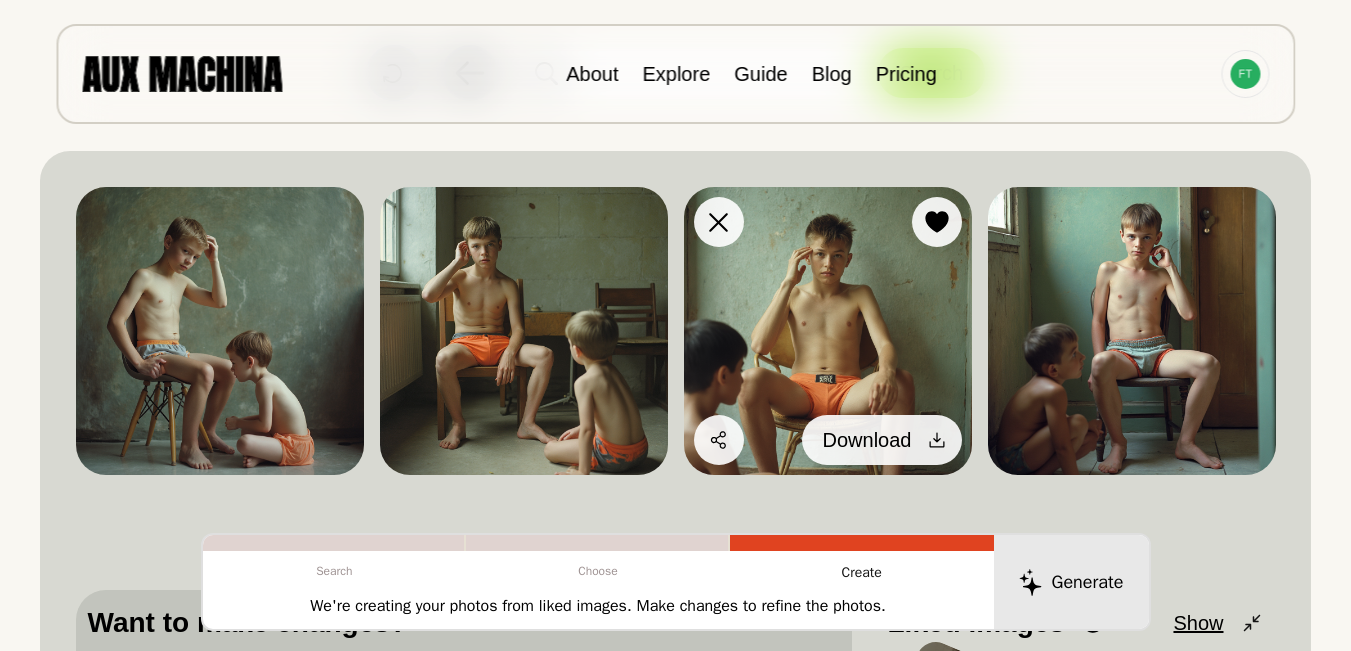 click 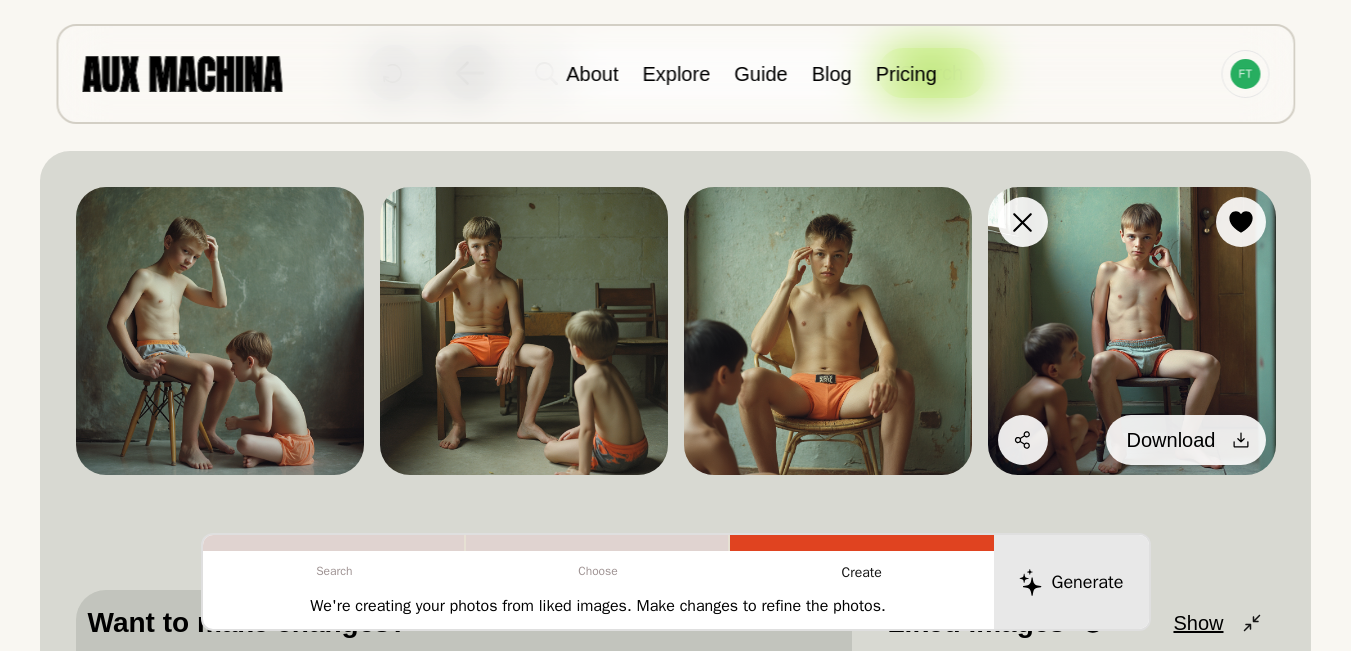 click at bounding box center (1241, 440) 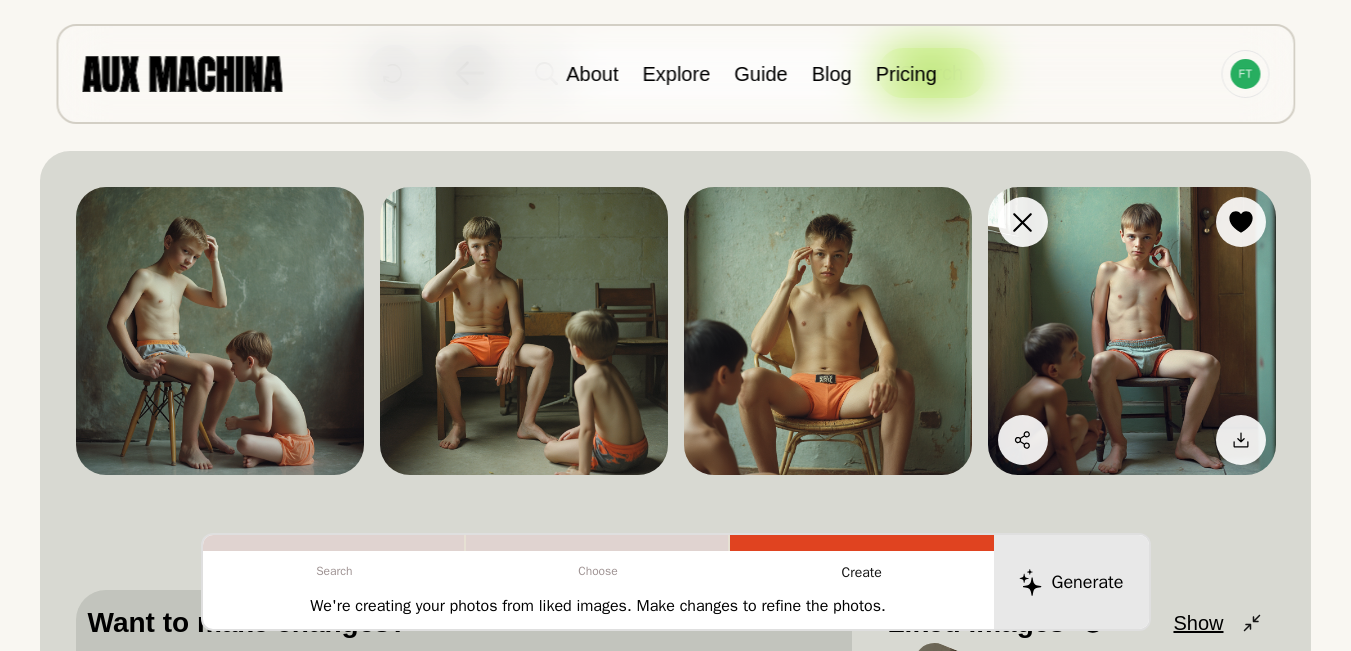 click at bounding box center [1132, 331] 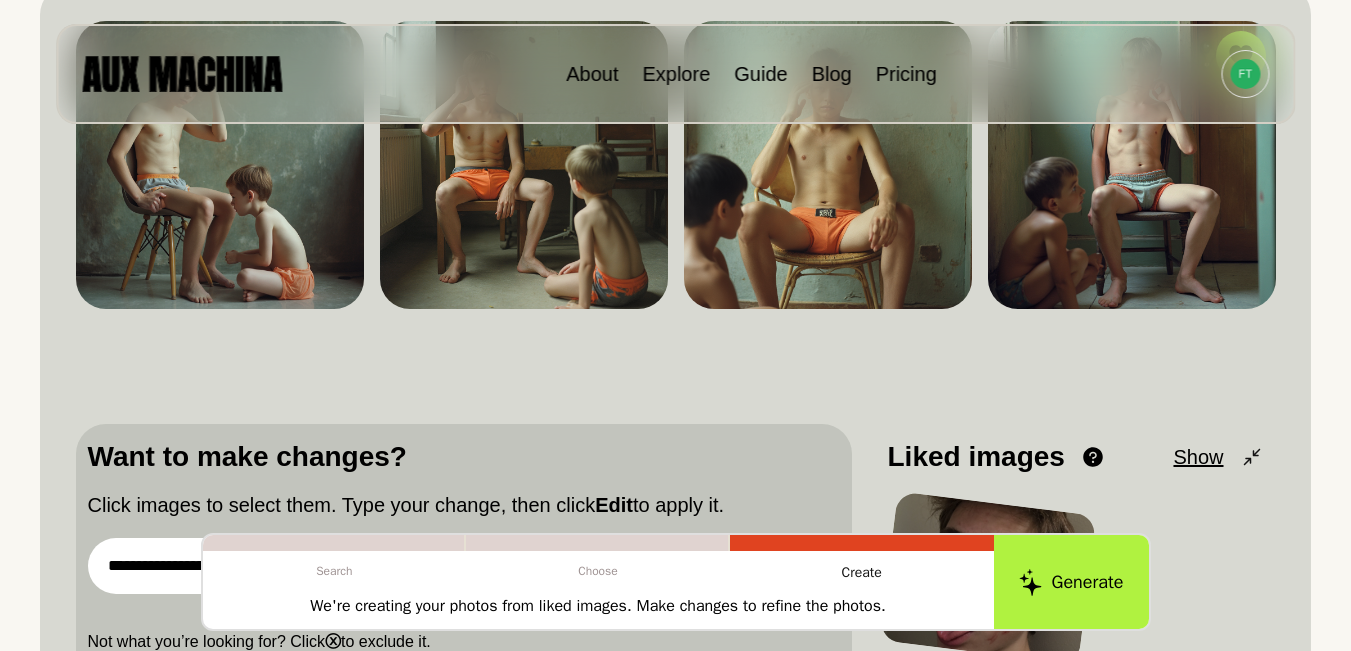 scroll, scrollTop: 391, scrollLeft: 0, axis: vertical 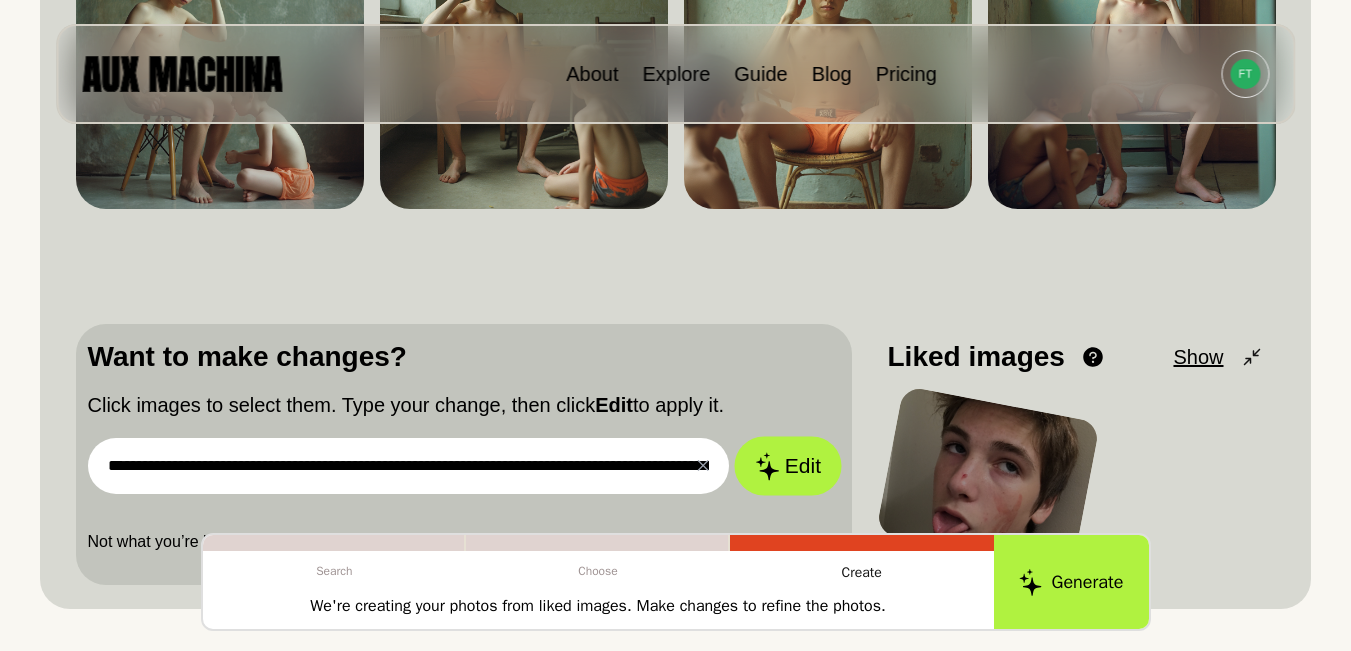 click 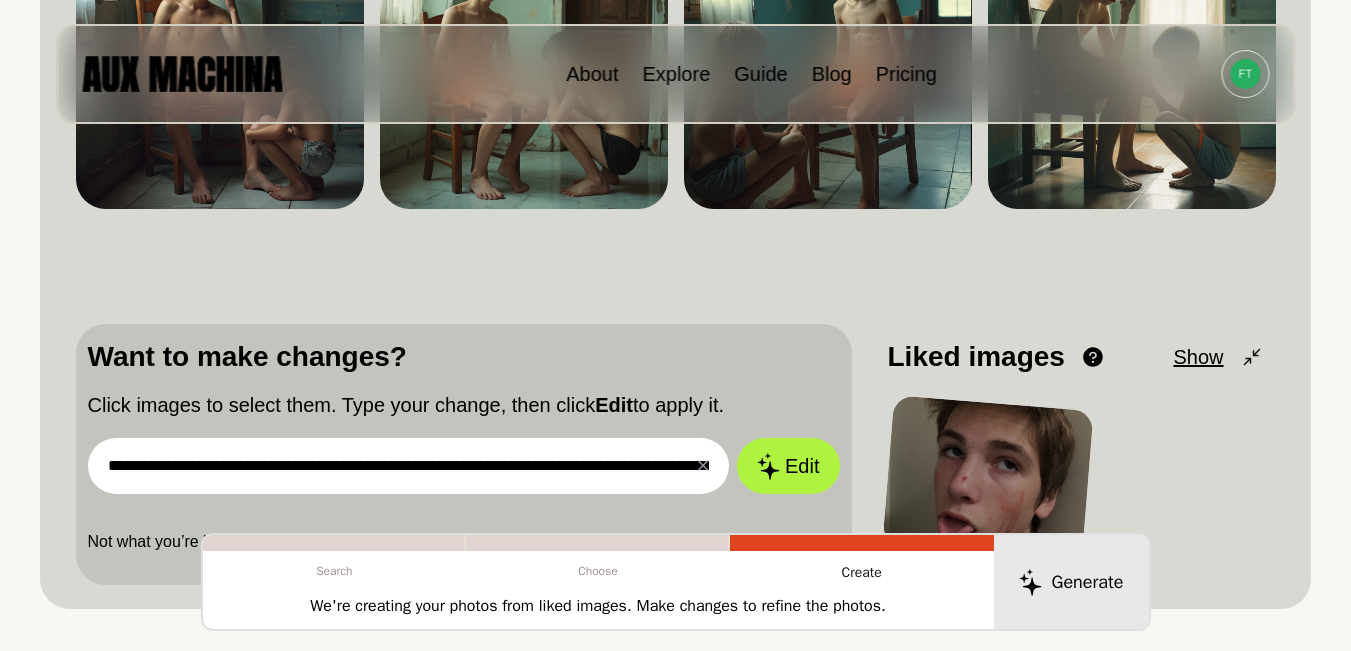 click on "**********" at bounding box center [675, 159] 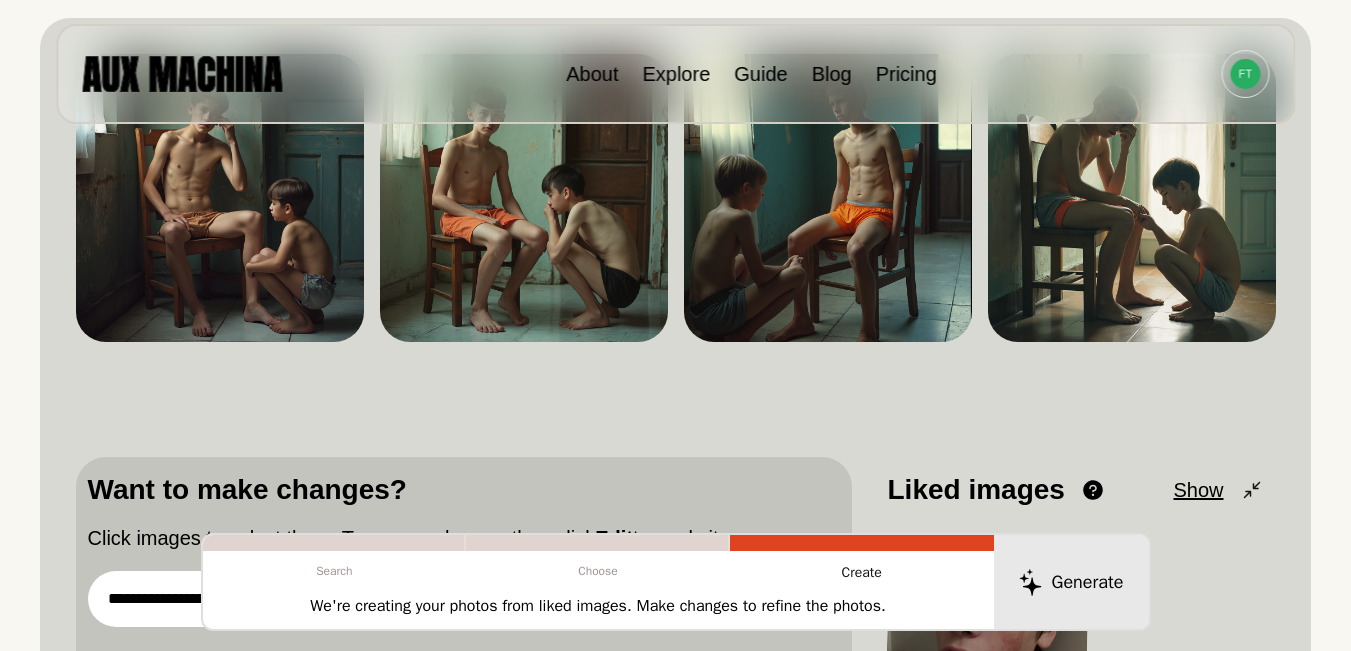 scroll, scrollTop: 191, scrollLeft: 0, axis: vertical 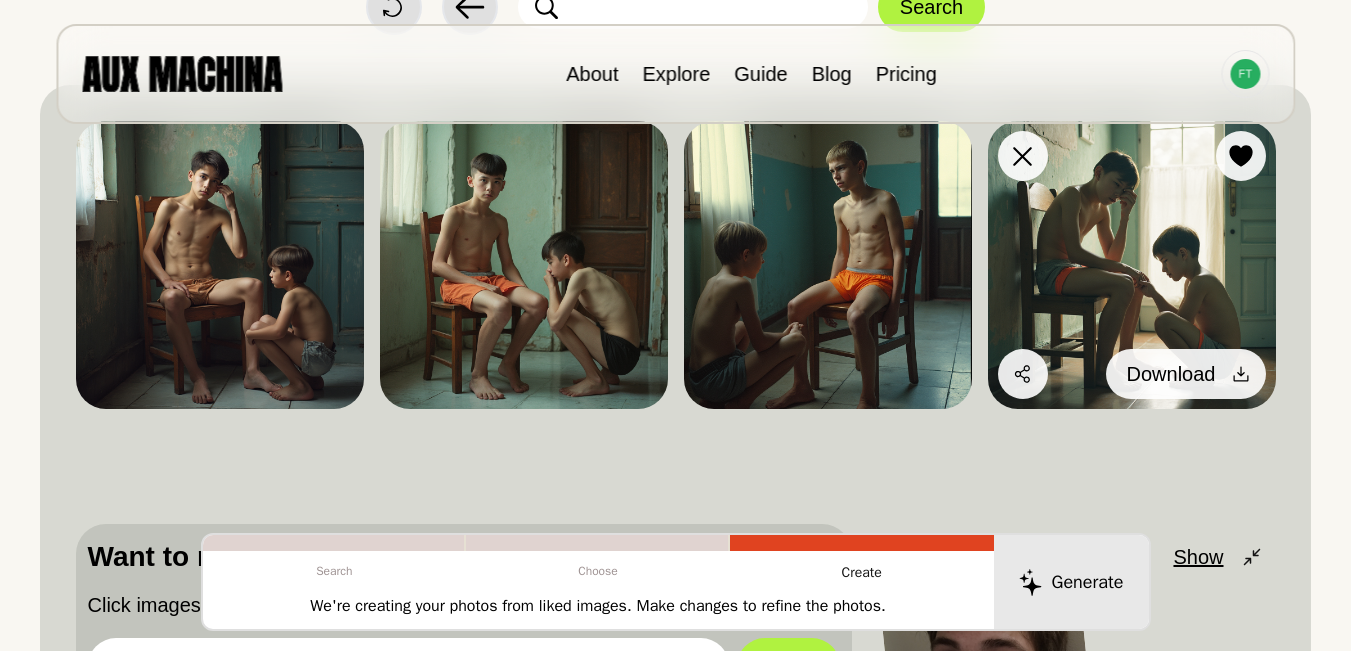 click on "Download" at bounding box center [1186, 374] 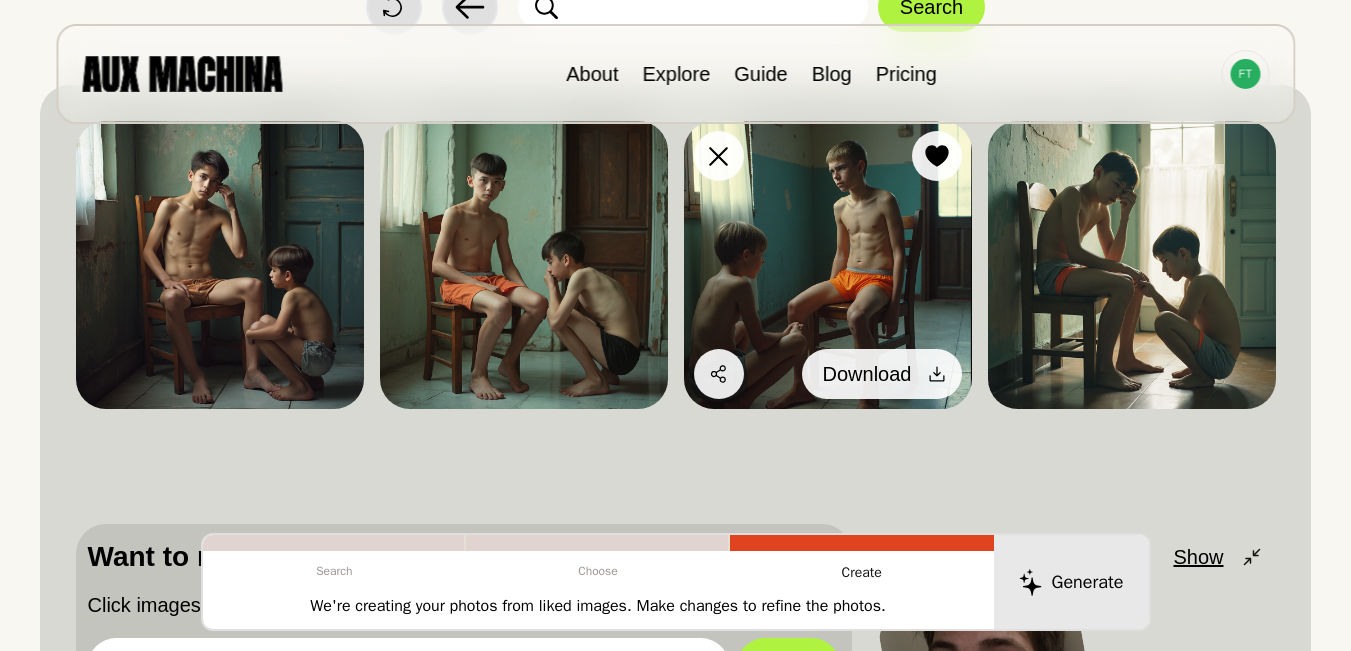 click on "Download" at bounding box center (882, 374) 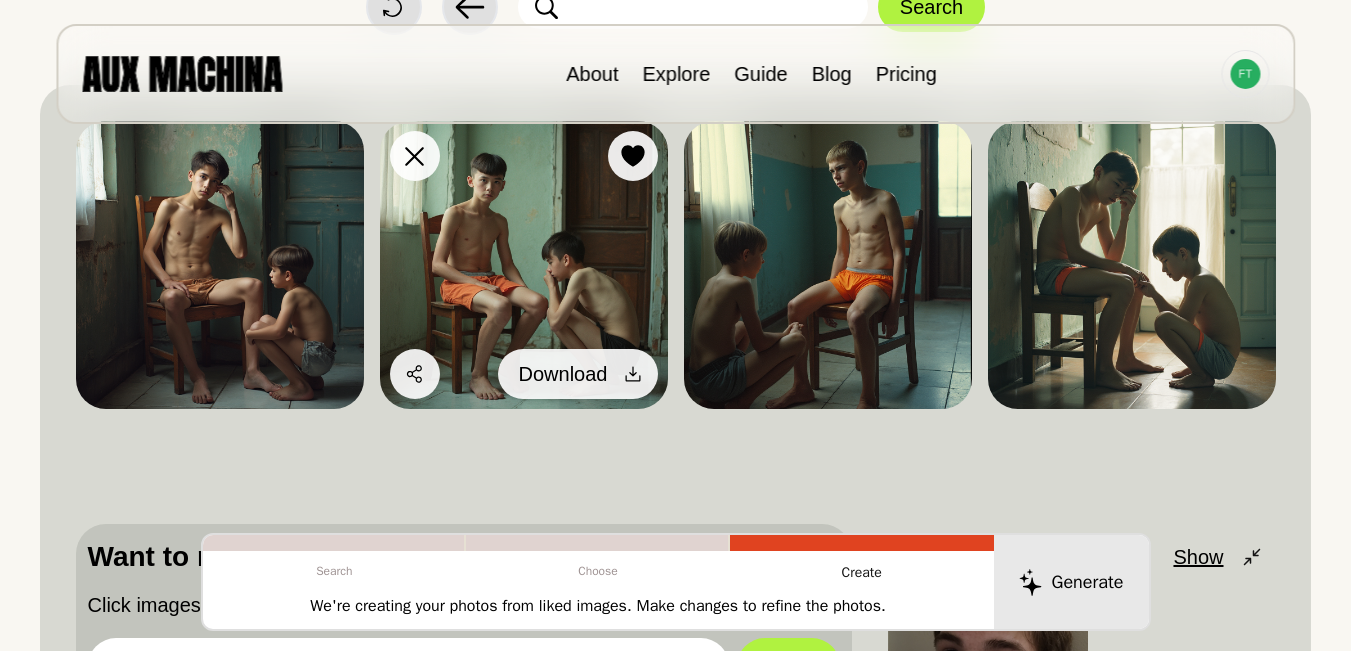 click at bounding box center [633, 374] 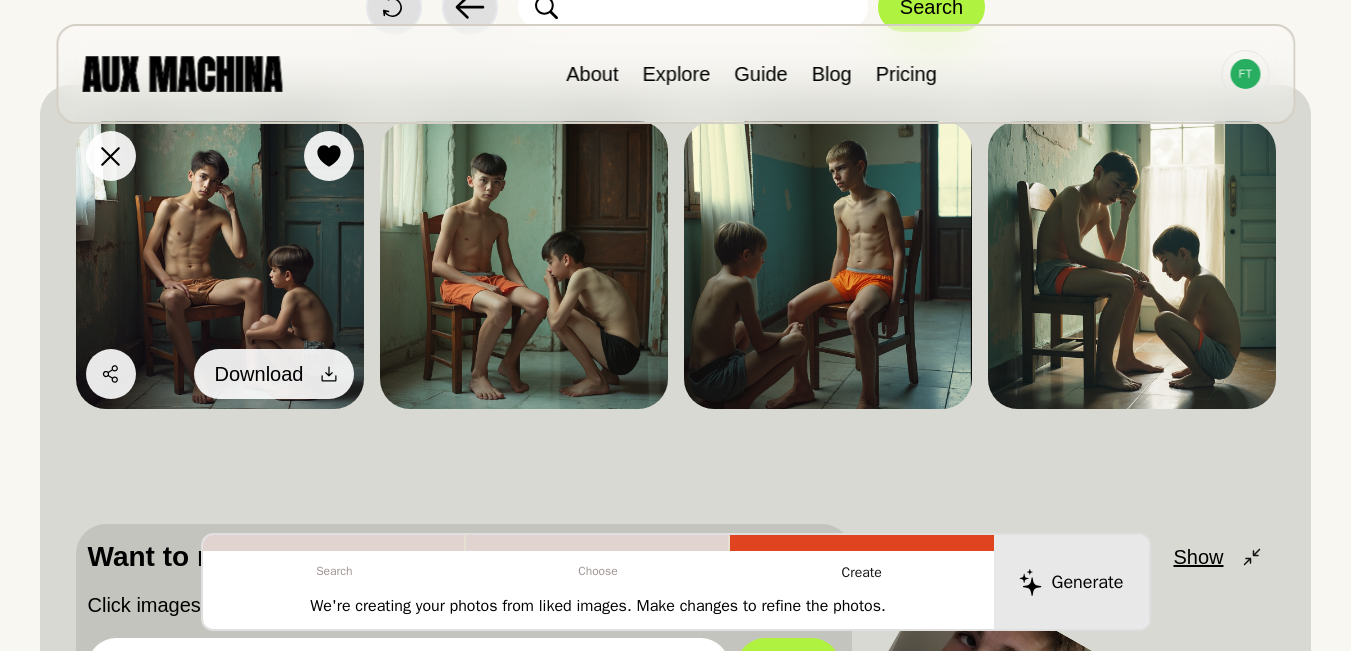 click on "Download" at bounding box center (274, 374) 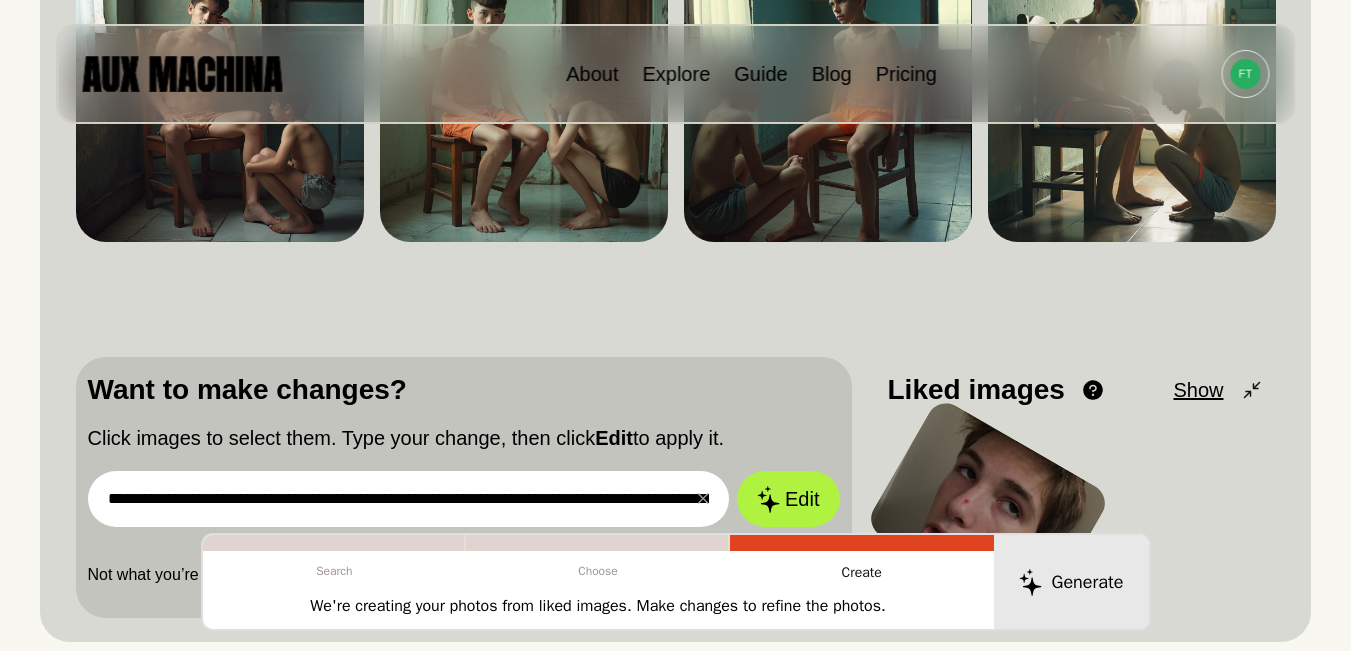 scroll, scrollTop: 425, scrollLeft: 0, axis: vertical 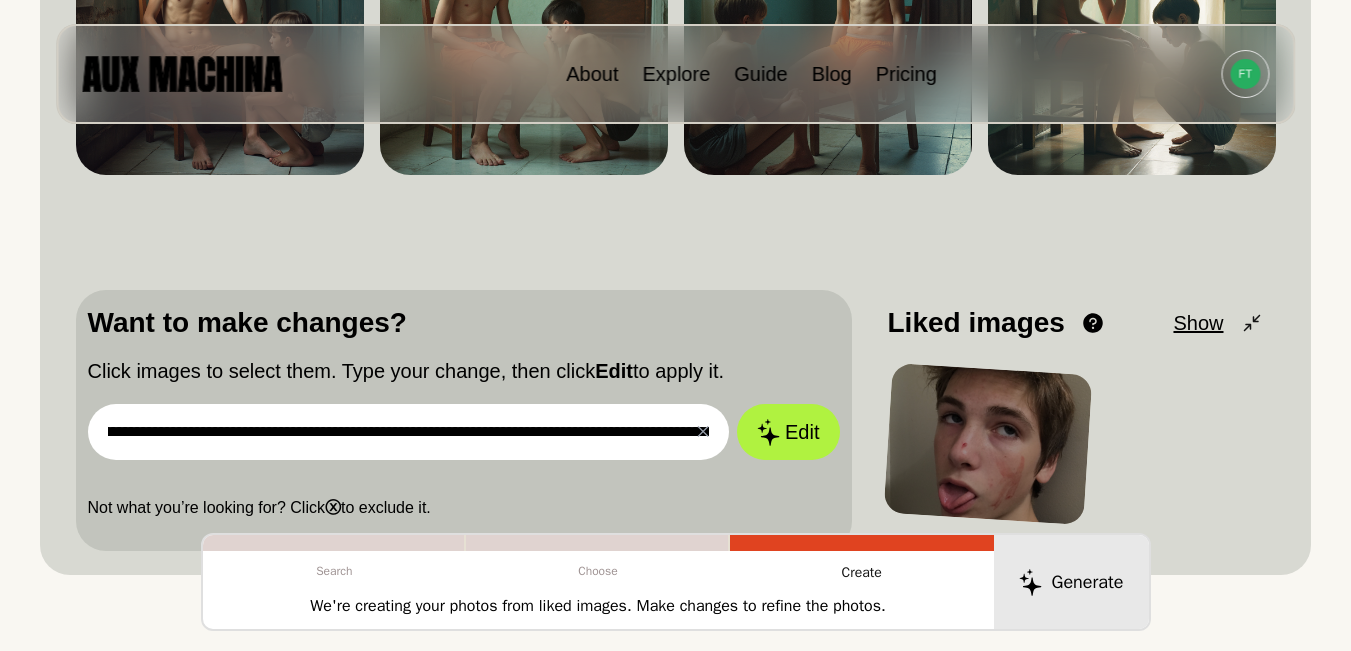 drag, startPoint x: 653, startPoint y: 435, endPoint x: 624, endPoint y: 484, distance: 56.938564 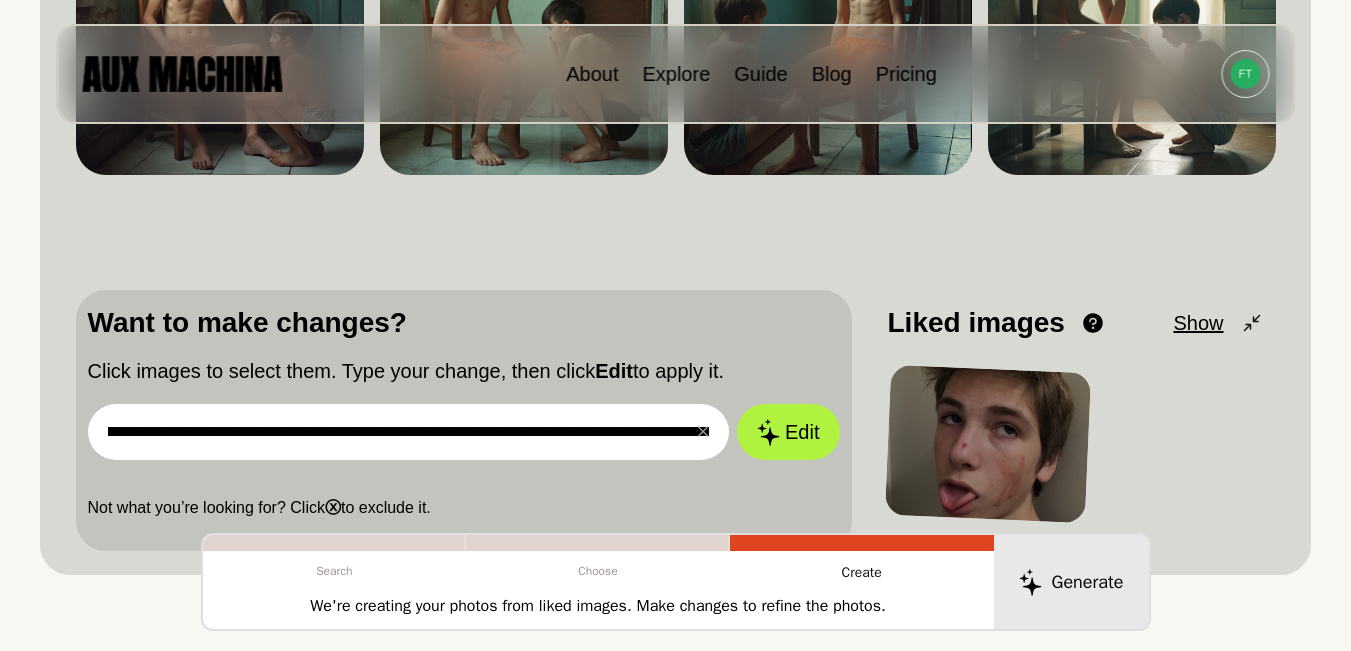 click on "**********" at bounding box center [409, 432] 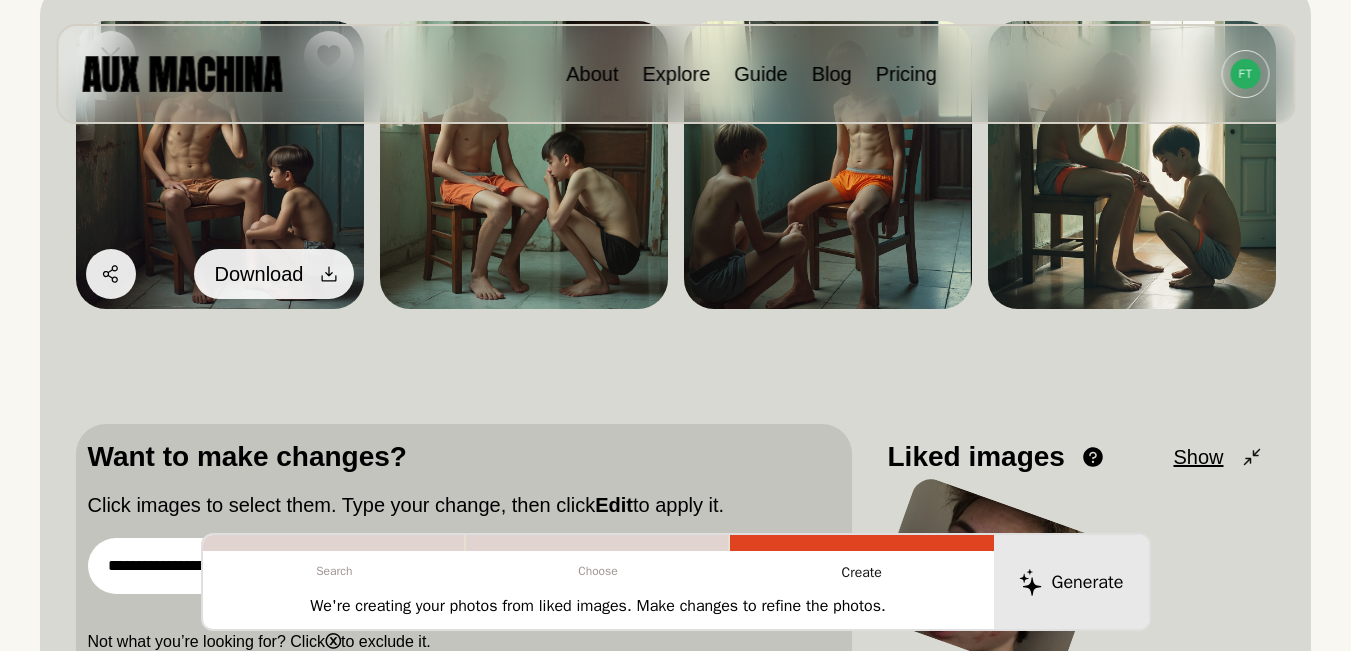scroll, scrollTop: 225, scrollLeft: 0, axis: vertical 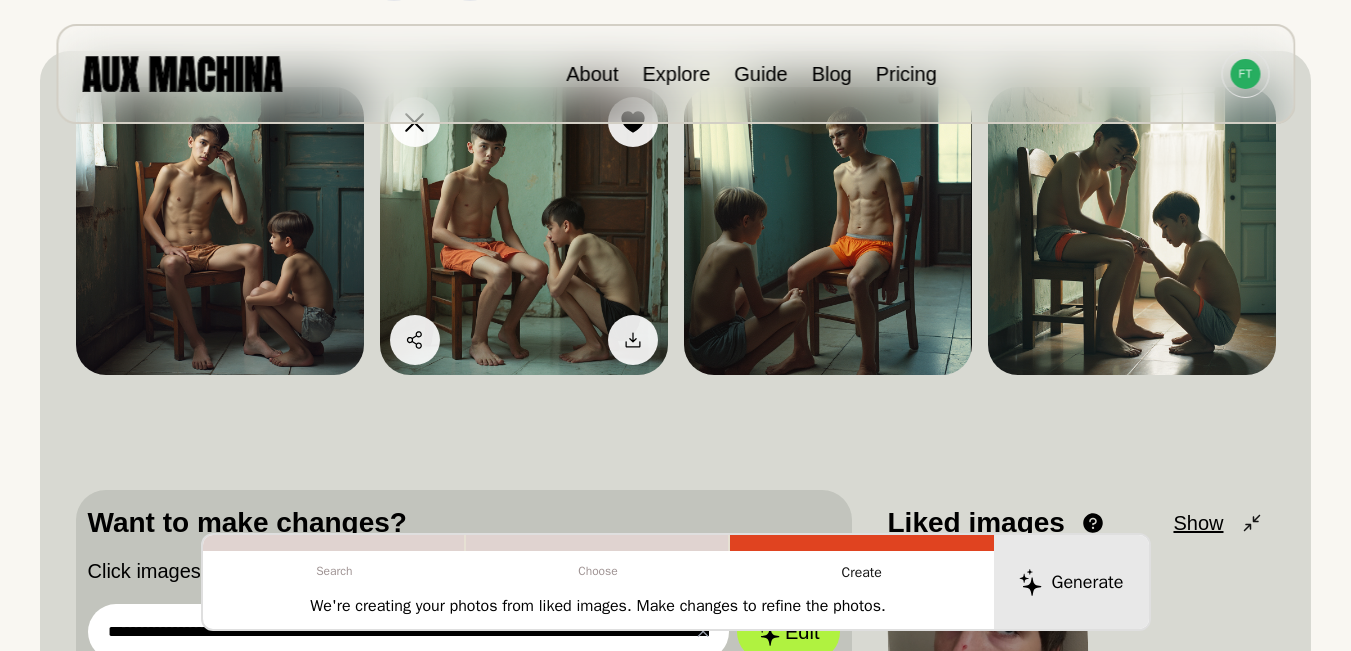 click at bounding box center [524, 231] 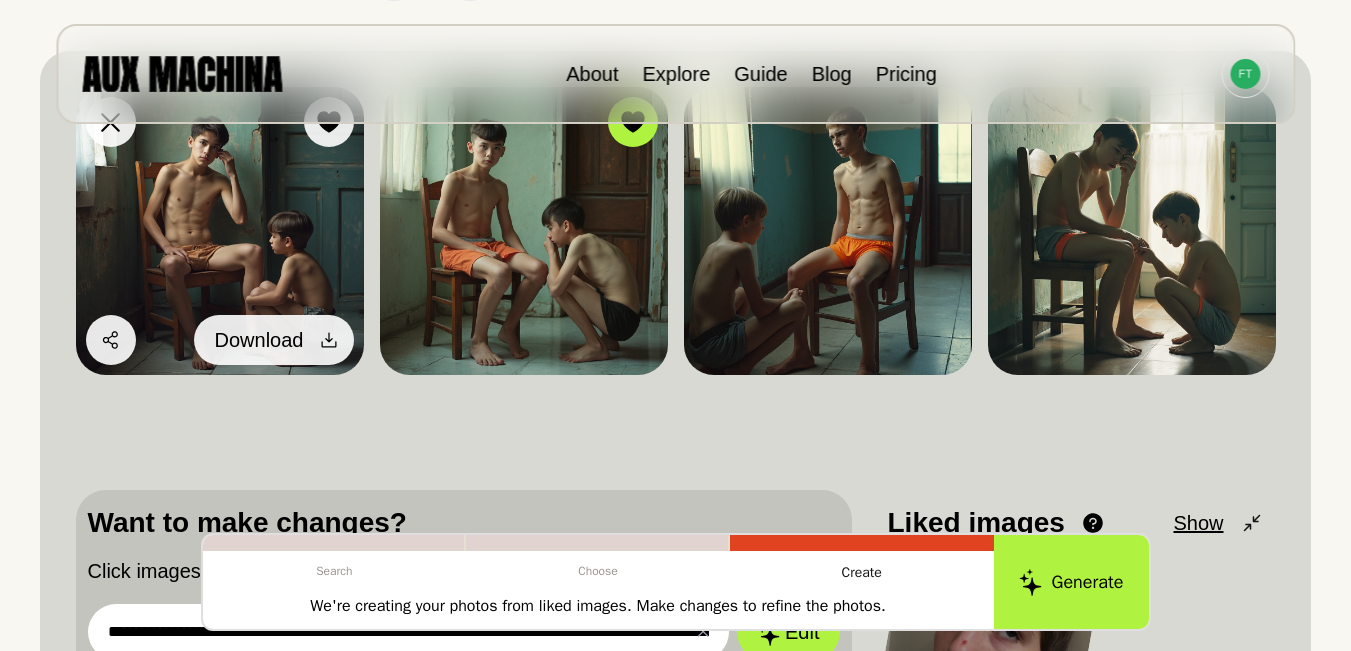 click 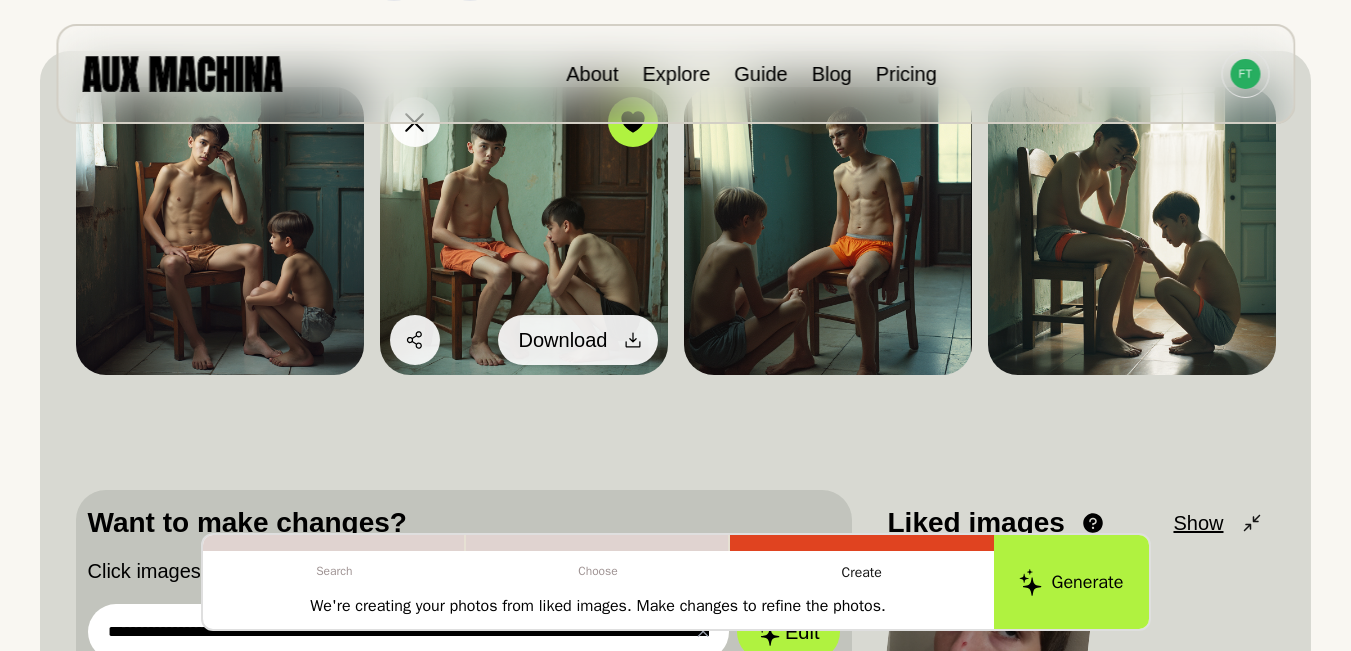 click at bounding box center [633, 340] 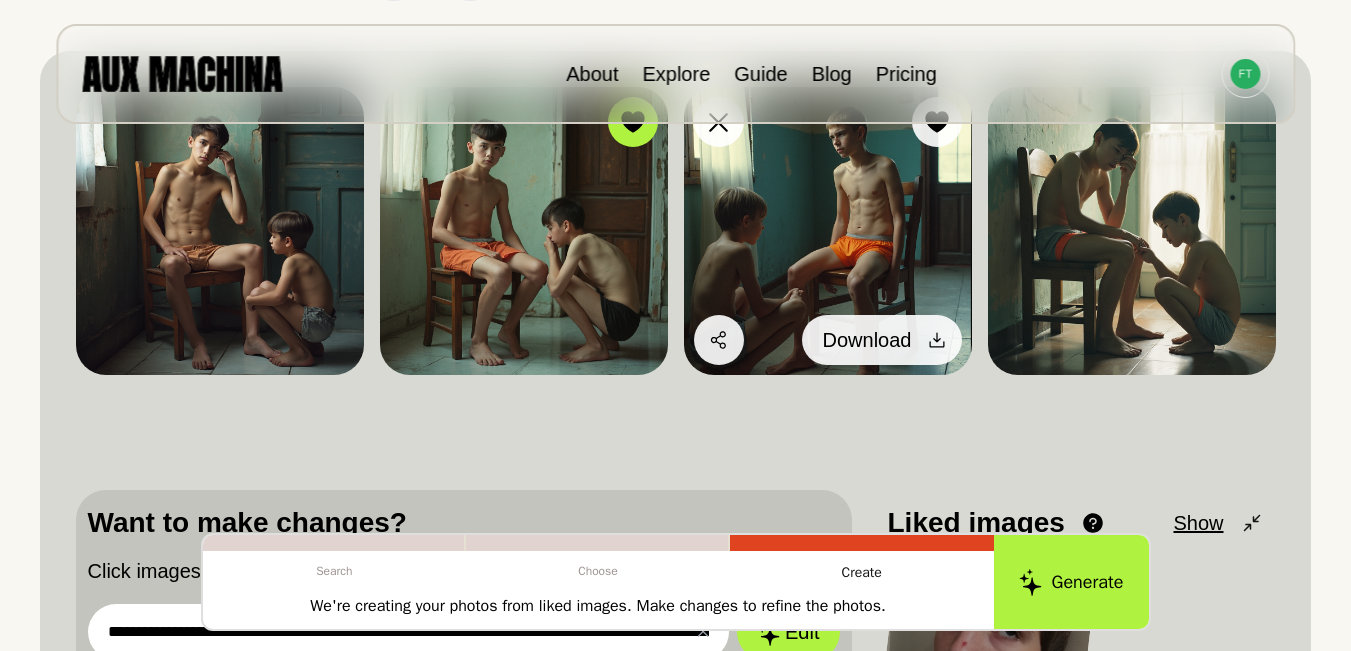 click at bounding box center (937, 340) 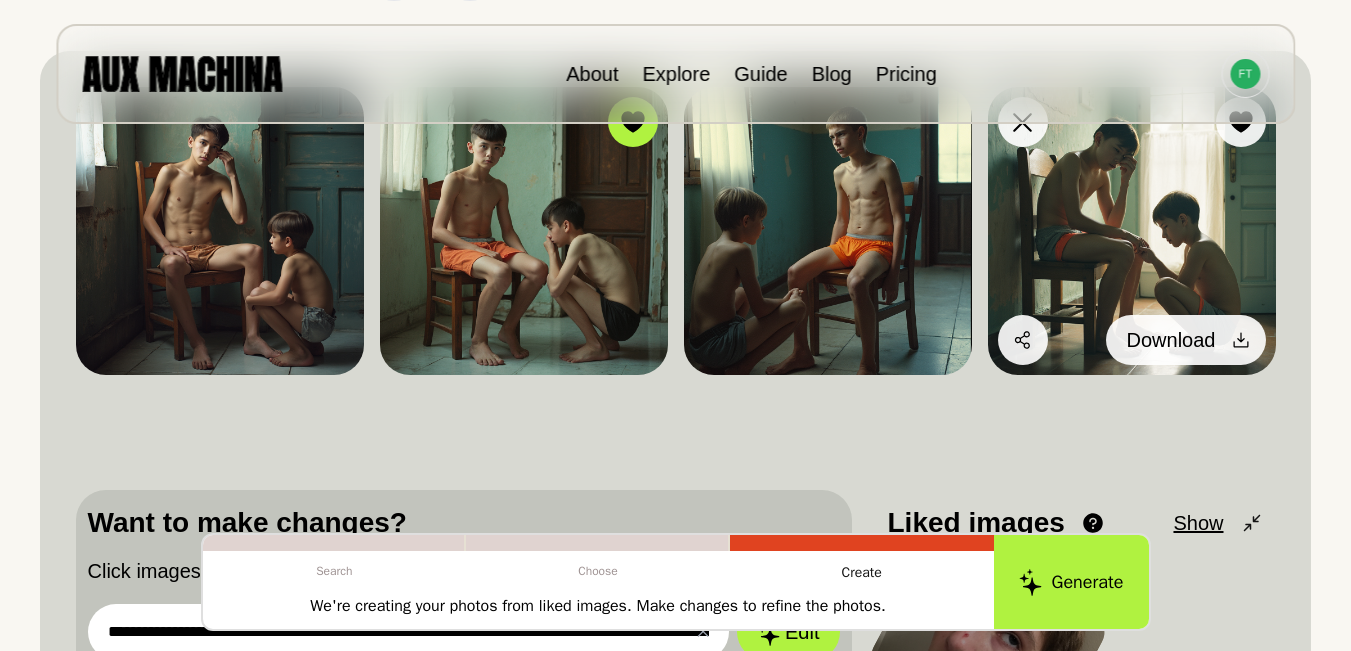 click on "Download" at bounding box center [1186, 340] 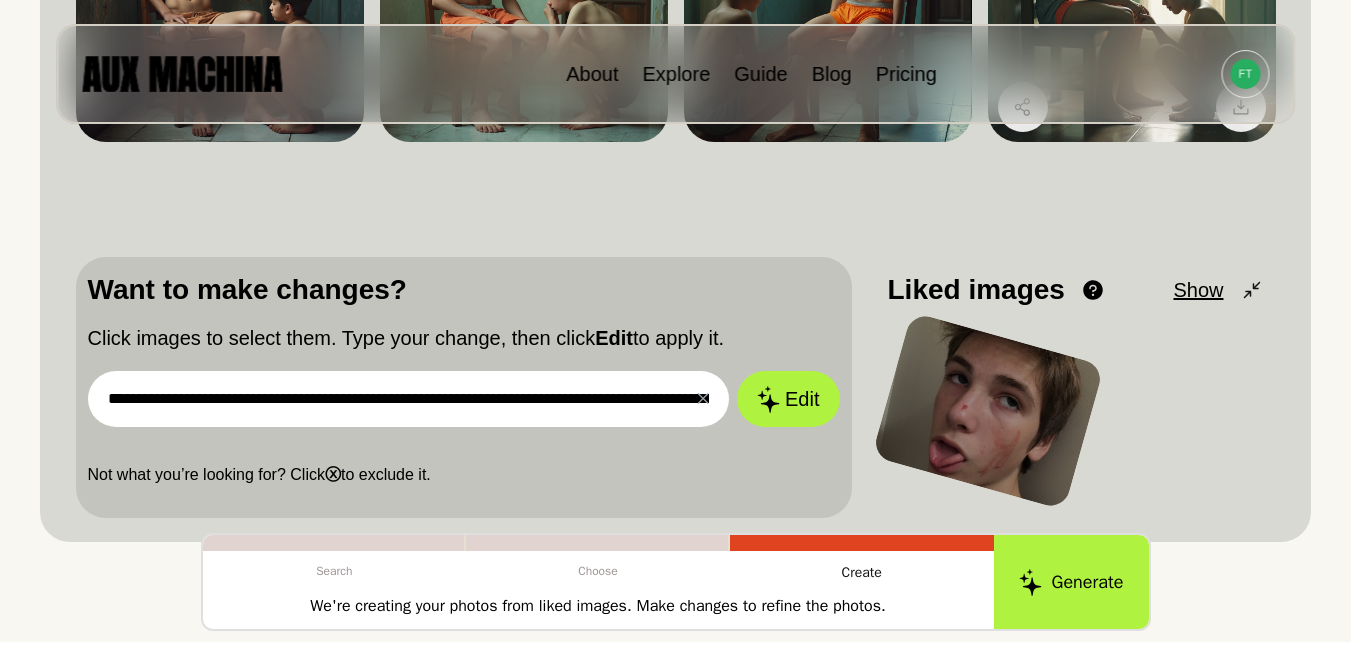 scroll, scrollTop: 391, scrollLeft: 0, axis: vertical 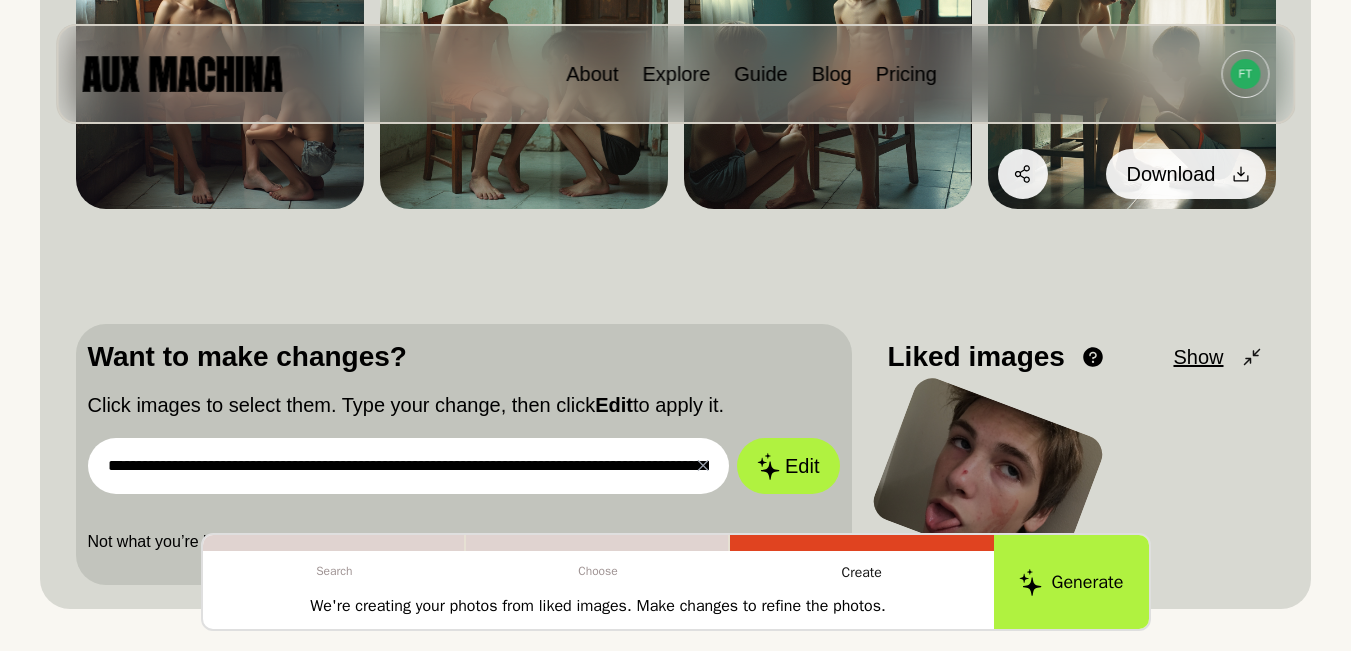 click 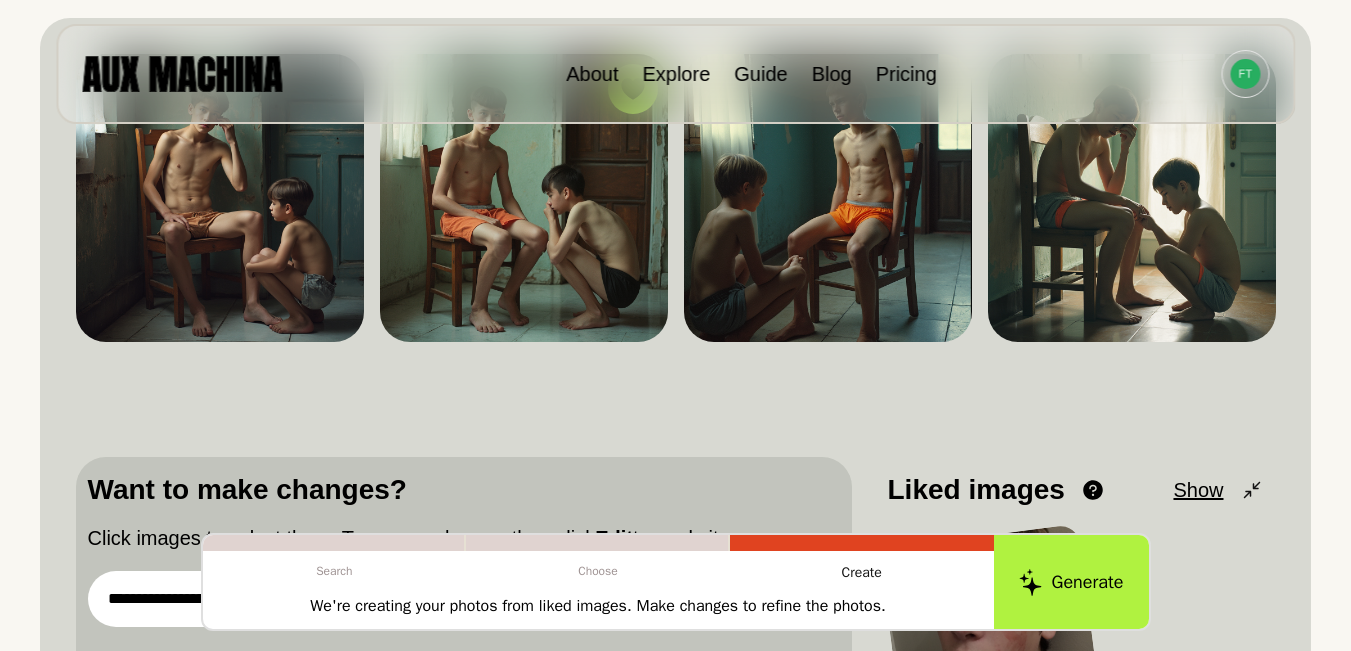 scroll, scrollTop: 458, scrollLeft: 0, axis: vertical 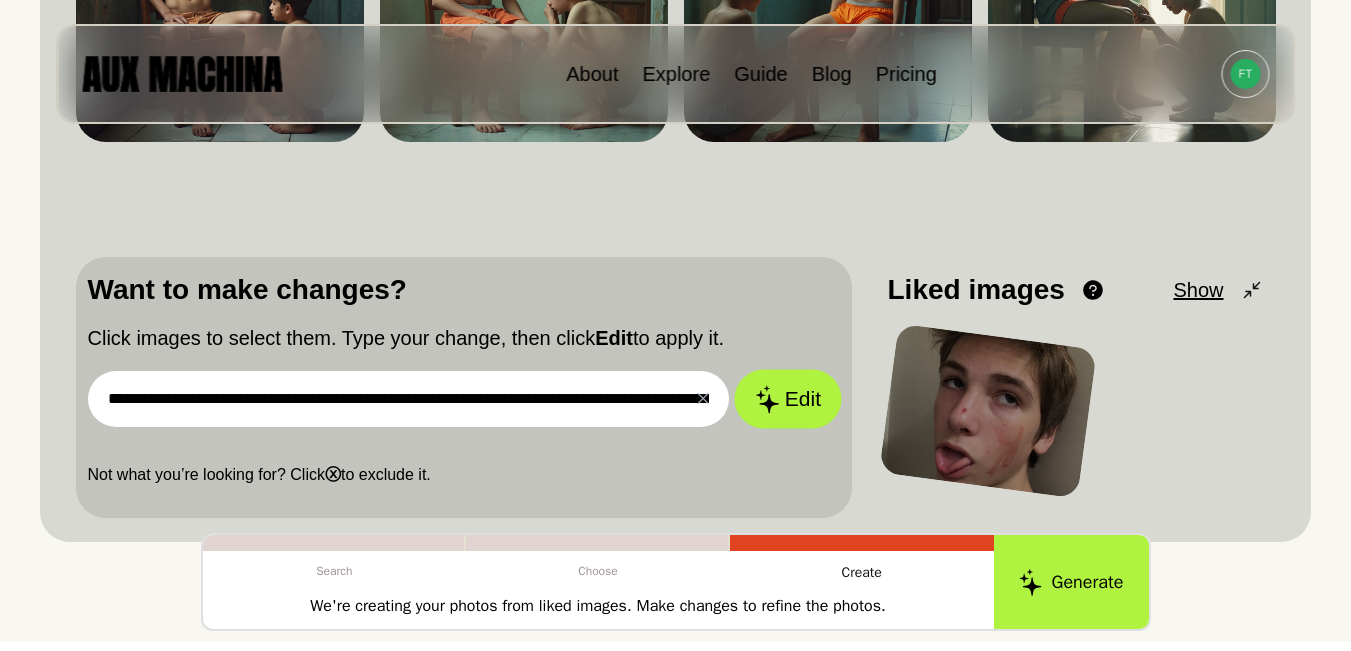 click on "Edit" at bounding box center (788, 399) 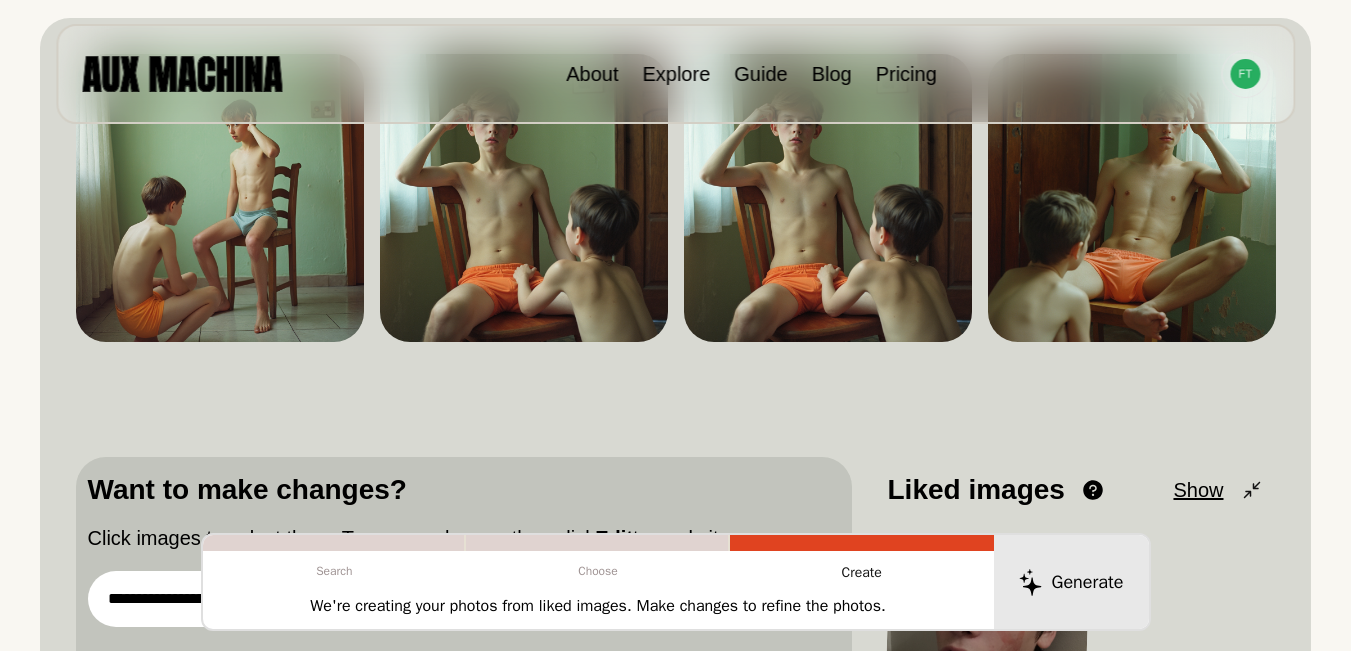scroll, scrollTop: 158, scrollLeft: 0, axis: vertical 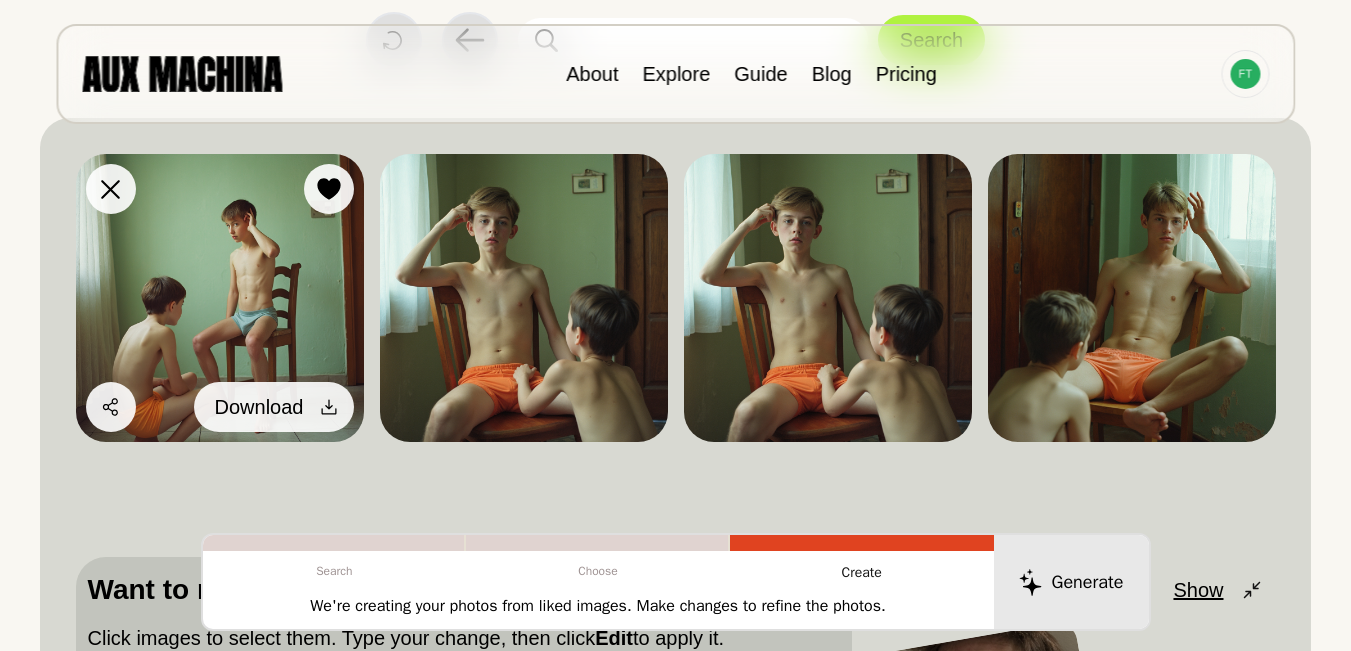 click at bounding box center [329, 407] 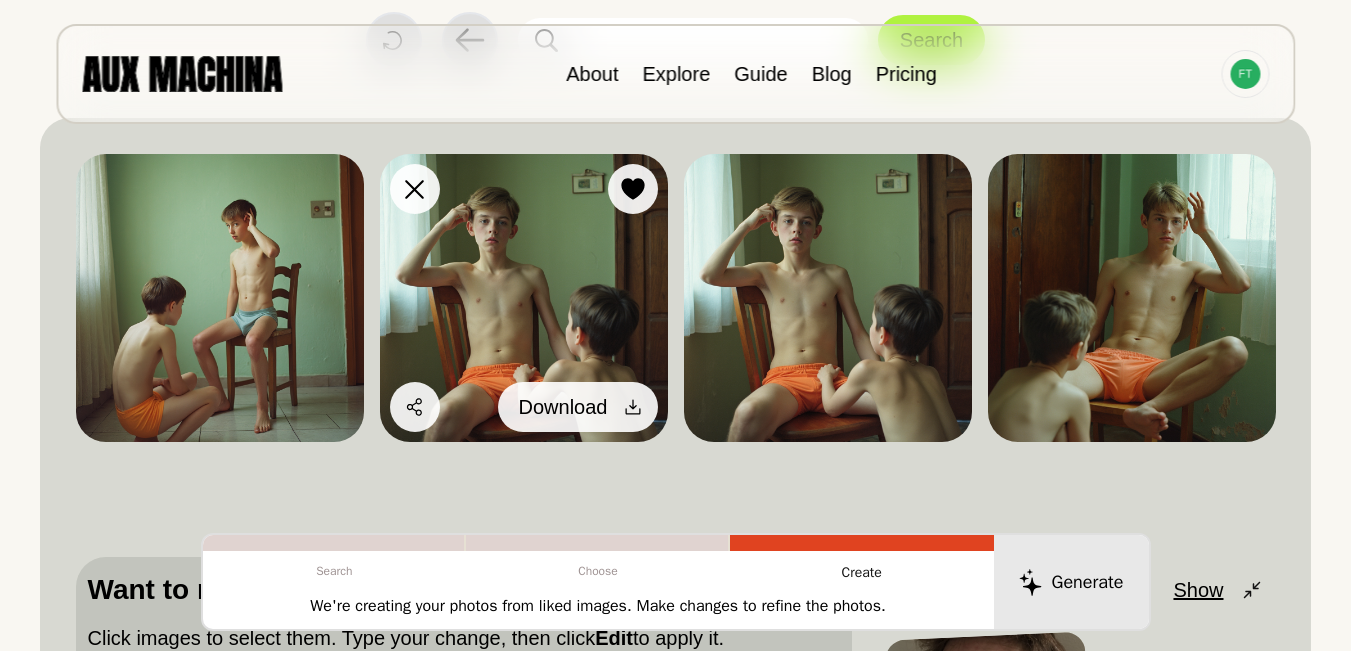 click at bounding box center (633, 407) 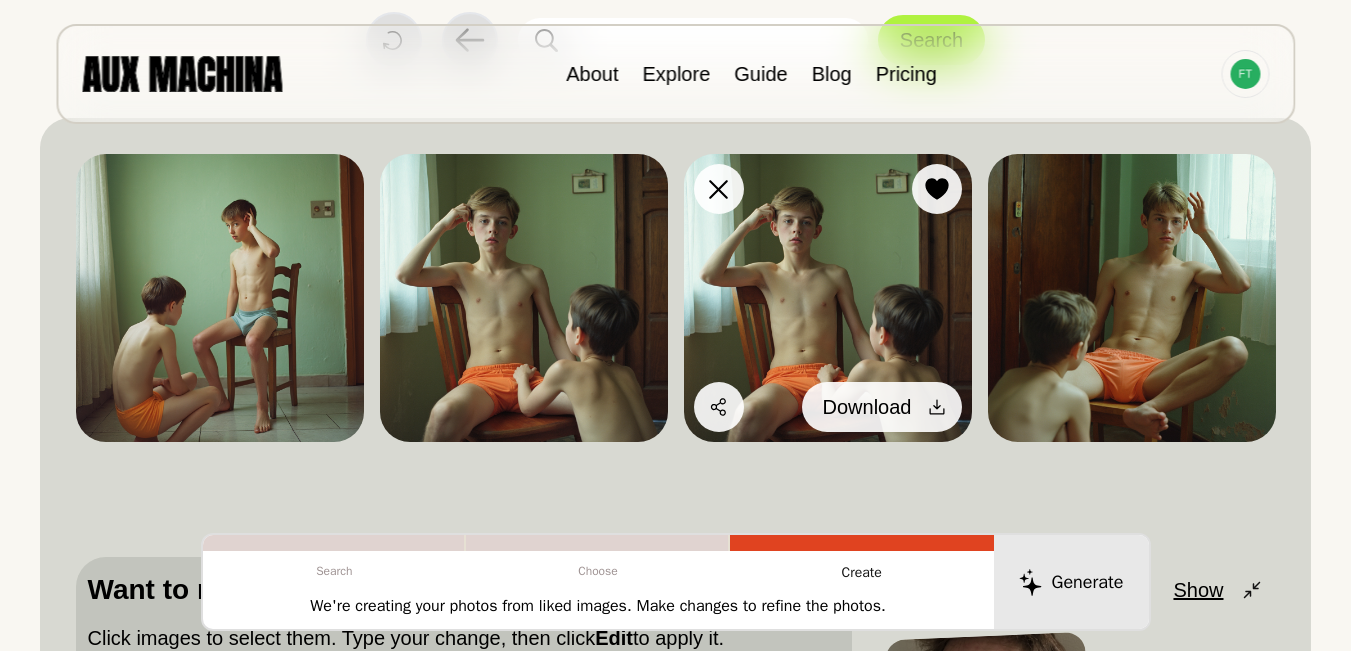 click on "Download" at bounding box center [882, 407] 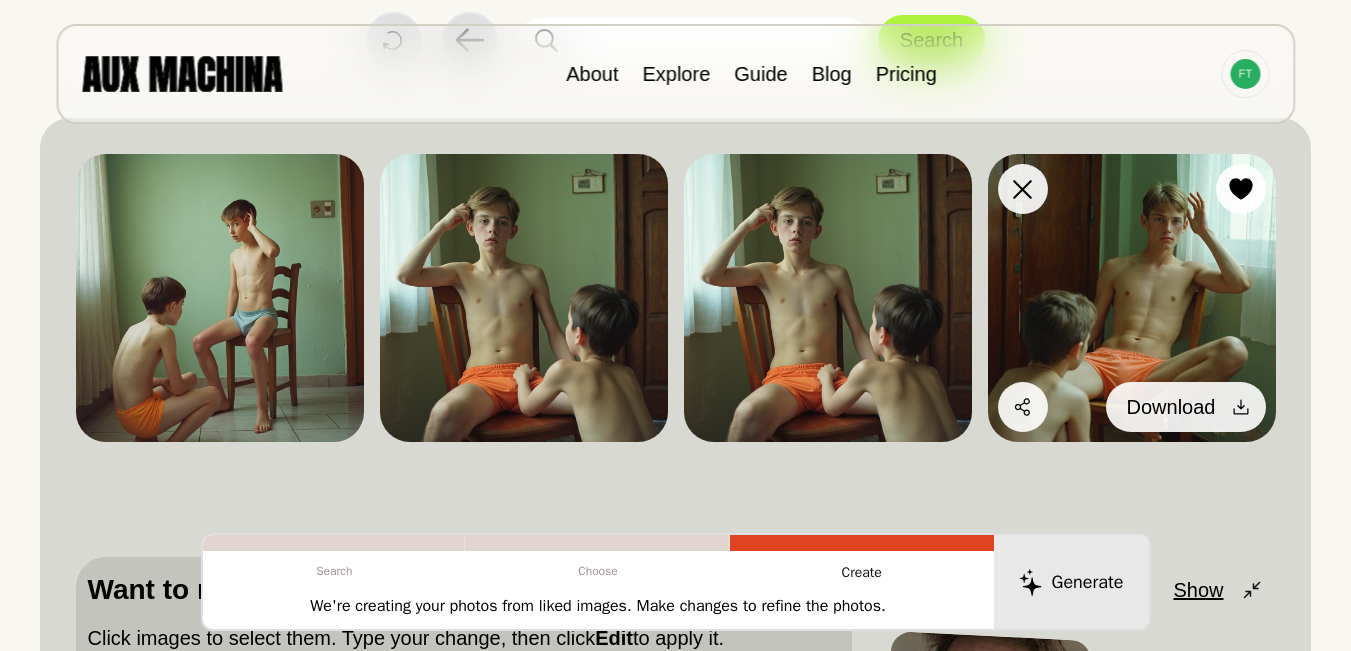 click 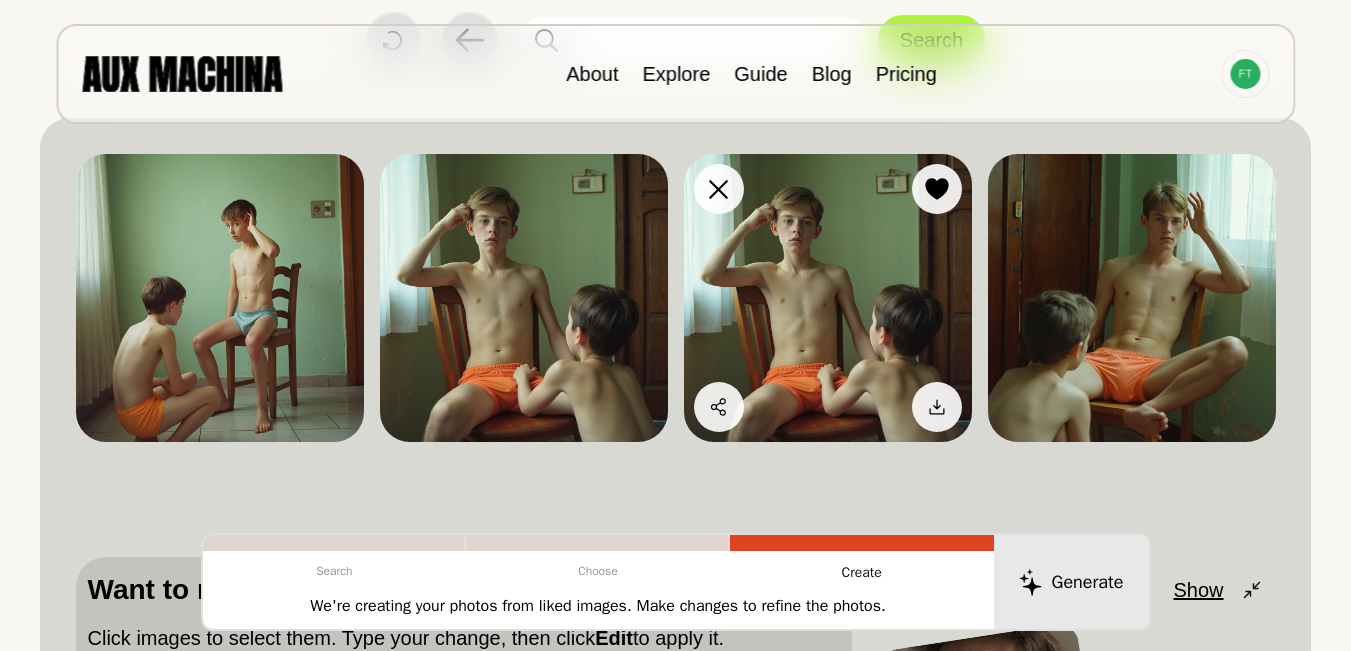 click at bounding box center [828, 298] 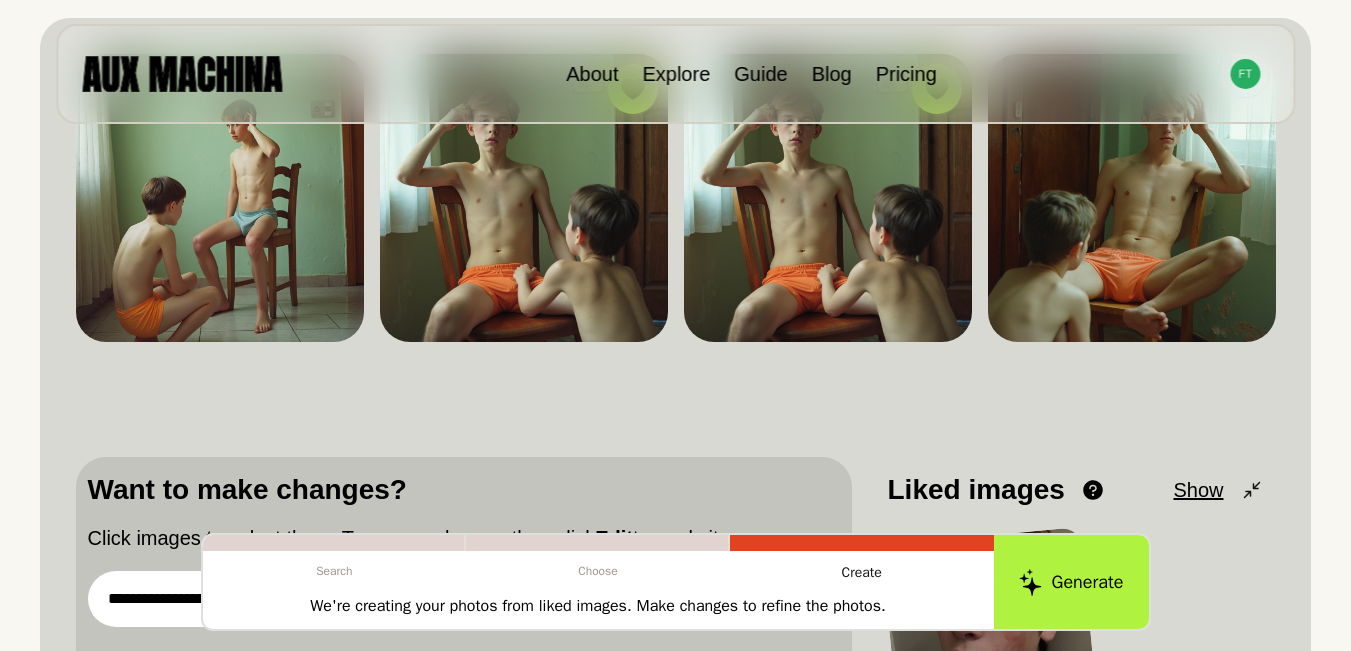 scroll, scrollTop: 358, scrollLeft: 0, axis: vertical 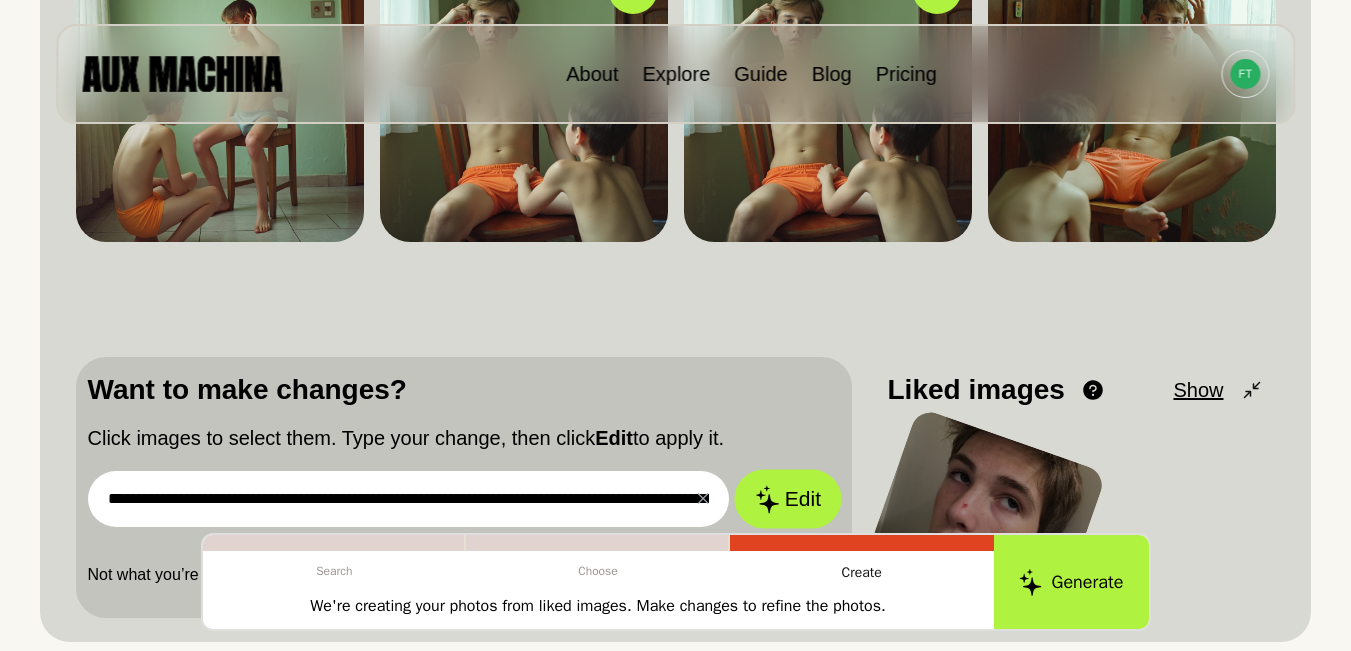 click on "Edit" at bounding box center (788, 499) 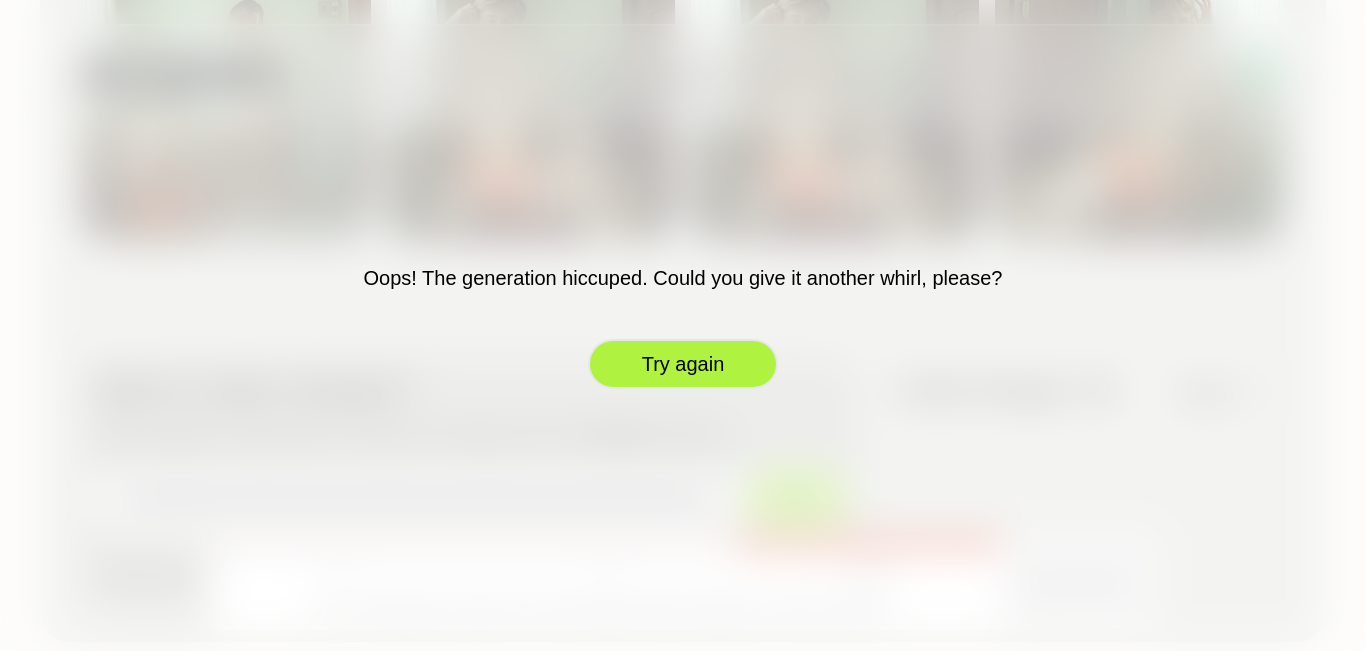 click on "Try again" at bounding box center (683, 364) 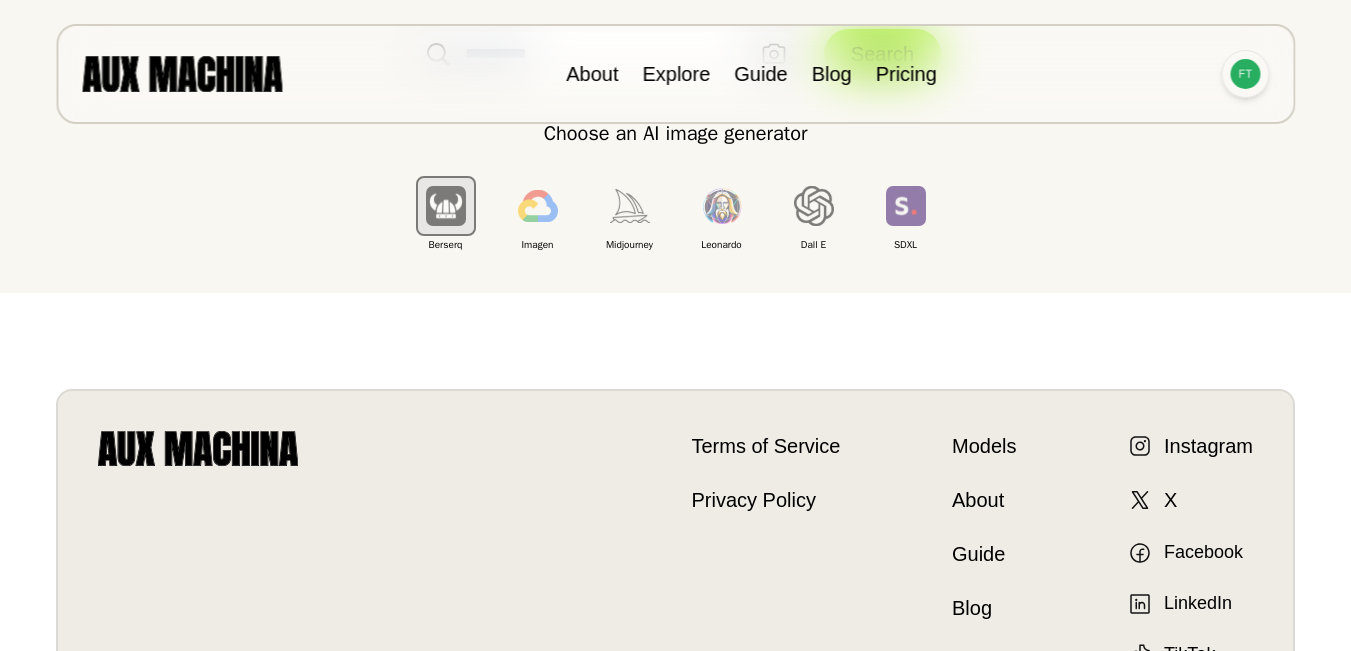 click at bounding box center (1245, 74) 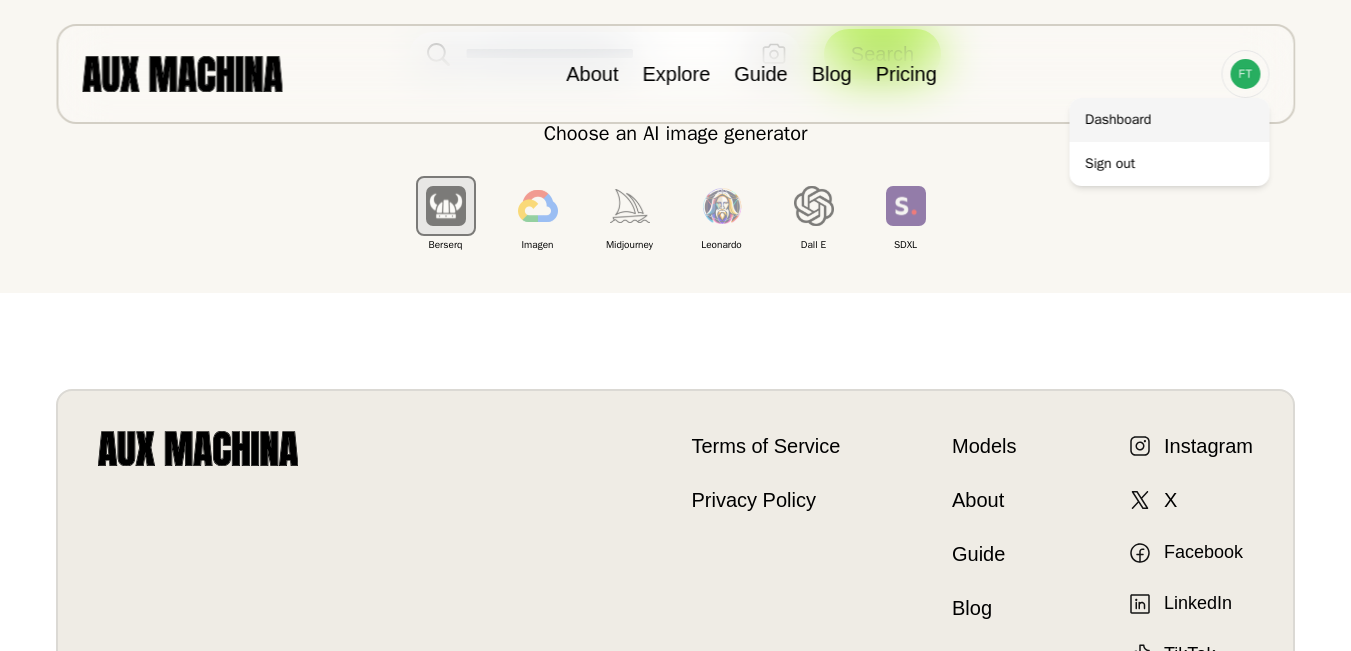 click on "Dashboard" at bounding box center [1169, 120] 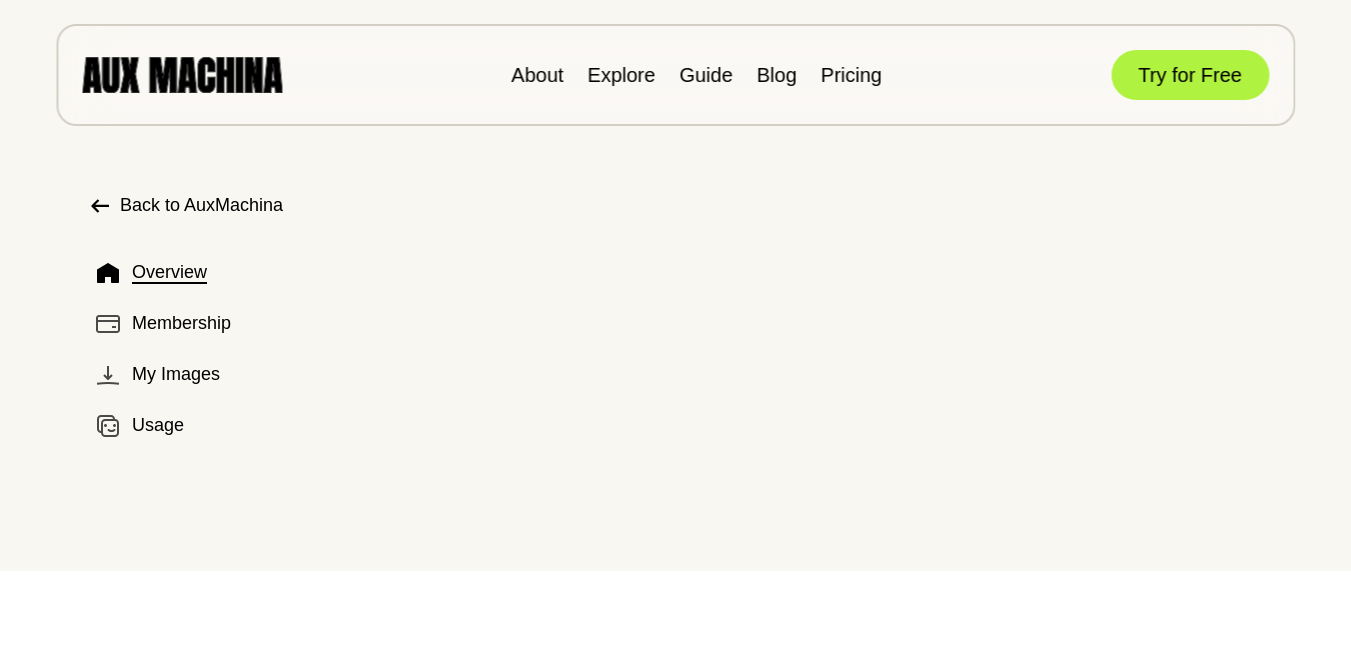 scroll, scrollTop: 0, scrollLeft: 0, axis: both 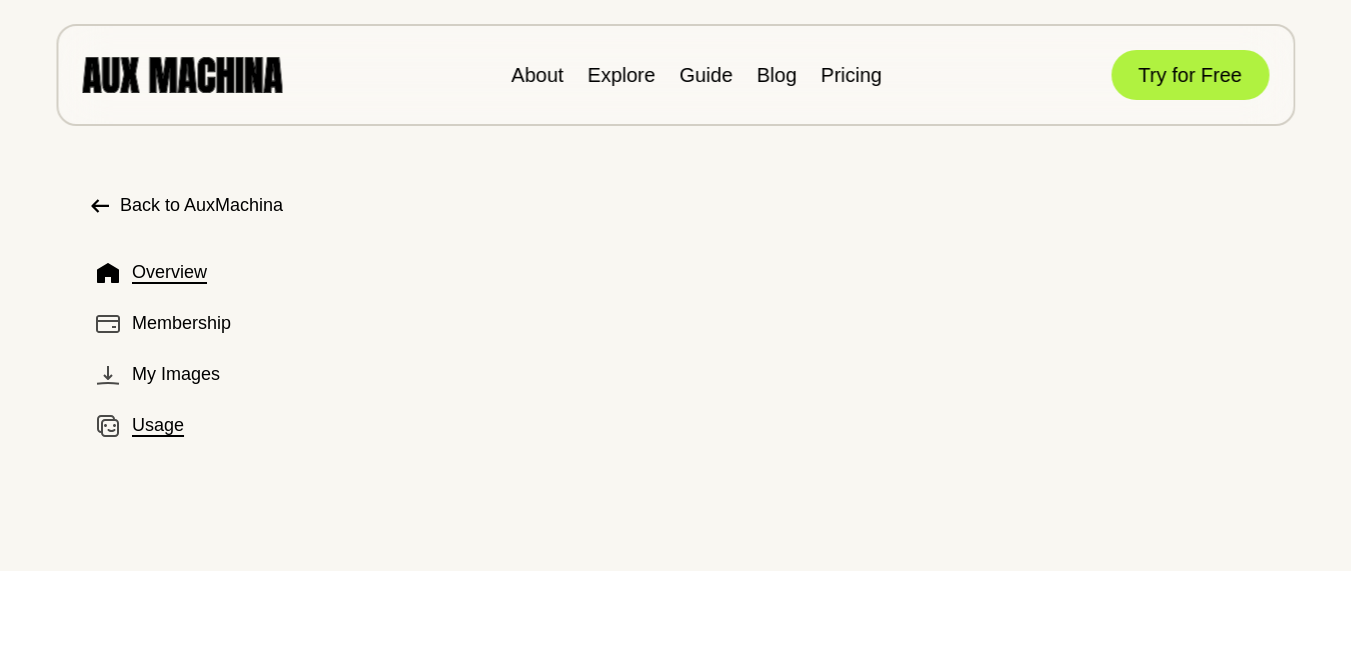 click on "Usage" at bounding box center (158, 425) 